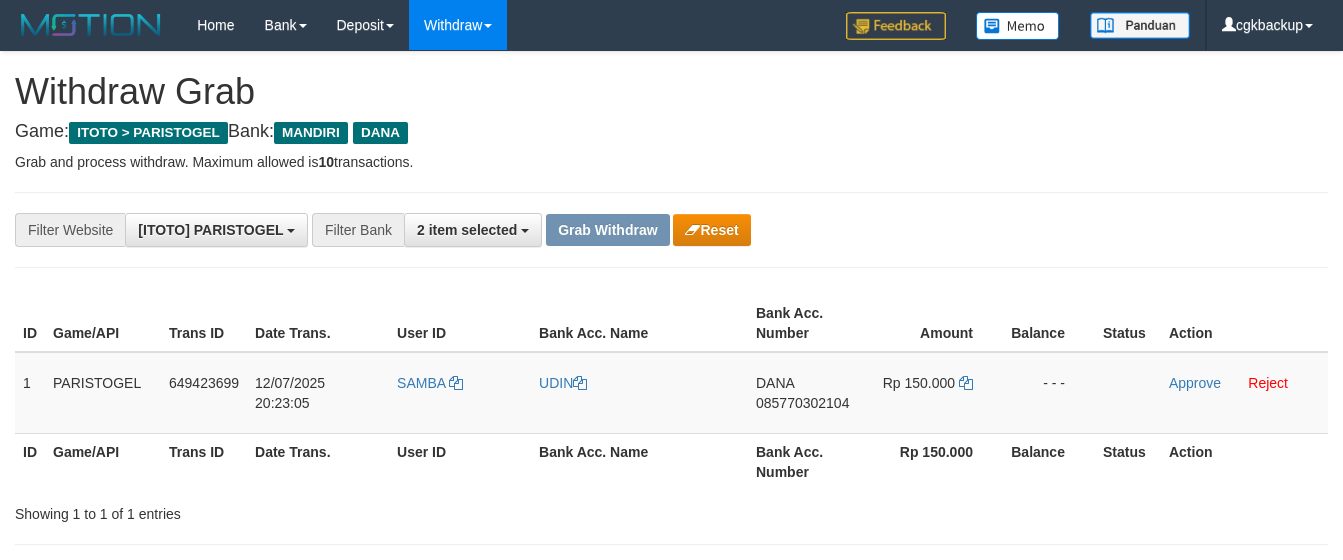 scroll, scrollTop: 0, scrollLeft: 0, axis: both 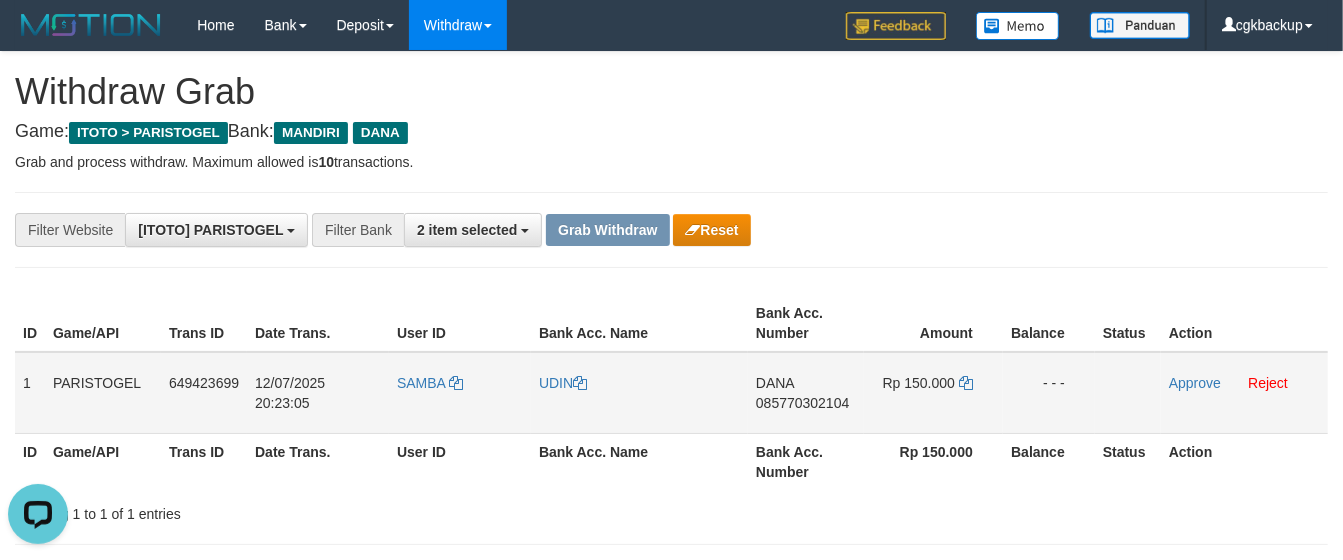 click on "SAMBA" at bounding box center (460, 393) 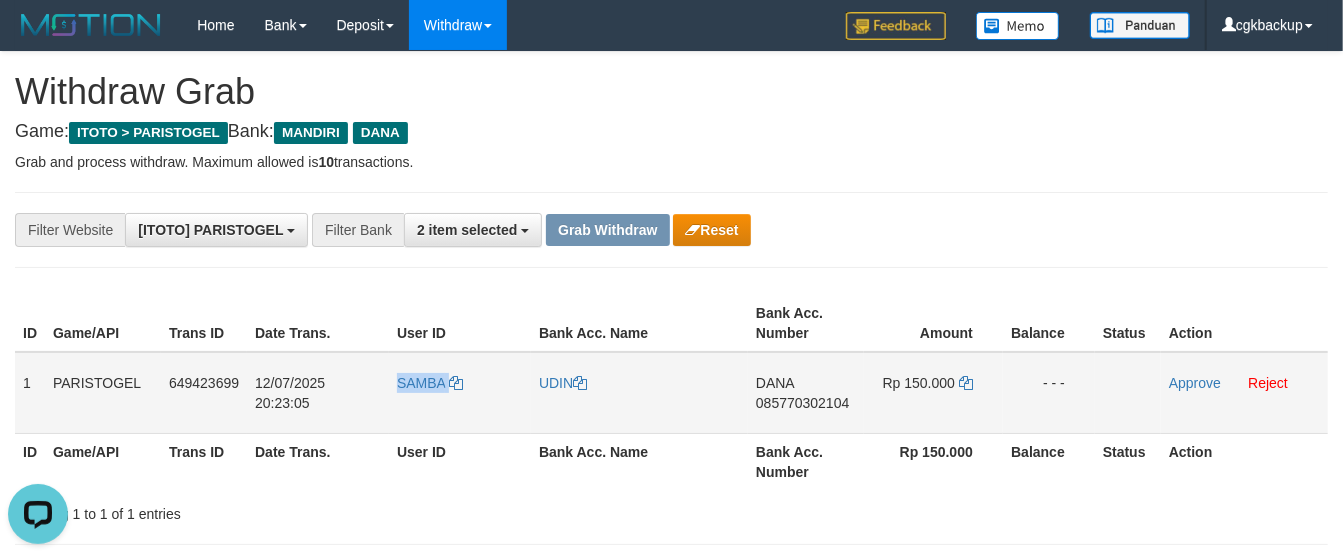 click on "SAMBA" at bounding box center [460, 393] 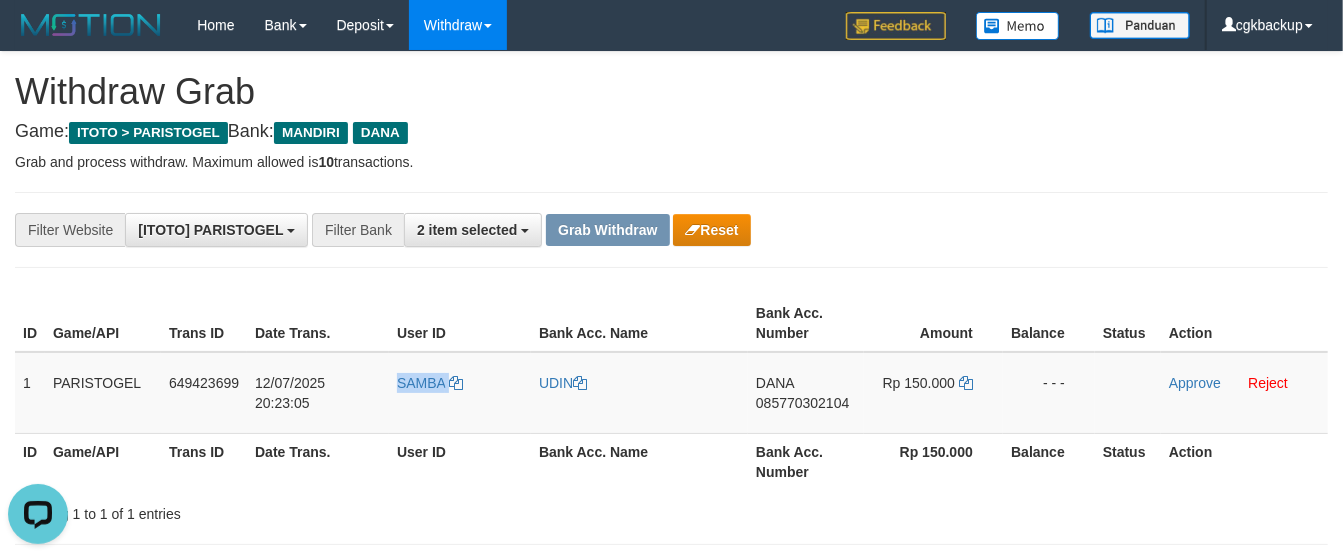 copy on "SAMBA" 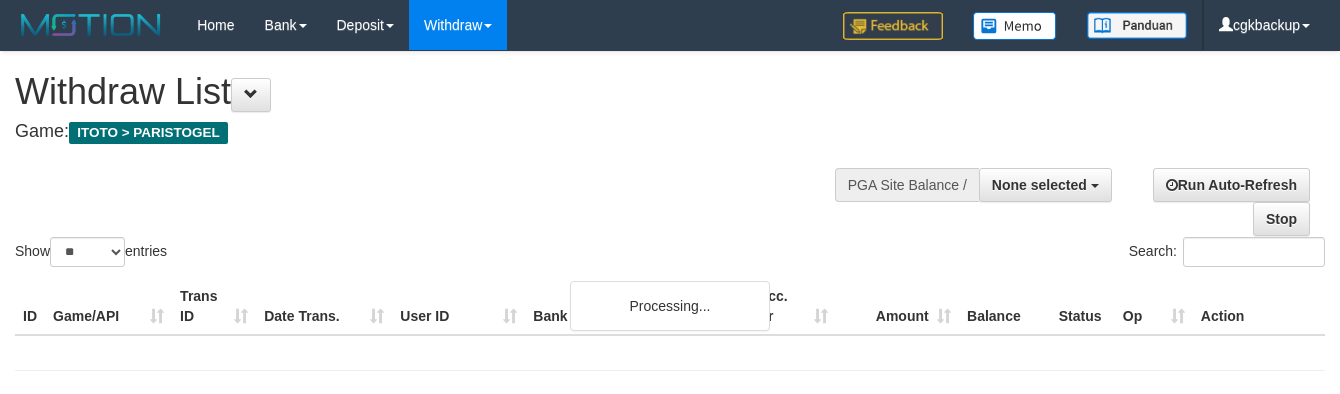 select 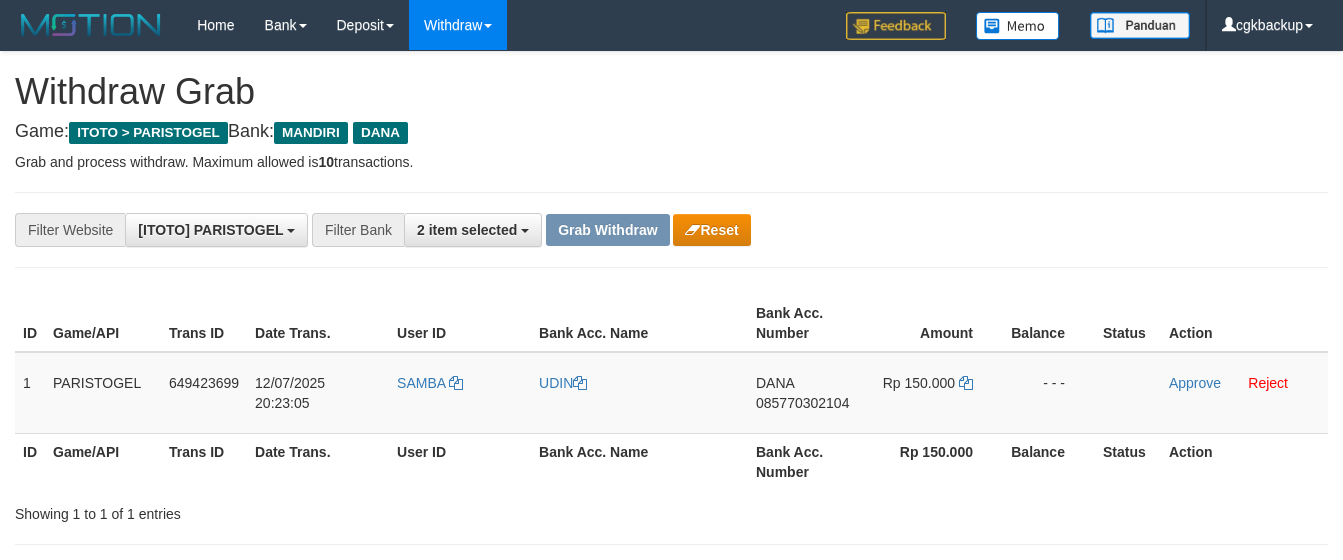 scroll, scrollTop: 0, scrollLeft: 0, axis: both 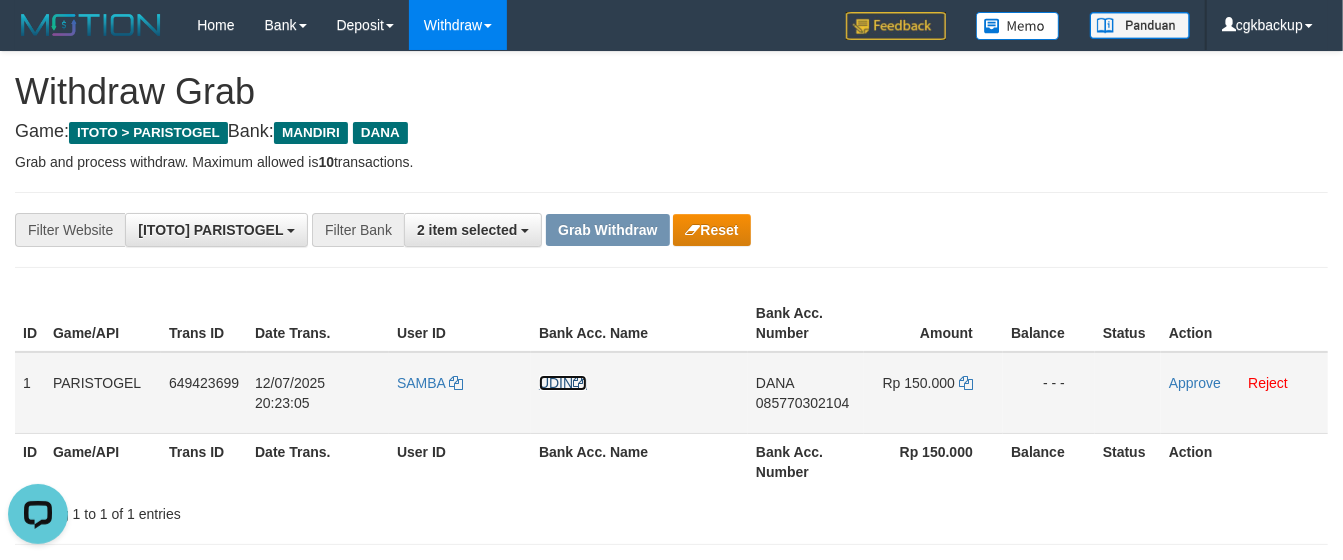 click on "UDIN" at bounding box center (563, 383) 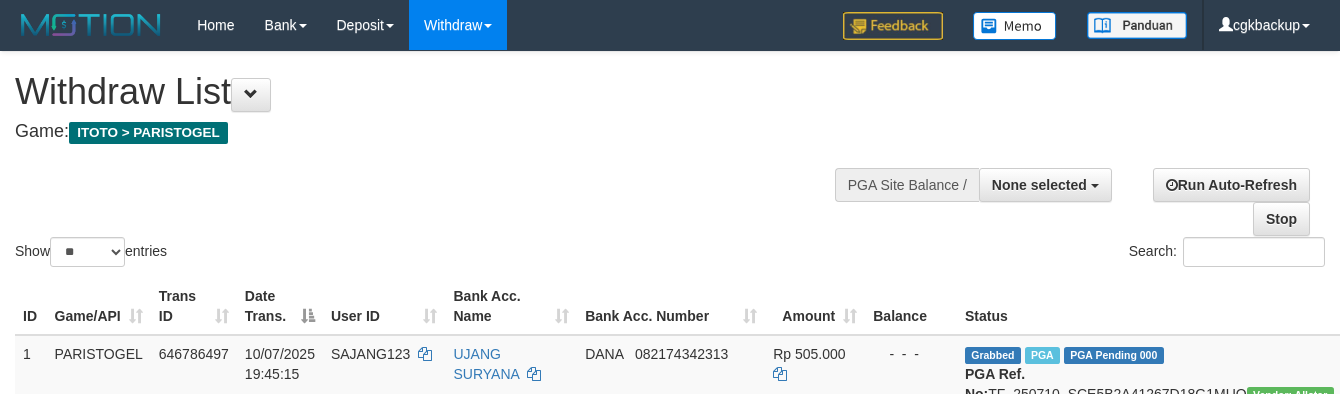 select 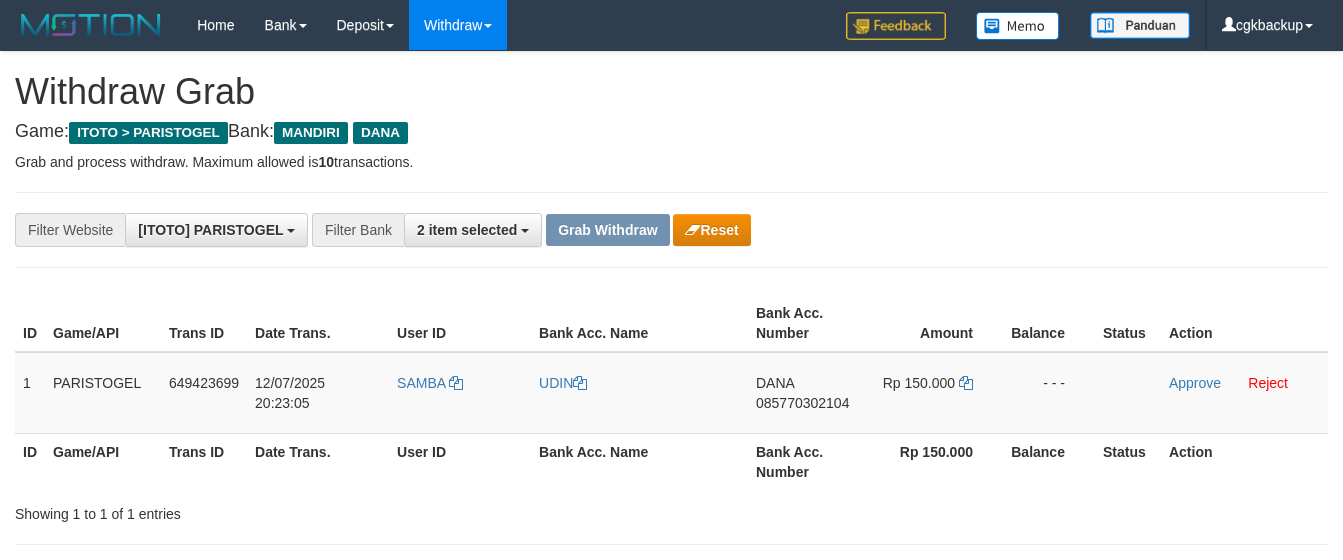 click on "DANA
085770302104" at bounding box center (806, 393) 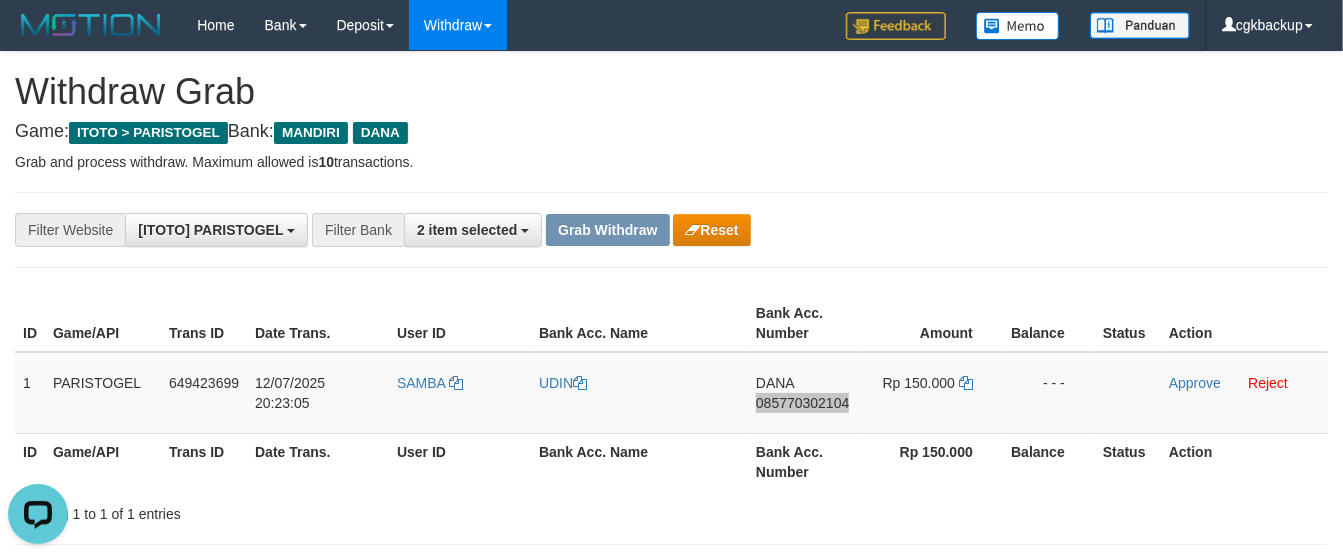 scroll, scrollTop: 0, scrollLeft: 0, axis: both 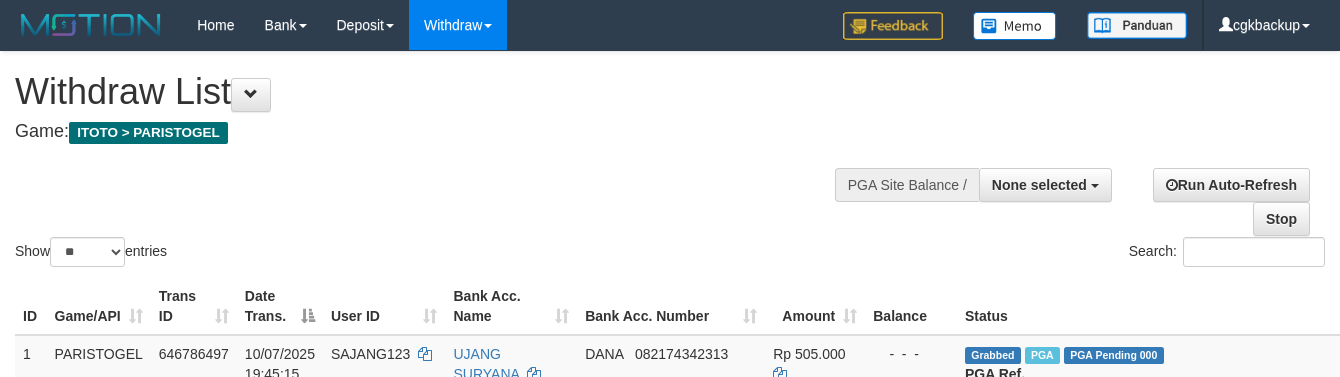 select 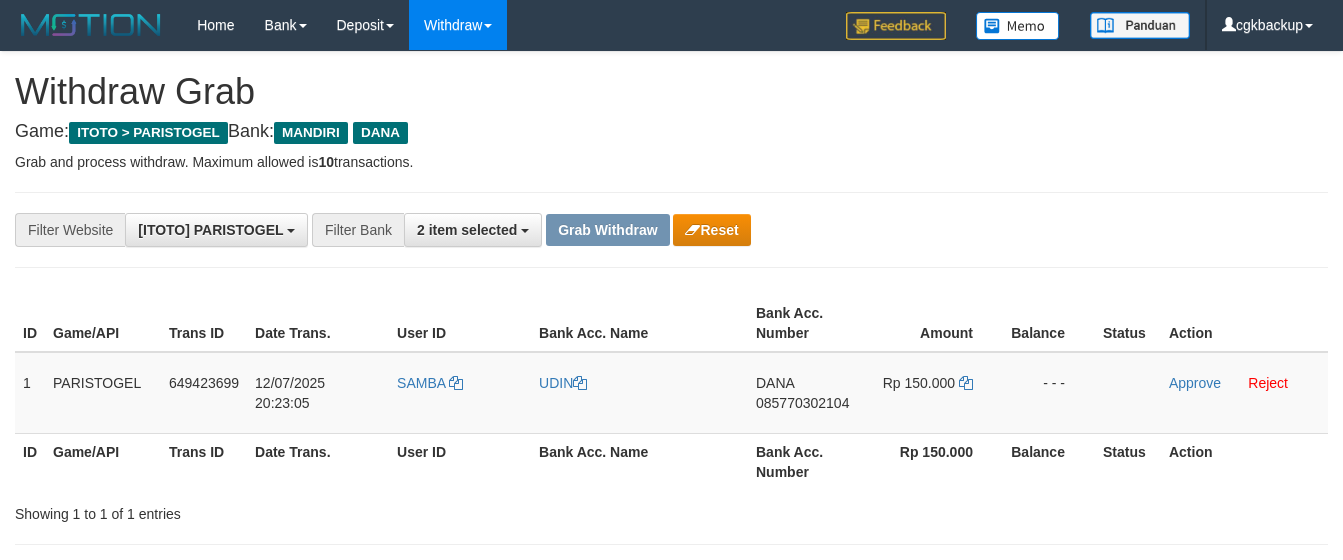 scroll, scrollTop: 0, scrollLeft: 0, axis: both 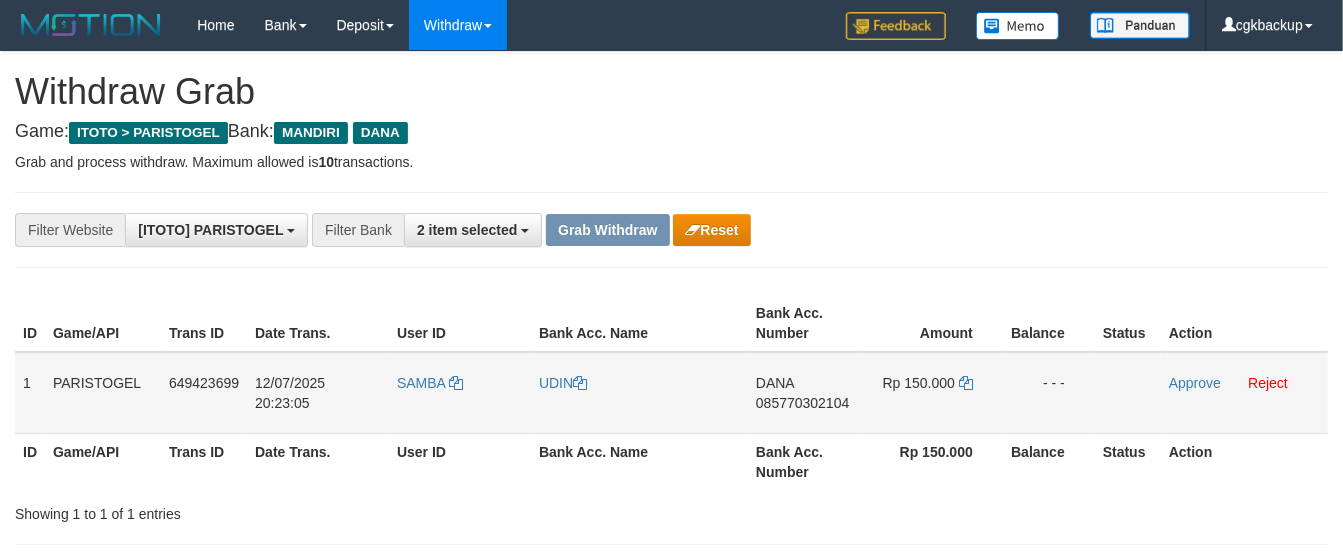 click on "DANA
085770302104" at bounding box center (806, 393) 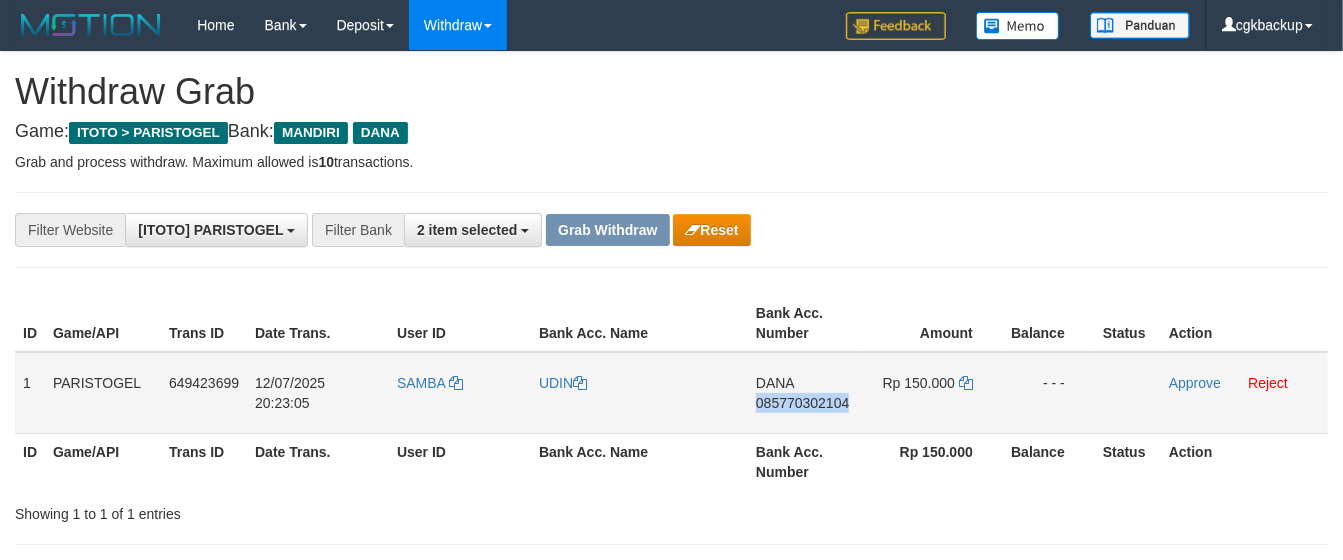 click on "DANA
085770302104" at bounding box center [806, 393] 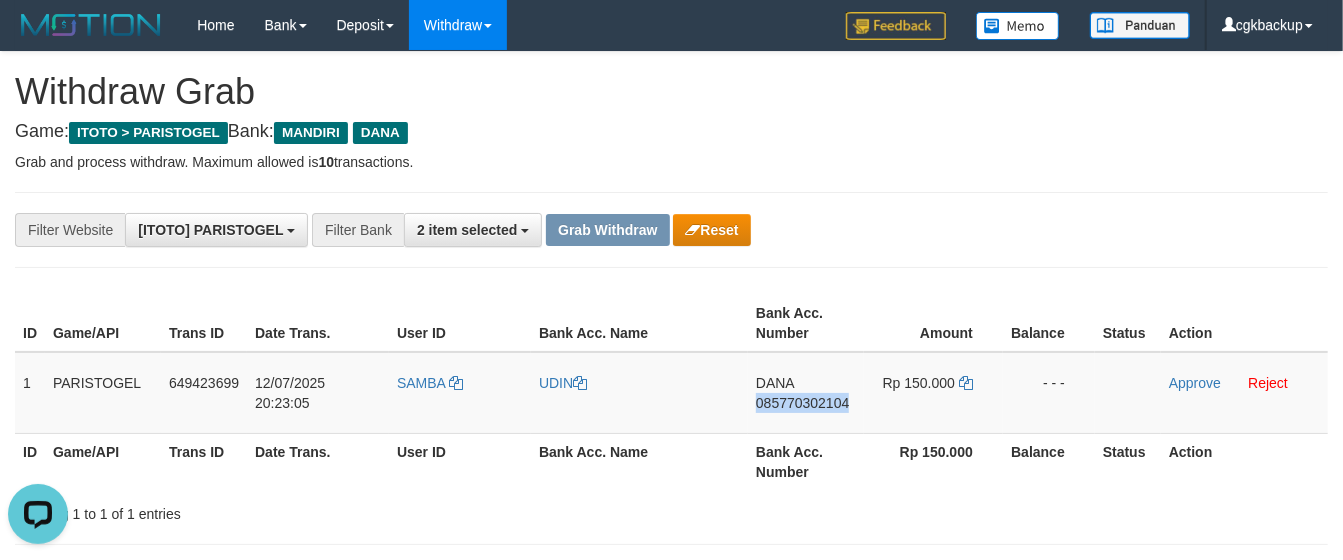 scroll, scrollTop: 0, scrollLeft: 0, axis: both 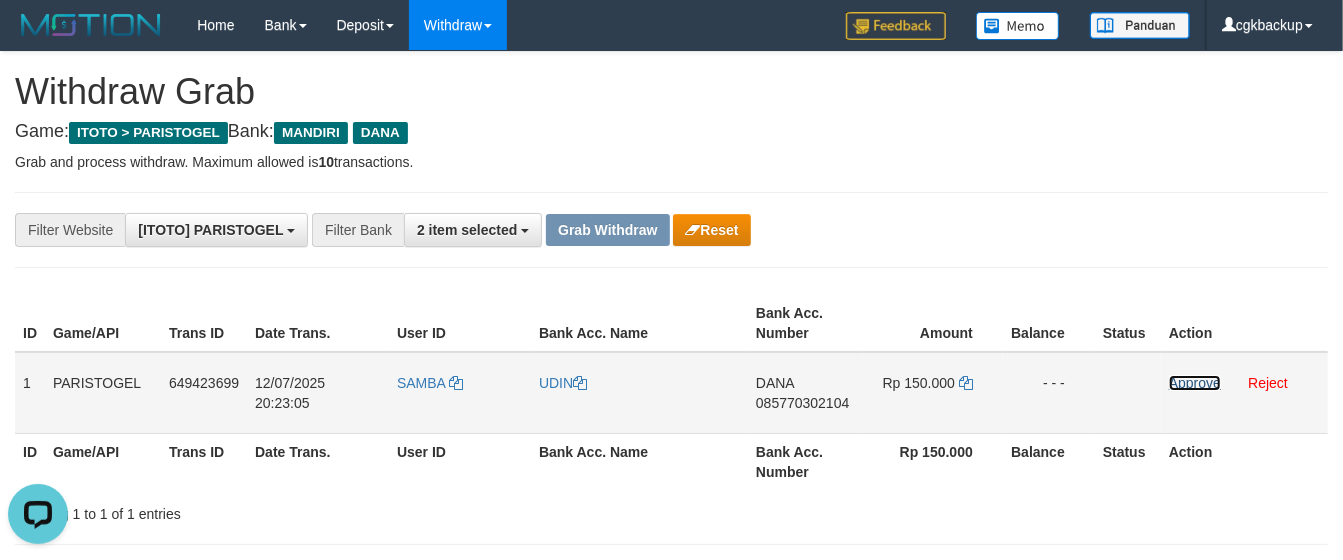 click on "Approve" at bounding box center (1195, 383) 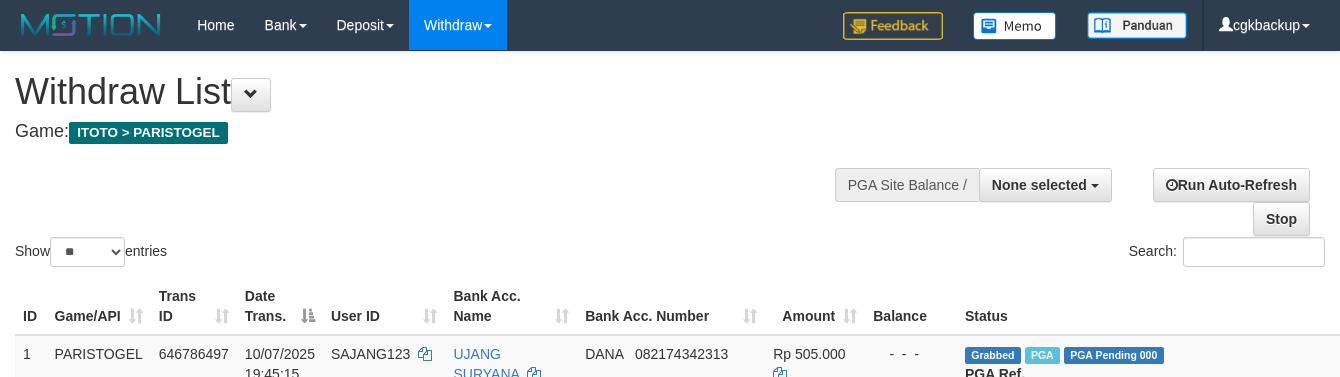 select 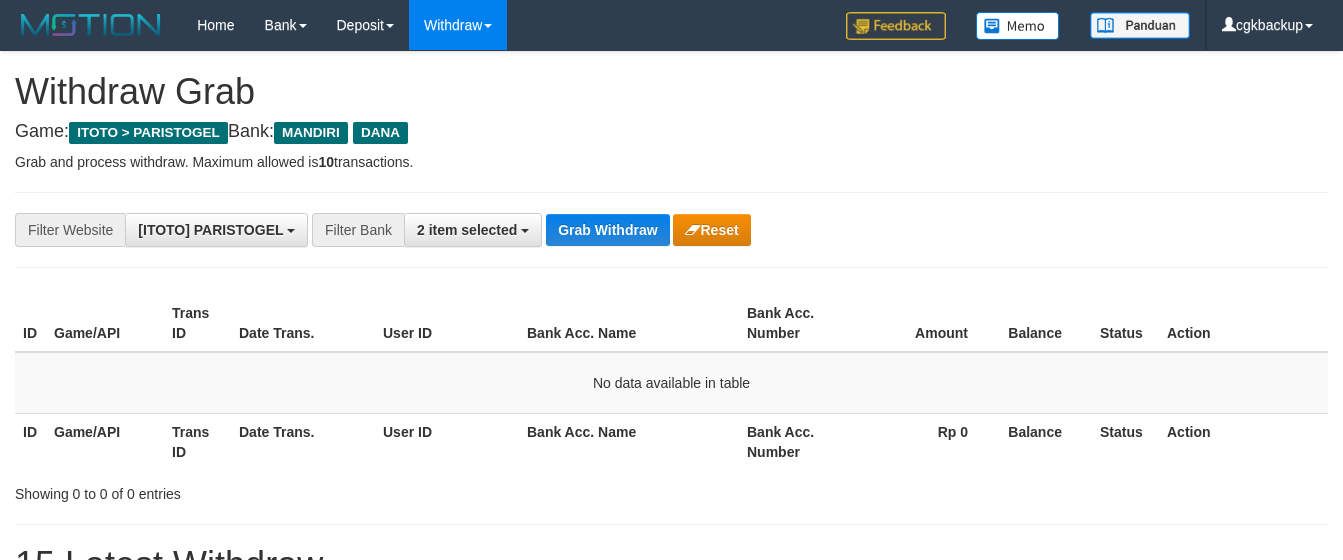 scroll, scrollTop: 0, scrollLeft: 0, axis: both 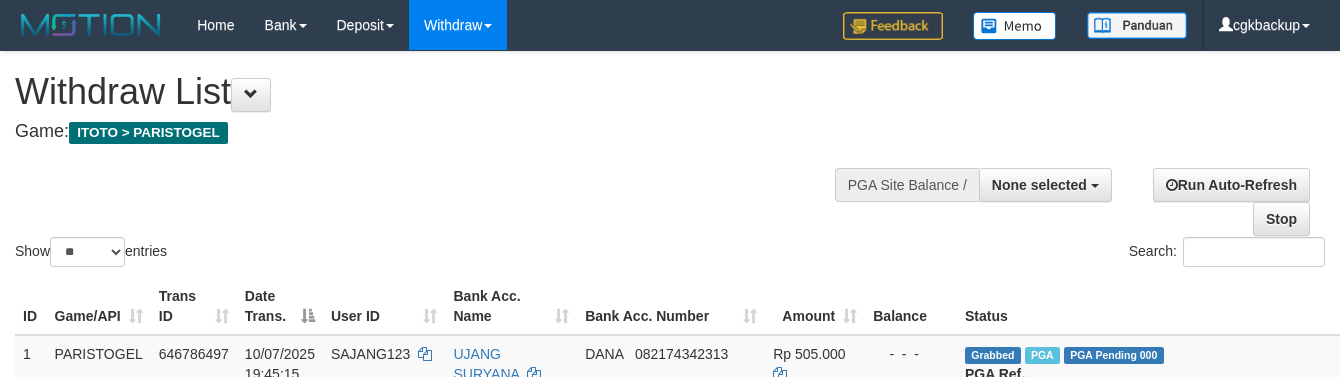 select 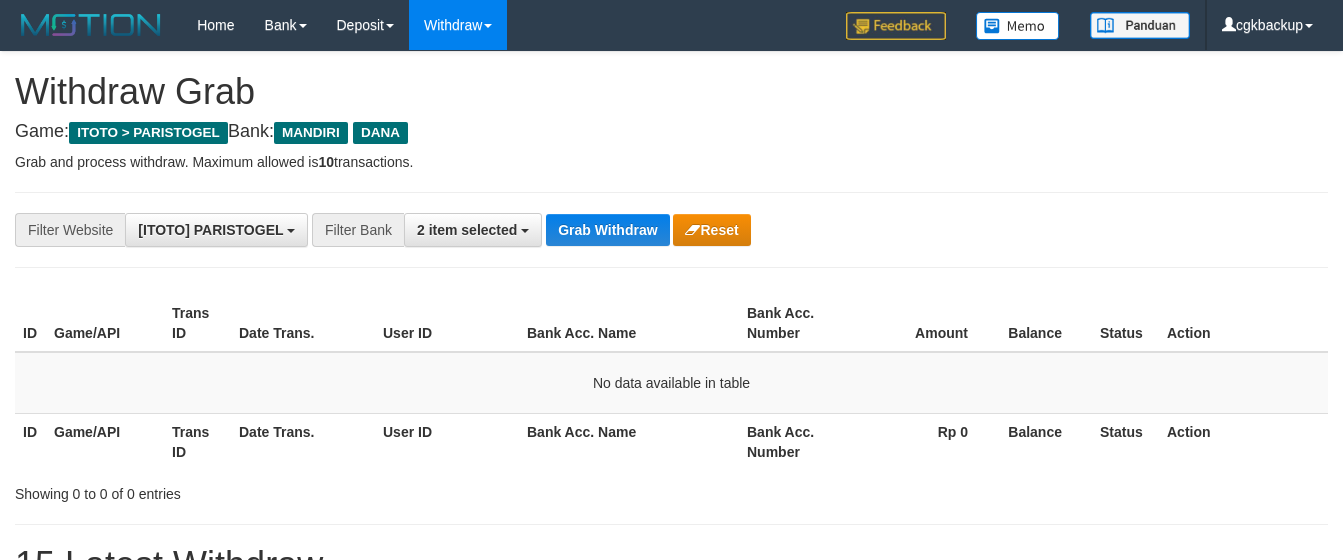 scroll, scrollTop: 0, scrollLeft: 0, axis: both 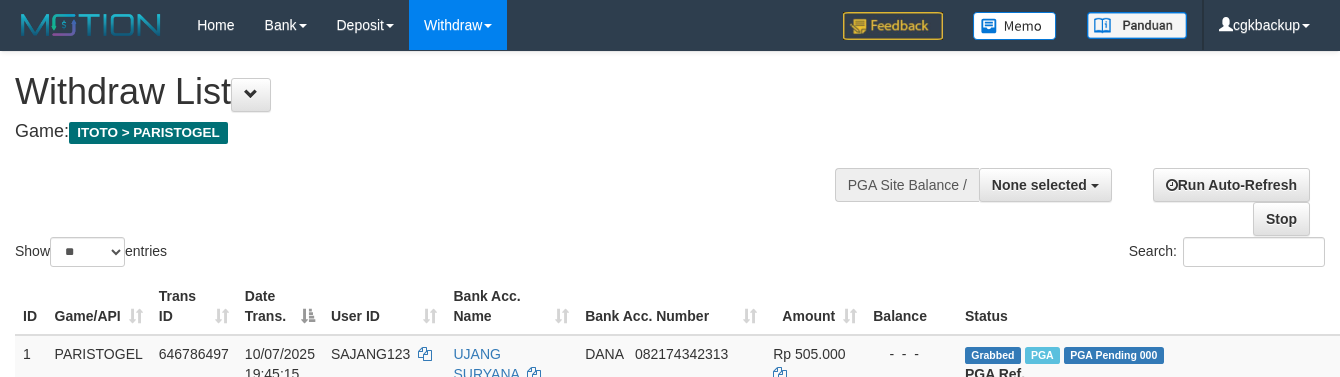 select 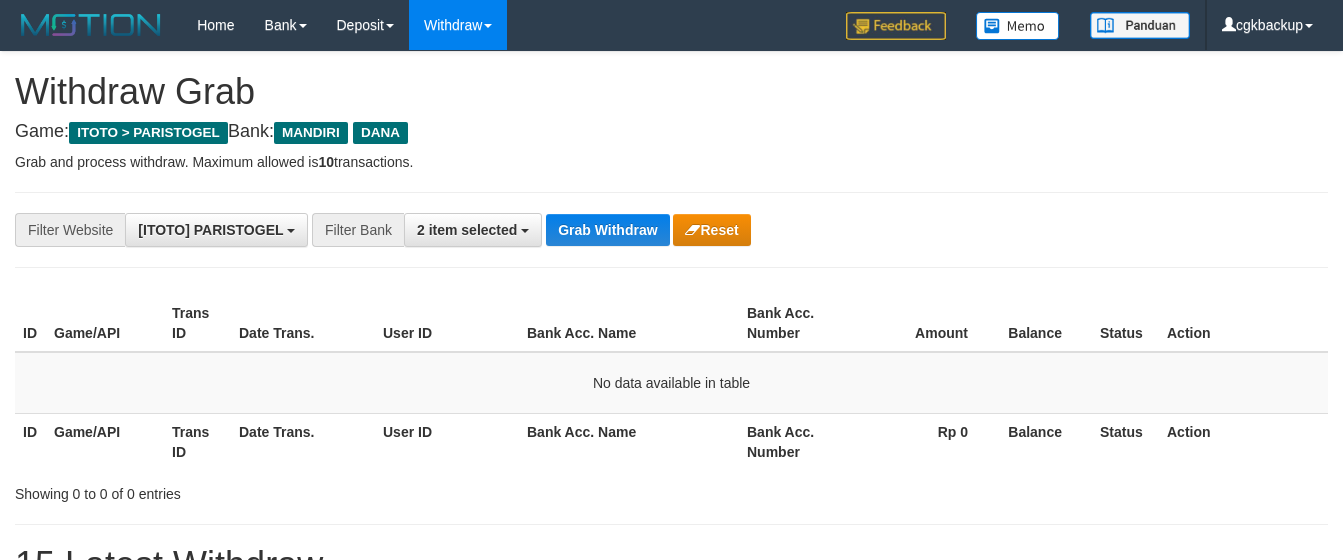 scroll, scrollTop: 0, scrollLeft: 0, axis: both 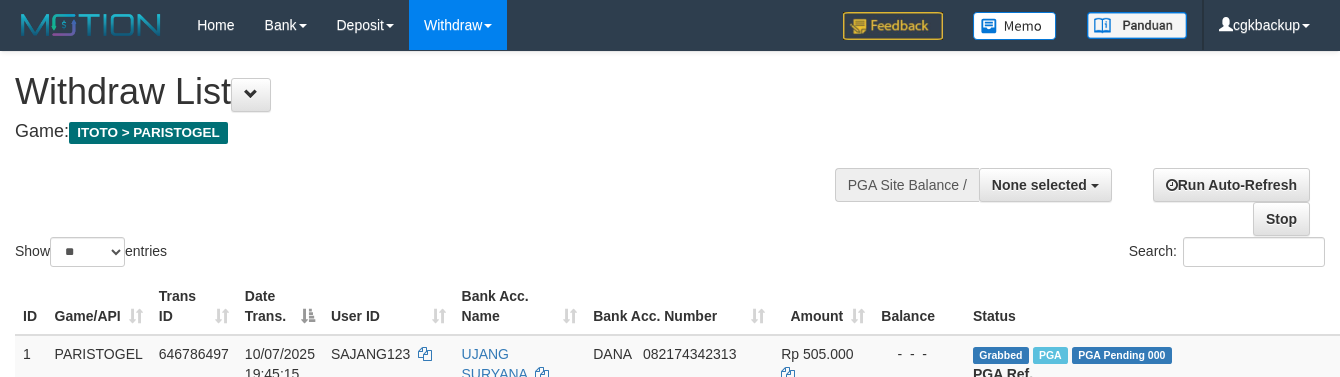 select 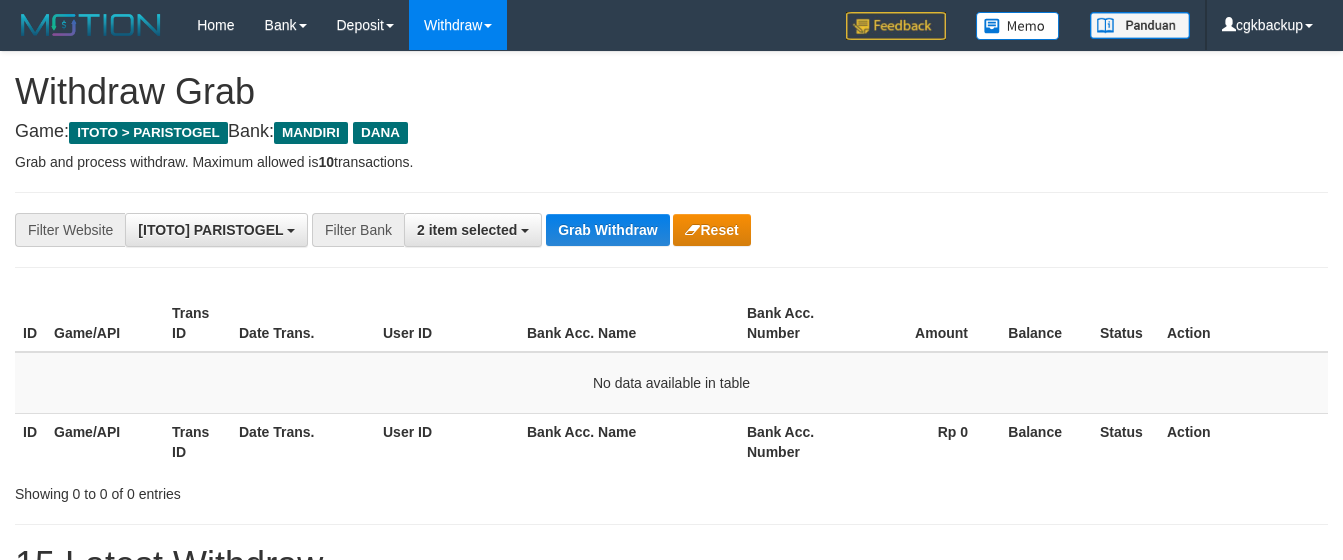 scroll, scrollTop: 0, scrollLeft: 0, axis: both 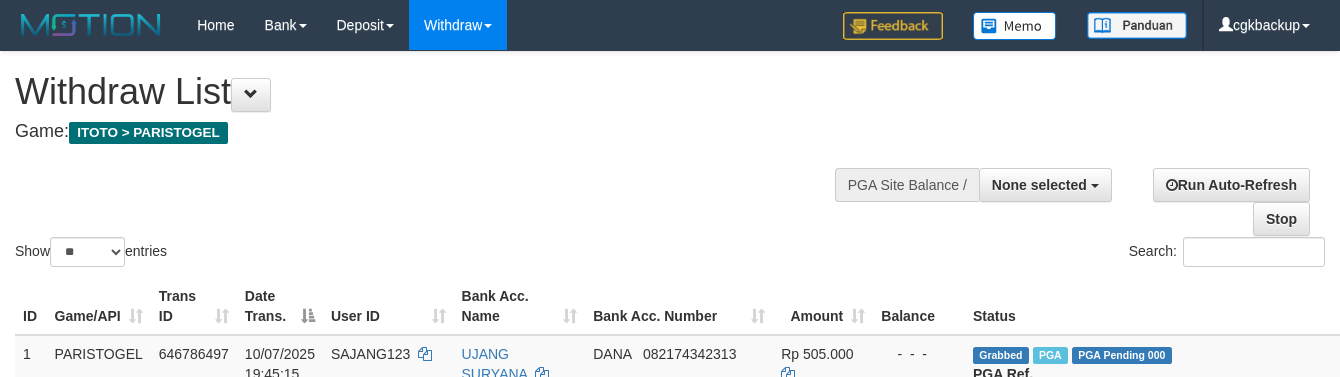 select 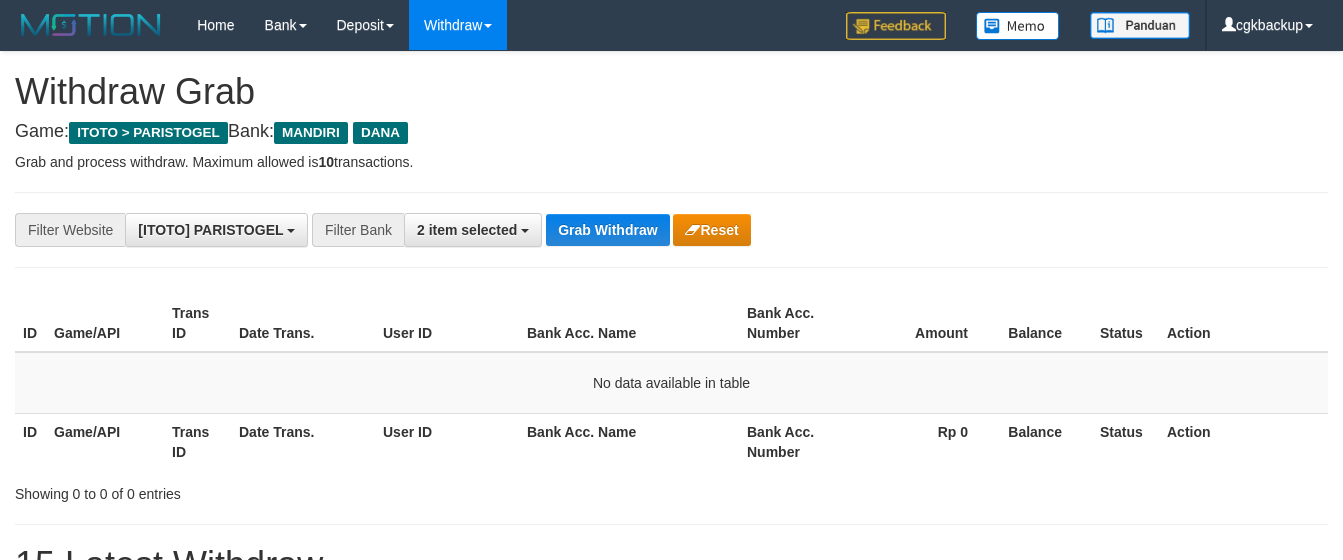 scroll, scrollTop: 0, scrollLeft: 0, axis: both 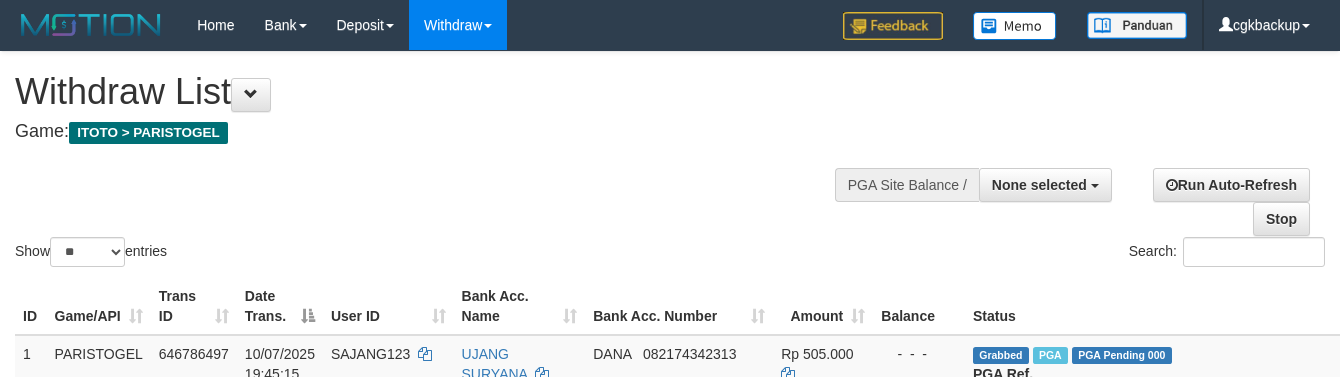 select 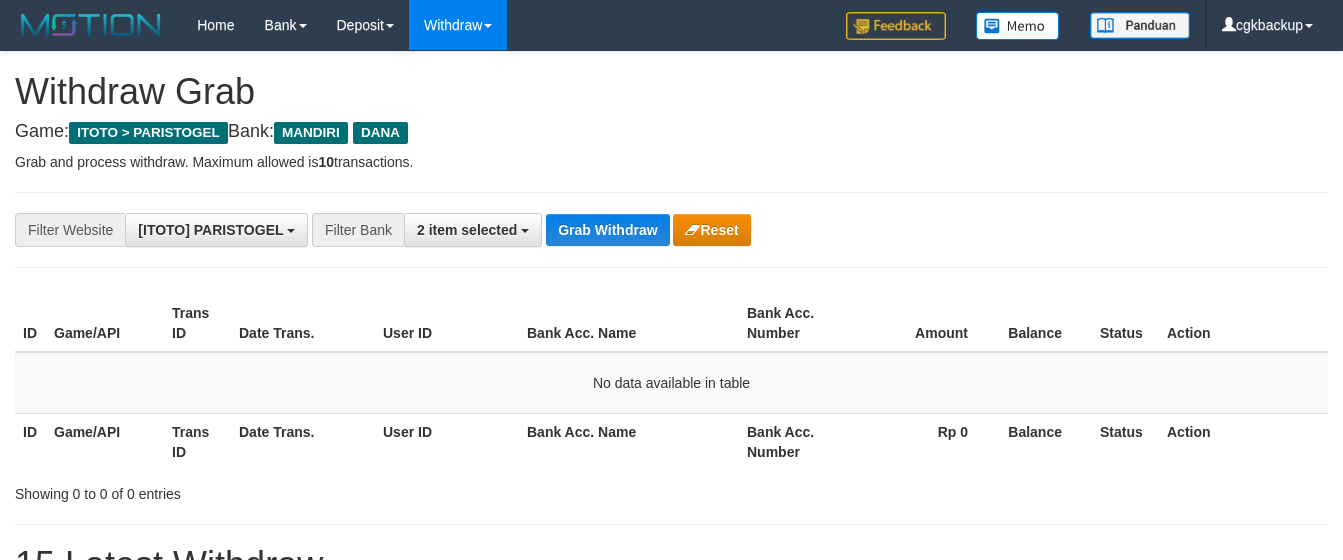 scroll, scrollTop: 0, scrollLeft: 0, axis: both 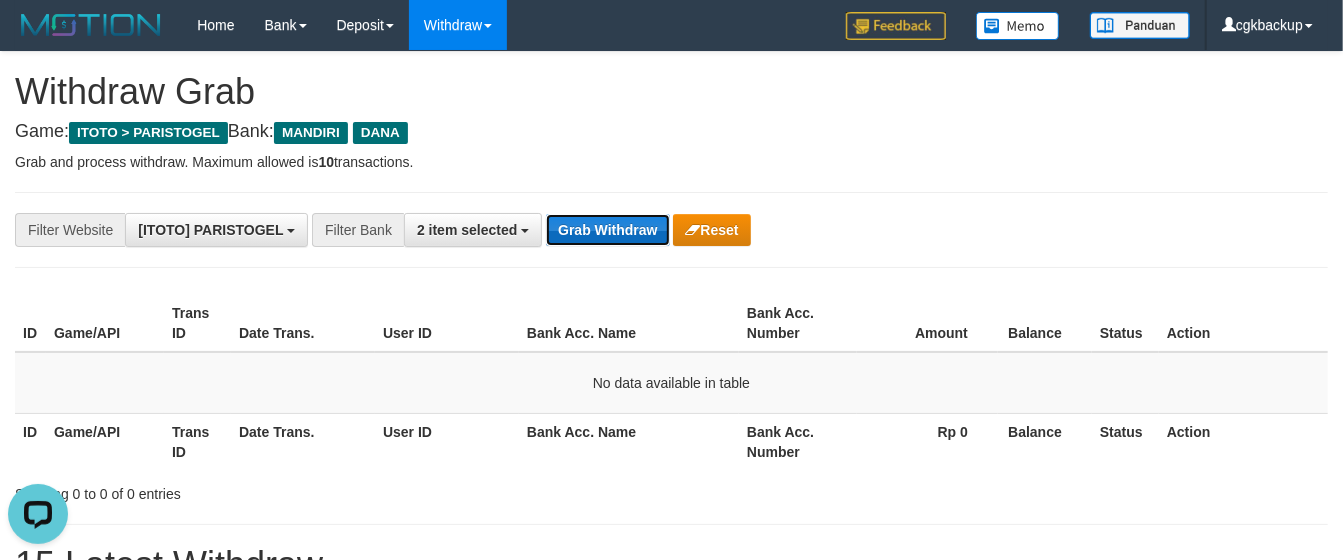 click on "Grab Withdraw" at bounding box center [607, 230] 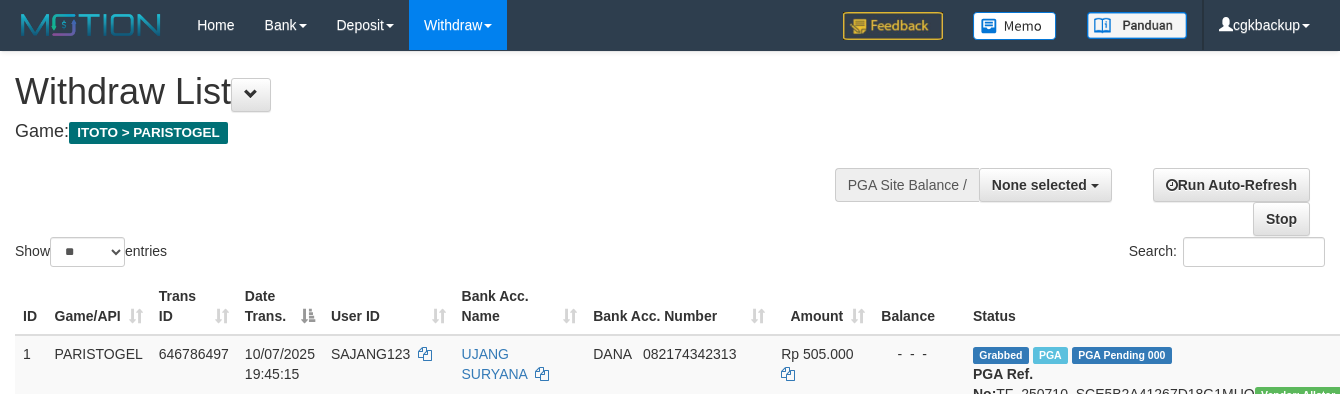 select 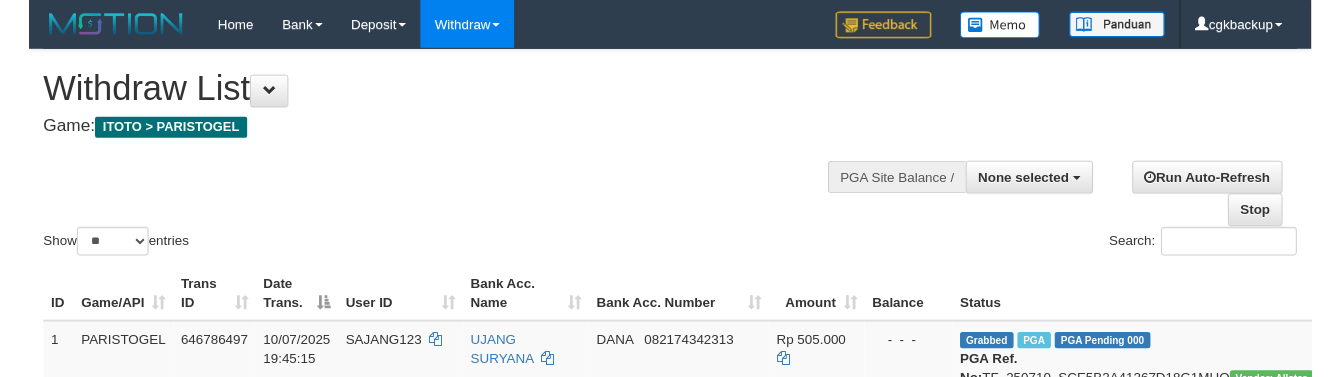 scroll, scrollTop: 976, scrollLeft: 88, axis: both 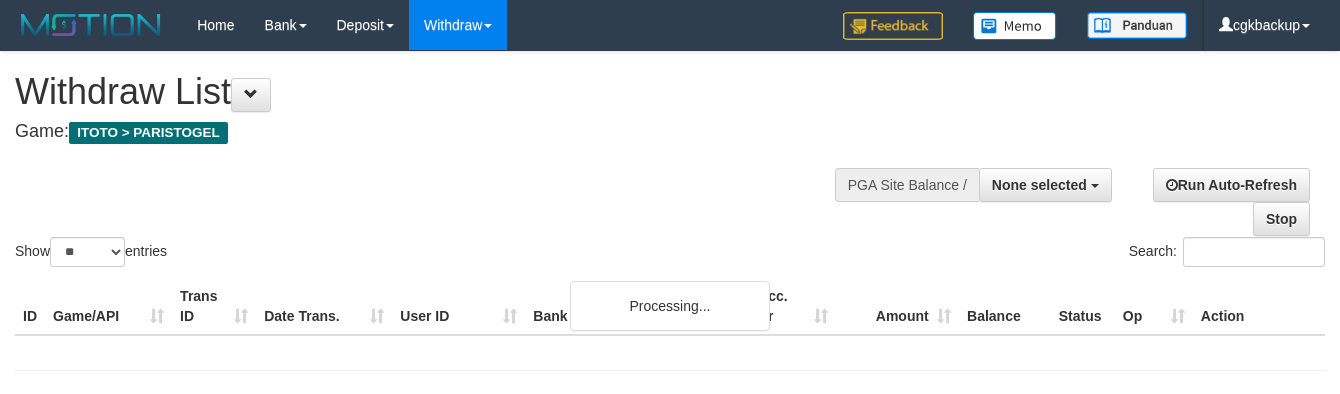 select 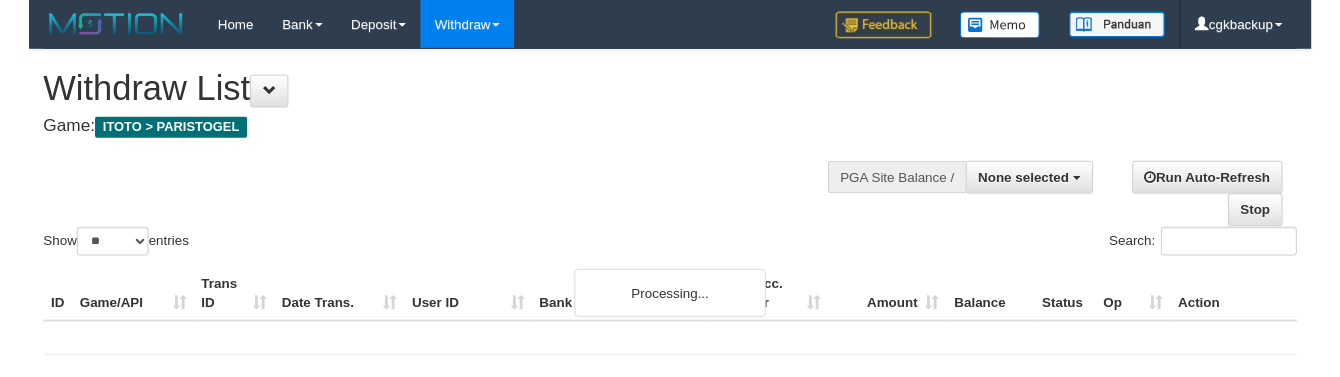 scroll, scrollTop: 1167, scrollLeft: 88, axis: both 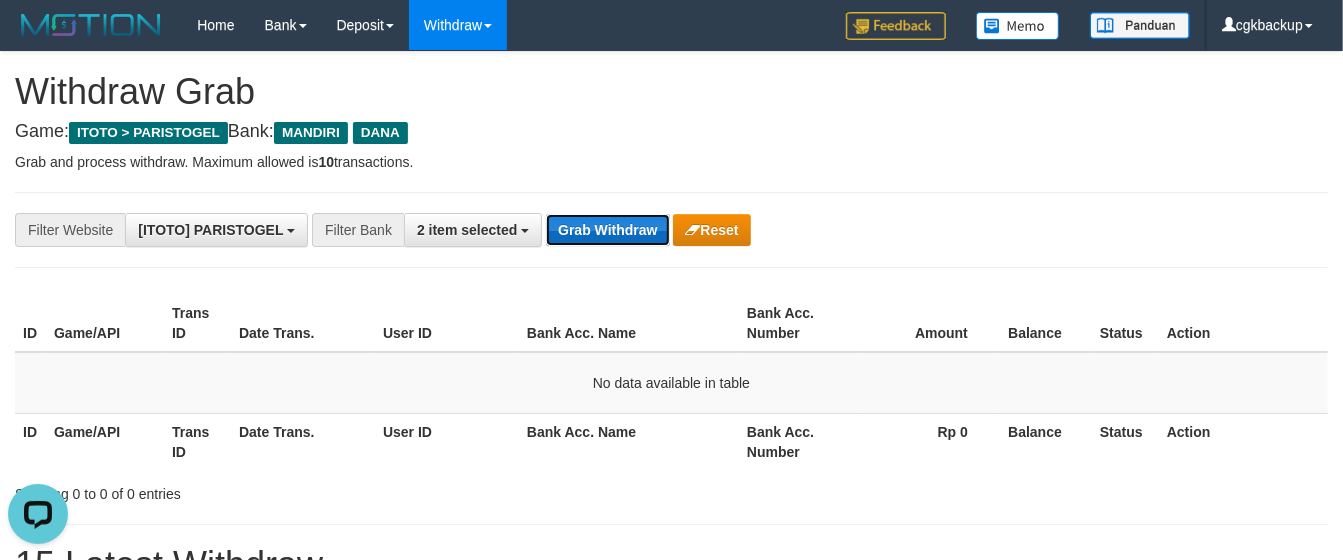 click on "Grab Withdraw" at bounding box center [607, 230] 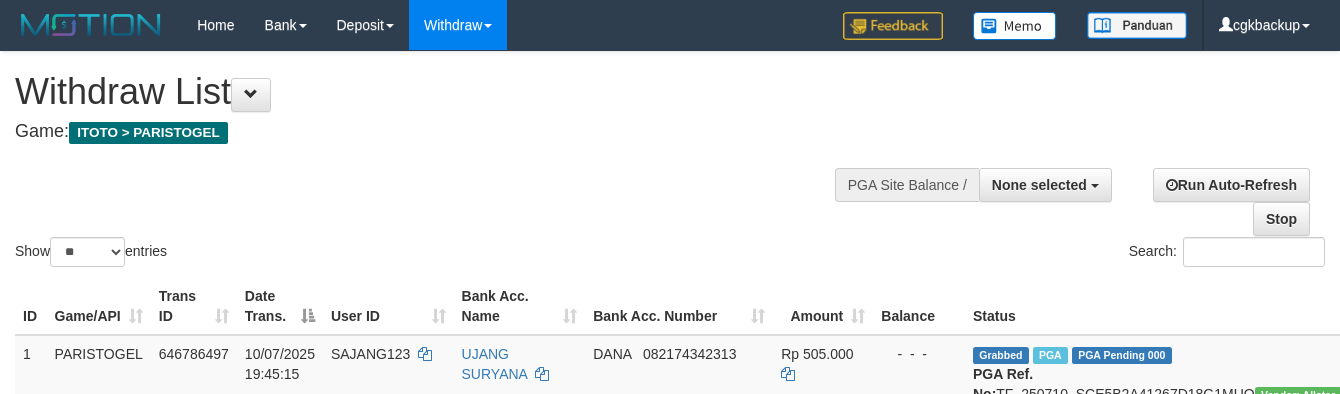 select 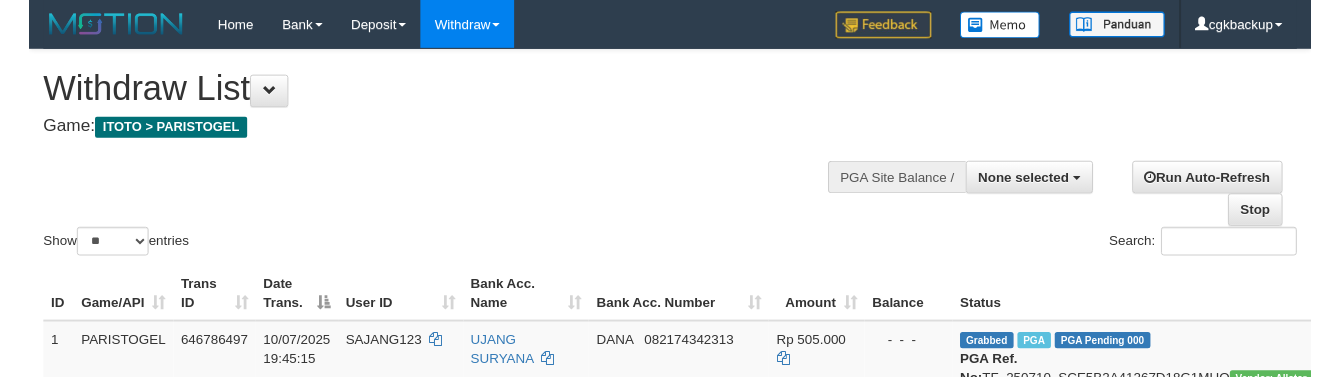 scroll, scrollTop: 1087, scrollLeft: 88, axis: both 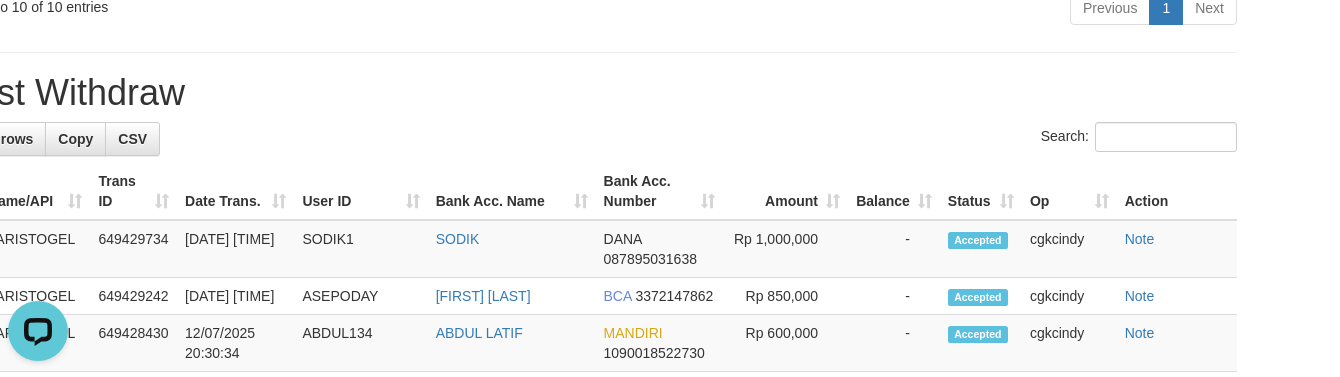 click on "Allow Grab" at bounding box center (1393, -90) 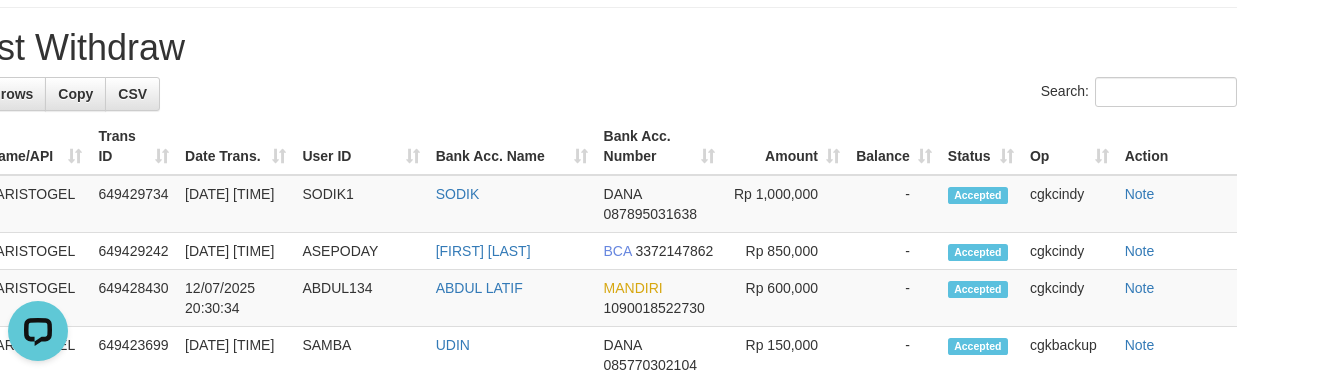 scroll, scrollTop: 976, scrollLeft: 88, axis: both 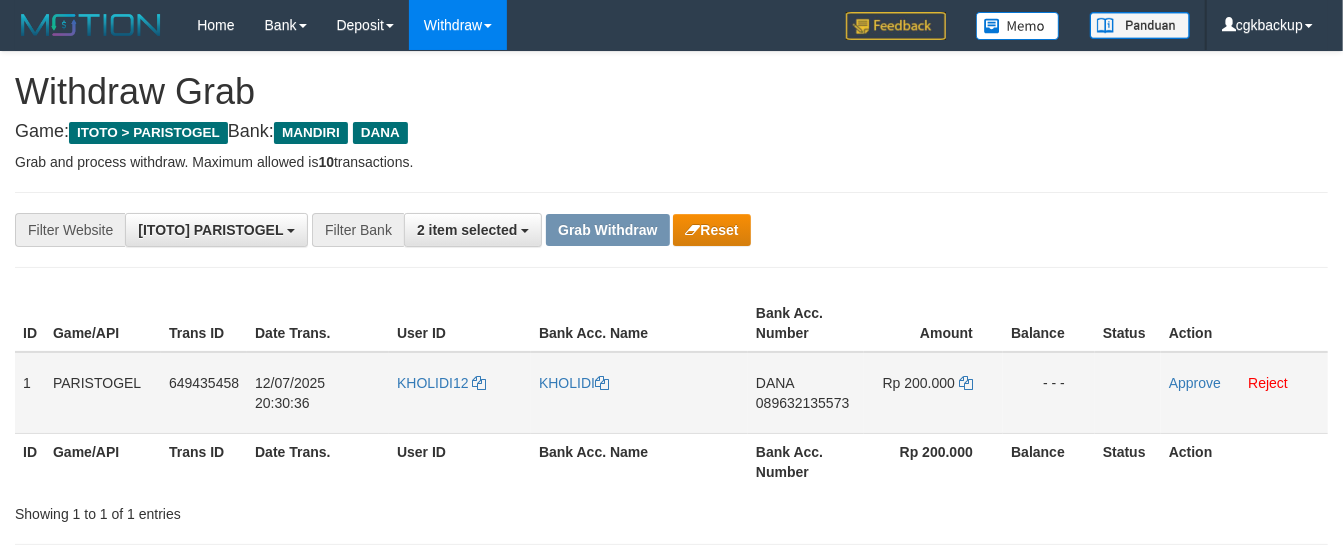 click on "KHOLIDI12" at bounding box center (460, 393) 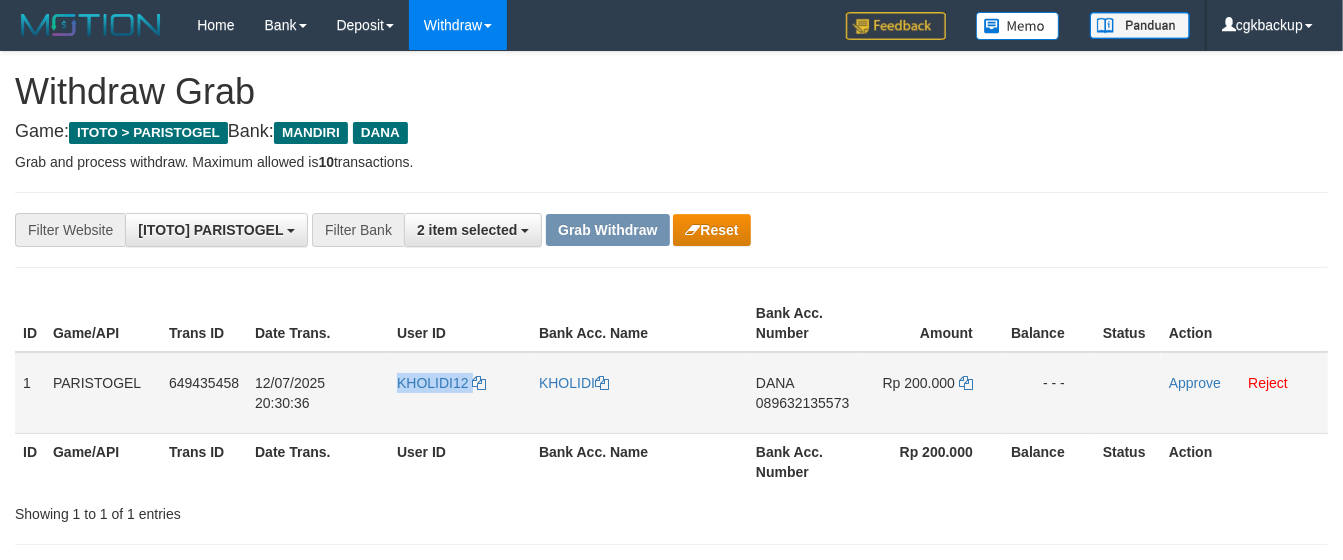 click on "KHOLIDI12" at bounding box center (460, 393) 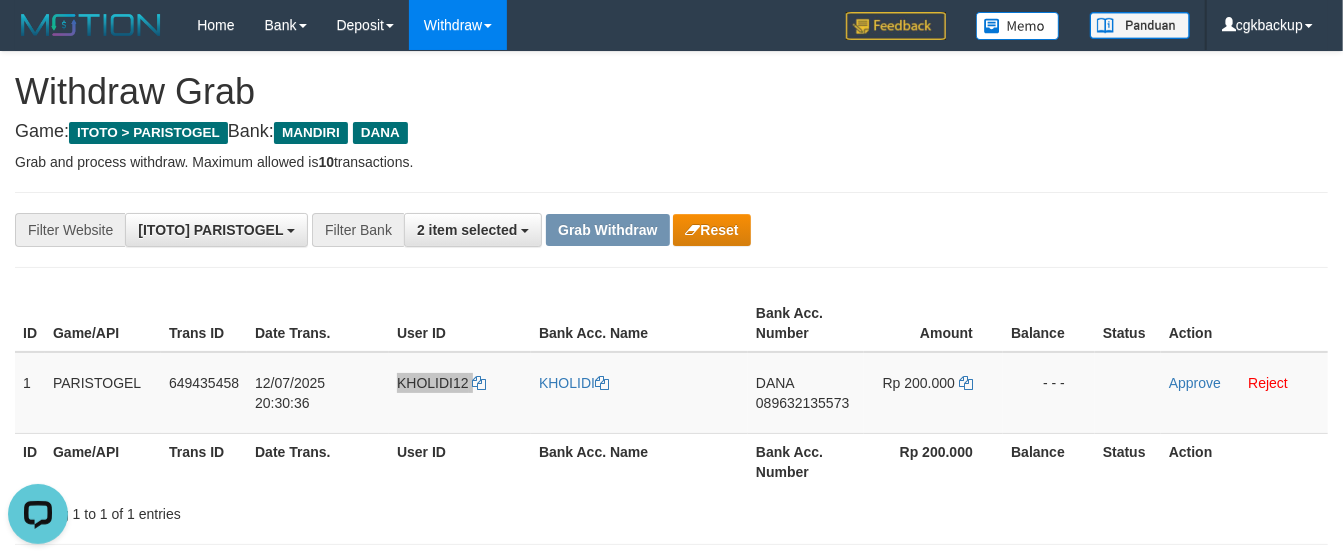 scroll, scrollTop: 0, scrollLeft: 0, axis: both 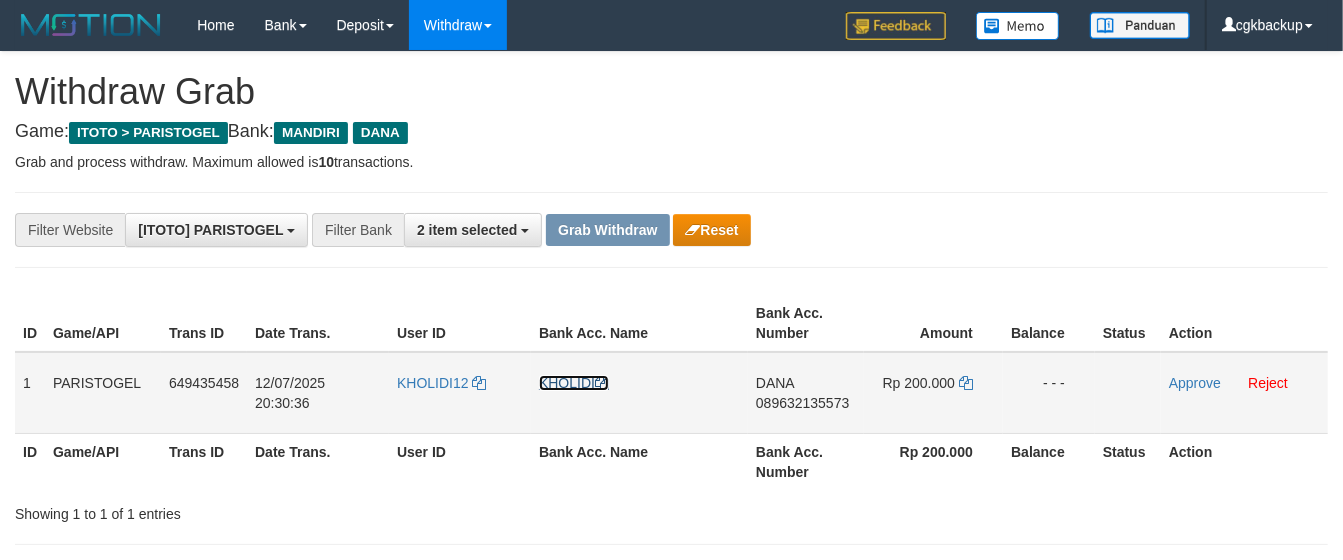 click on "KHOLIDI" at bounding box center (574, 383) 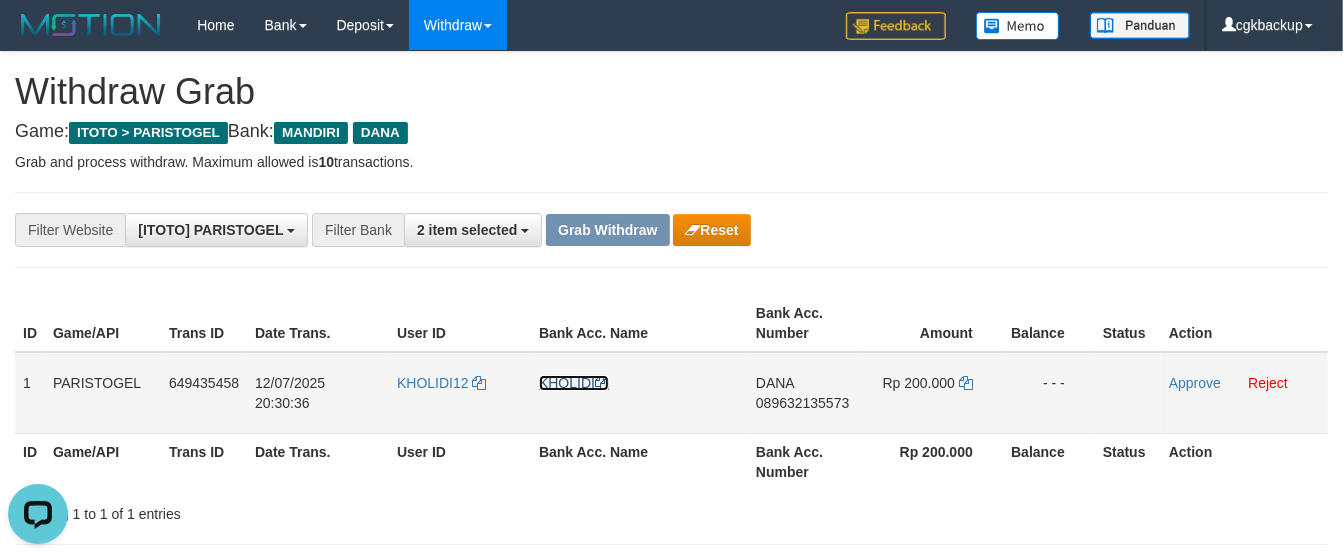 drag, startPoint x: 556, startPoint y: 378, endPoint x: 66, endPoint y: 383, distance: 490.0255 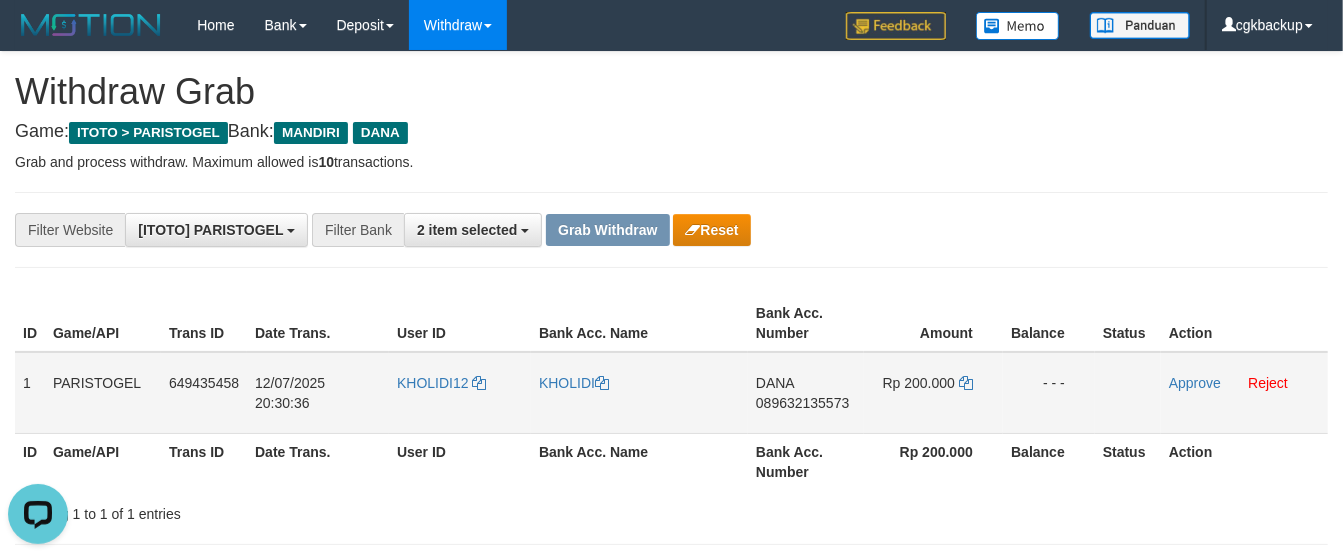 scroll, scrollTop: 0, scrollLeft: 0, axis: both 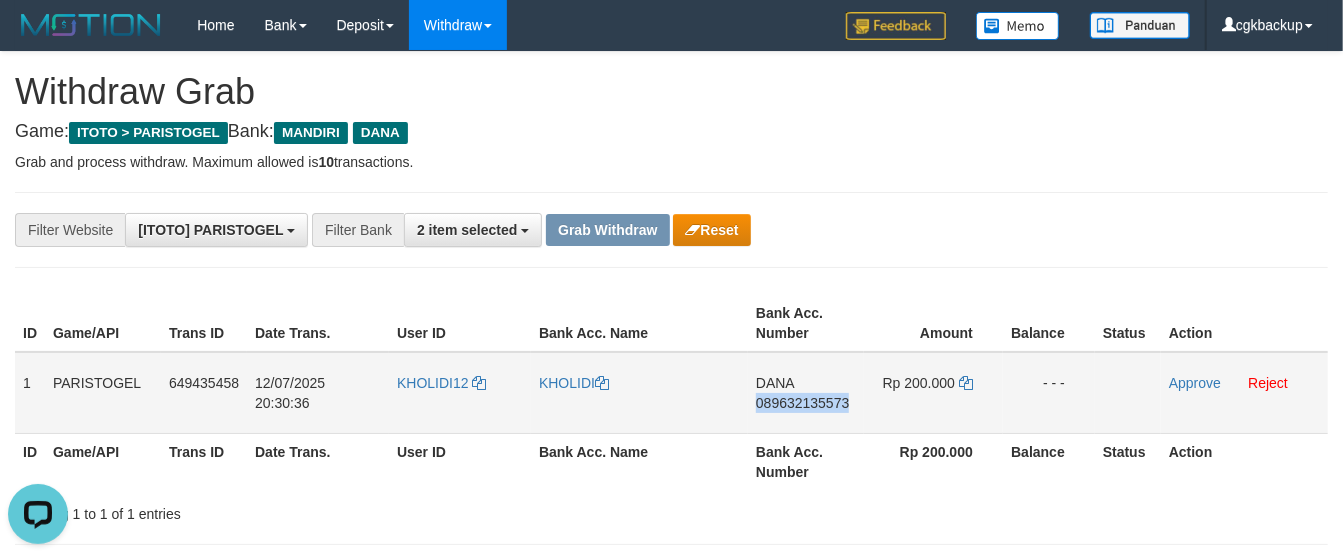 click on "DANA
089632135573" at bounding box center [806, 393] 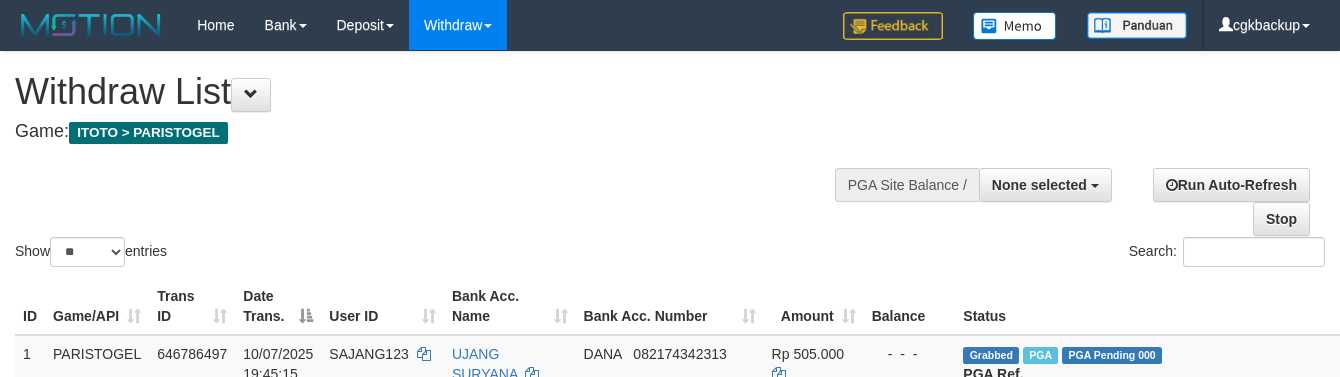 select 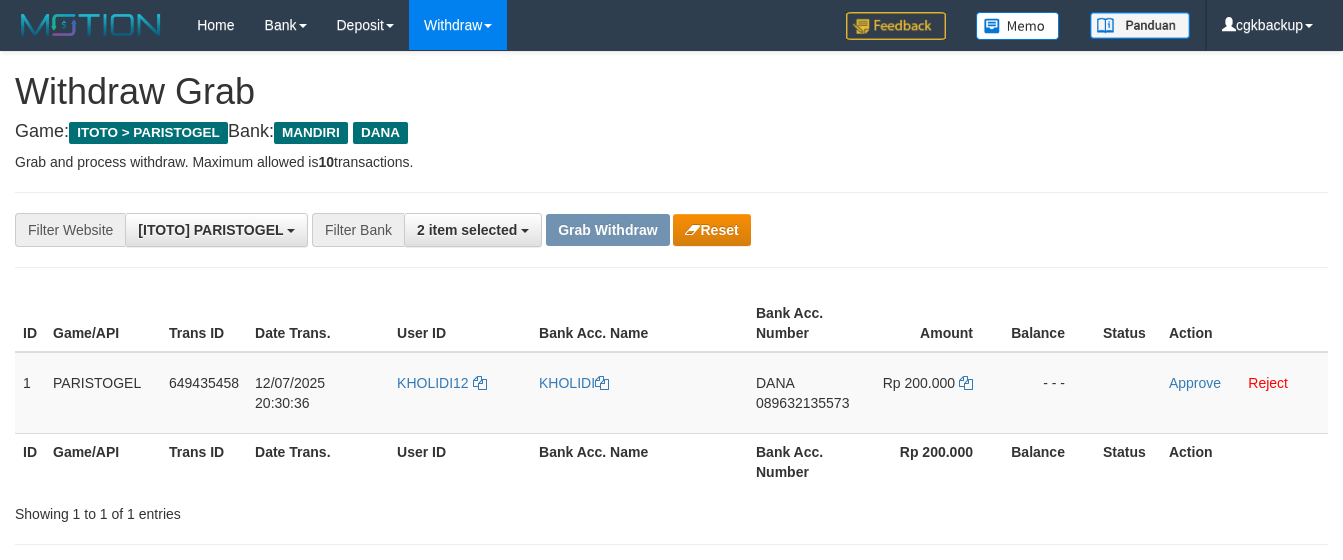 scroll, scrollTop: 0, scrollLeft: 0, axis: both 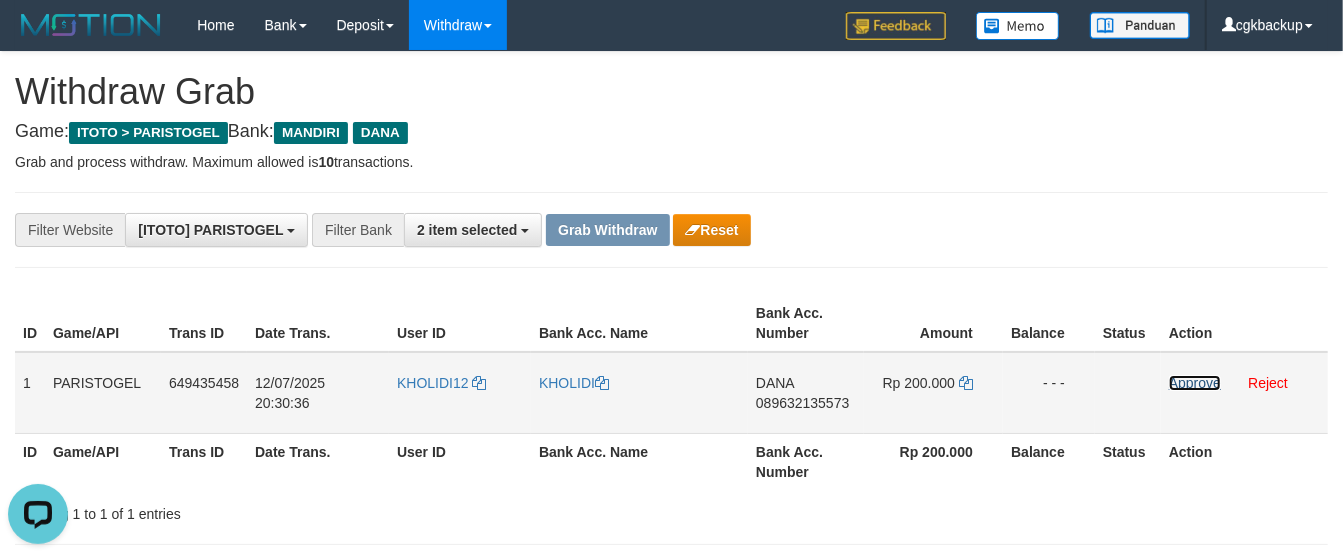 click on "Approve" at bounding box center (1195, 383) 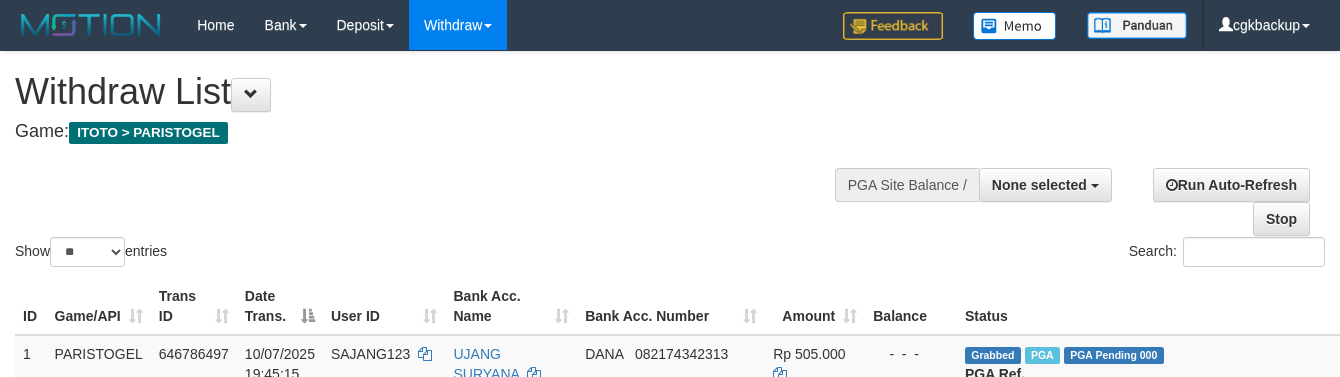 select 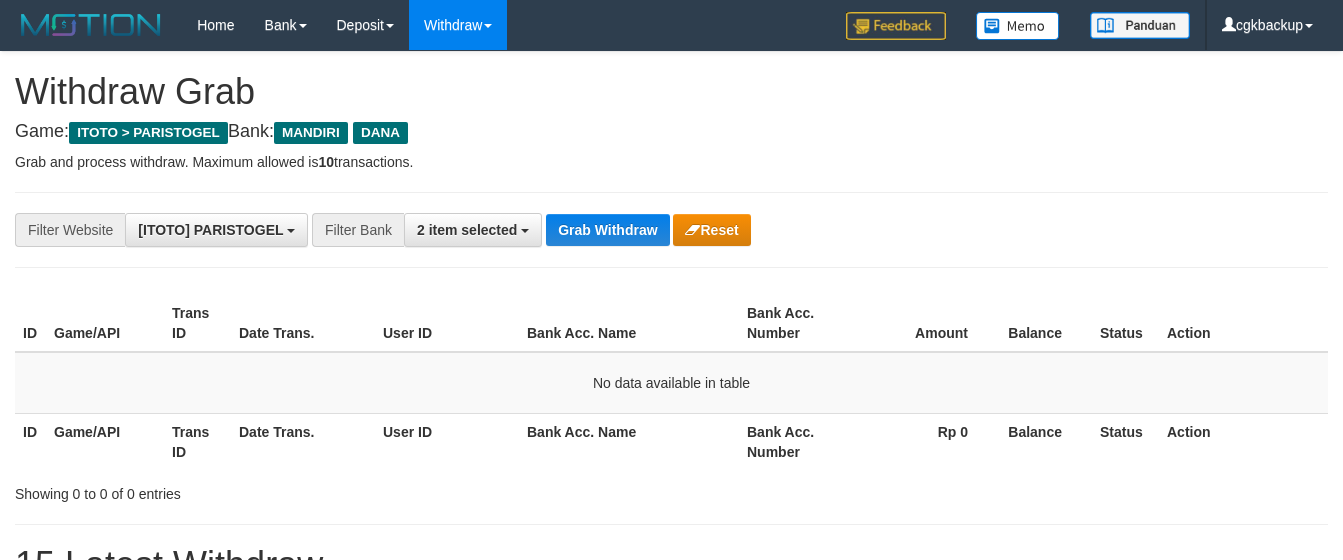 scroll, scrollTop: 0, scrollLeft: 0, axis: both 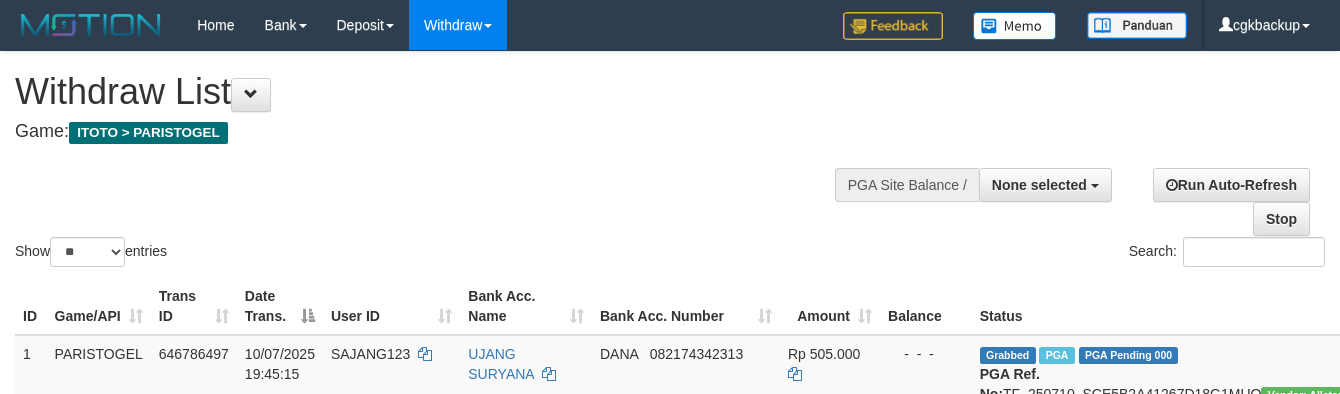 select 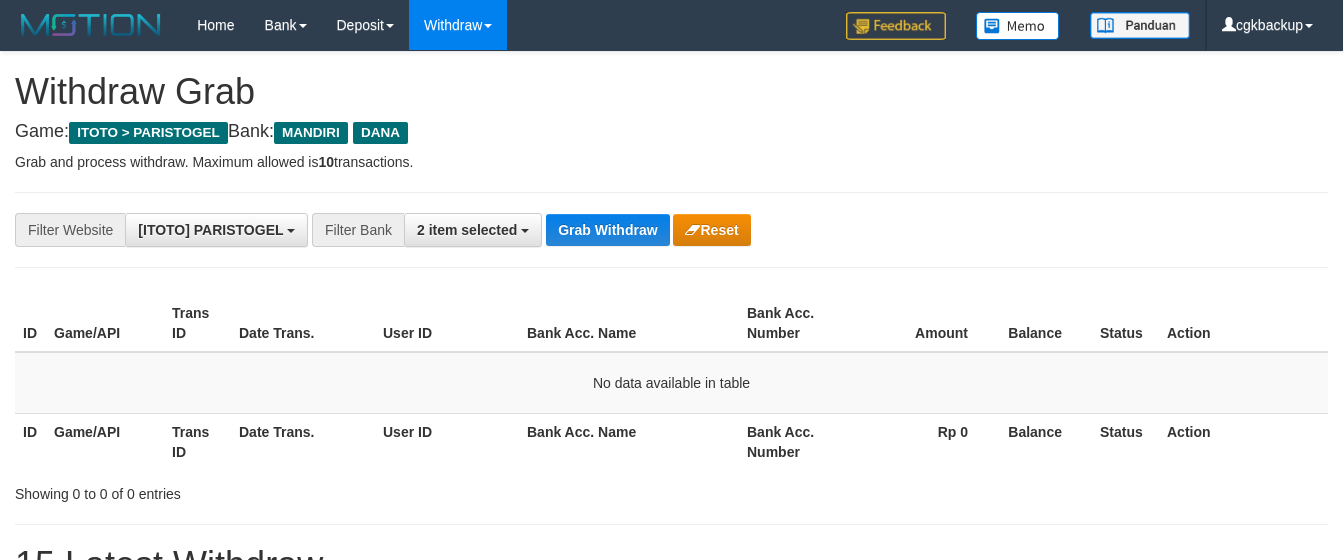 scroll, scrollTop: 0, scrollLeft: 0, axis: both 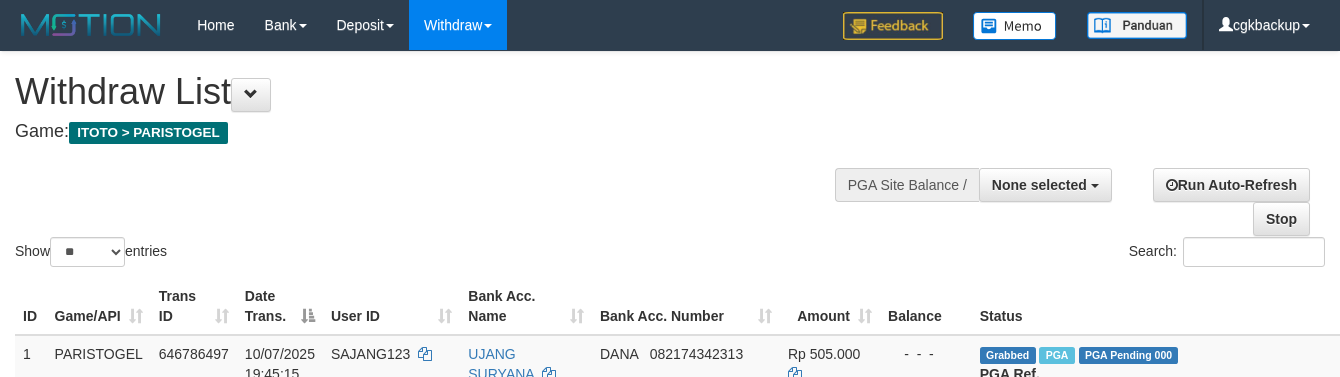 select 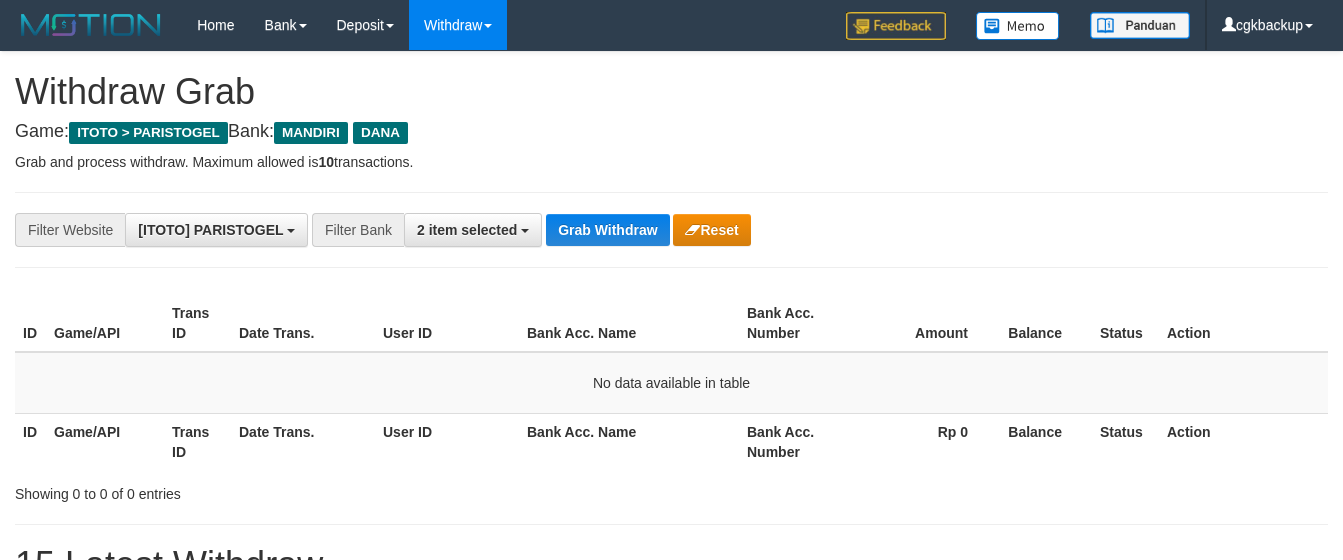 scroll, scrollTop: 0, scrollLeft: 0, axis: both 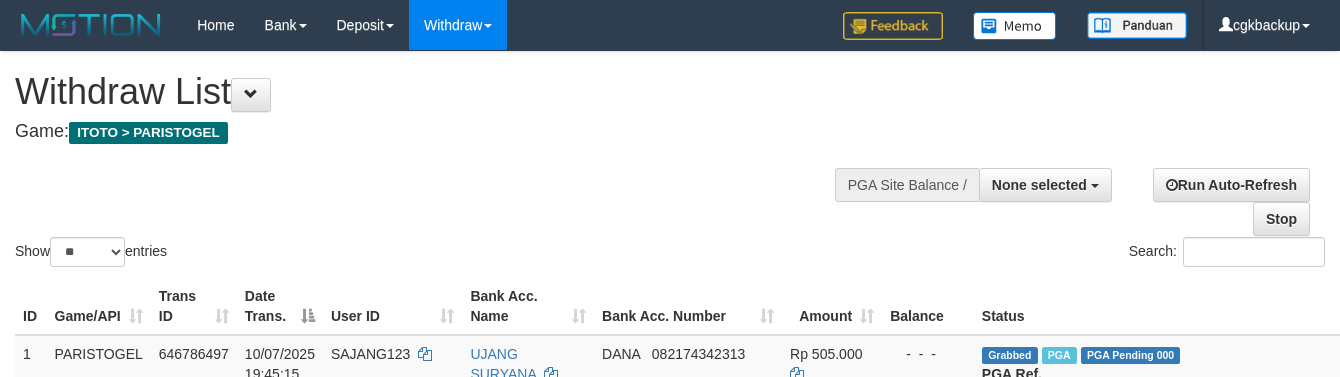 select 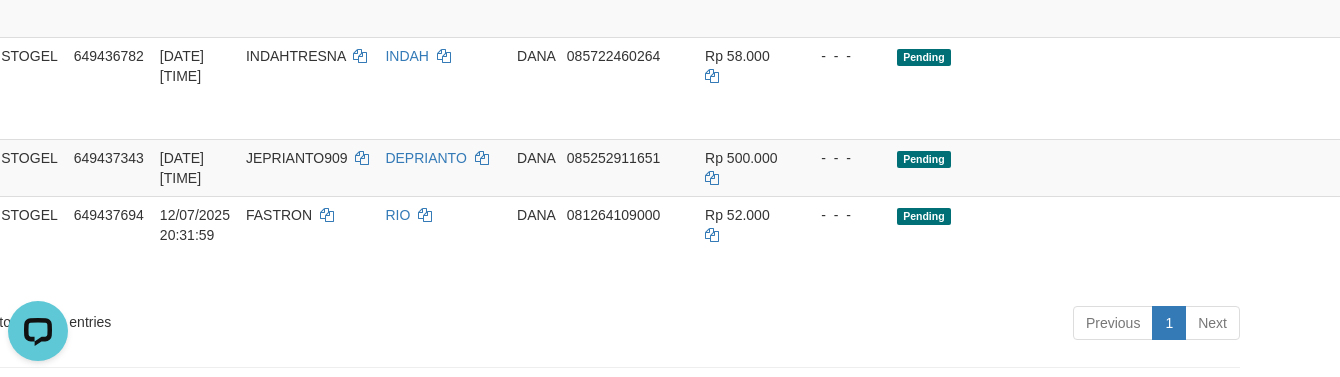 scroll, scrollTop: 976, scrollLeft: 85, axis: both 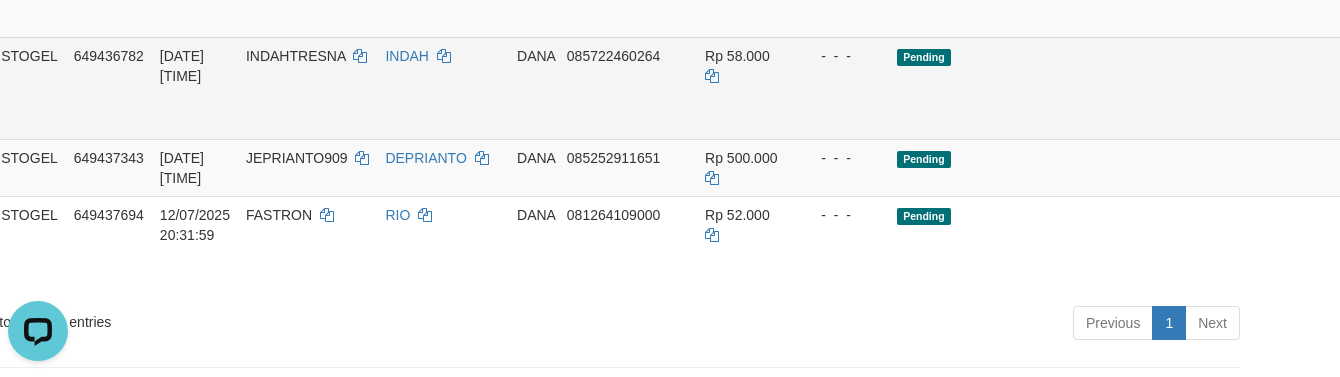 click on "Allow Grab" at bounding box center [1393, 66] 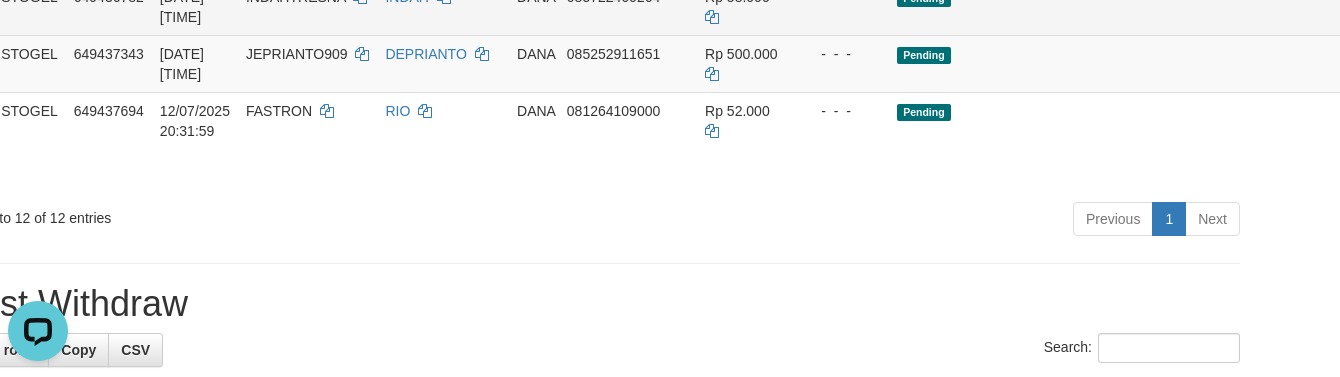 scroll, scrollTop: 1087, scrollLeft: 85, axis: both 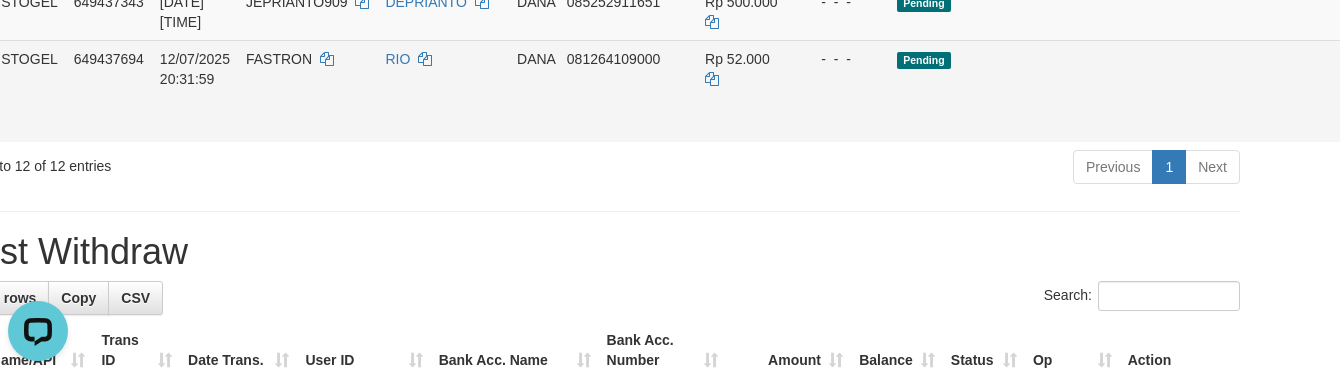 click on "Allow Grab" at bounding box center [1393, 69] 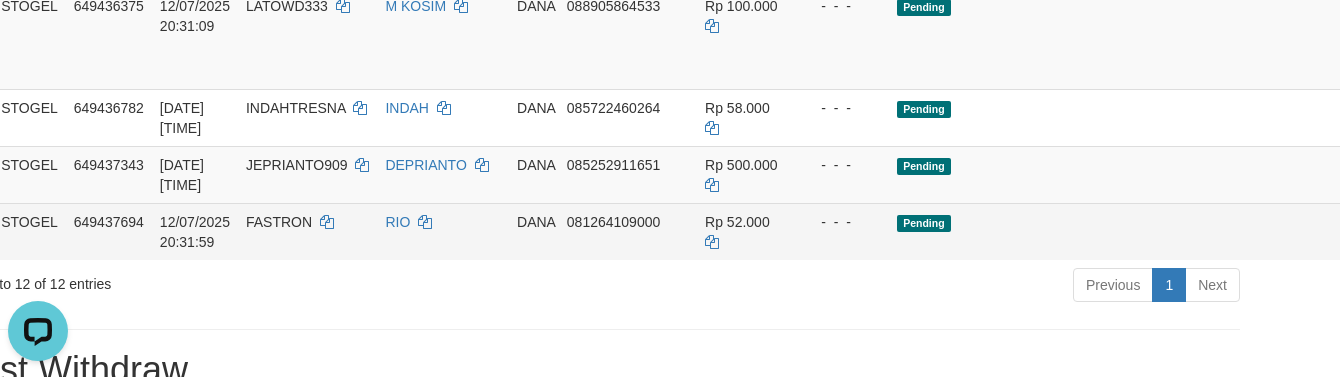 scroll, scrollTop: 865, scrollLeft: 85, axis: both 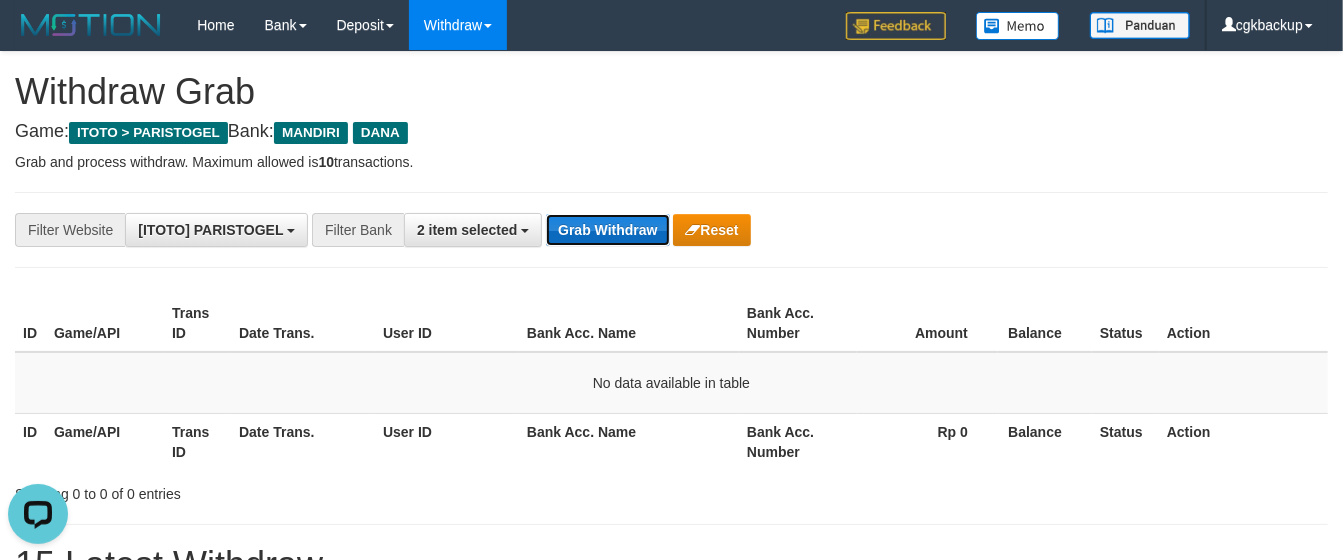 click on "Grab Withdraw" at bounding box center (607, 230) 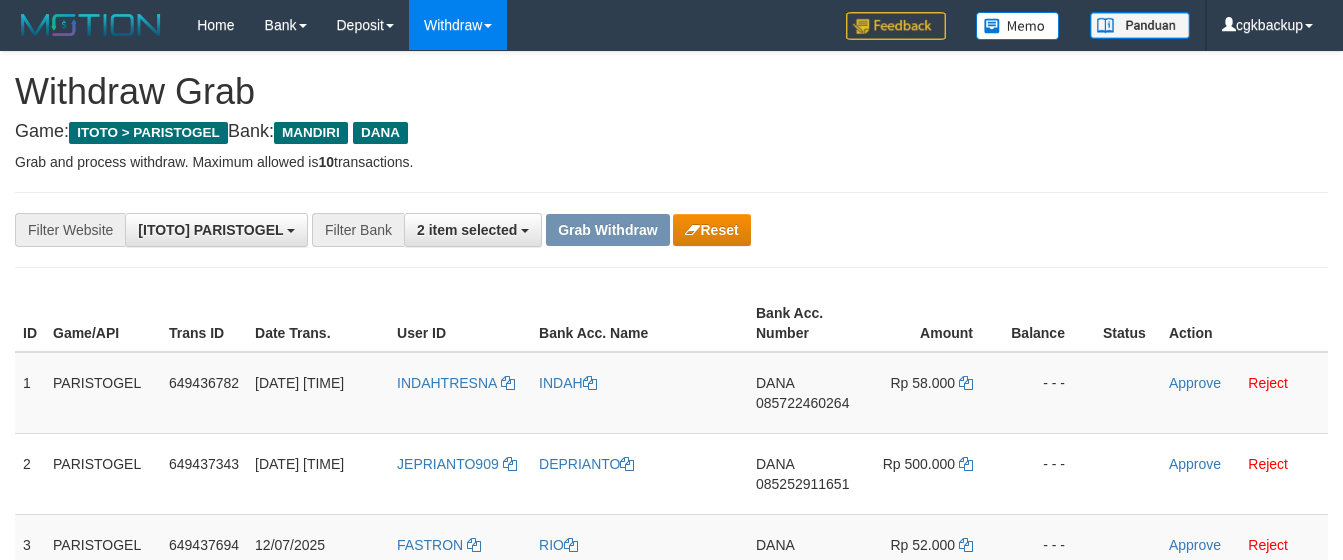 scroll, scrollTop: 0, scrollLeft: 0, axis: both 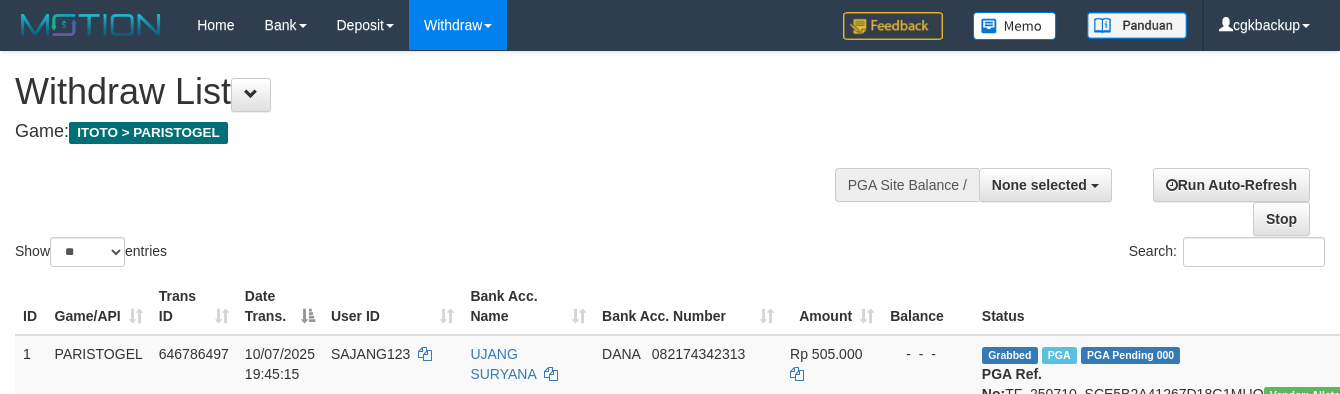 select 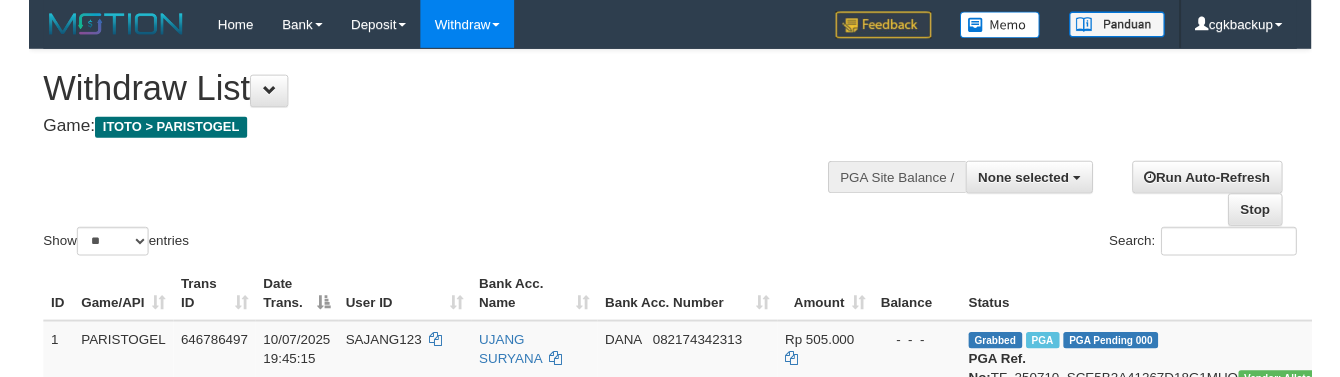 scroll, scrollTop: 865, scrollLeft: 85, axis: both 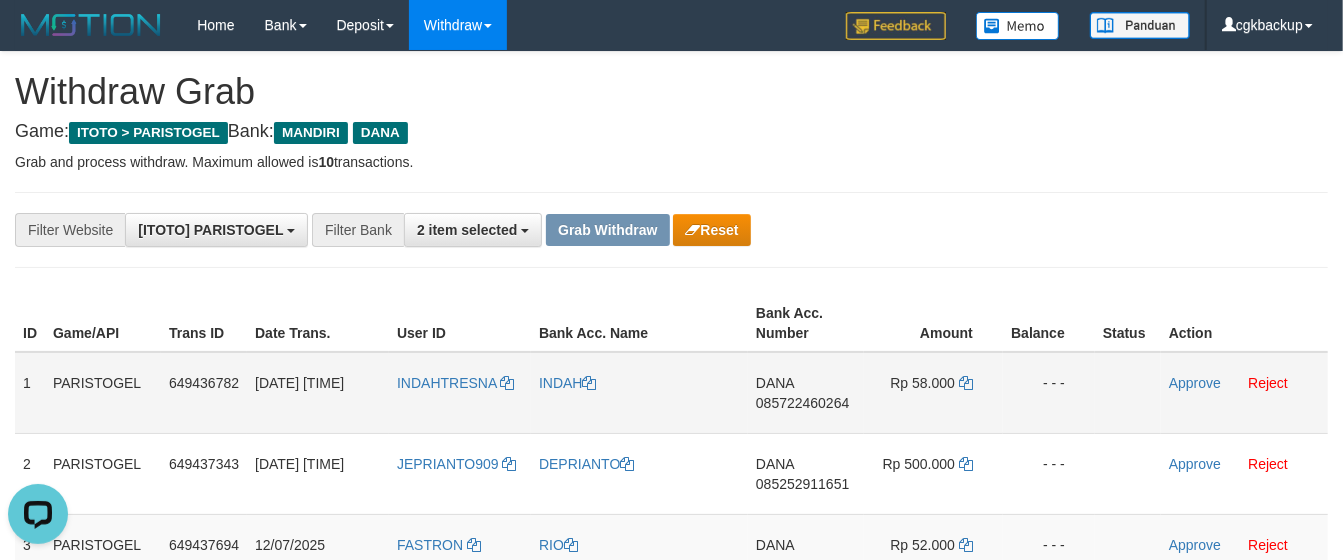 click on "INDAHTRESNA" at bounding box center [460, 393] 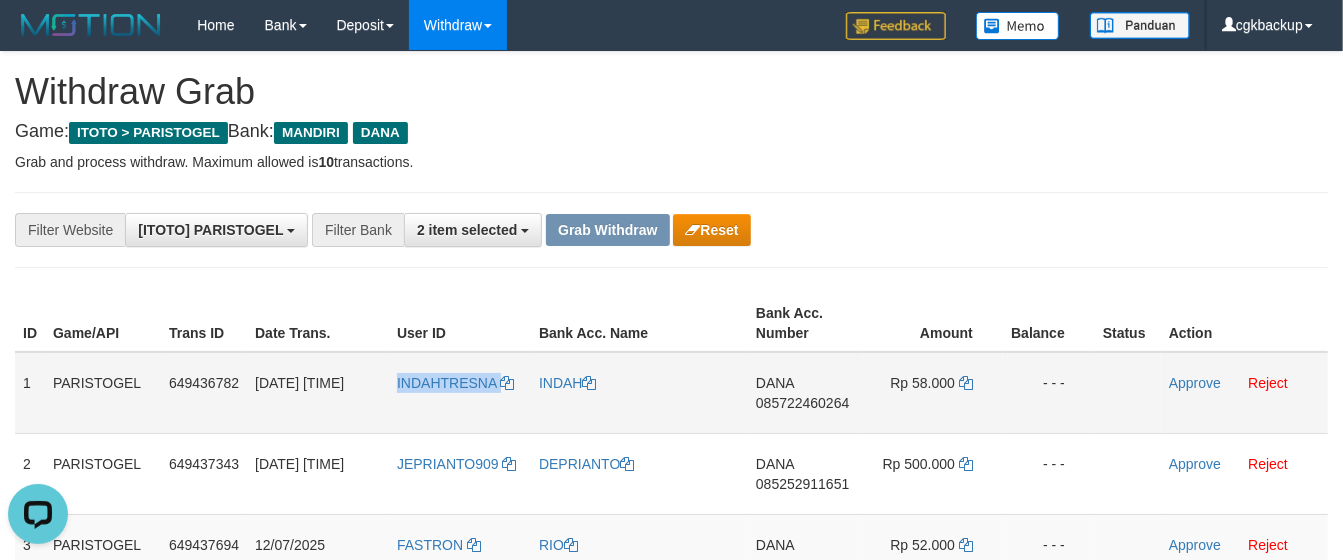 click on "INDAHTRESNA" at bounding box center [460, 393] 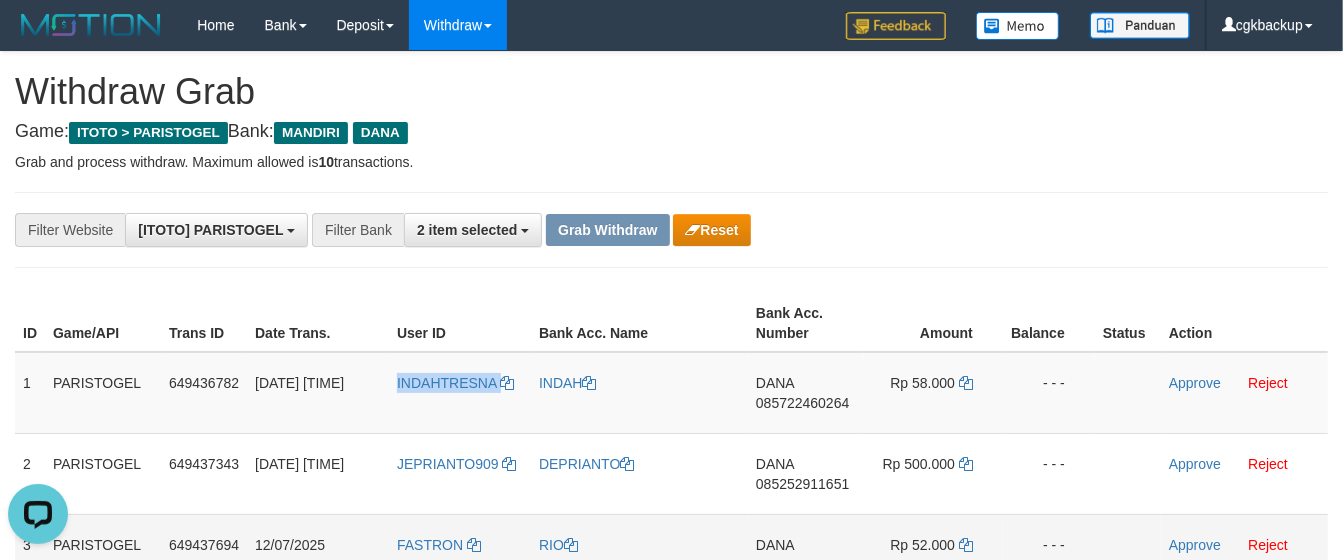 copy on "INDAHTRESNA" 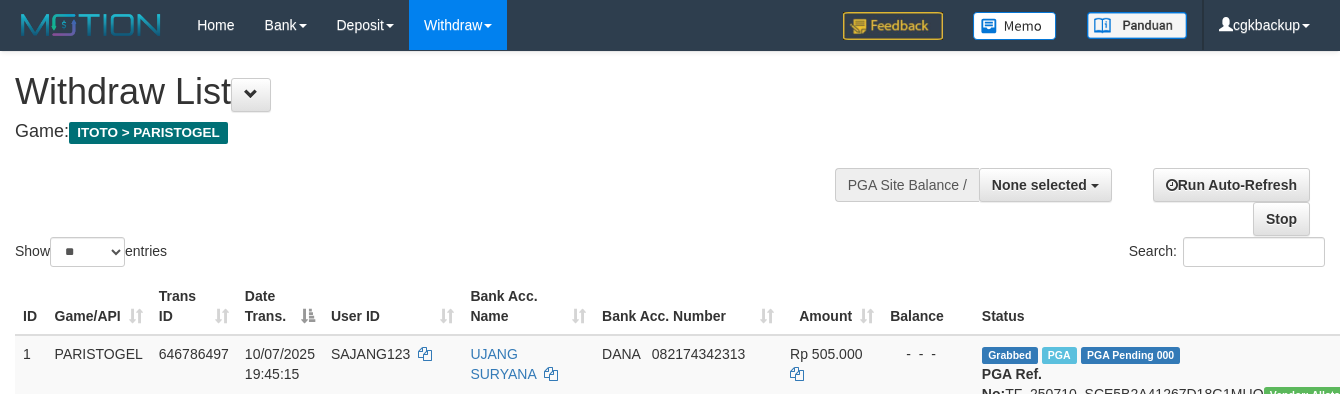 select 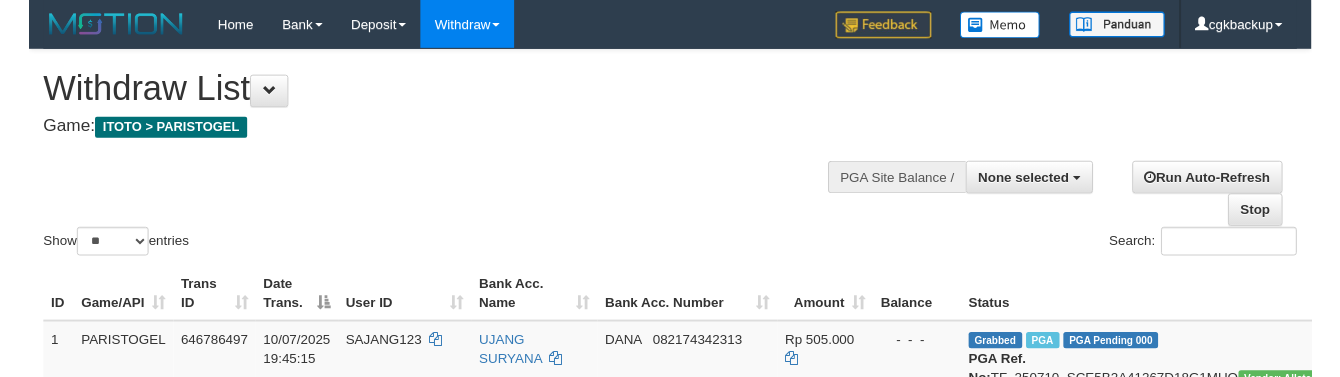scroll, scrollTop: 1087, scrollLeft: 85, axis: both 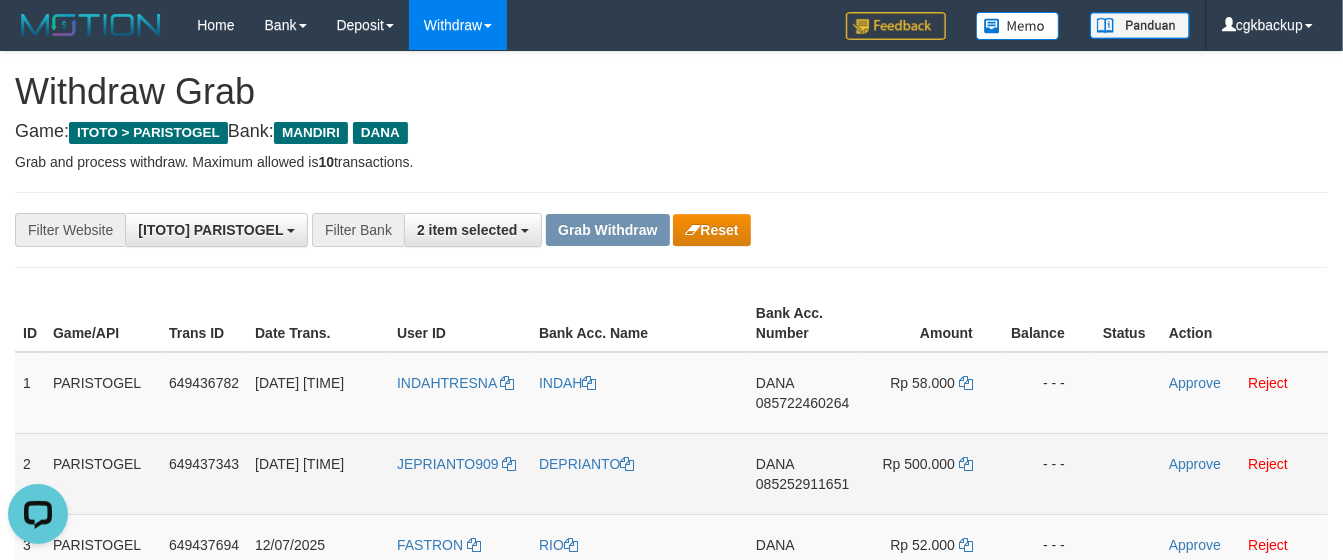 click on "JEPRIANTO909" at bounding box center (460, 473) 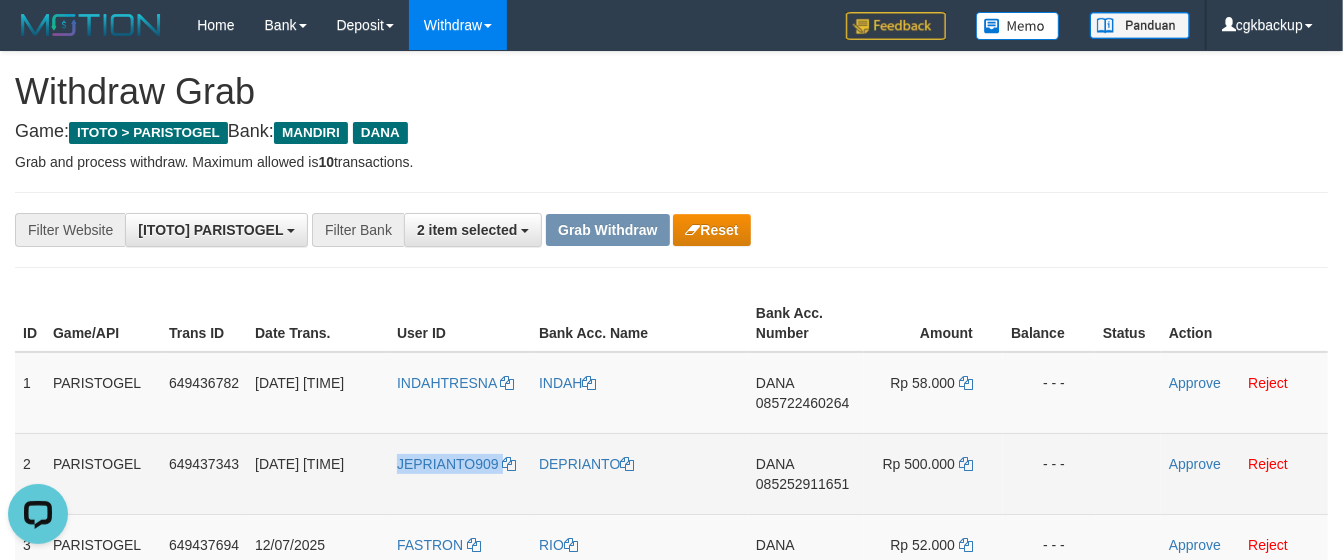click on "JEPRIANTO909" at bounding box center (460, 473) 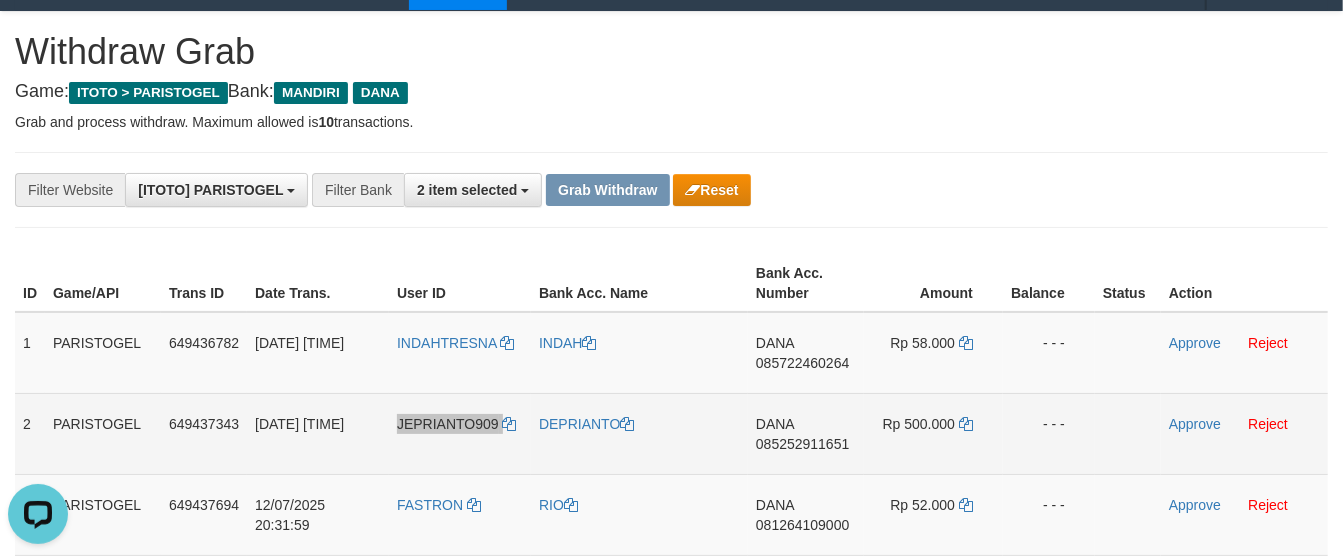 scroll, scrollTop: 111, scrollLeft: 0, axis: vertical 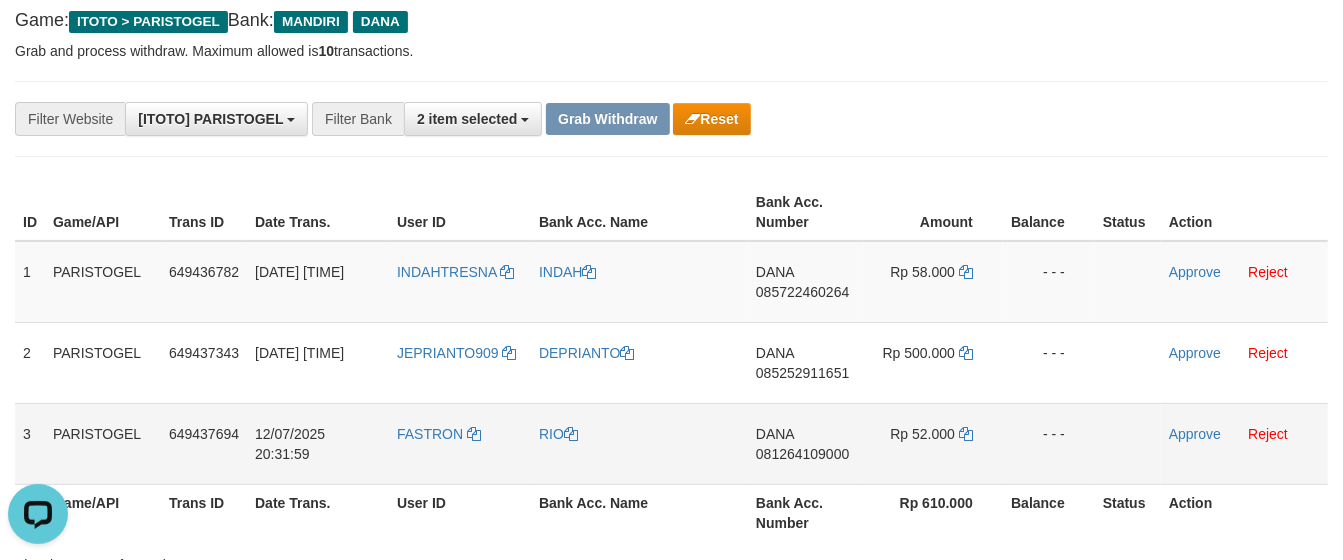 click on "FASTRON" at bounding box center (460, 443) 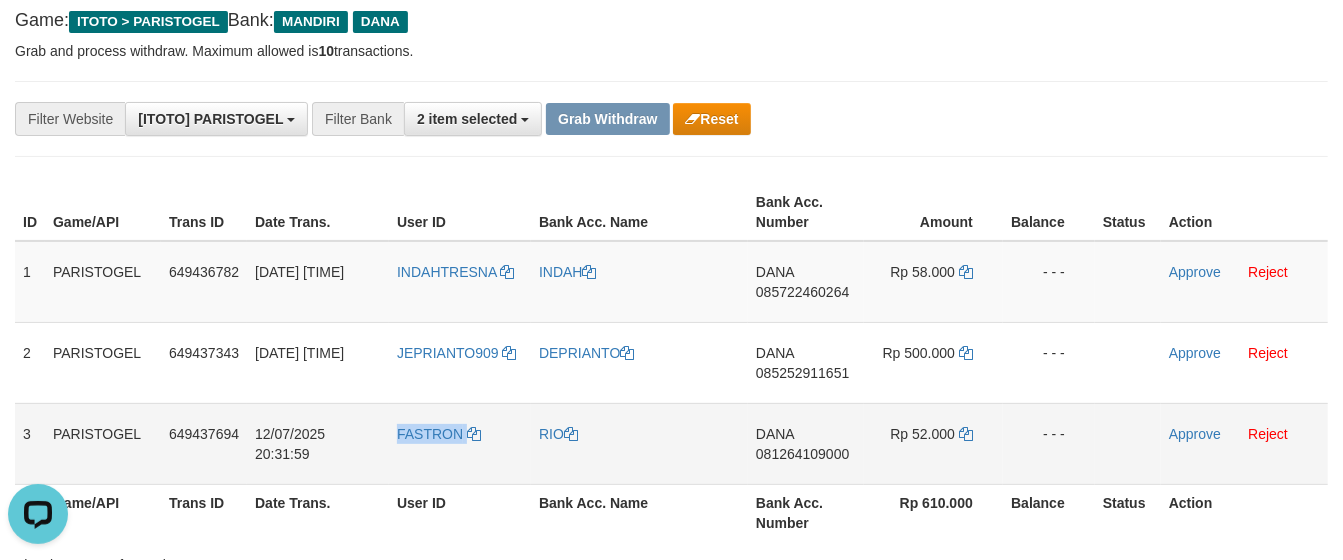 click on "FASTRON" at bounding box center [460, 443] 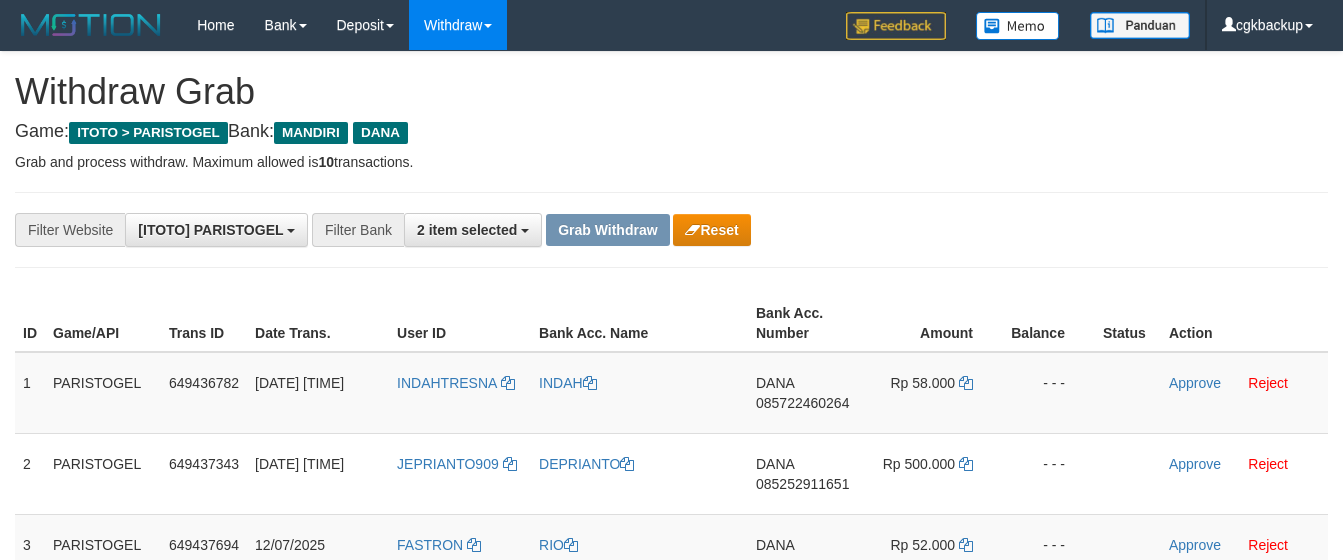 scroll, scrollTop: 112, scrollLeft: 0, axis: vertical 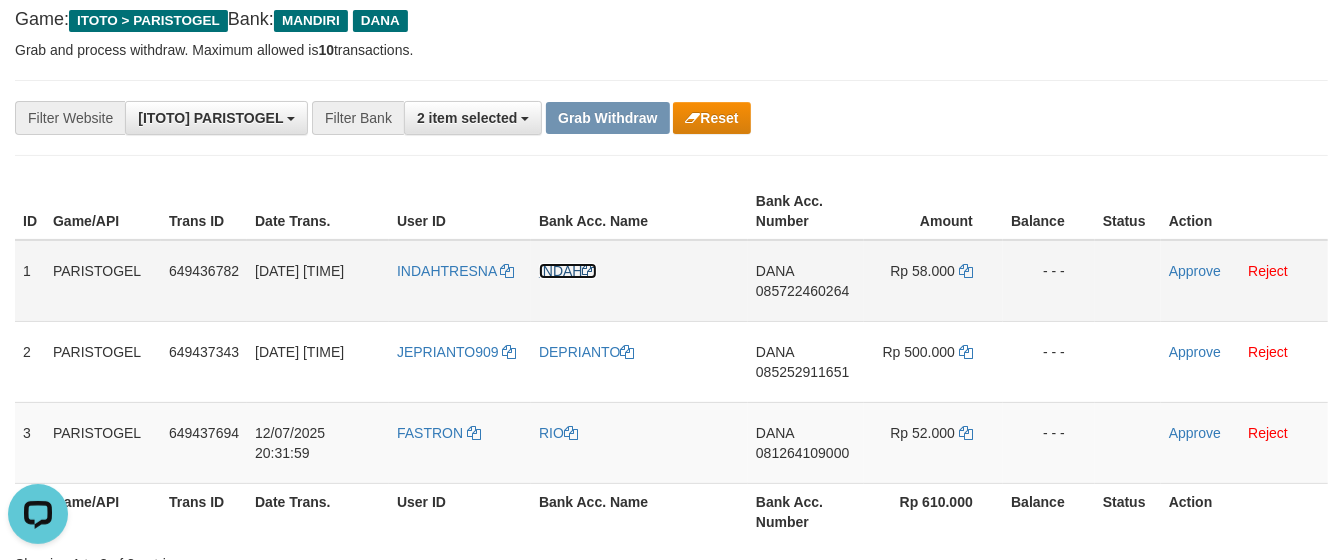 click on "INDAH" at bounding box center [568, 271] 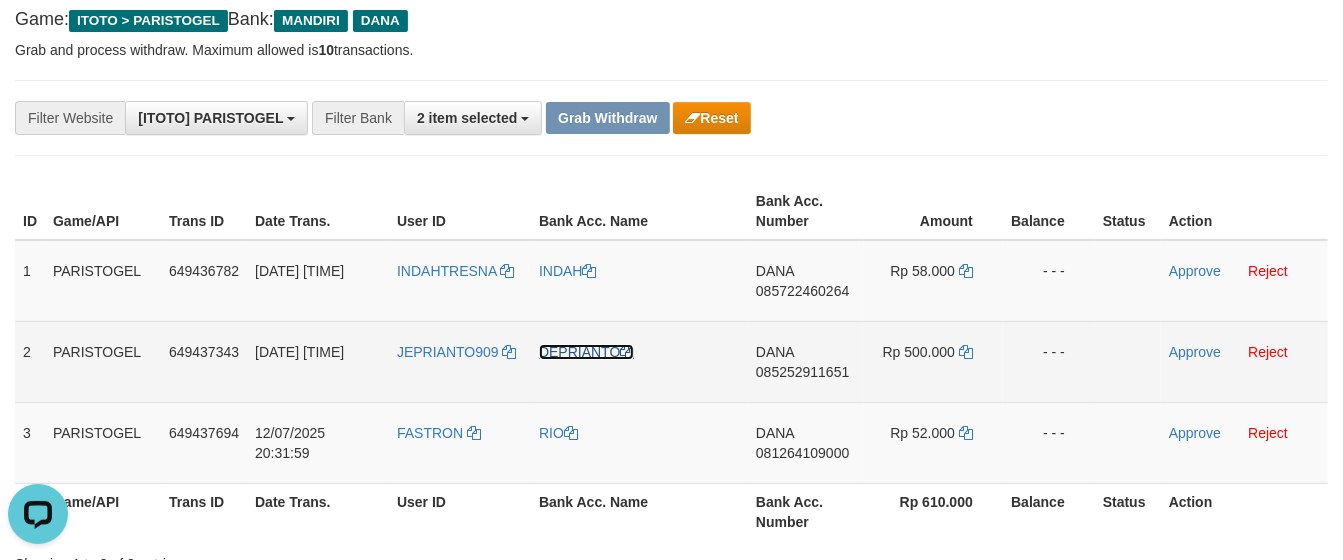 click on "DEPRIANTO" at bounding box center (586, 352) 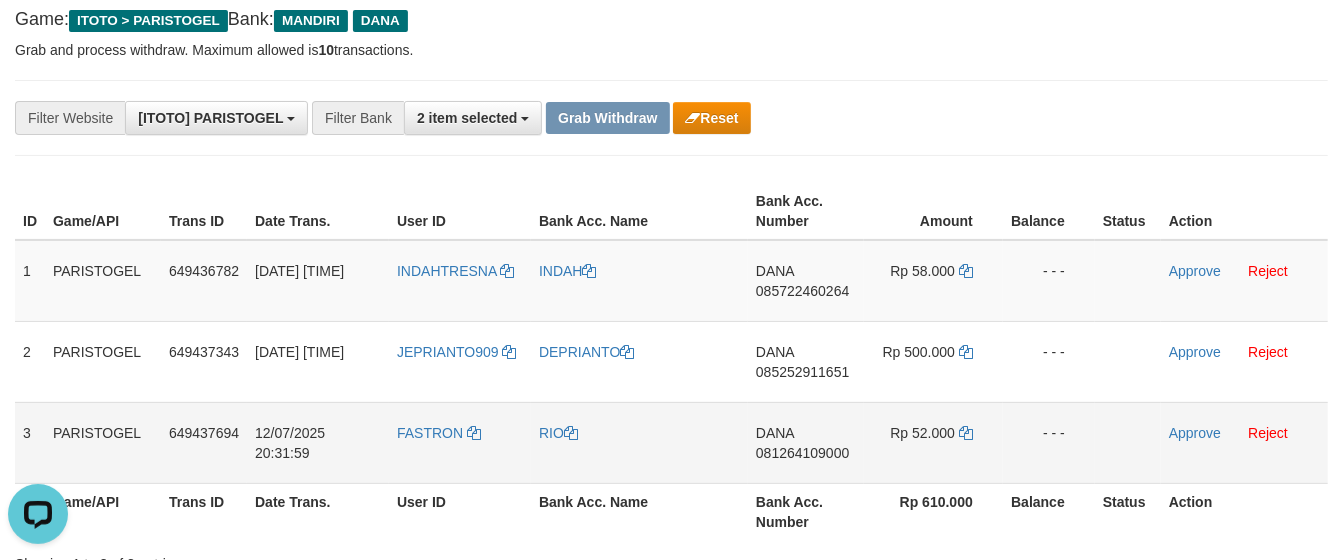 click on "RIO" at bounding box center (639, 442) 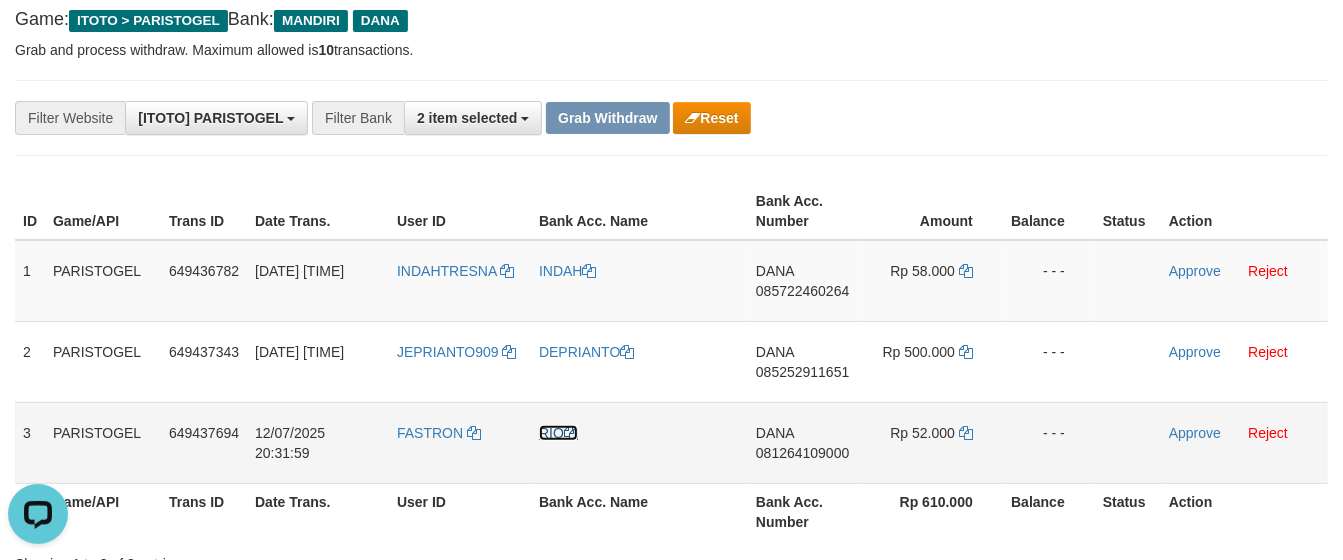click on "RIO" at bounding box center (558, 433) 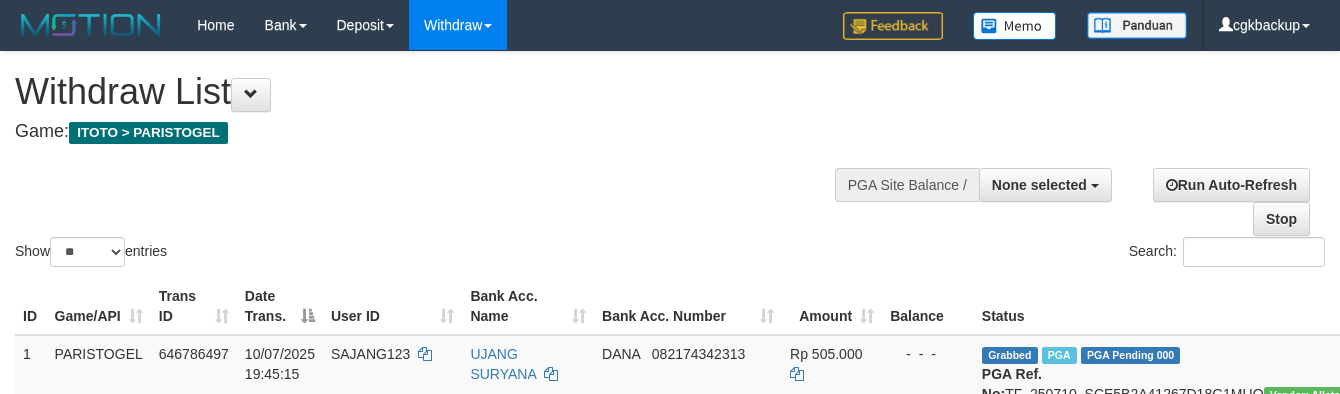 select 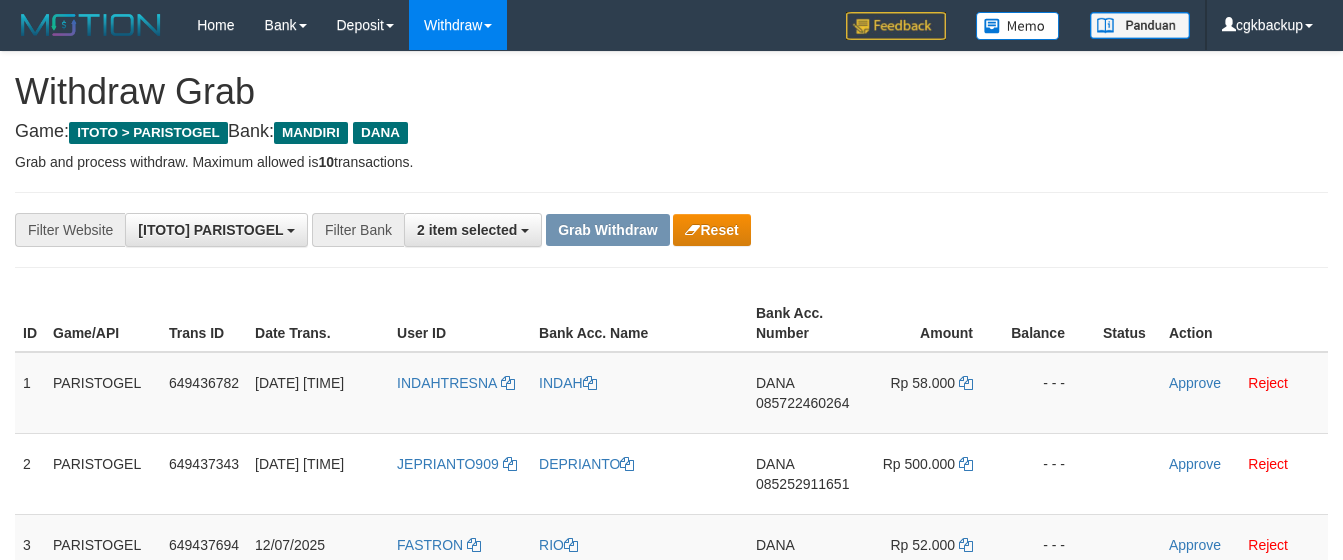 scroll, scrollTop: 112, scrollLeft: 0, axis: vertical 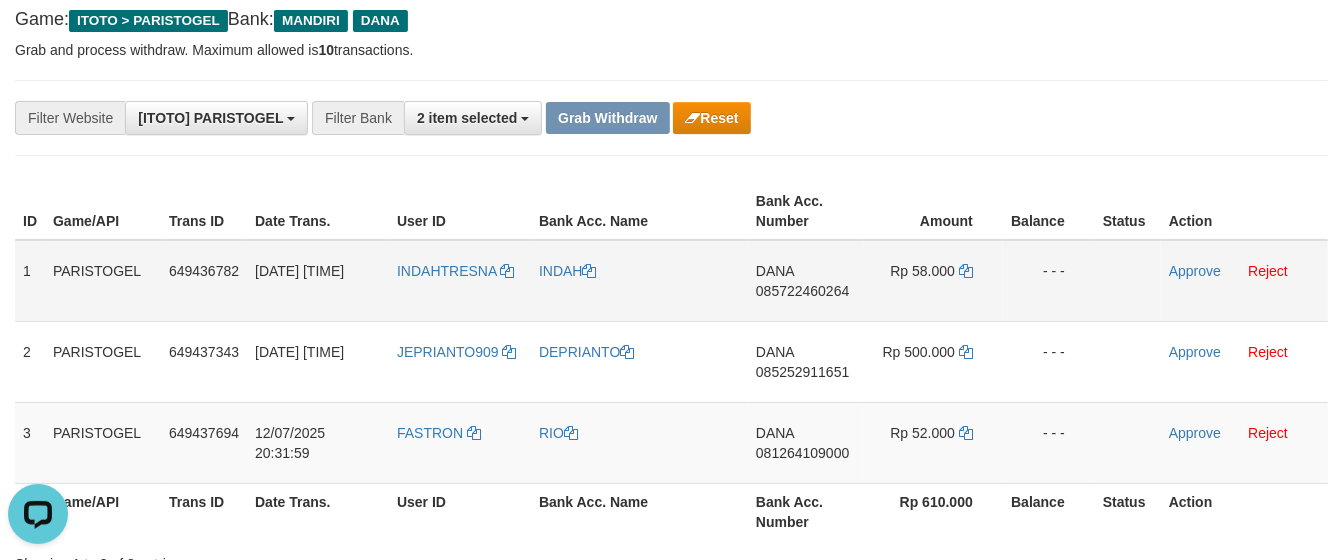 click on "[FIRST]
[PHONE]" at bounding box center (806, 281) 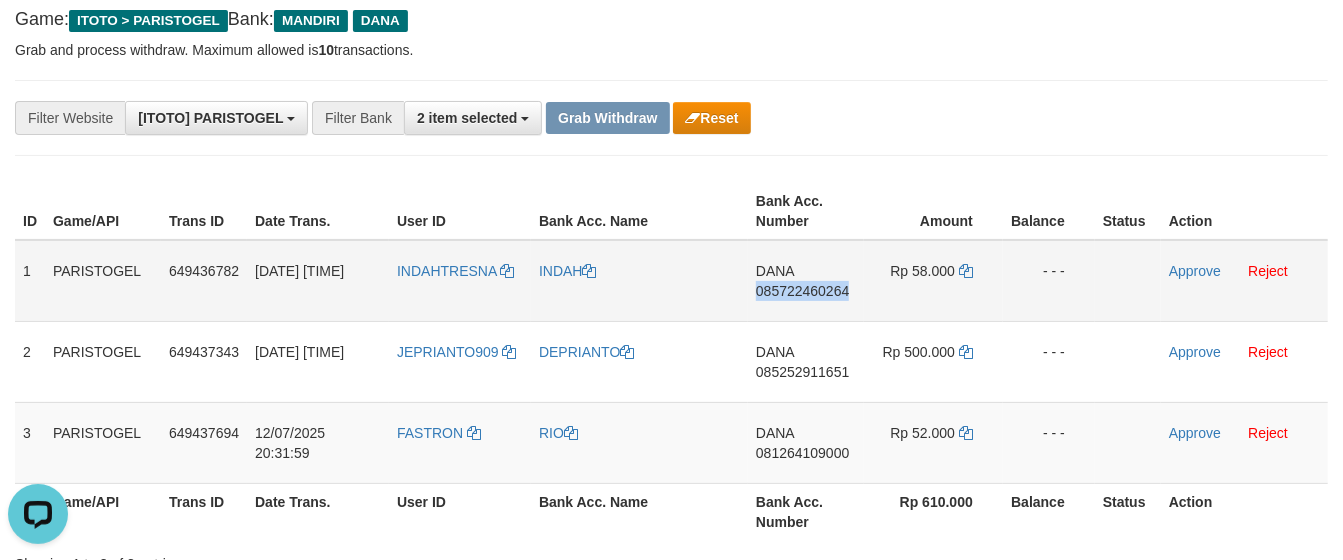 click on "[FIRST]
[PHONE]" at bounding box center (806, 281) 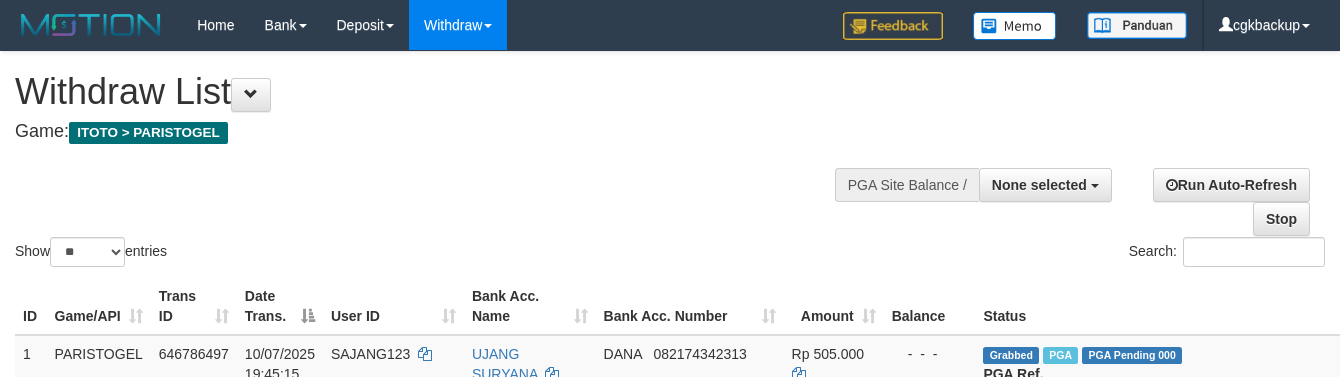select 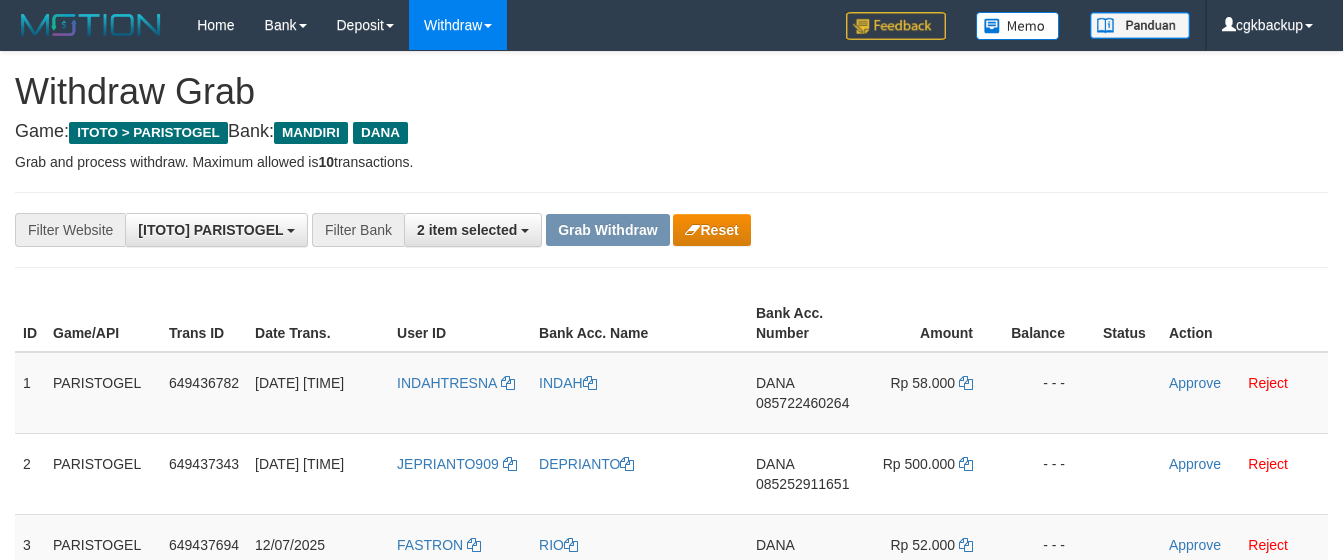 scroll, scrollTop: 112, scrollLeft: 0, axis: vertical 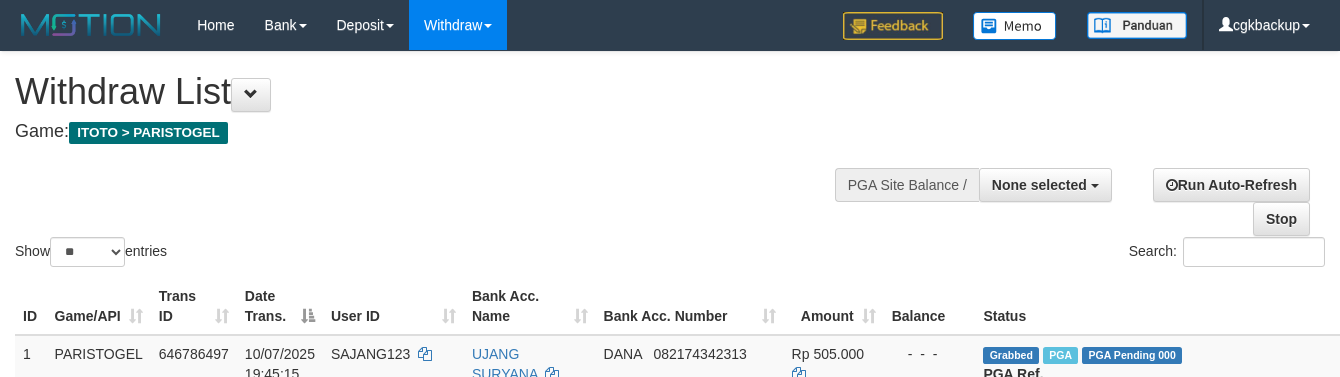select 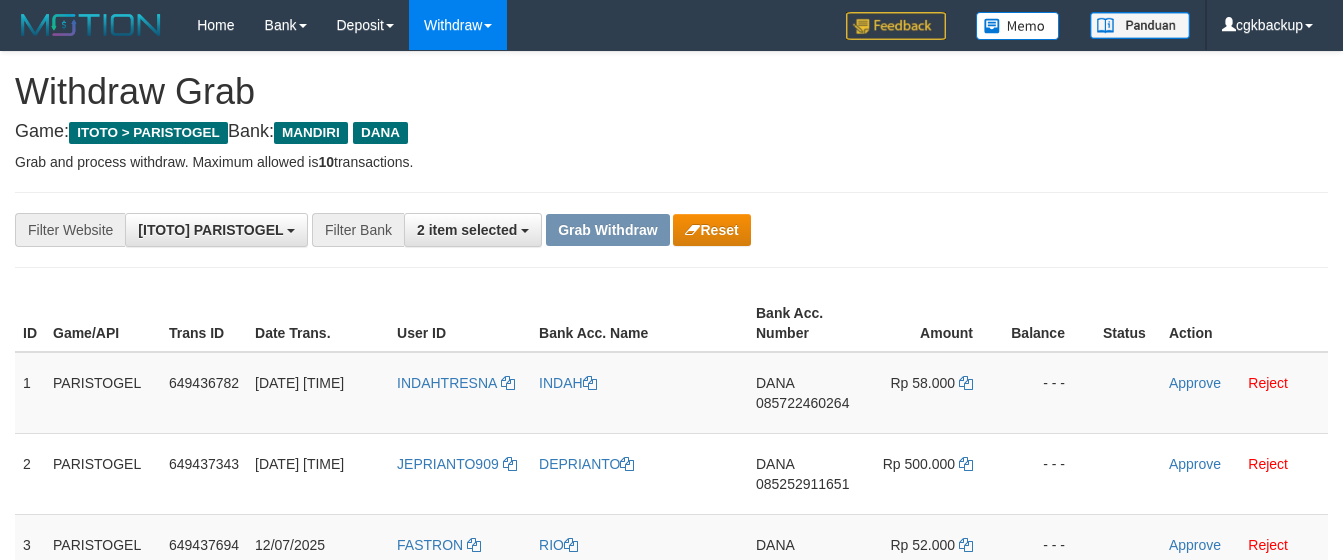 scroll, scrollTop: 112, scrollLeft: 0, axis: vertical 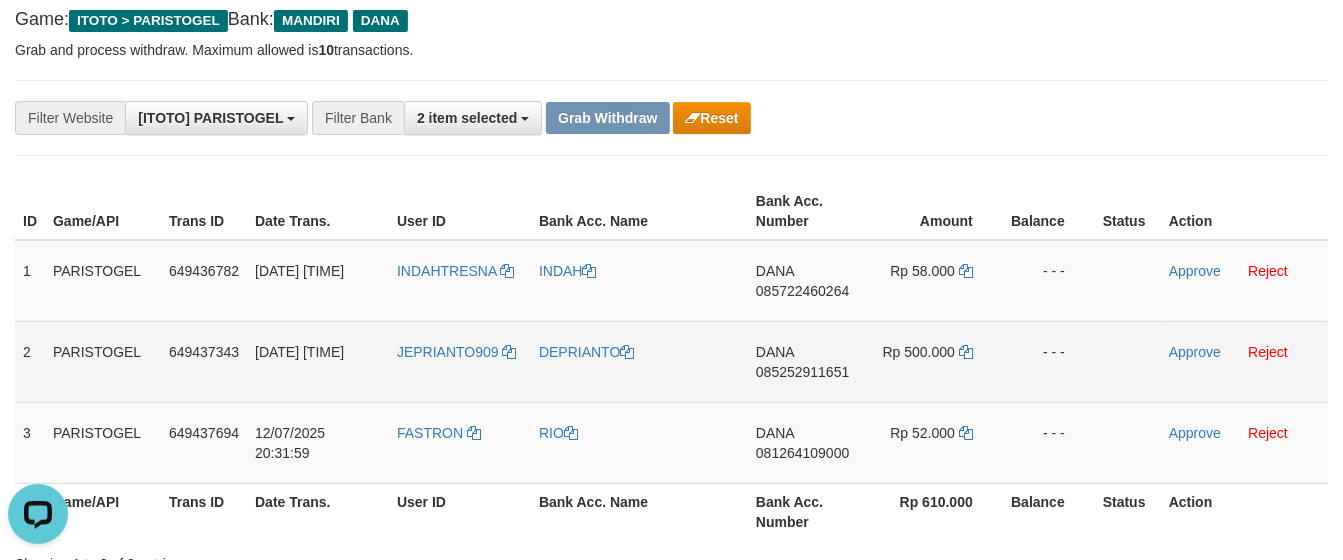 click on "JEPRIANTO909" at bounding box center [460, 361] 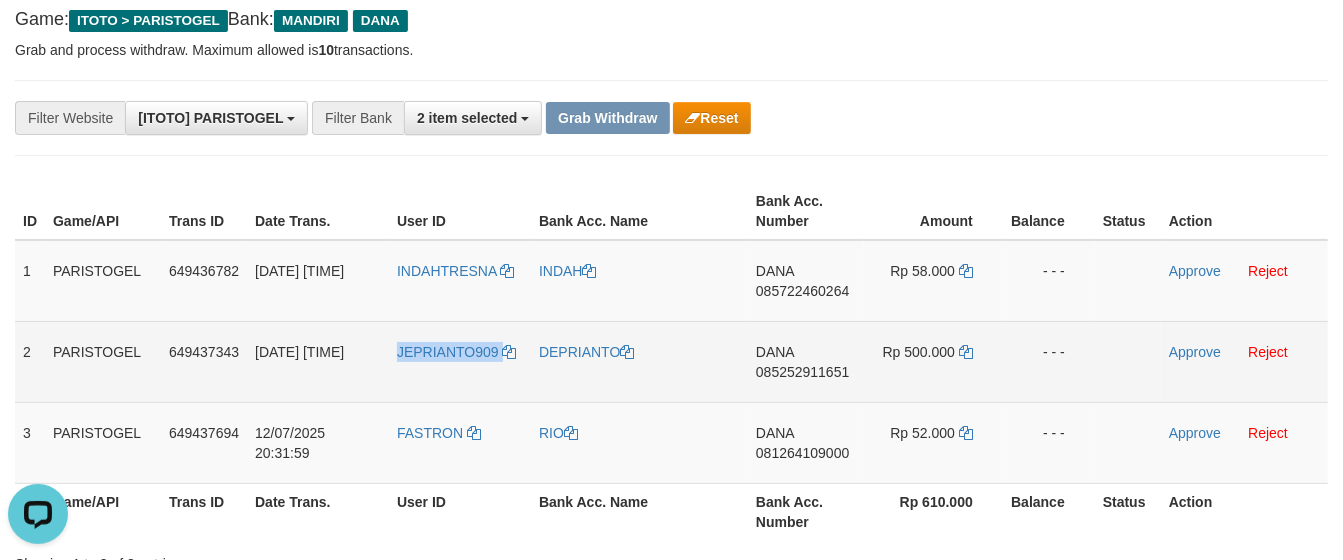 copy on "JEPRIANTO909" 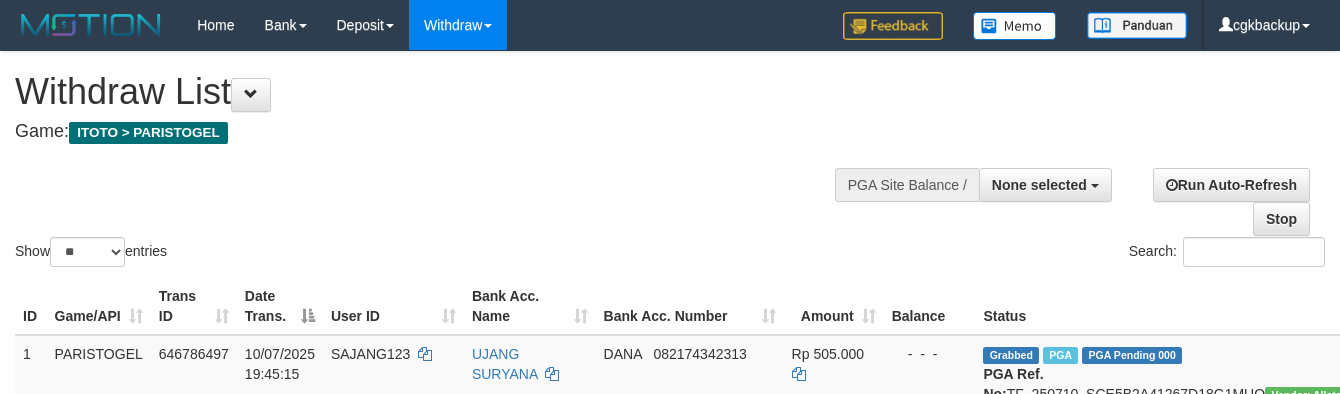 select 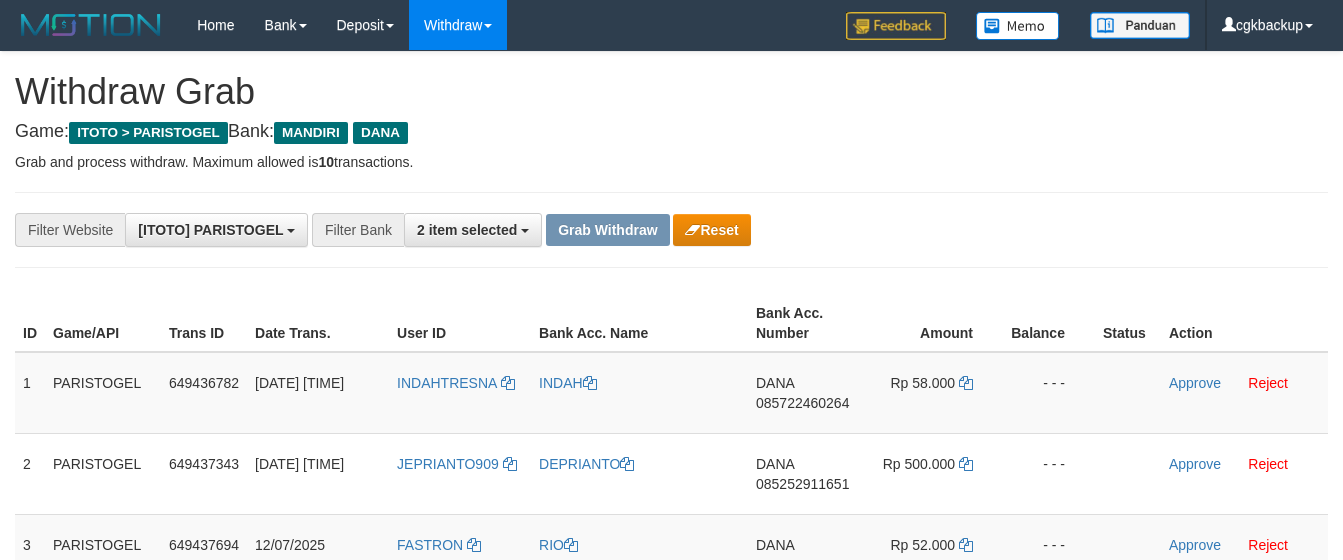 scroll, scrollTop: 112, scrollLeft: 0, axis: vertical 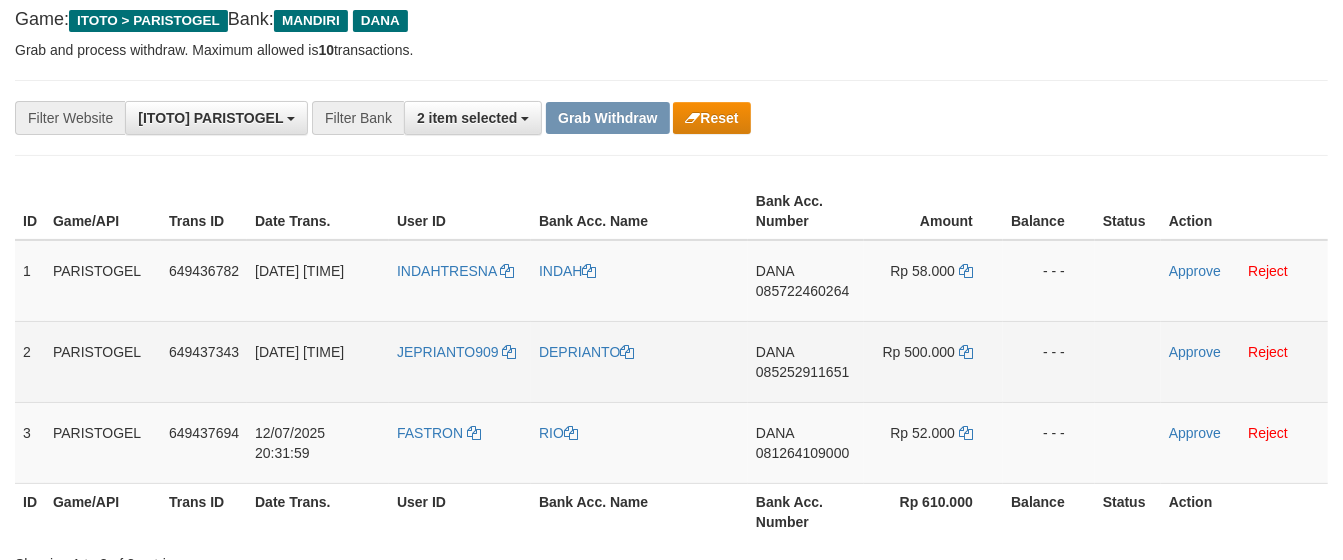 click on "DANA
085252911651" at bounding box center [806, 361] 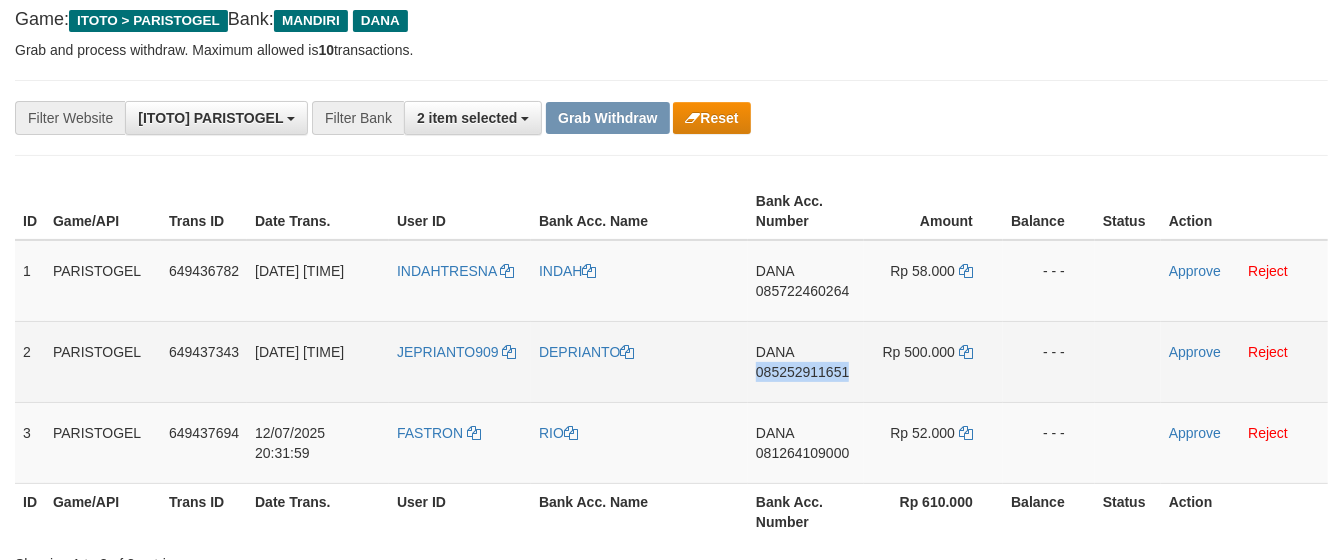 copy on "085252911651" 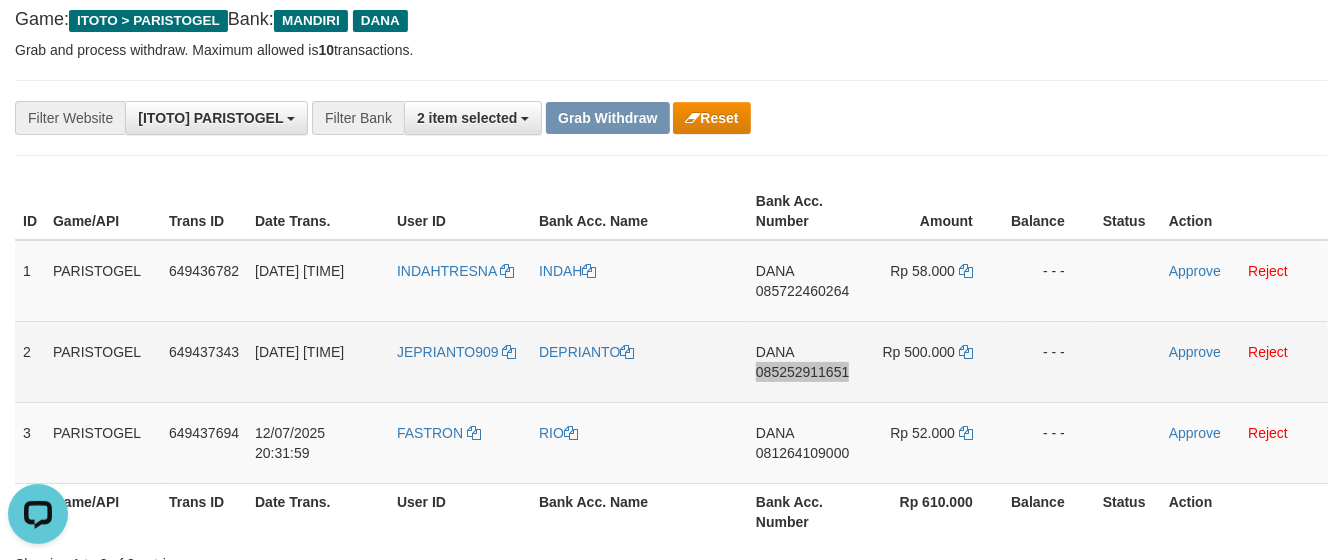 scroll, scrollTop: 0, scrollLeft: 0, axis: both 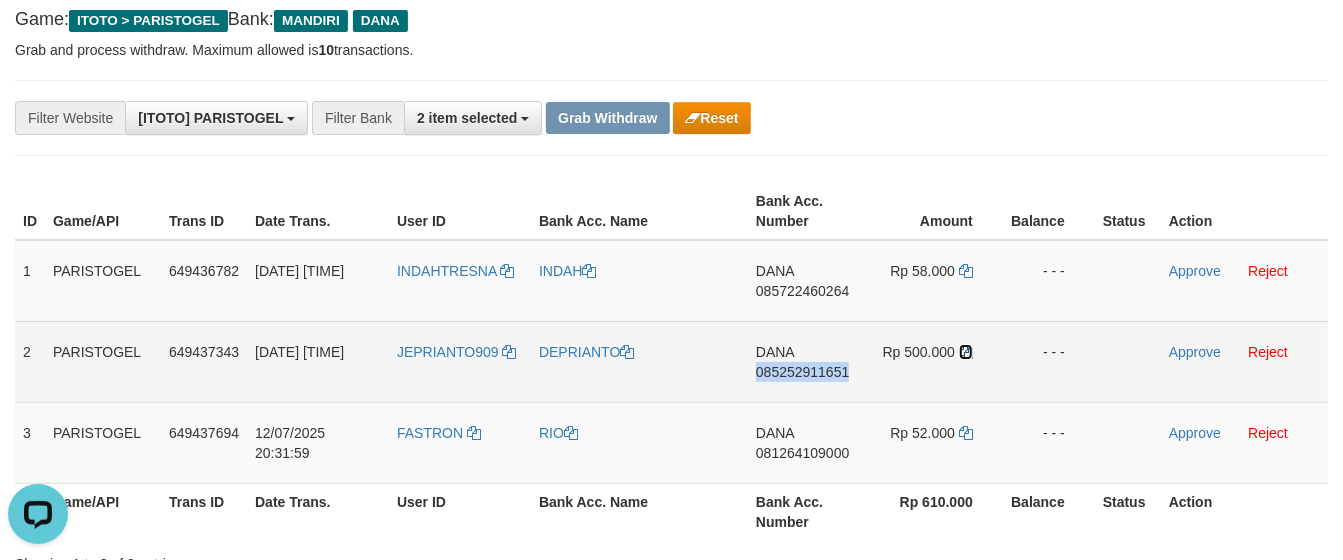 click at bounding box center (966, 352) 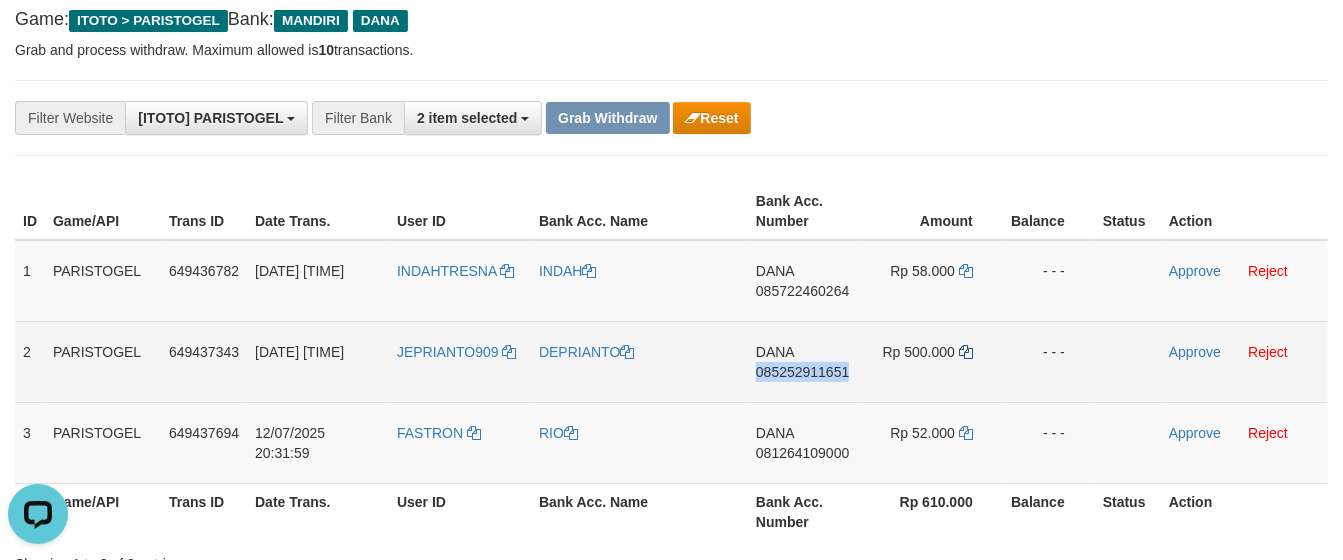 copy on "085252911651" 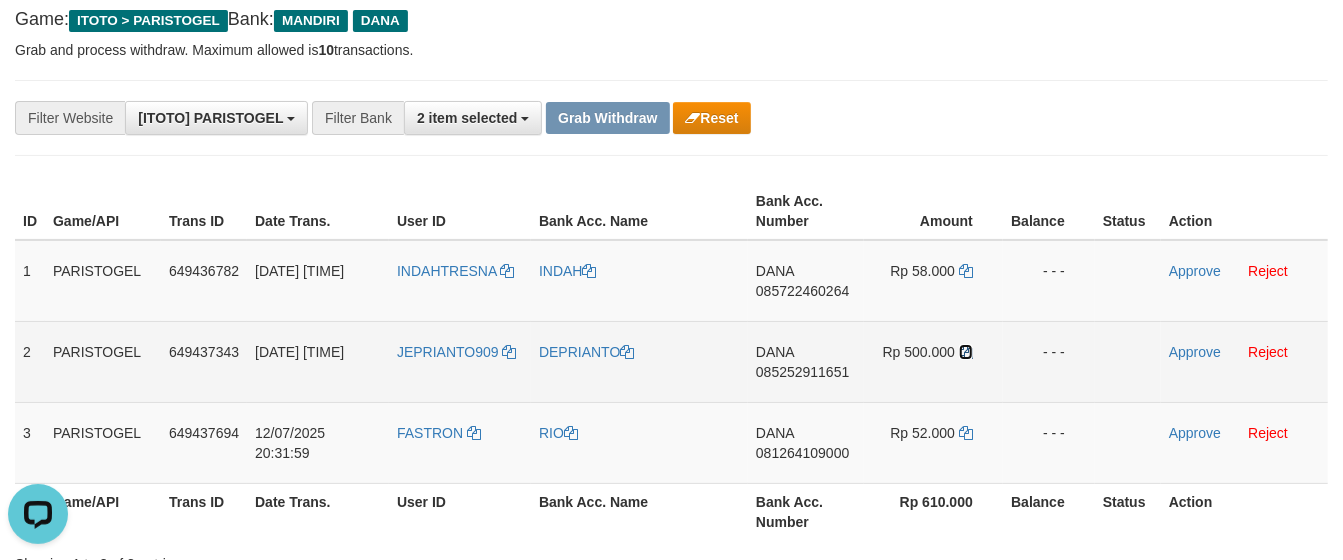 click at bounding box center [966, 352] 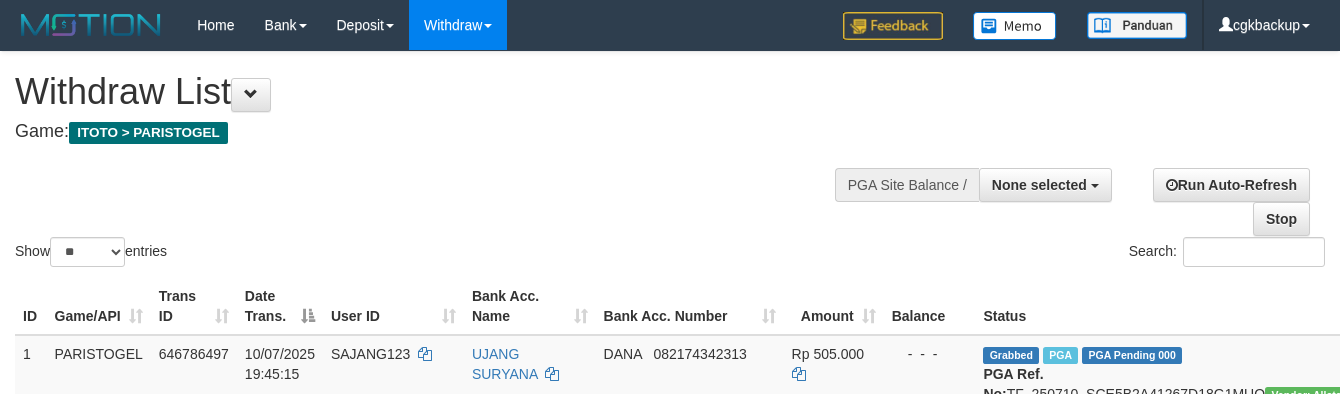 select 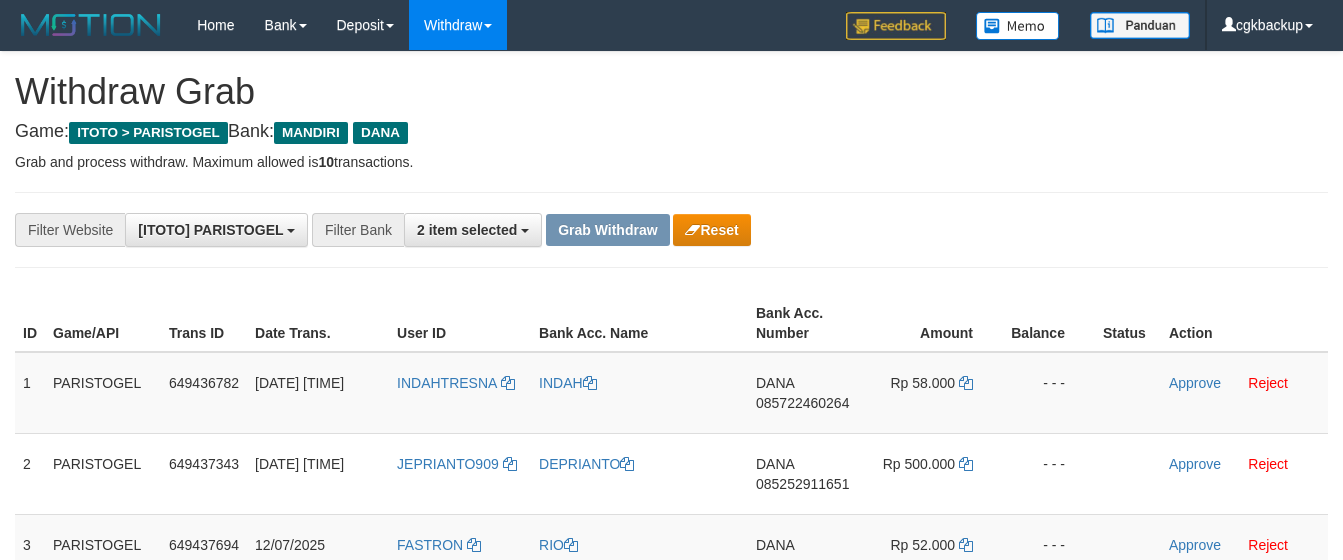 scroll, scrollTop: 112, scrollLeft: 0, axis: vertical 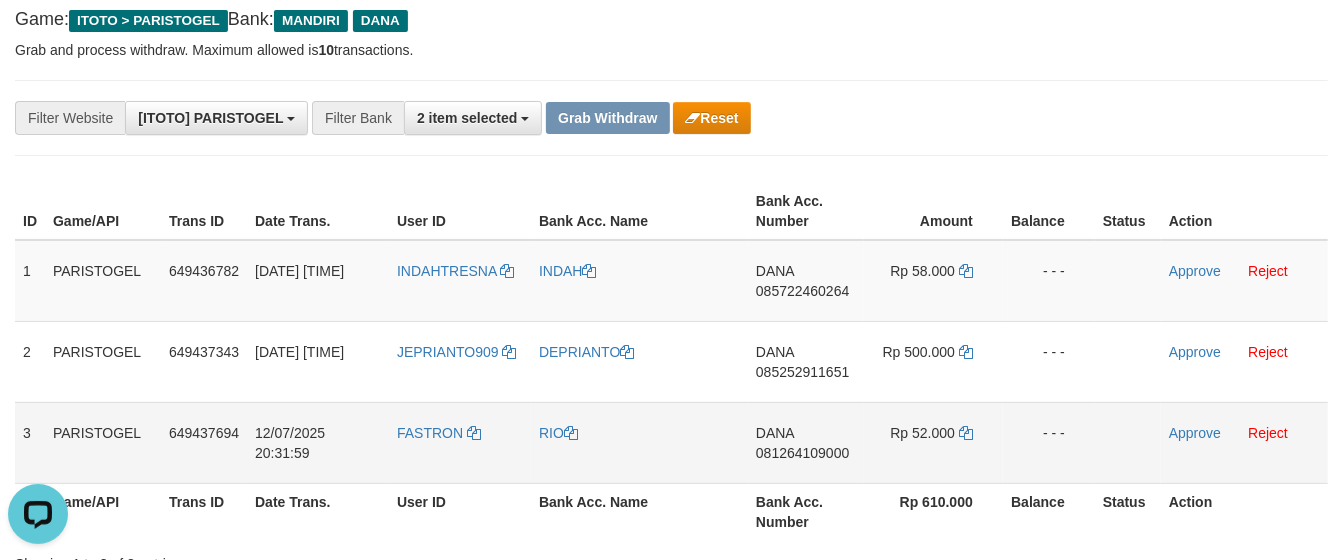 click on "- - -" at bounding box center [1049, 442] 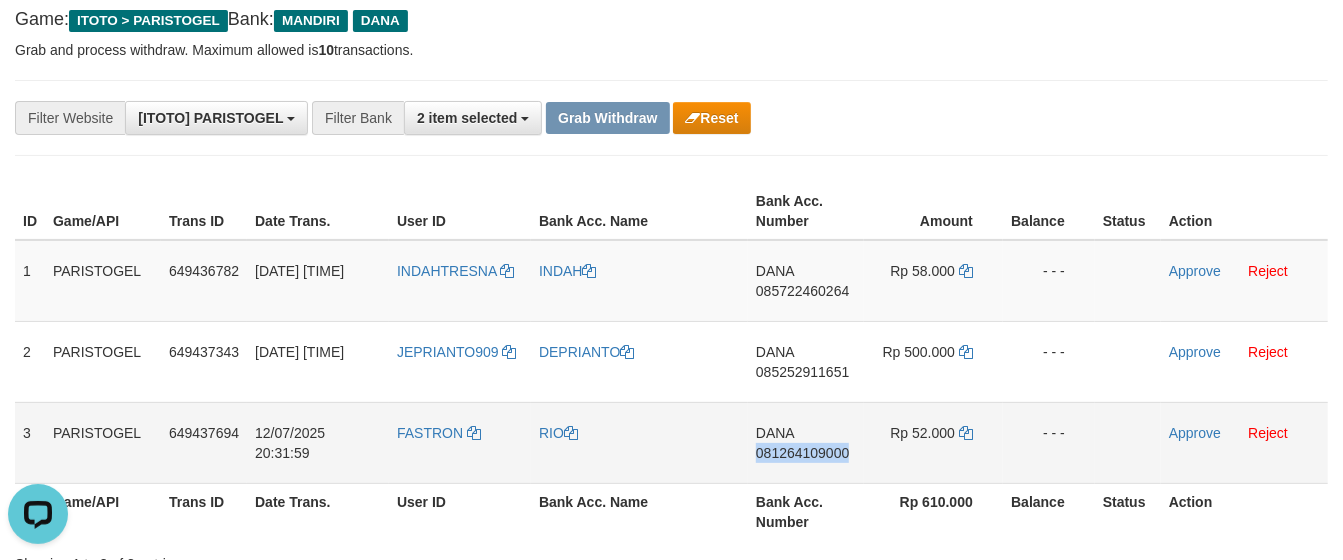 click on "DANA
081264109000" at bounding box center [806, 442] 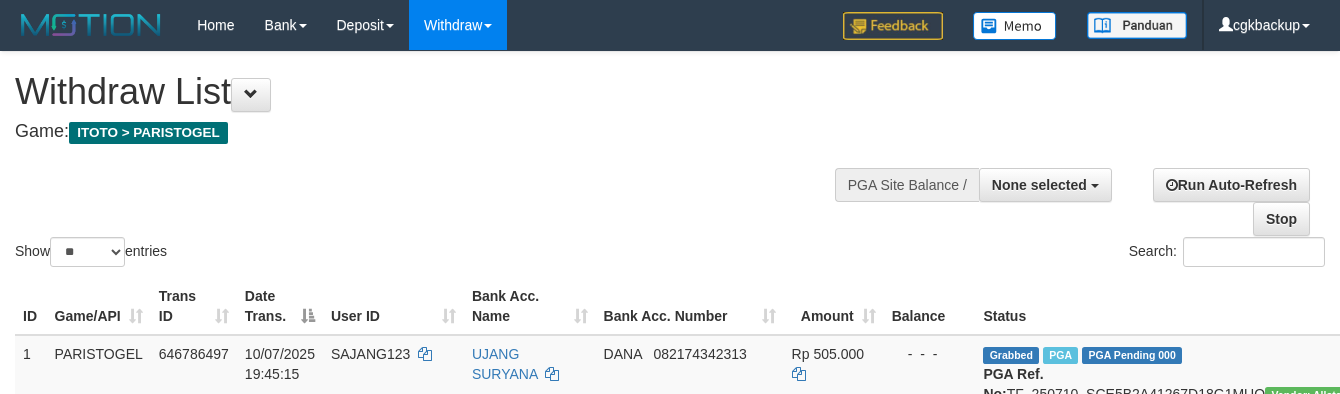 select 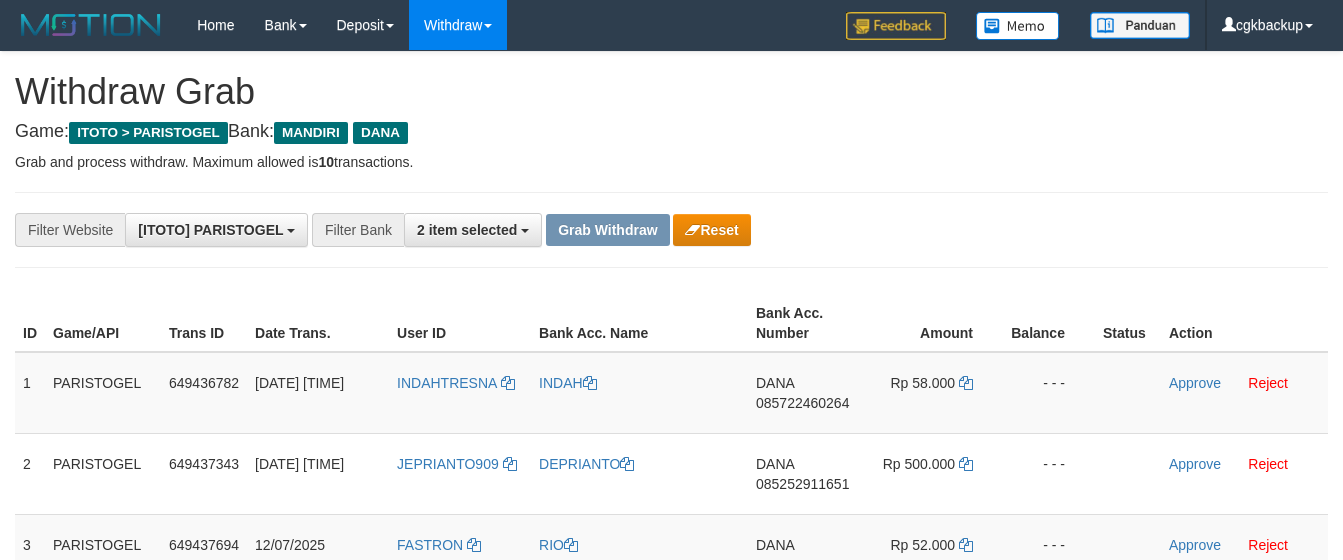 scroll, scrollTop: 112, scrollLeft: 0, axis: vertical 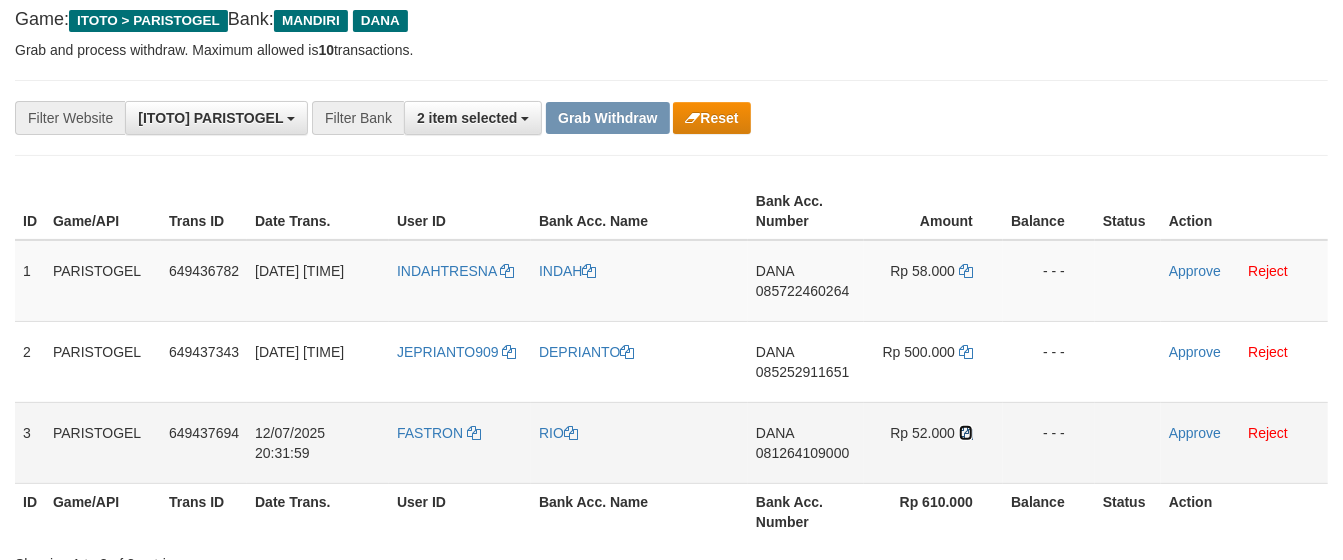 click at bounding box center [966, 433] 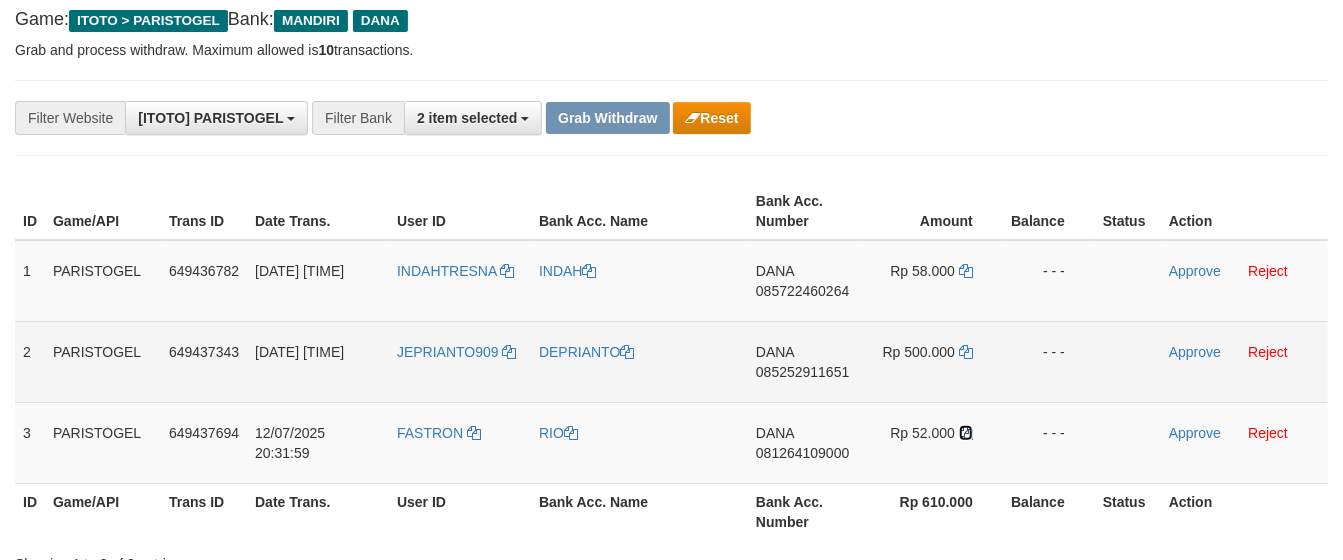 drag, startPoint x: 967, startPoint y: 428, endPoint x: 85, endPoint y: 324, distance: 888.11035 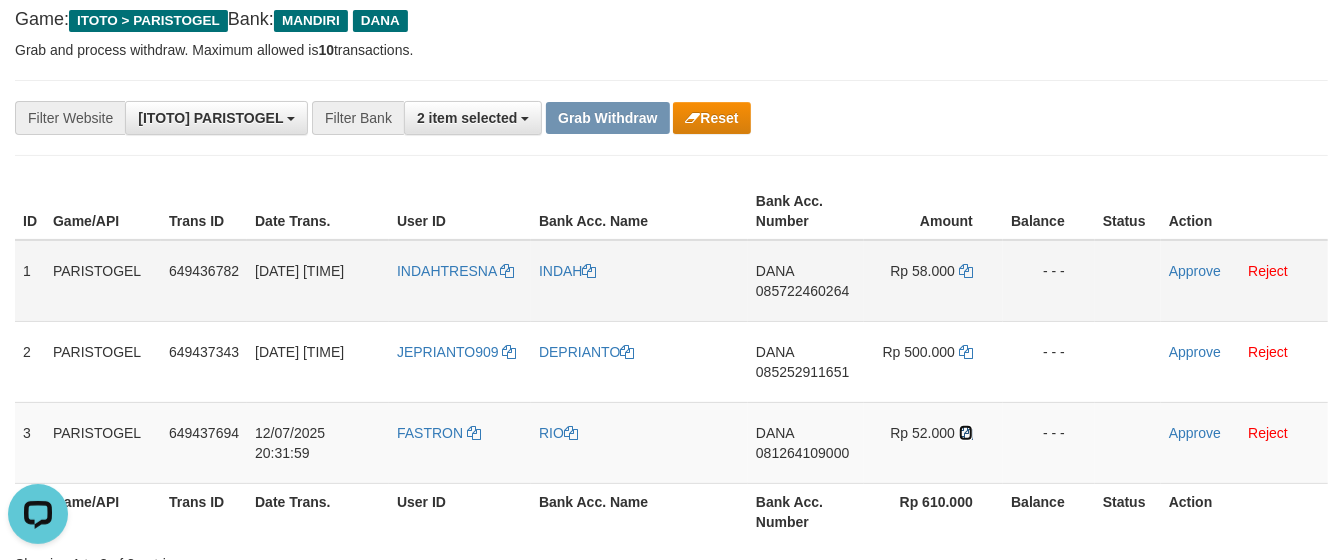 scroll, scrollTop: 0, scrollLeft: 0, axis: both 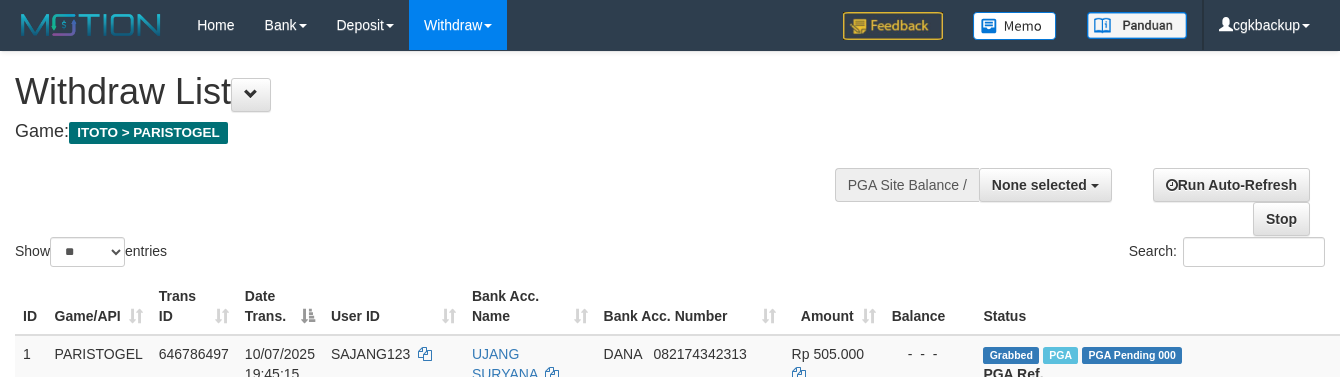 select 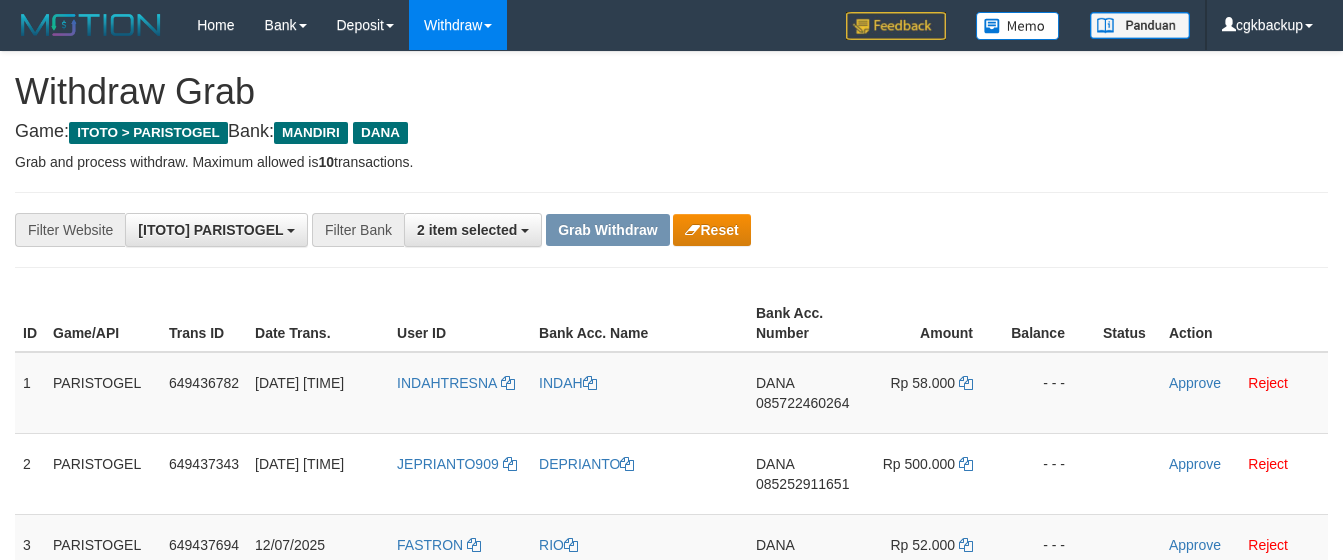 scroll, scrollTop: 112, scrollLeft: 0, axis: vertical 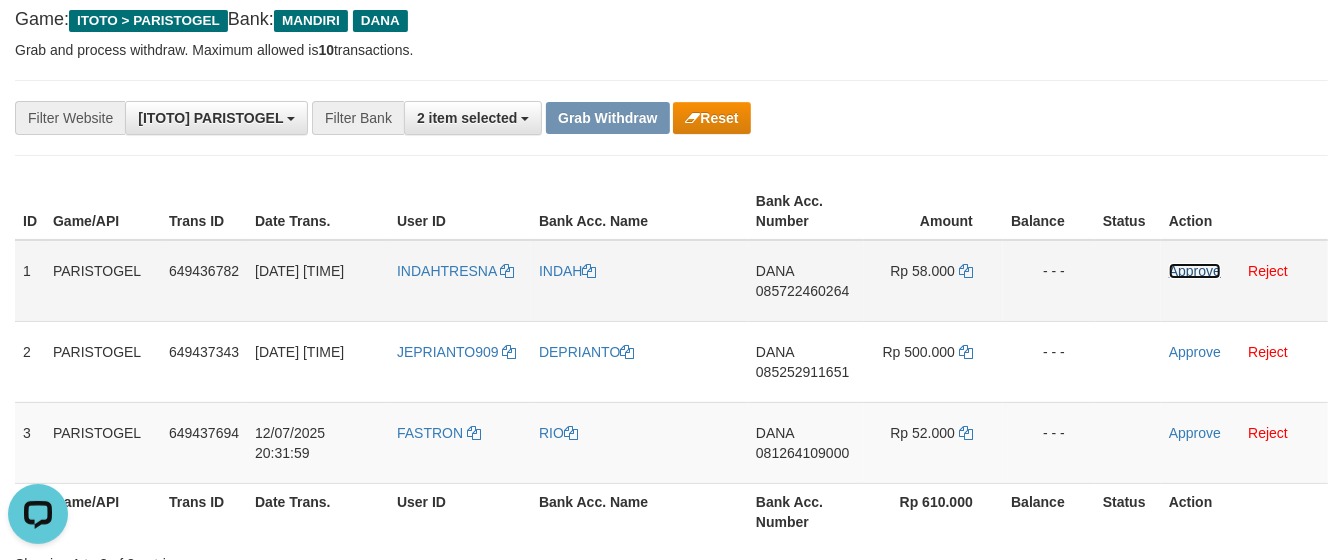 click on "Approve" at bounding box center (1195, 271) 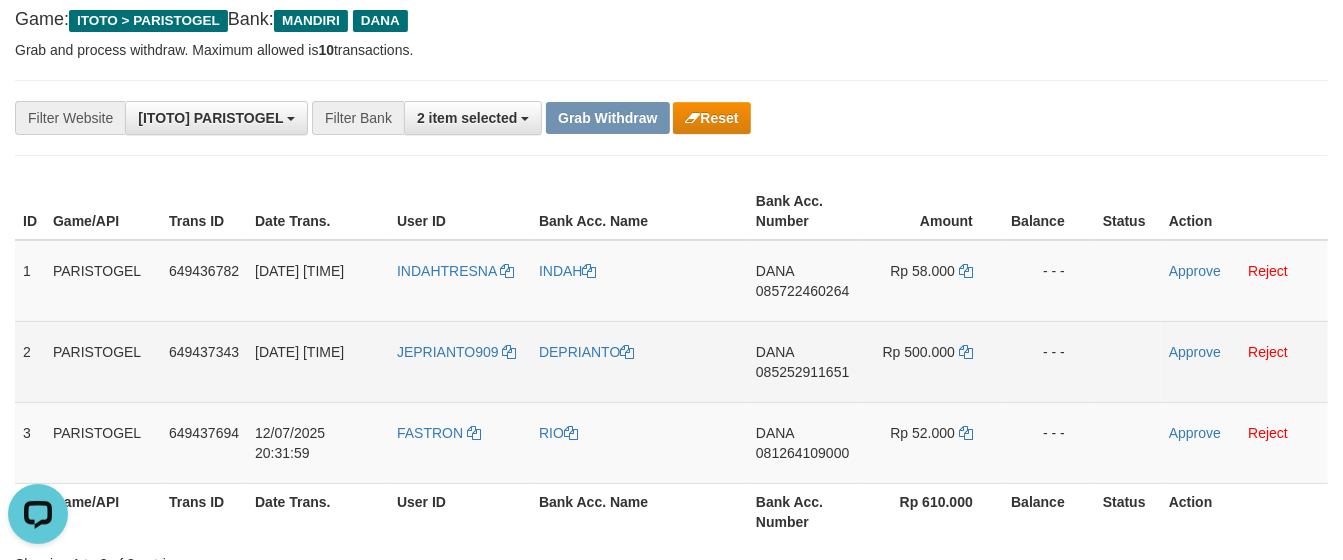 click on "Approve
Reject" at bounding box center [1244, 361] 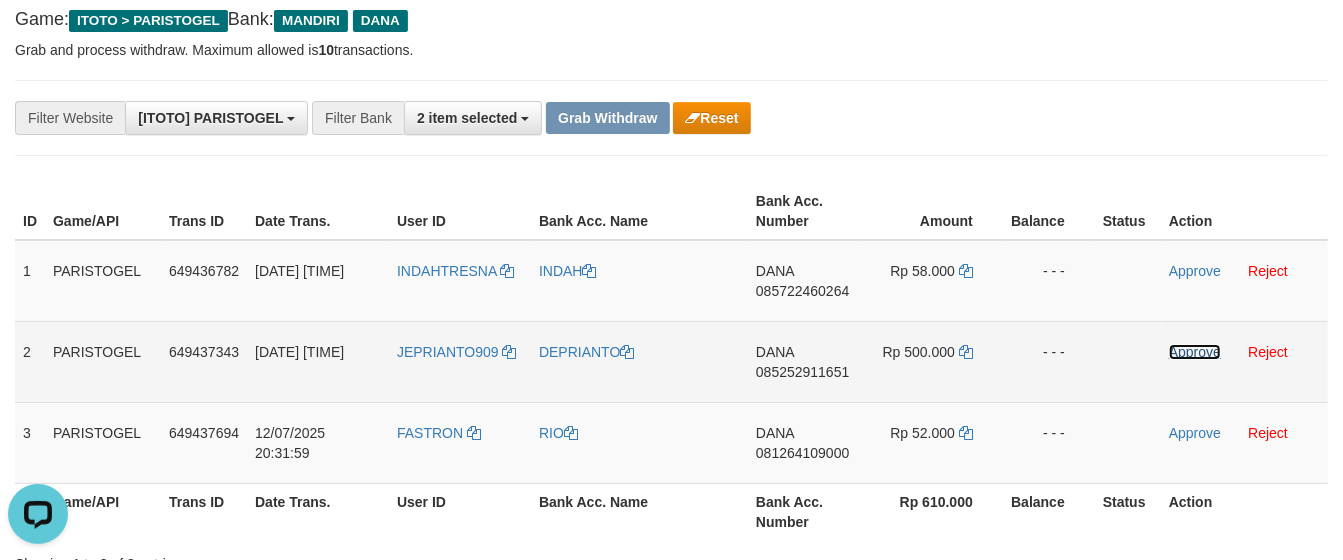 click on "Approve" at bounding box center [1195, 352] 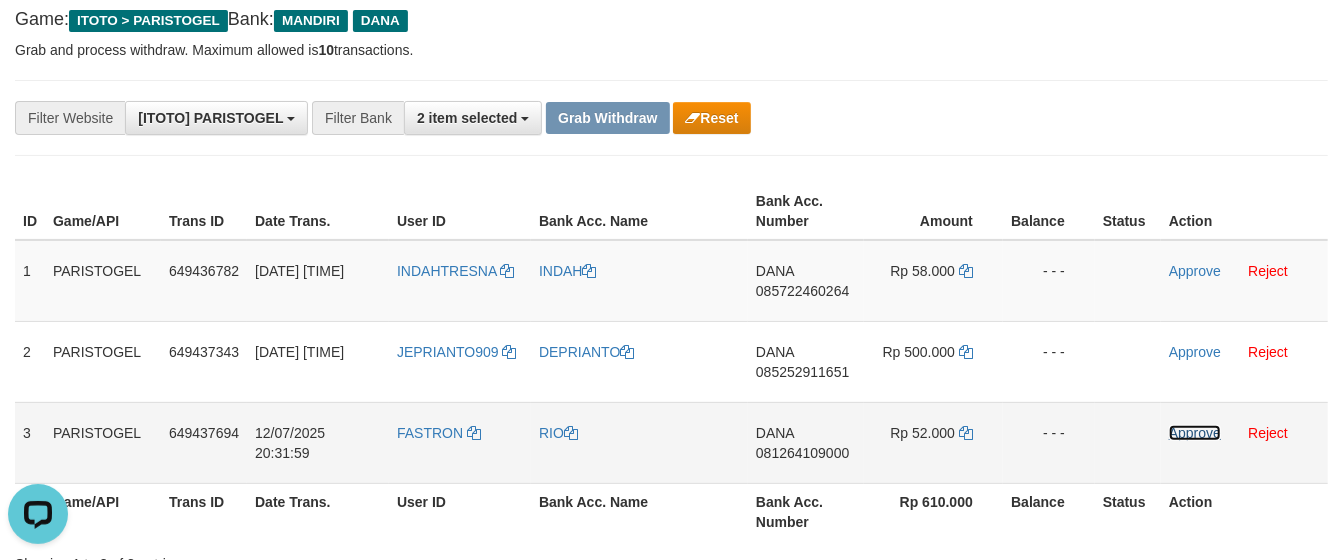 click on "Approve" at bounding box center [1195, 433] 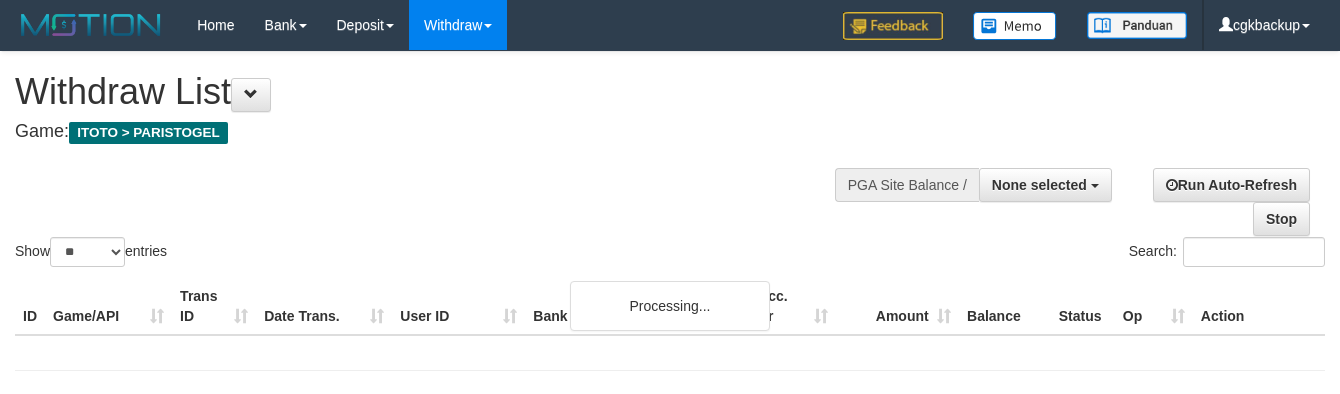 select 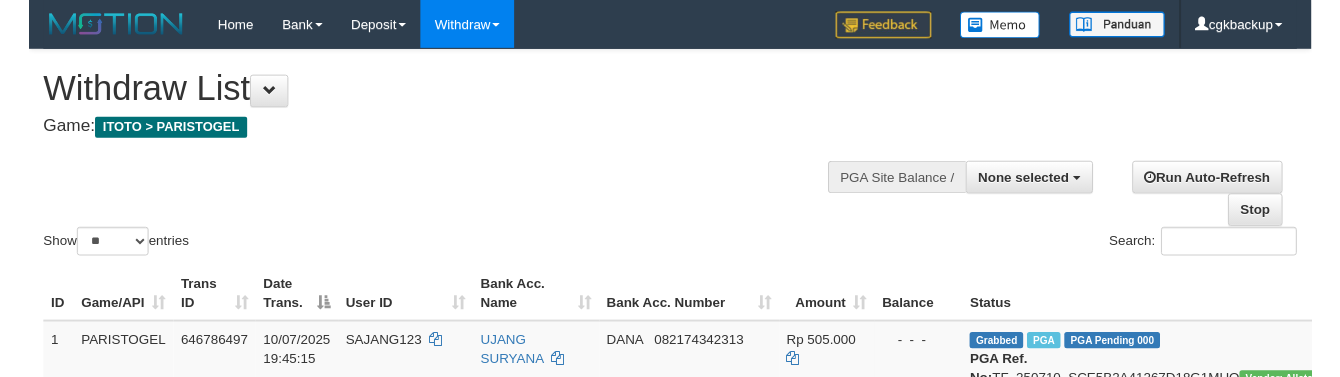 scroll, scrollTop: 1087, scrollLeft: 85, axis: both 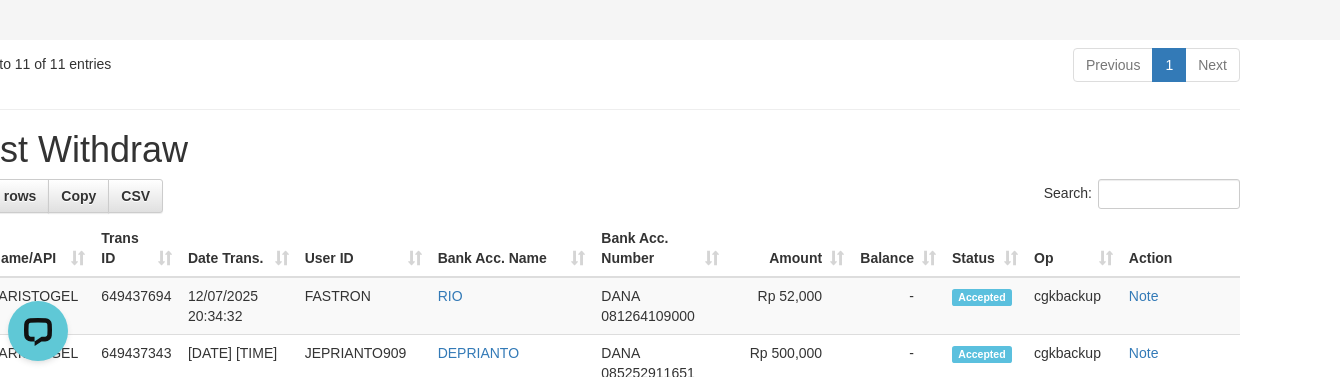 click on "Allow Grab" at bounding box center (1395, -33) 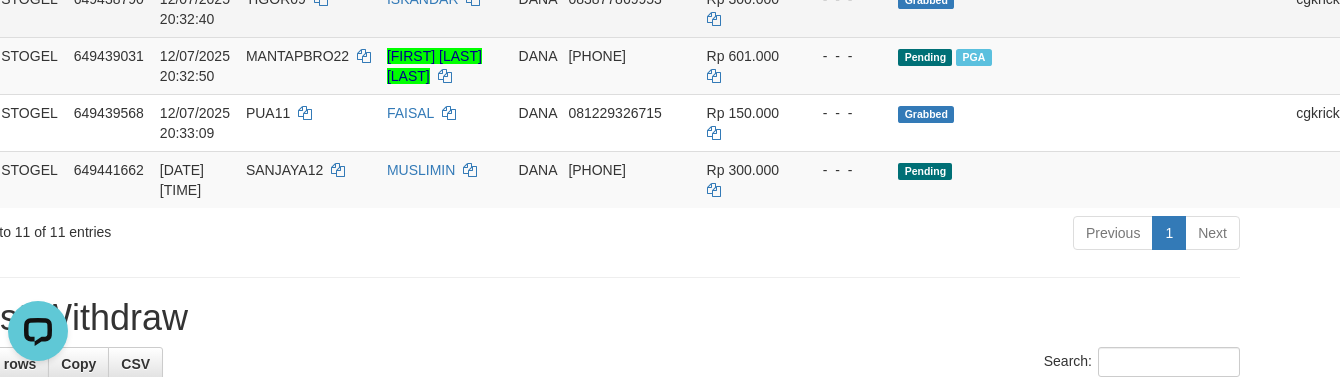 scroll, scrollTop: 865, scrollLeft: 85, axis: both 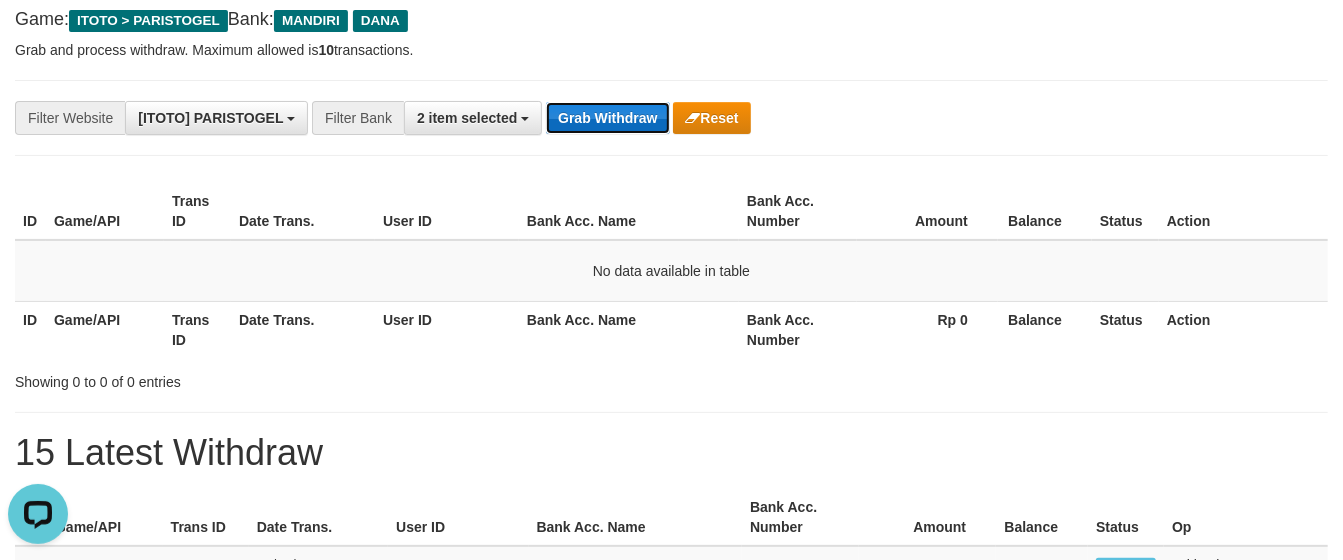 click on "Grab Withdraw" at bounding box center (607, 118) 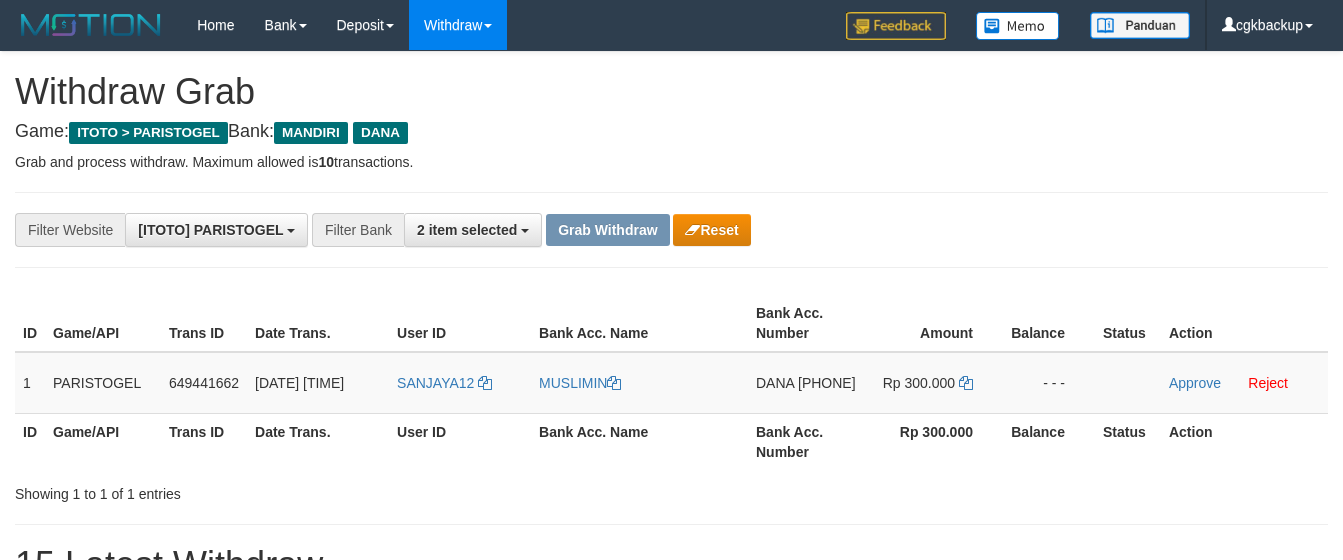 scroll, scrollTop: 0, scrollLeft: 0, axis: both 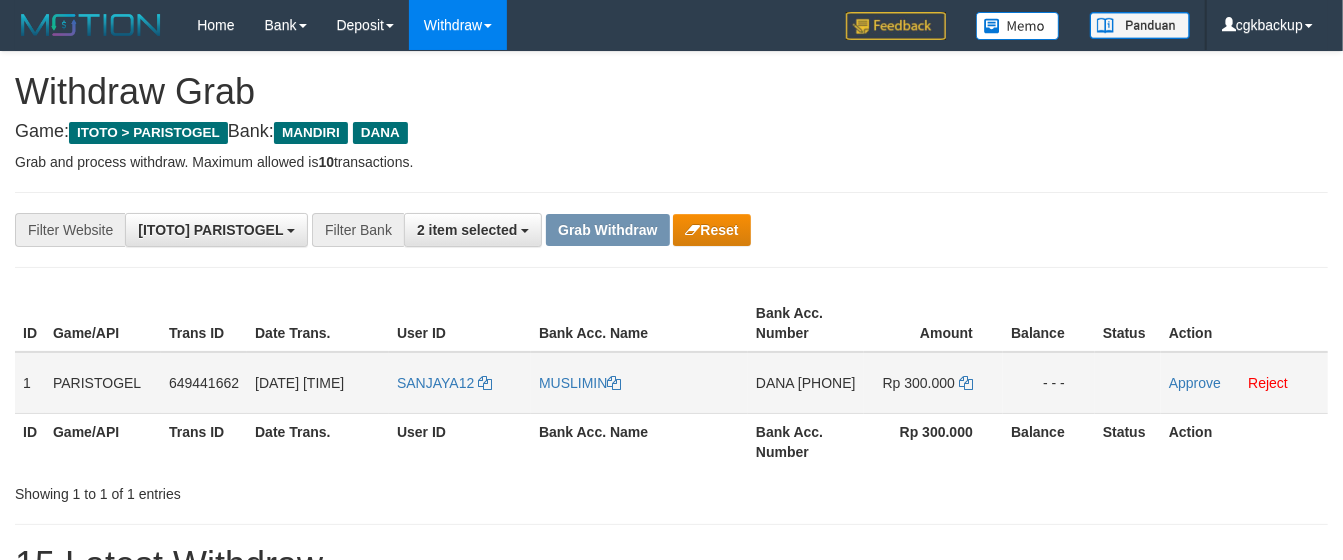 click on "SANJAYA12" at bounding box center (460, 383) 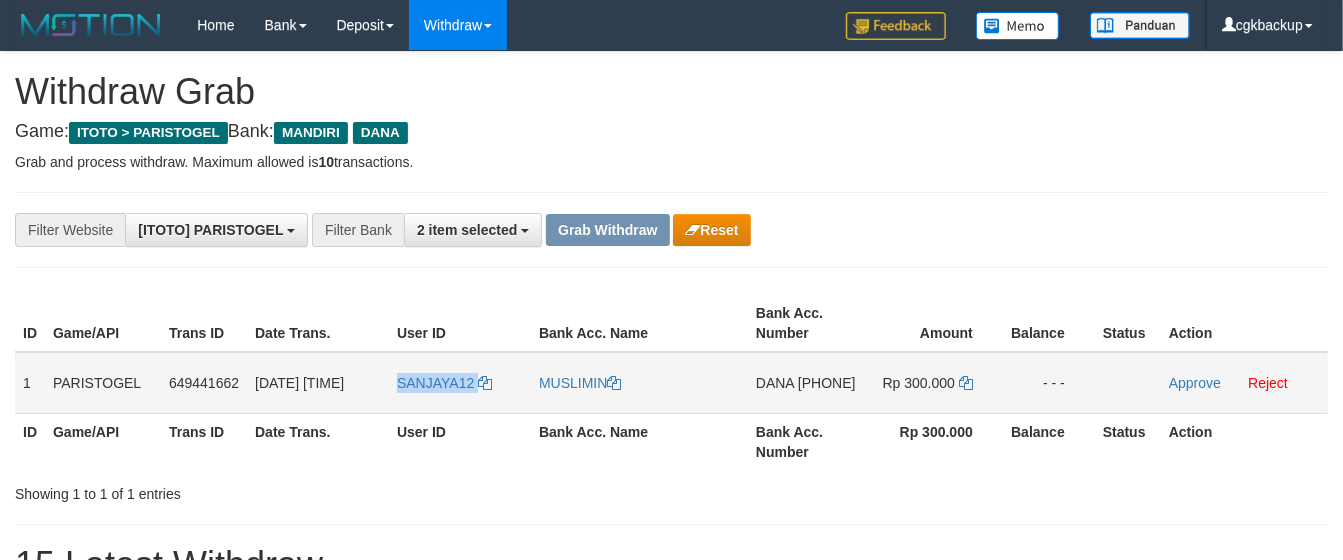 click on "SANJAYA12" at bounding box center [460, 383] 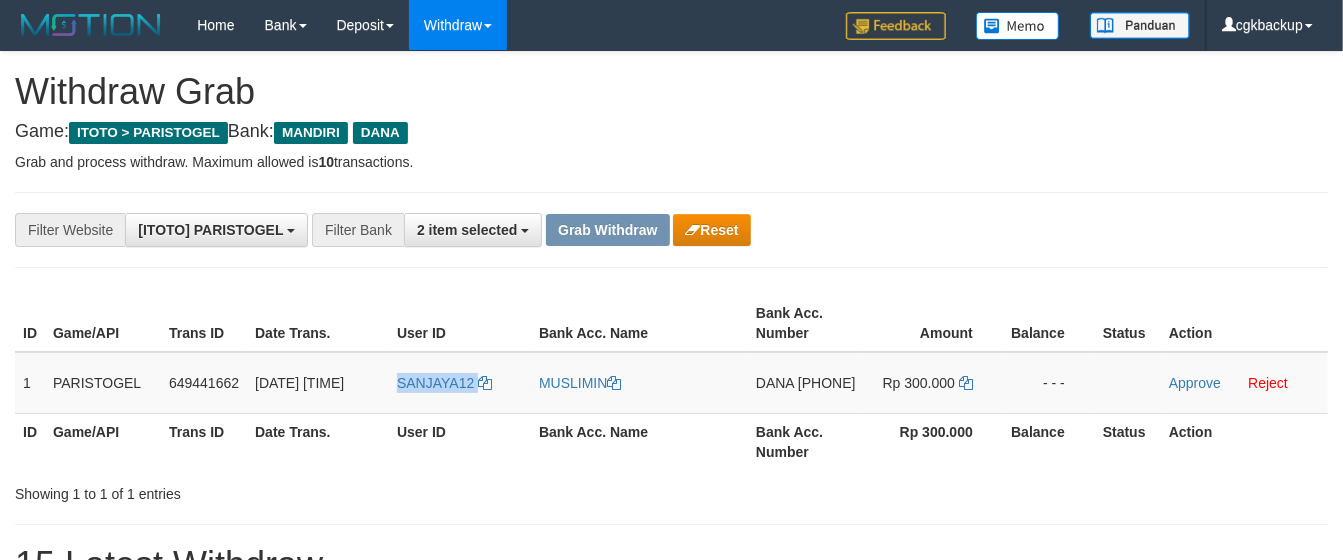 copy on "SANJAYA12" 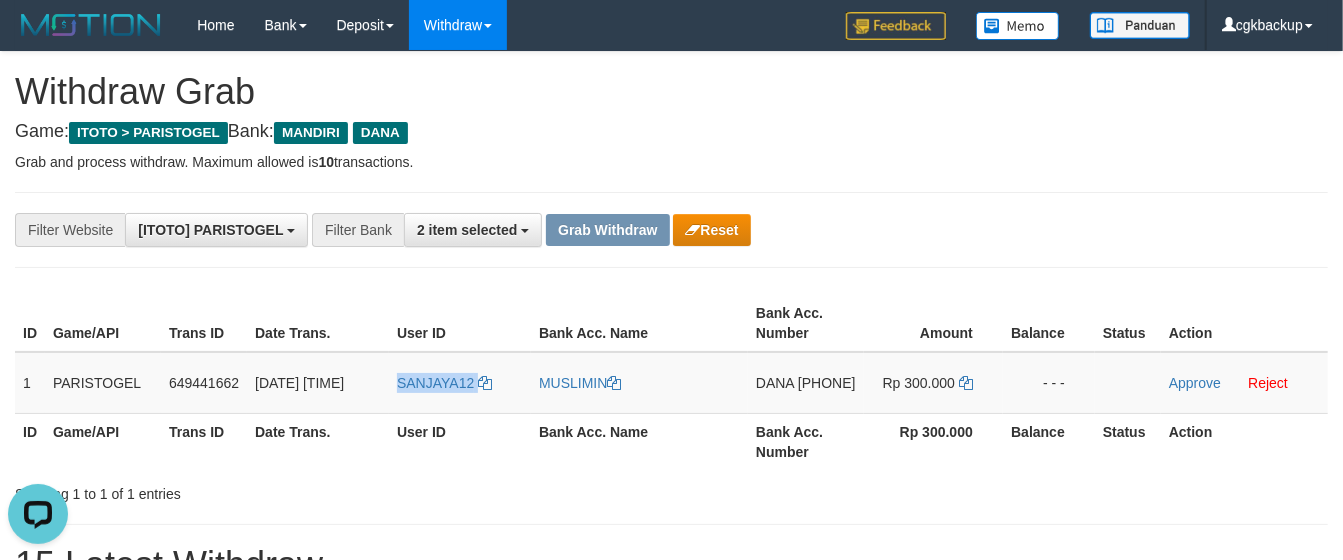 scroll, scrollTop: 0, scrollLeft: 0, axis: both 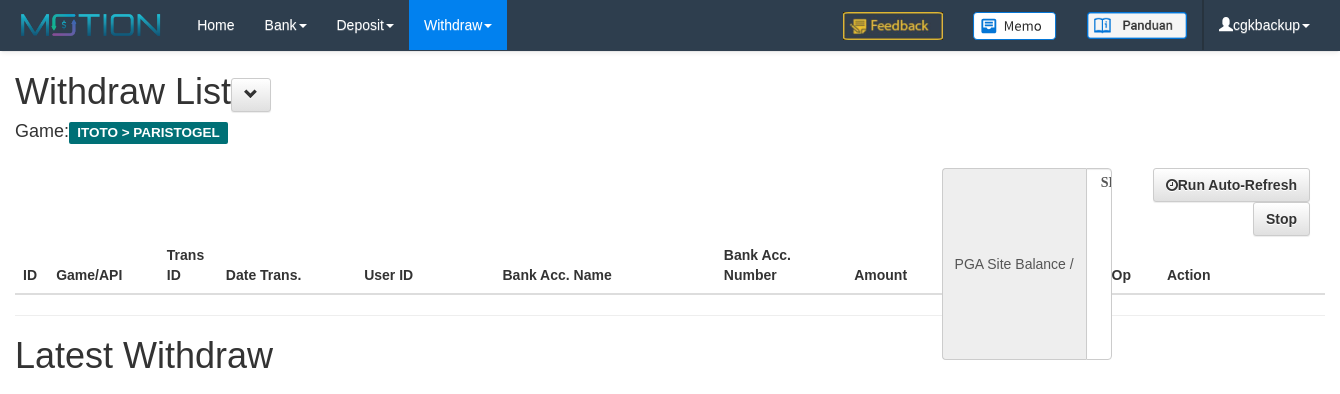 select 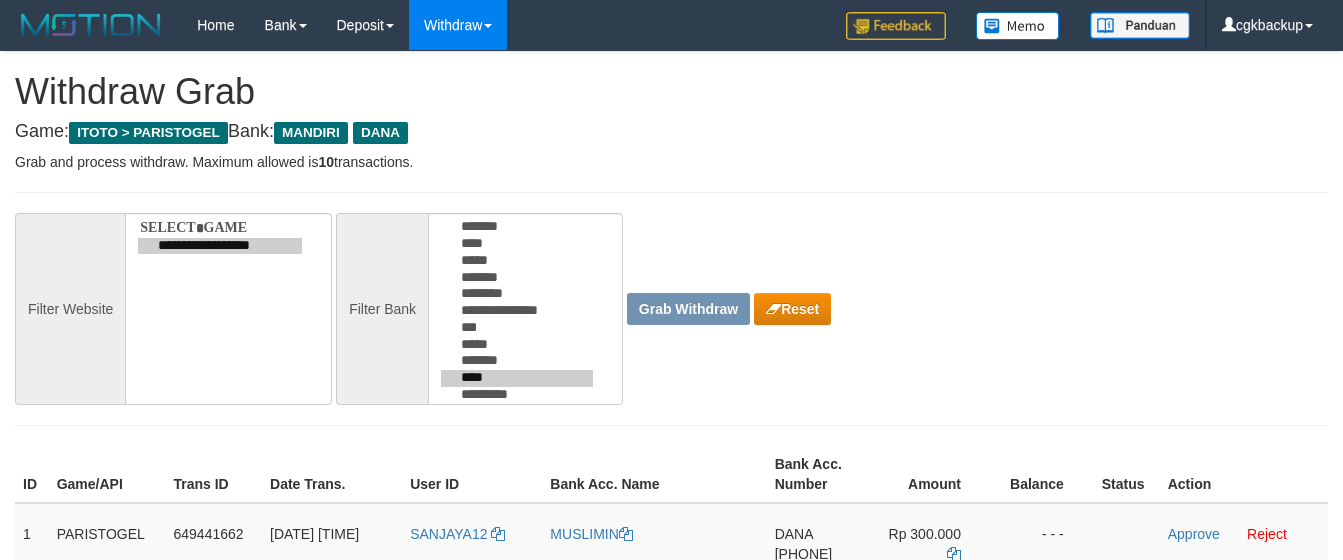 scroll, scrollTop: 0, scrollLeft: 0, axis: both 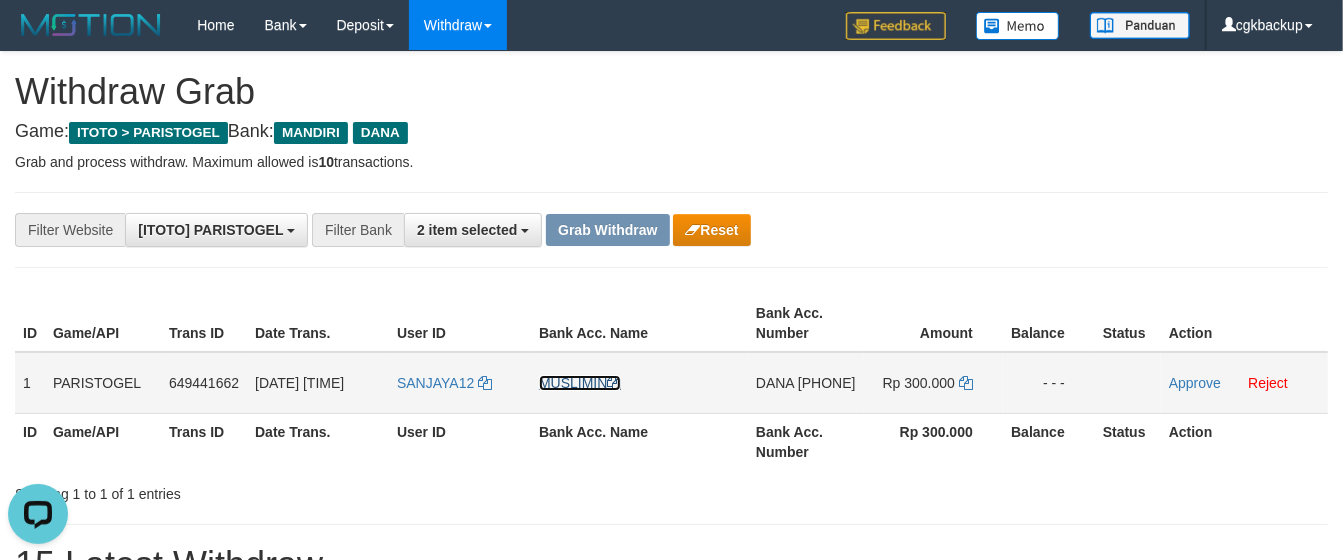 click on "MUSLIMIN" at bounding box center (580, 383) 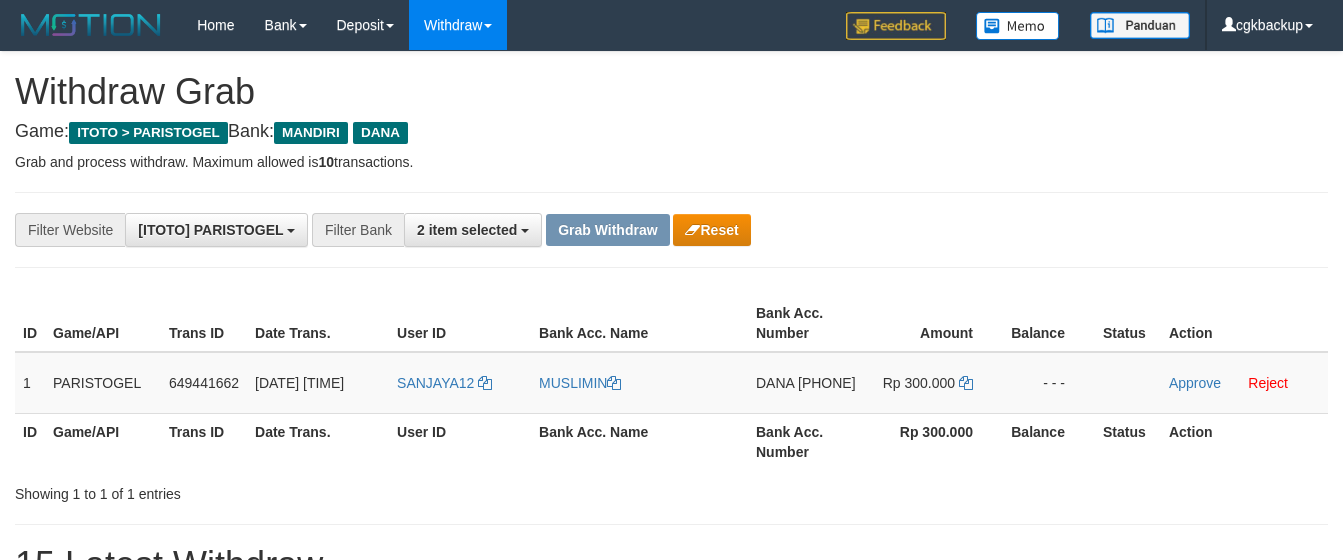 scroll, scrollTop: 0, scrollLeft: 0, axis: both 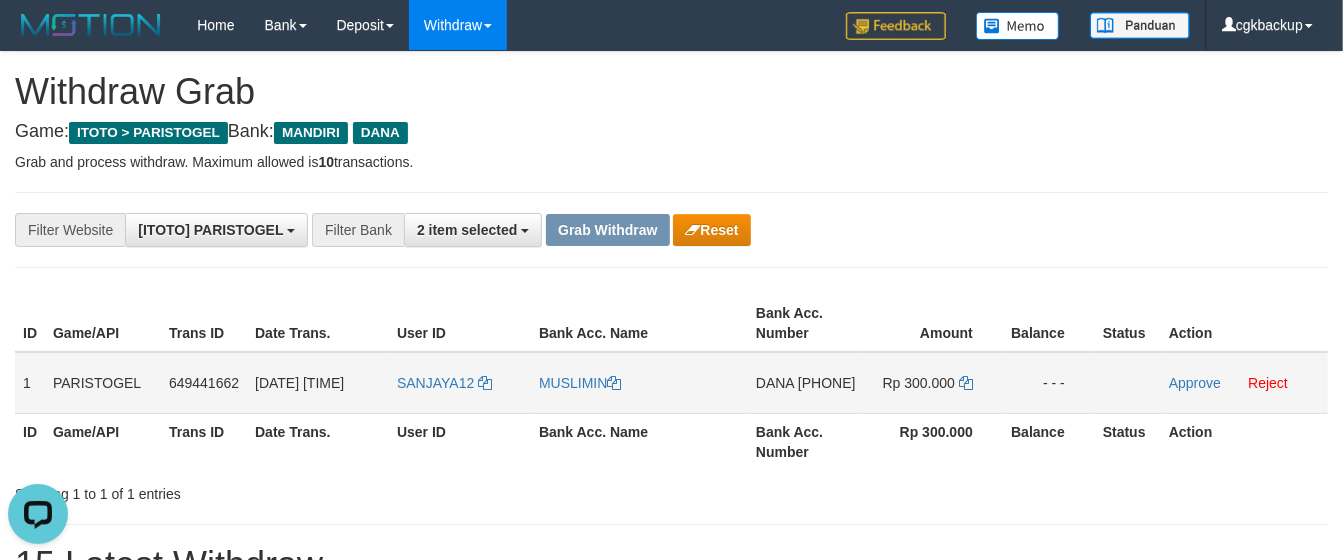 click on "DANA
083199636083" at bounding box center (806, 383) 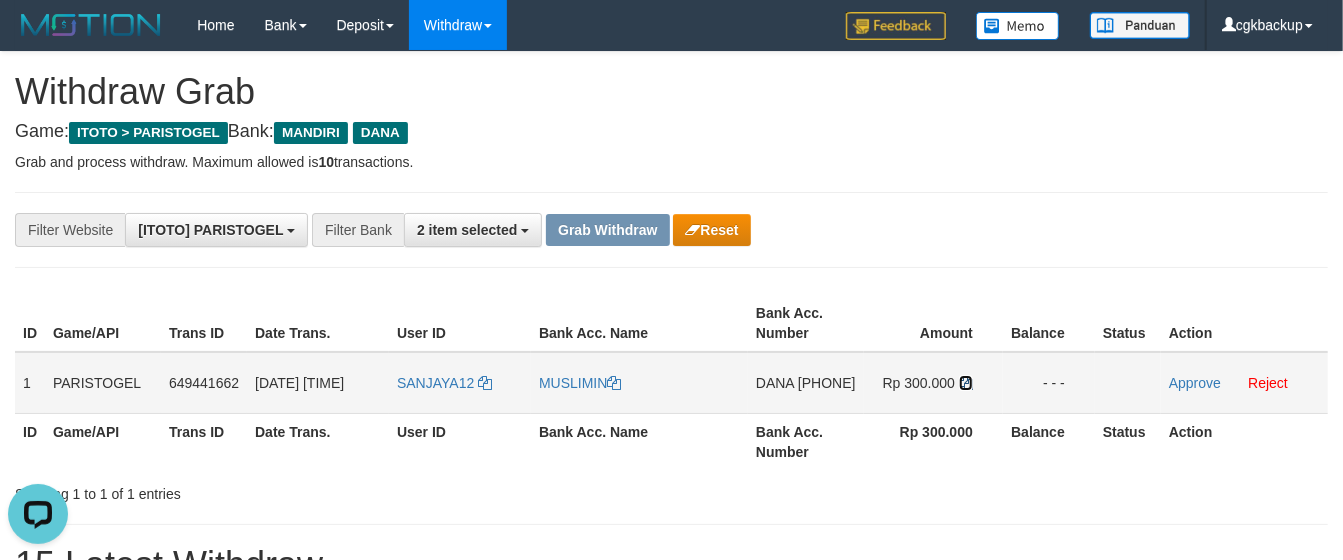 click at bounding box center (966, 383) 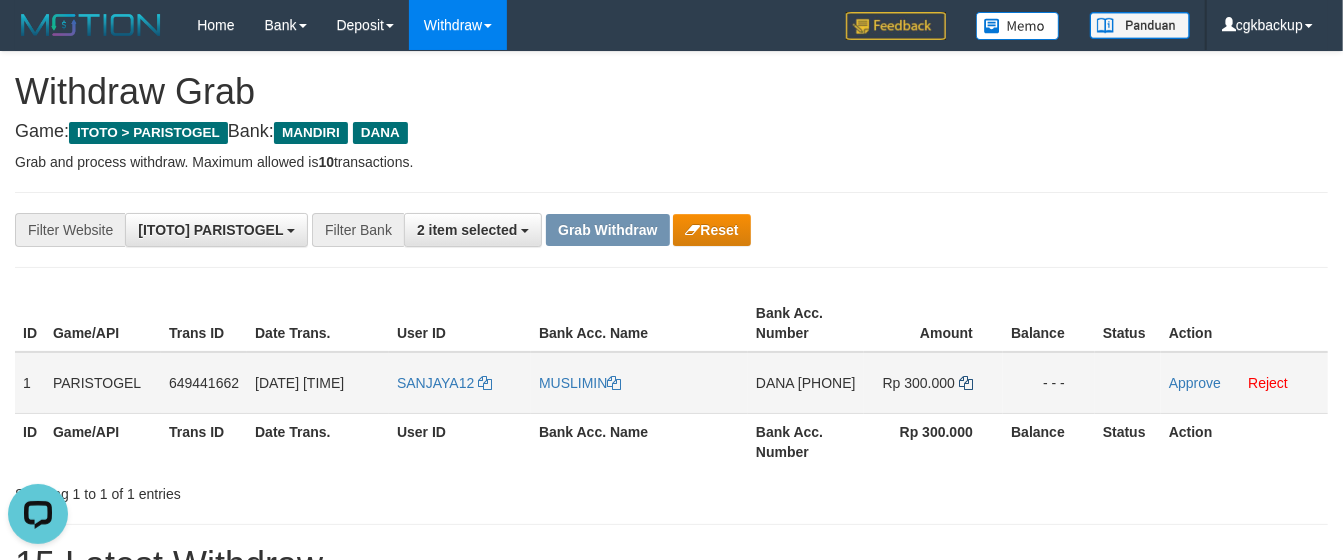 copy on "083199636083" 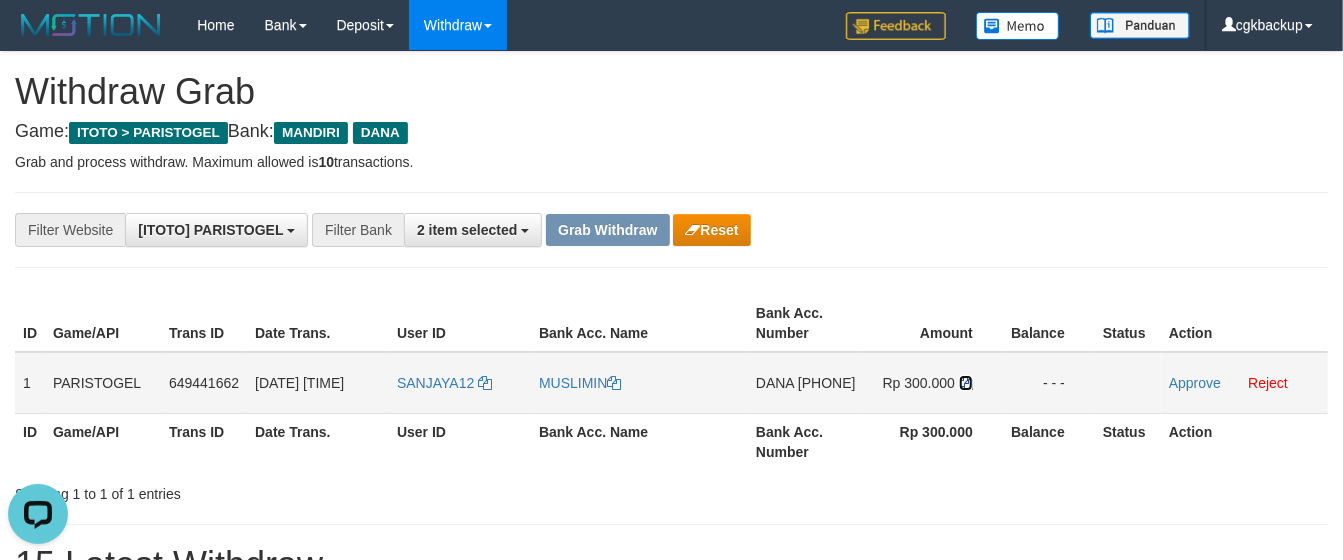 drag, startPoint x: 970, startPoint y: 384, endPoint x: 942, endPoint y: 388, distance: 28.284271 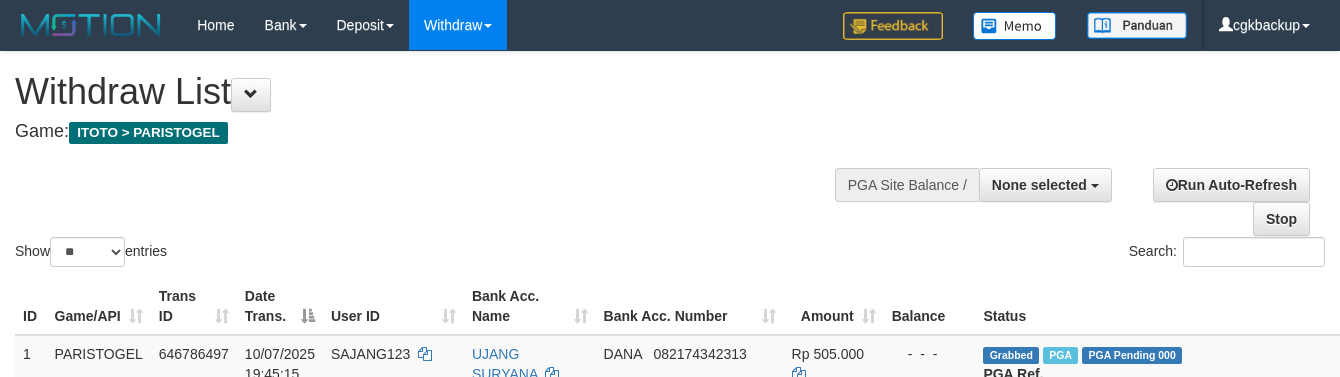 select 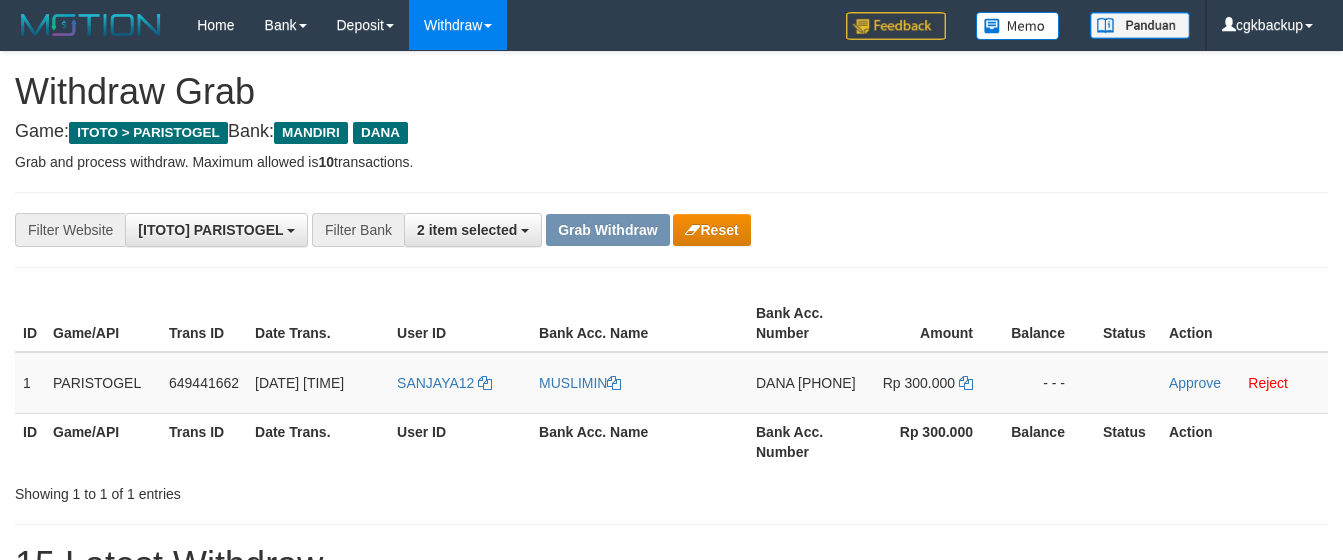 scroll, scrollTop: 0, scrollLeft: 0, axis: both 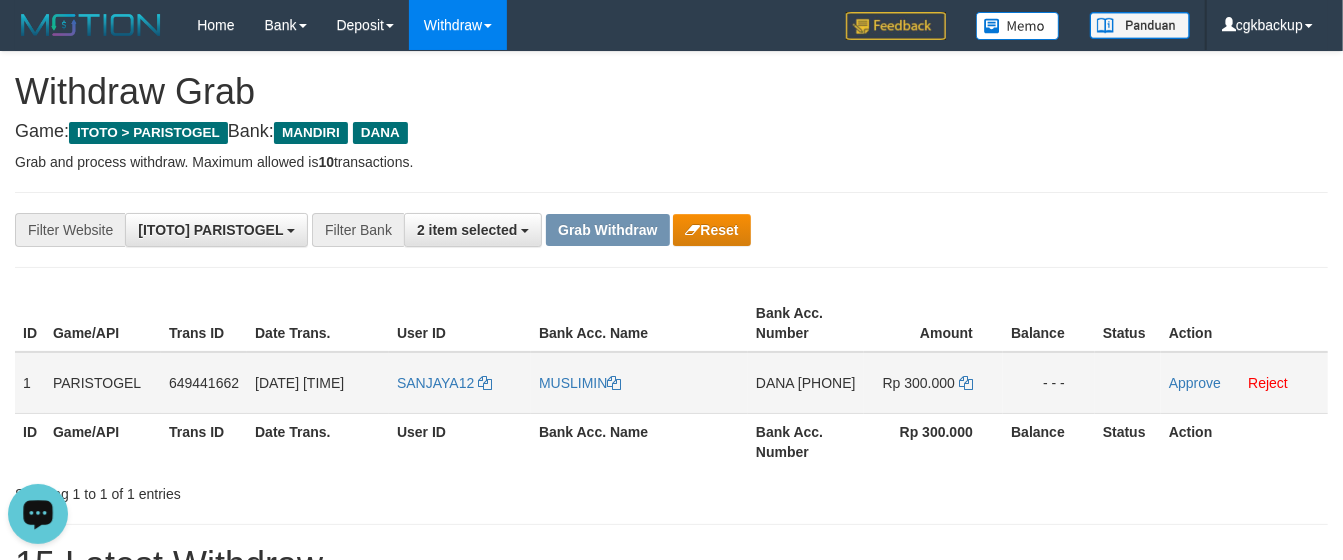click on "Approve
Reject" at bounding box center [1244, 383] 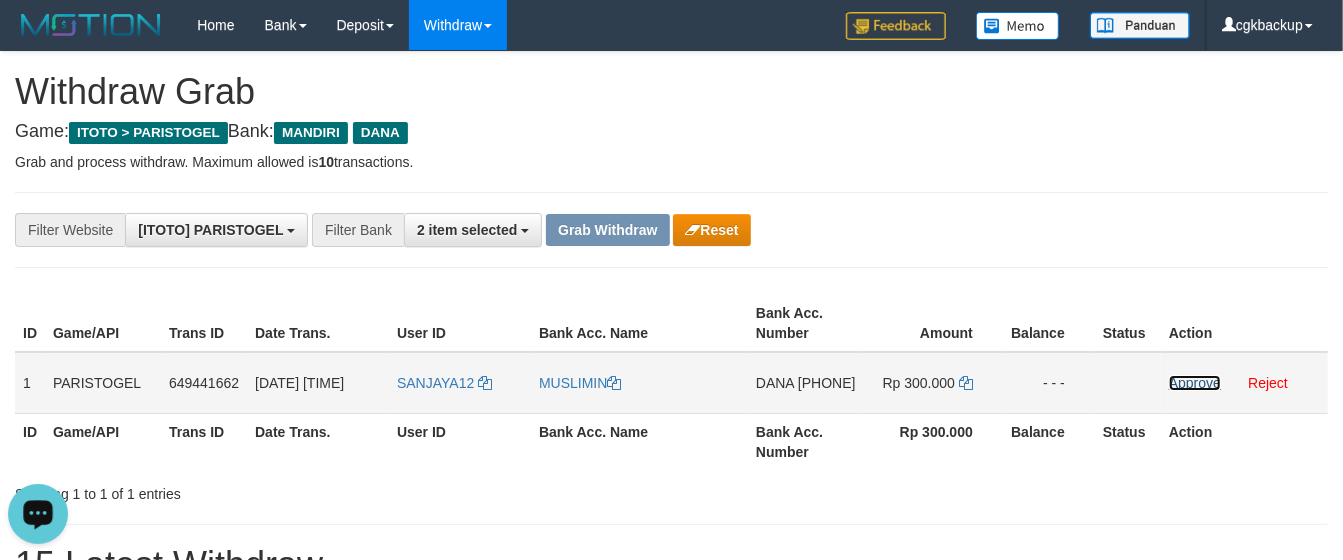 click on "Approve" at bounding box center [1195, 383] 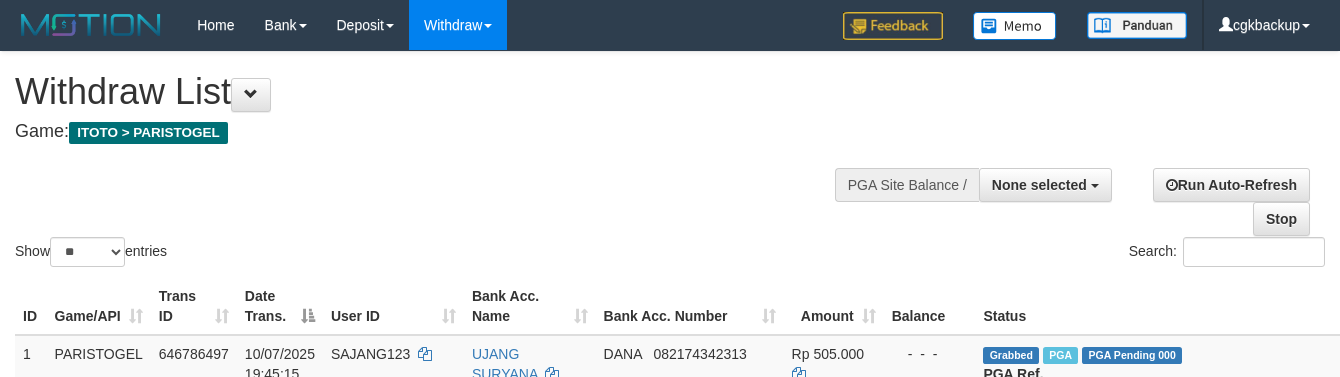 select 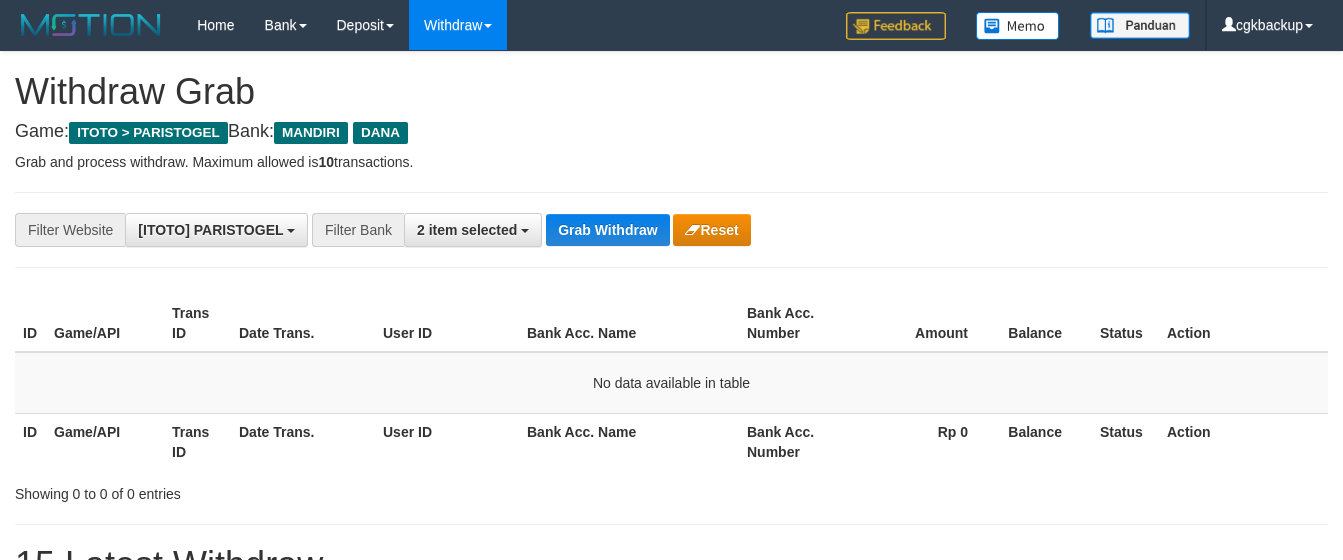 scroll, scrollTop: 0, scrollLeft: 0, axis: both 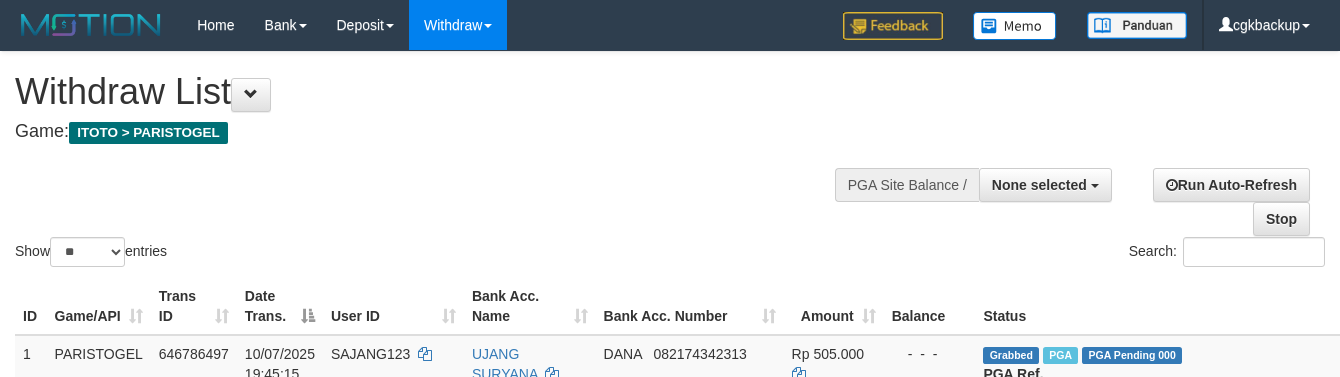 select 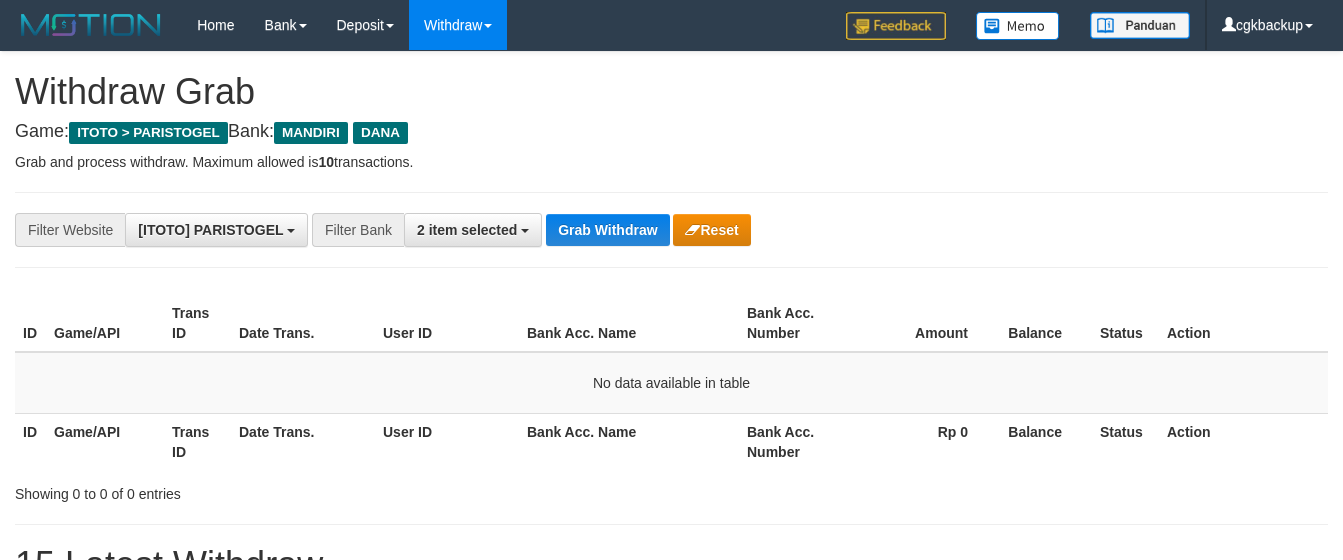 scroll, scrollTop: 0, scrollLeft: 0, axis: both 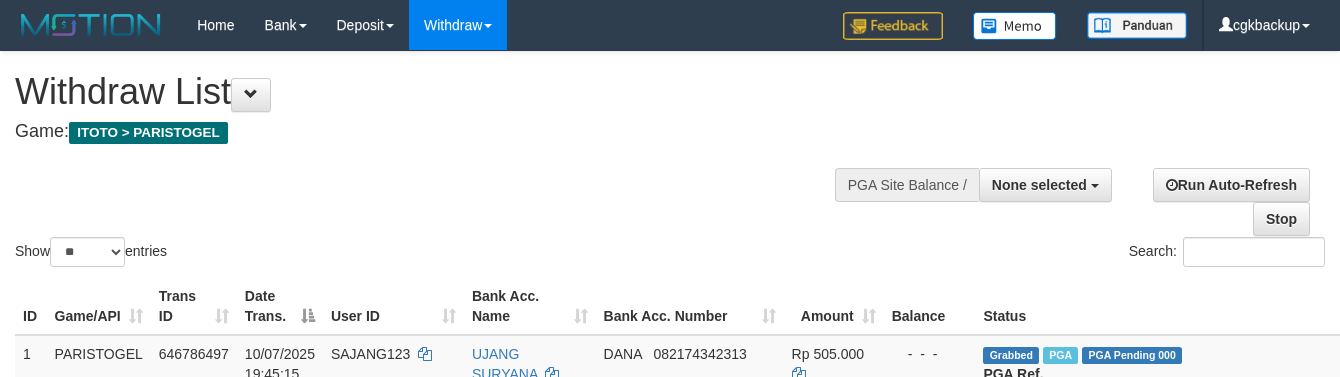 select 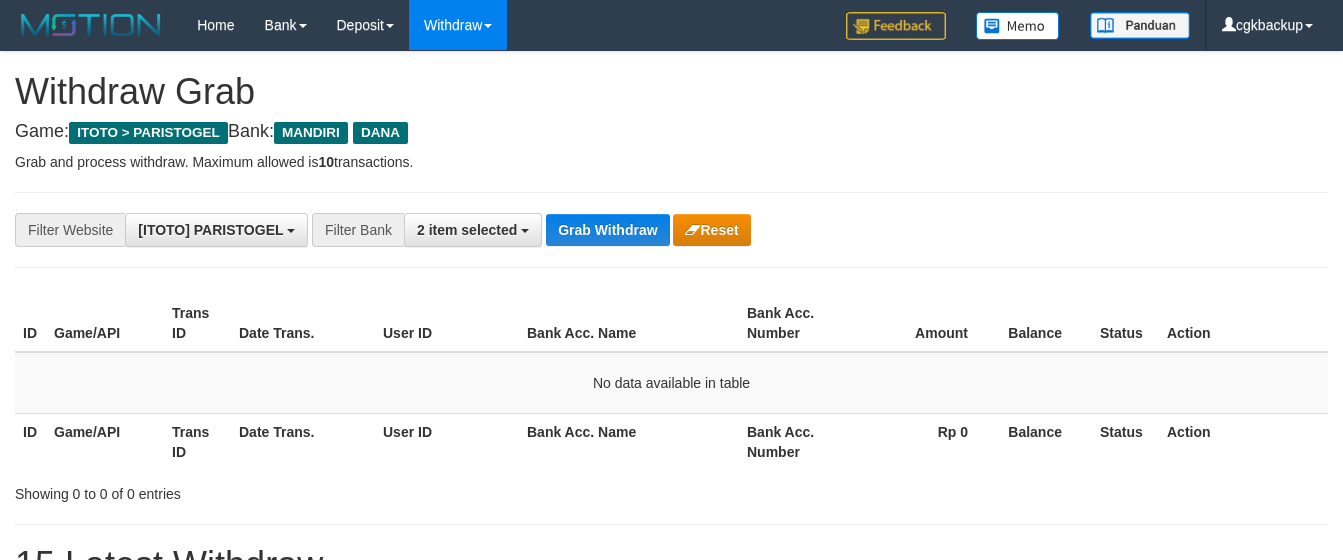 scroll, scrollTop: 0, scrollLeft: 0, axis: both 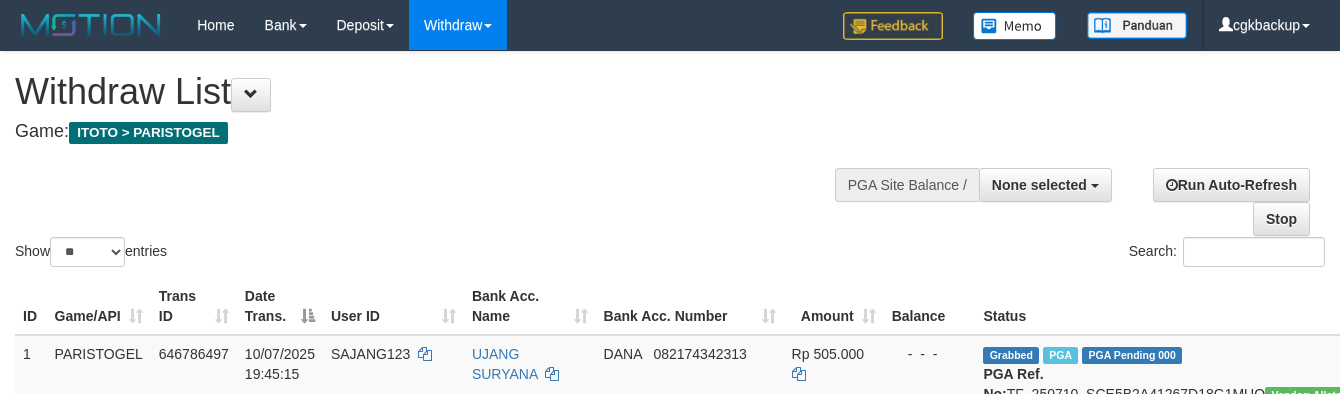 select 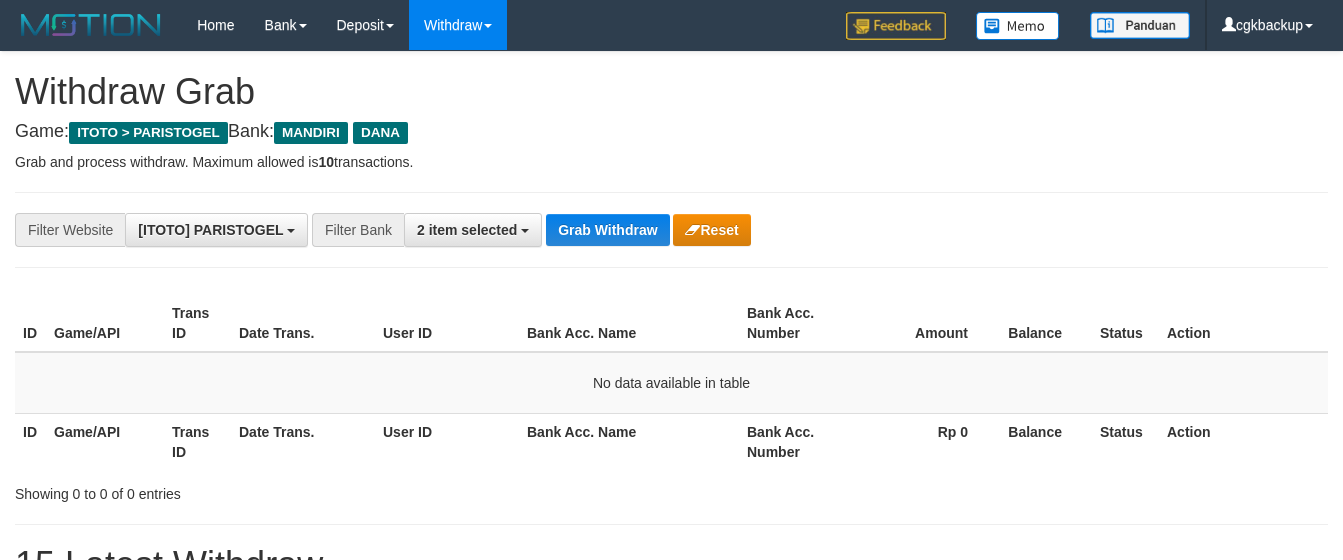 scroll, scrollTop: 0, scrollLeft: 0, axis: both 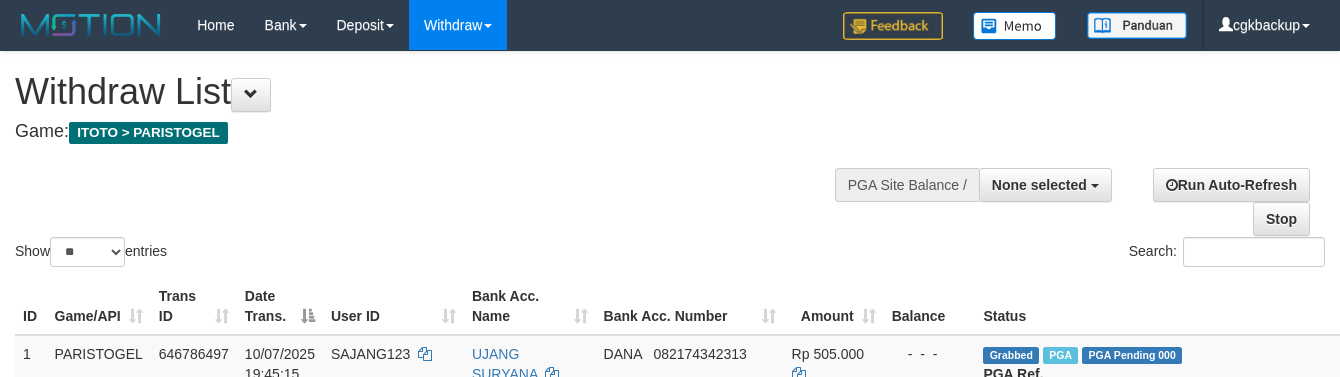 select 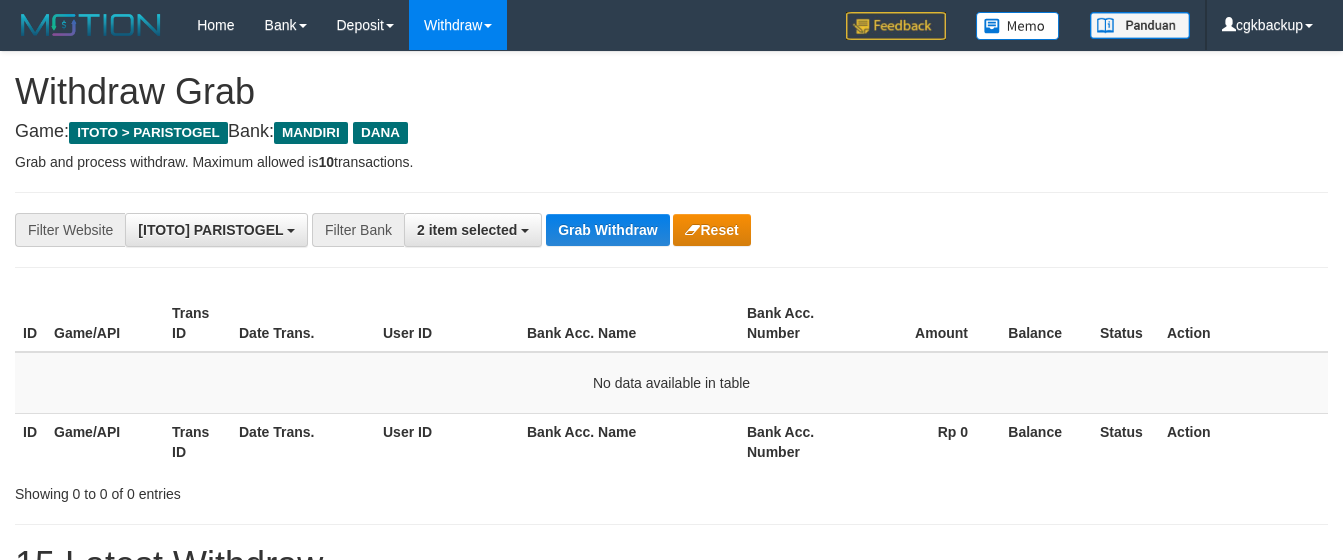 scroll, scrollTop: 0, scrollLeft: 0, axis: both 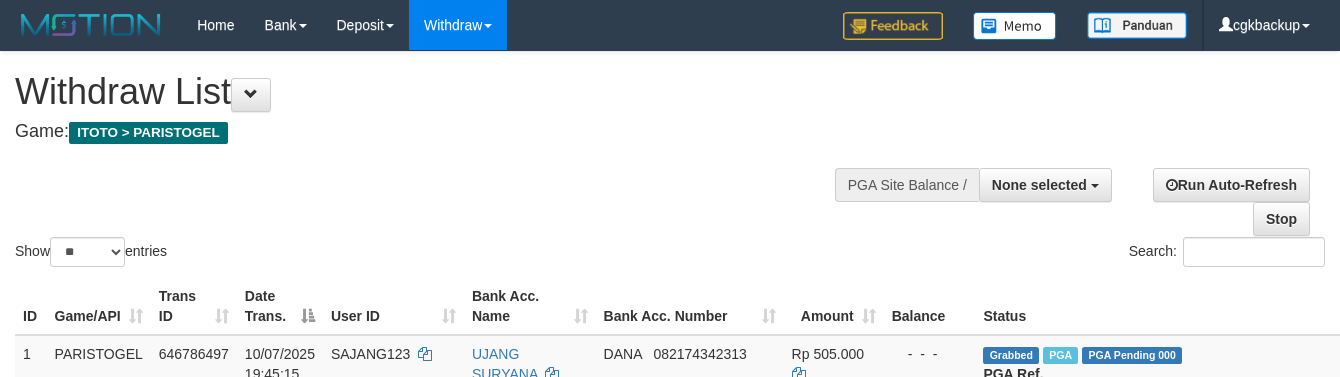 select 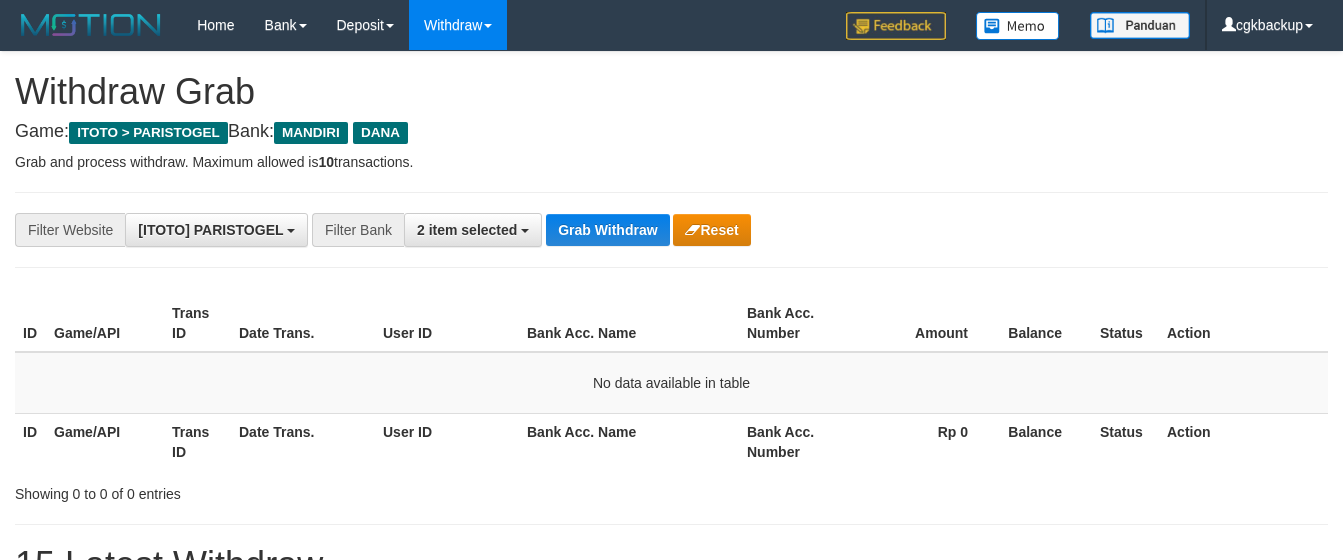 scroll, scrollTop: 0, scrollLeft: 0, axis: both 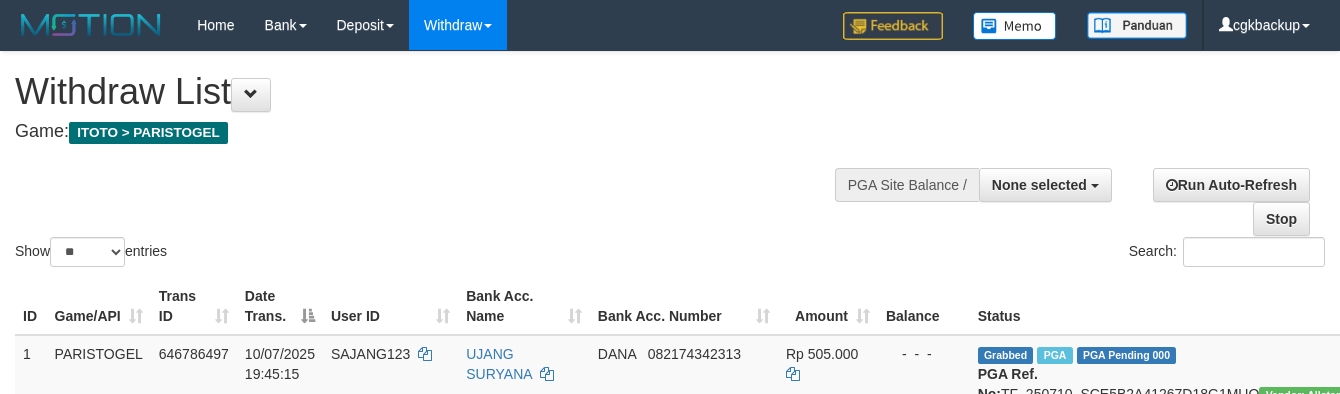 select 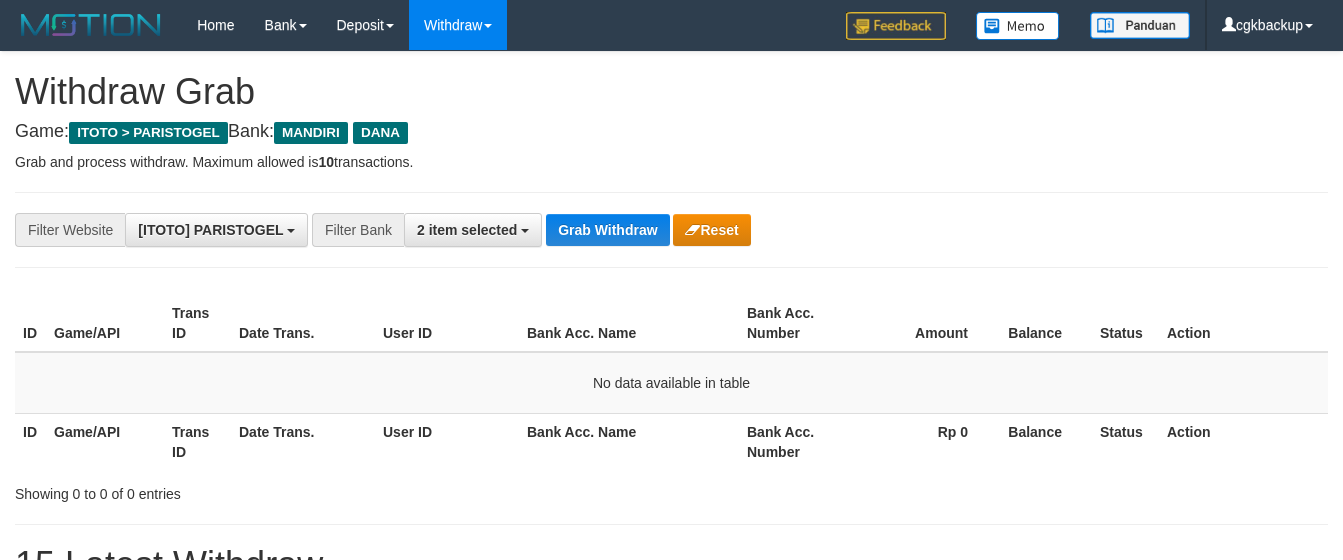 scroll, scrollTop: 0, scrollLeft: 0, axis: both 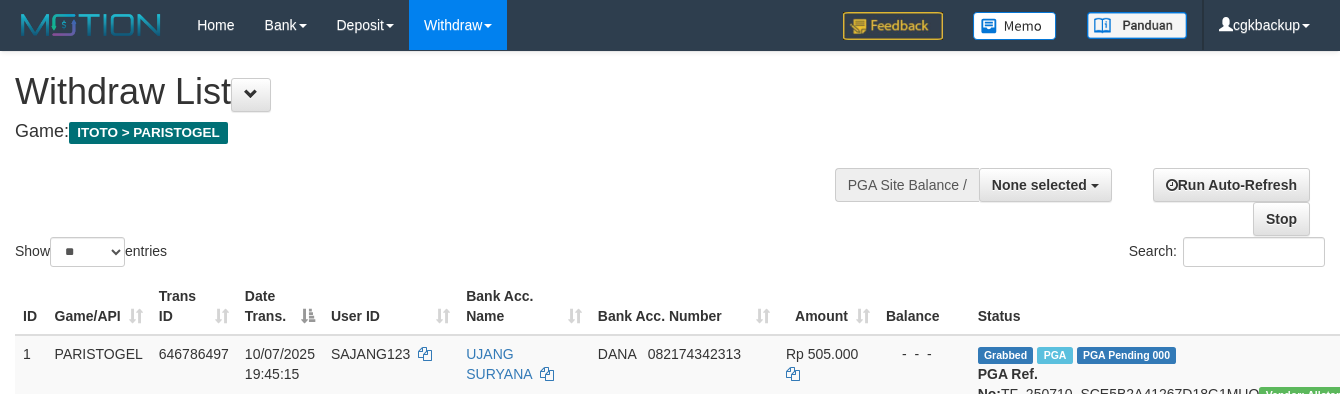 select 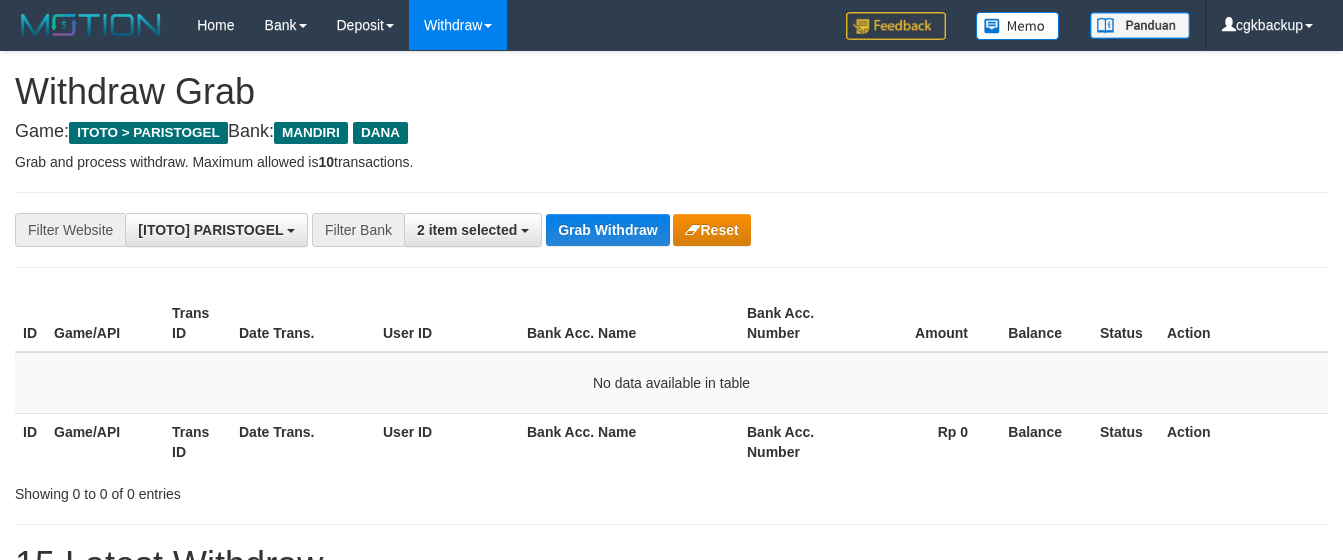 scroll, scrollTop: 0, scrollLeft: 0, axis: both 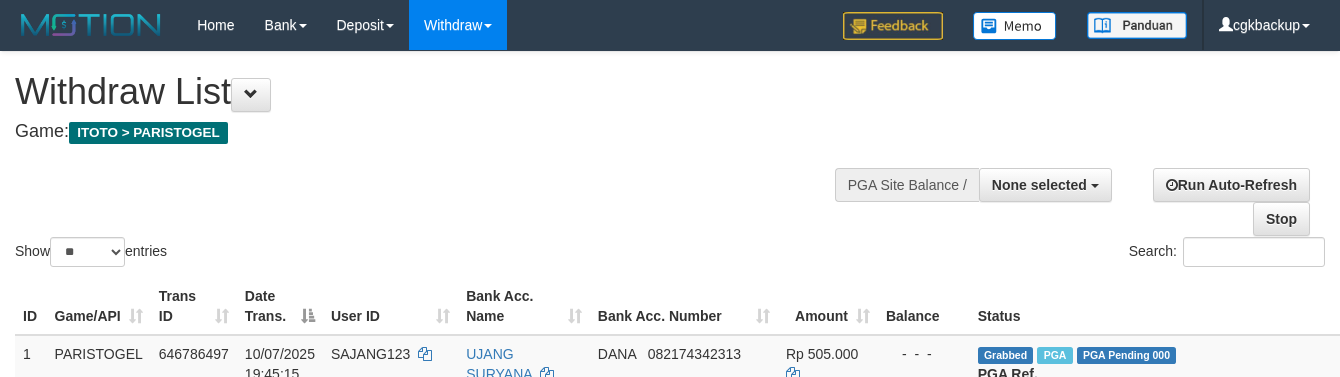 select 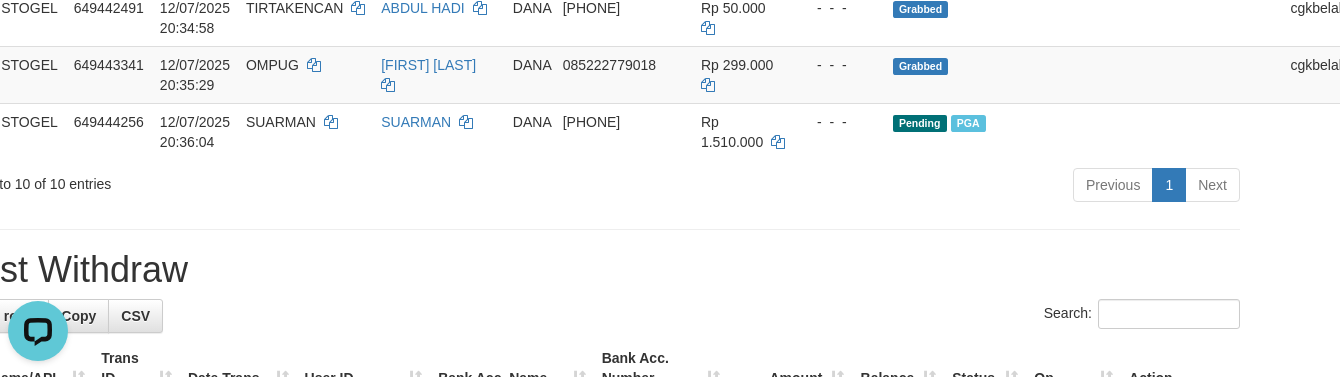 scroll, scrollTop: 0, scrollLeft: 0, axis: both 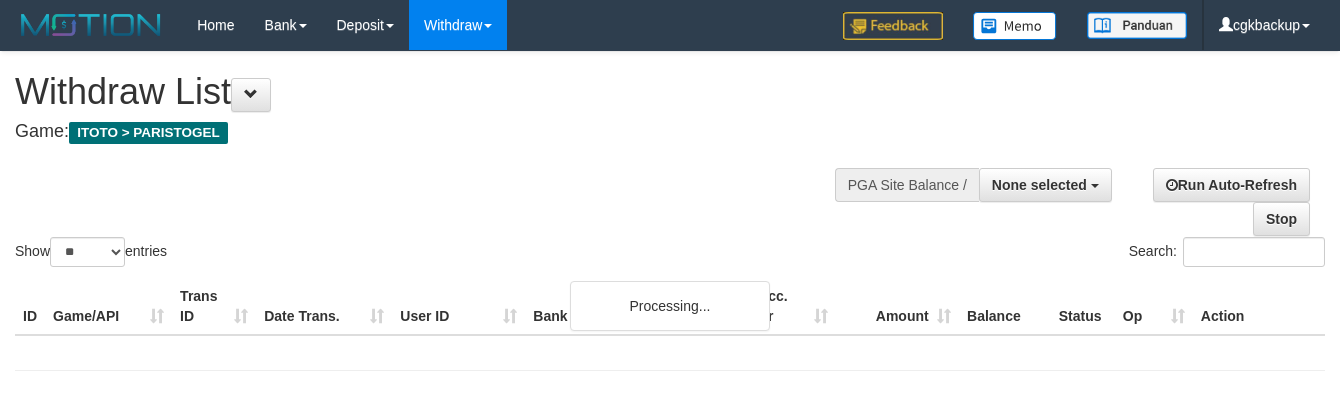 select 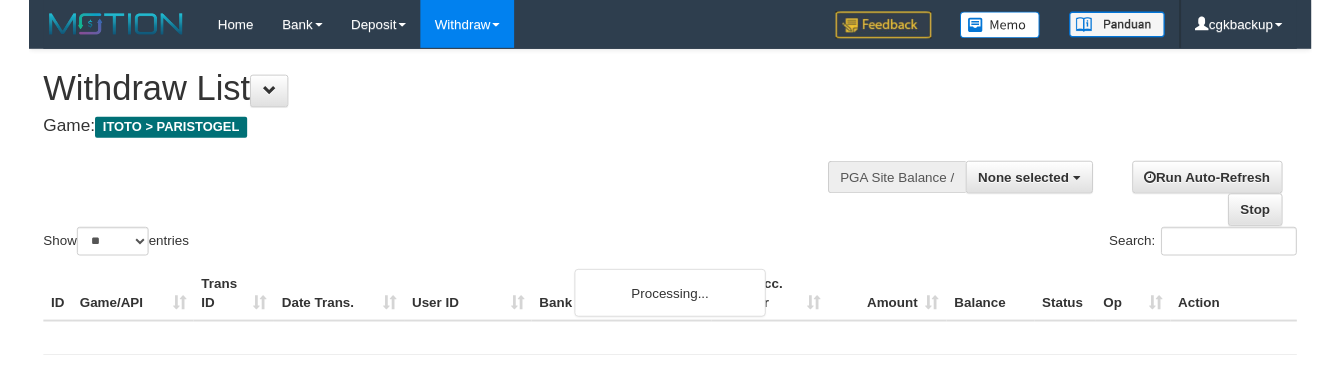 scroll, scrollTop: 865, scrollLeft: 85, axis: both 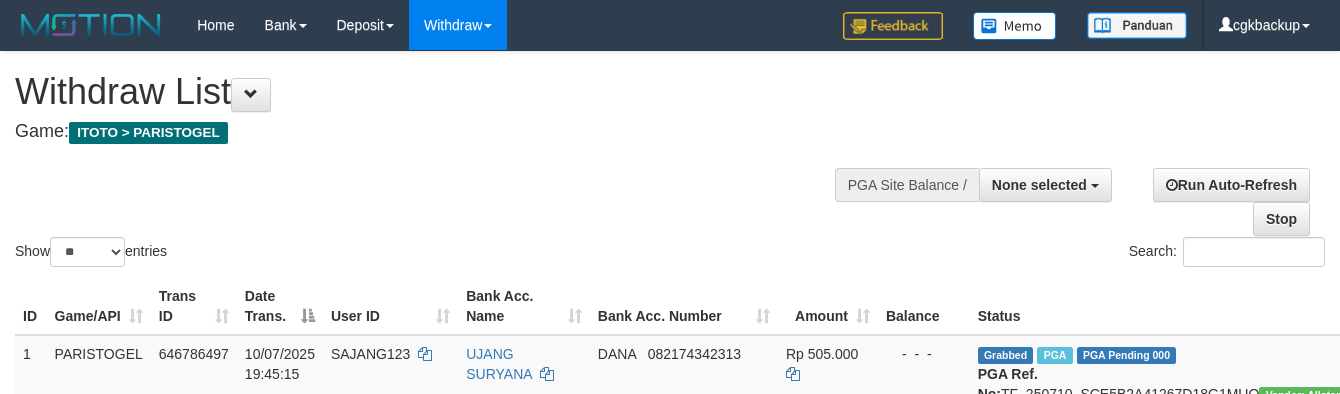 select 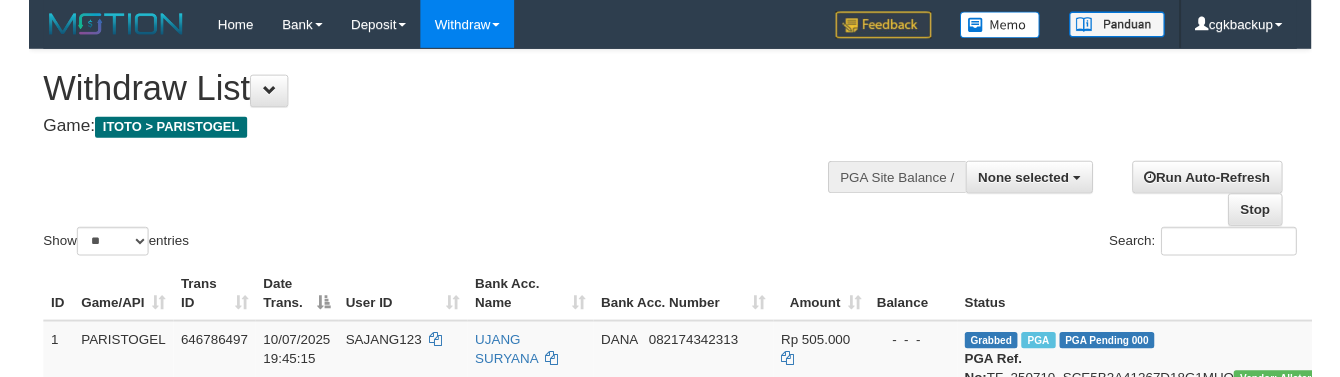 scroll, scrollTop: 865, scrollLeft: 85, axis: both 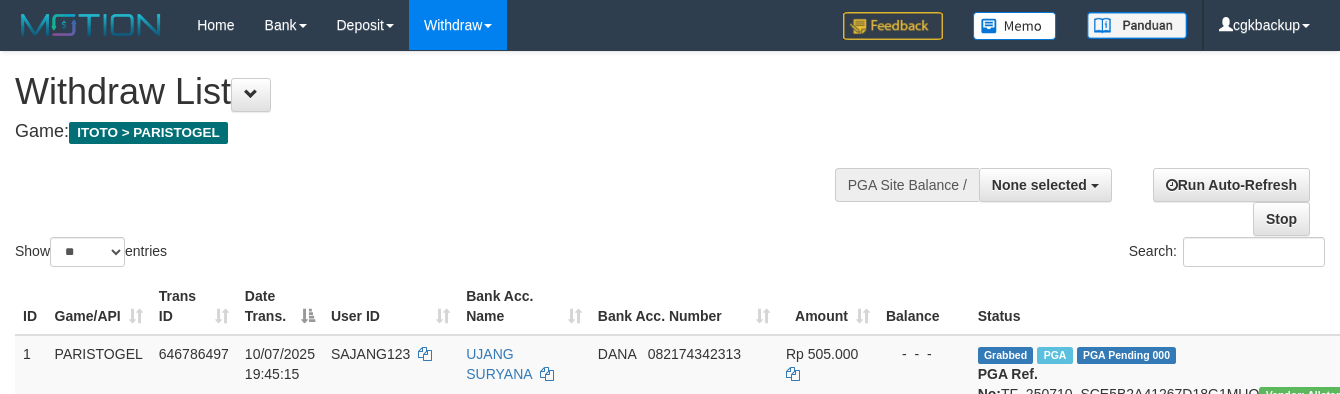 select 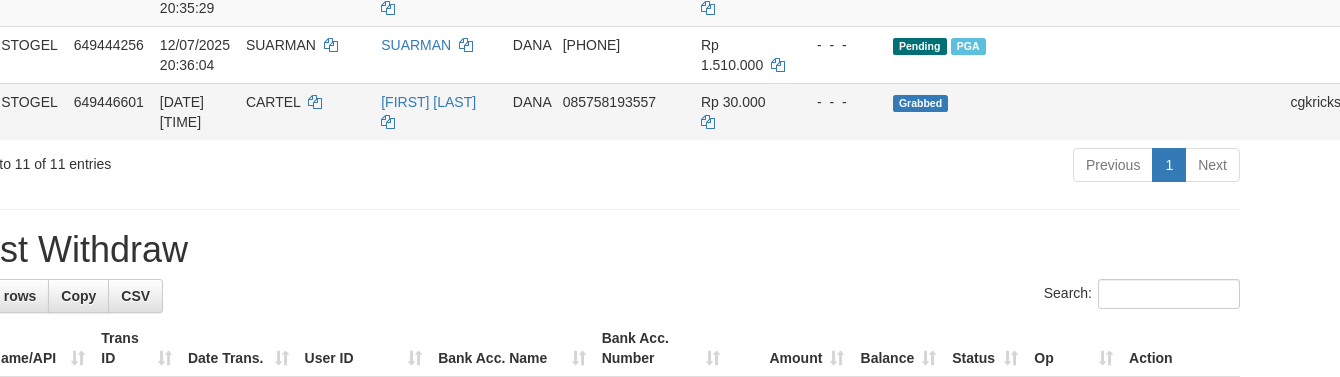 scroll, scrollTop: 976, scrollLeft: 85, axis: both 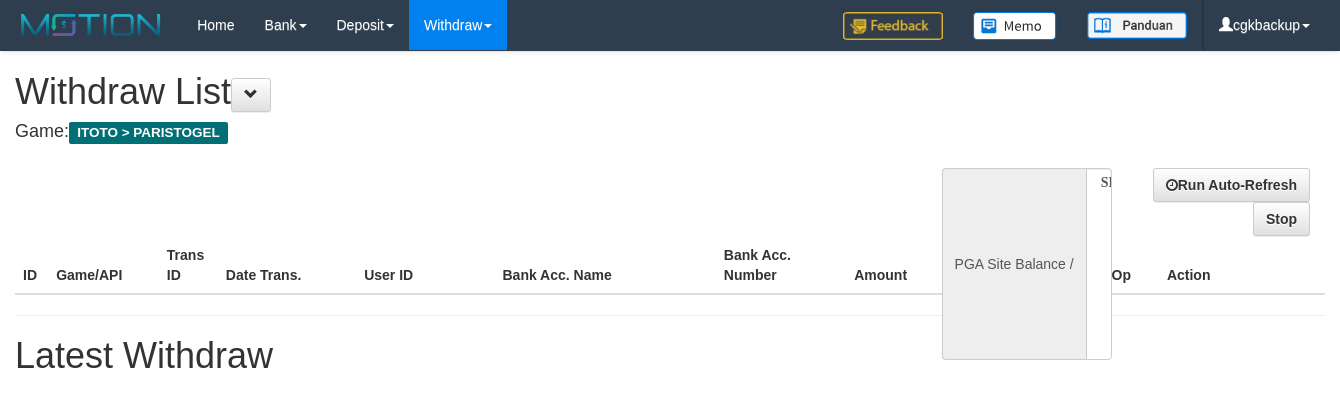 select 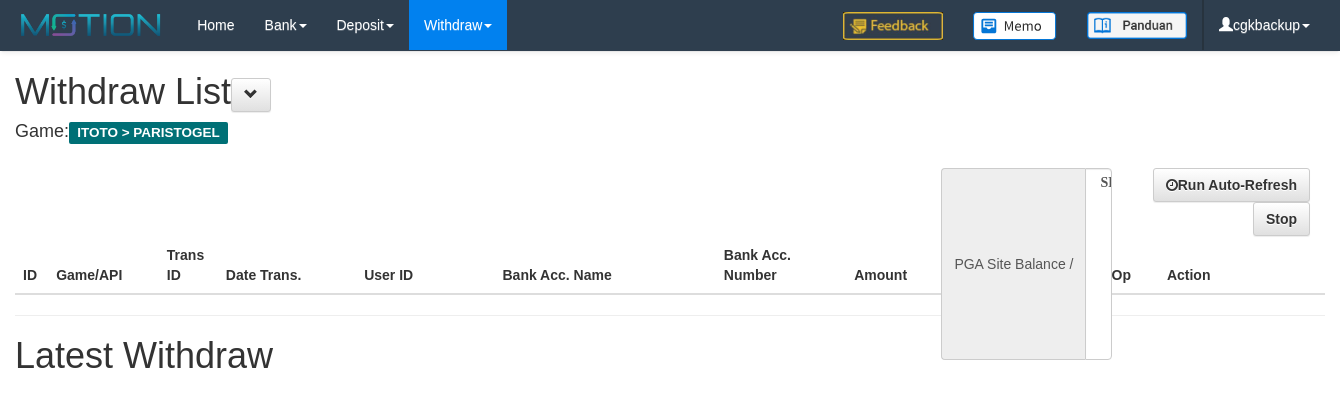 select on "**" 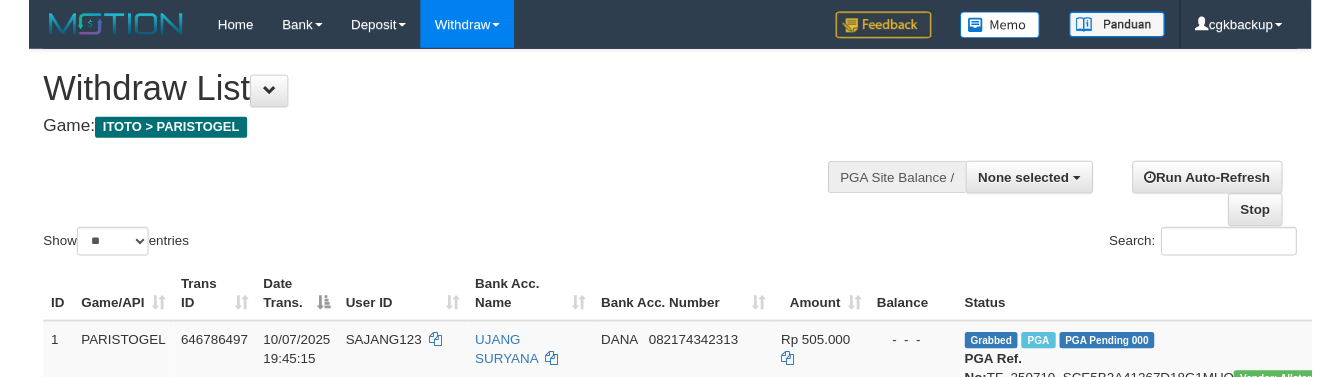 scroll, scrollTop: 976, scrollLeft: 85, axis: both 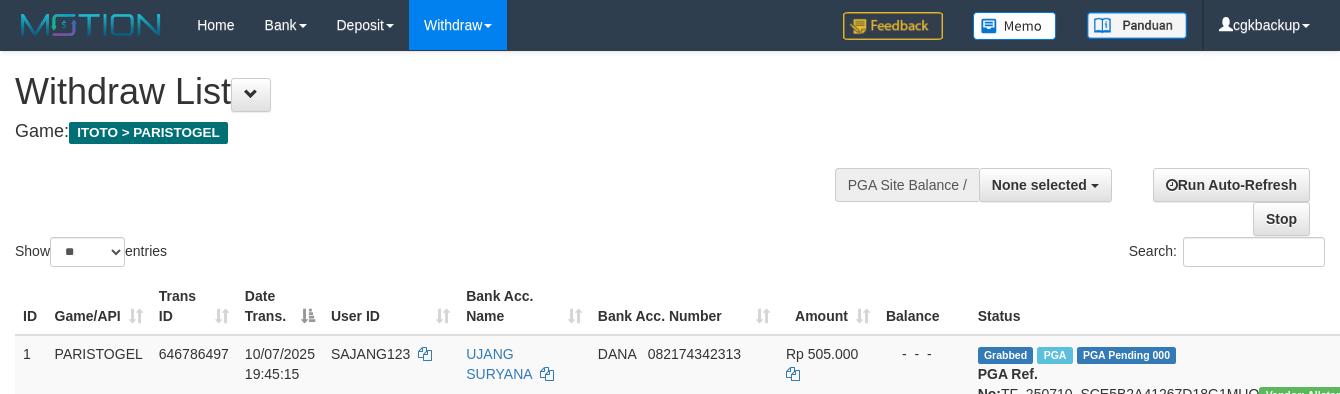 select 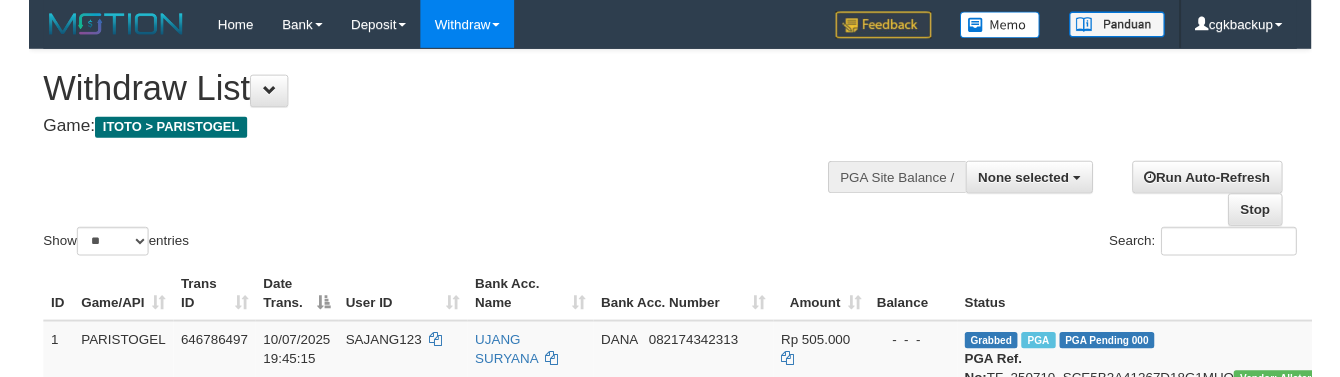 scroll, scrollTop: 976, scrollLeft: 85, axis: both 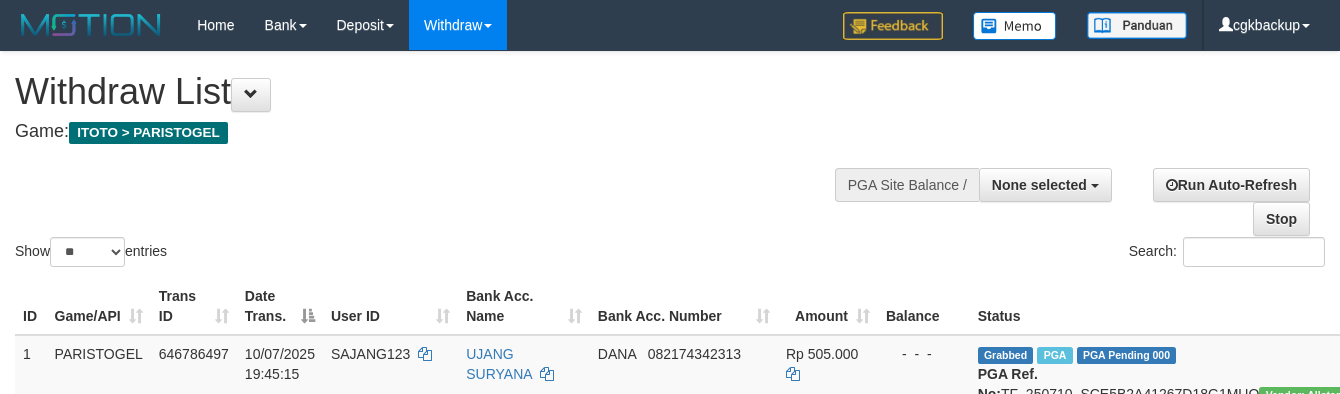 select 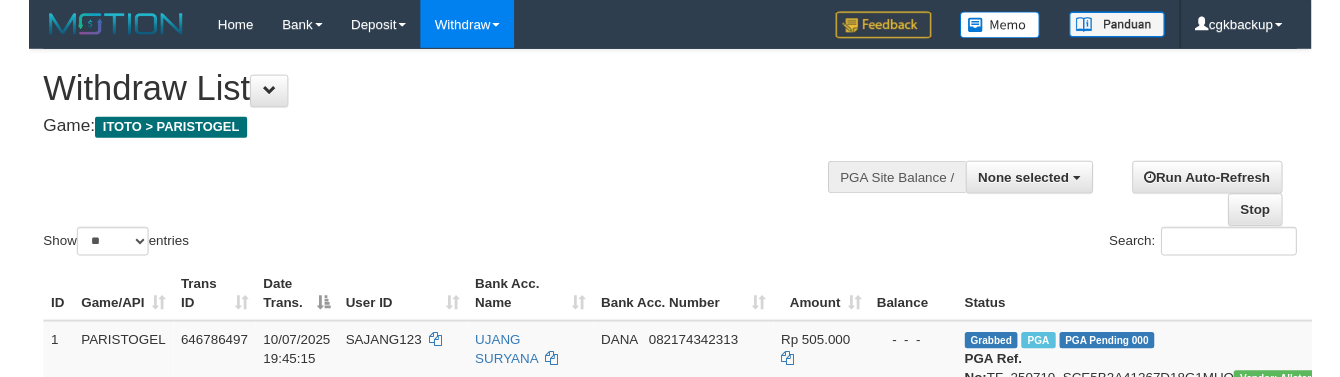 scroll, scrollTop: 976, scrollLeft: 85, axis: both 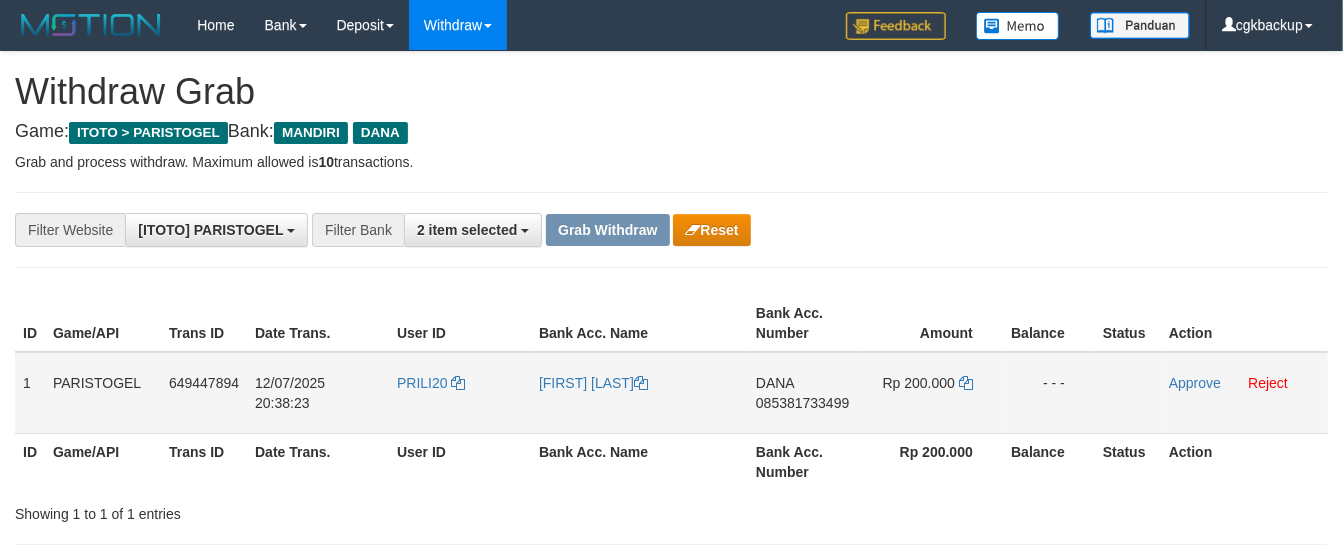 click on "PRILI20" at bounding box center [460, 393] 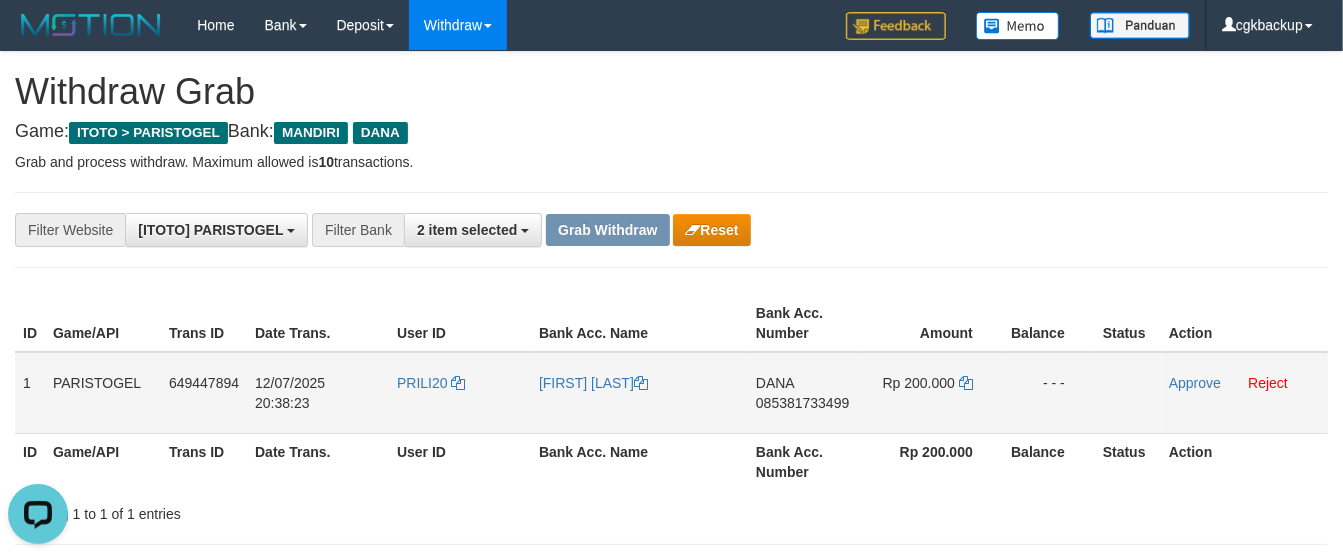 scroll, scrollTop: 0, scrollLeft: 0, axis: both 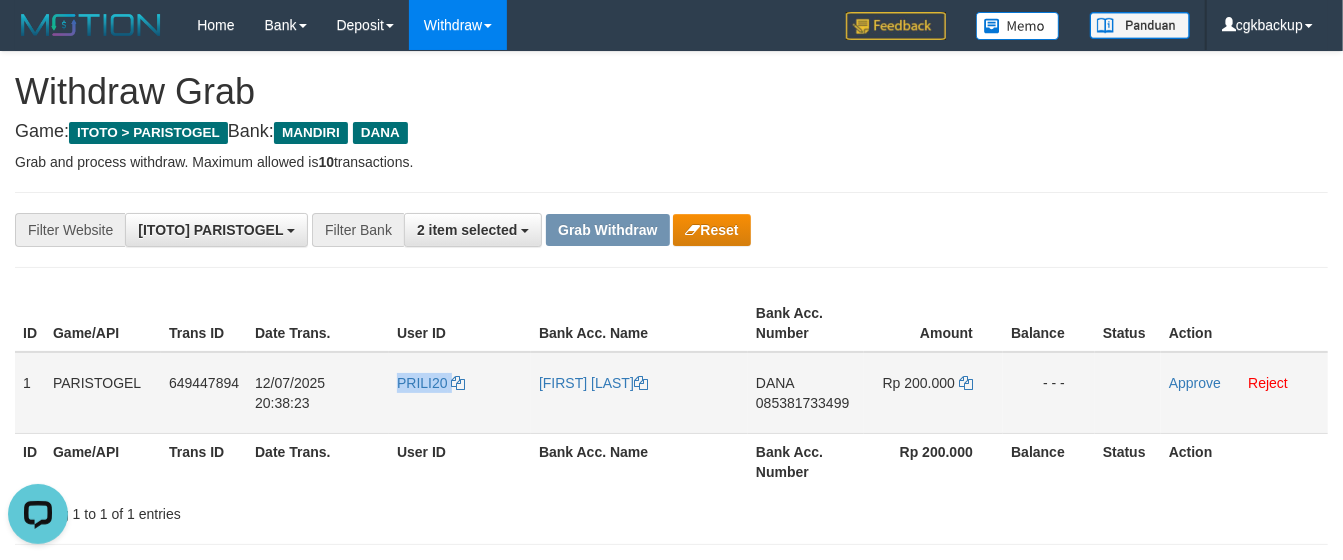 click on "PRILI20" at bounding box center (460, 393) 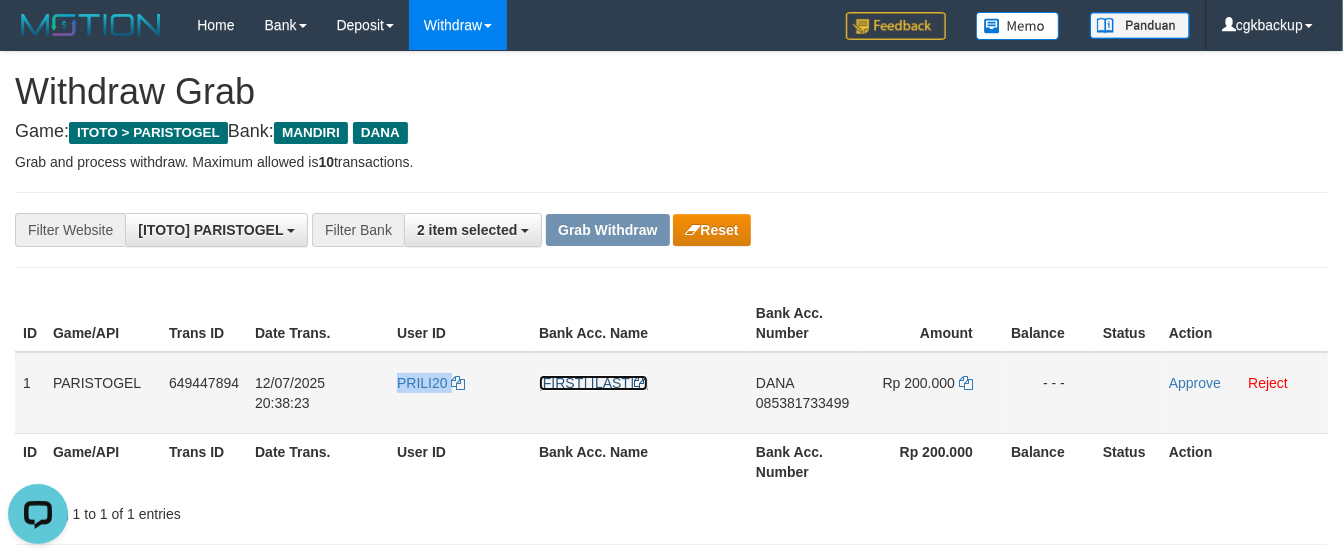 click on "[FIRST] [LAST]" at bounding box center (593, 383) 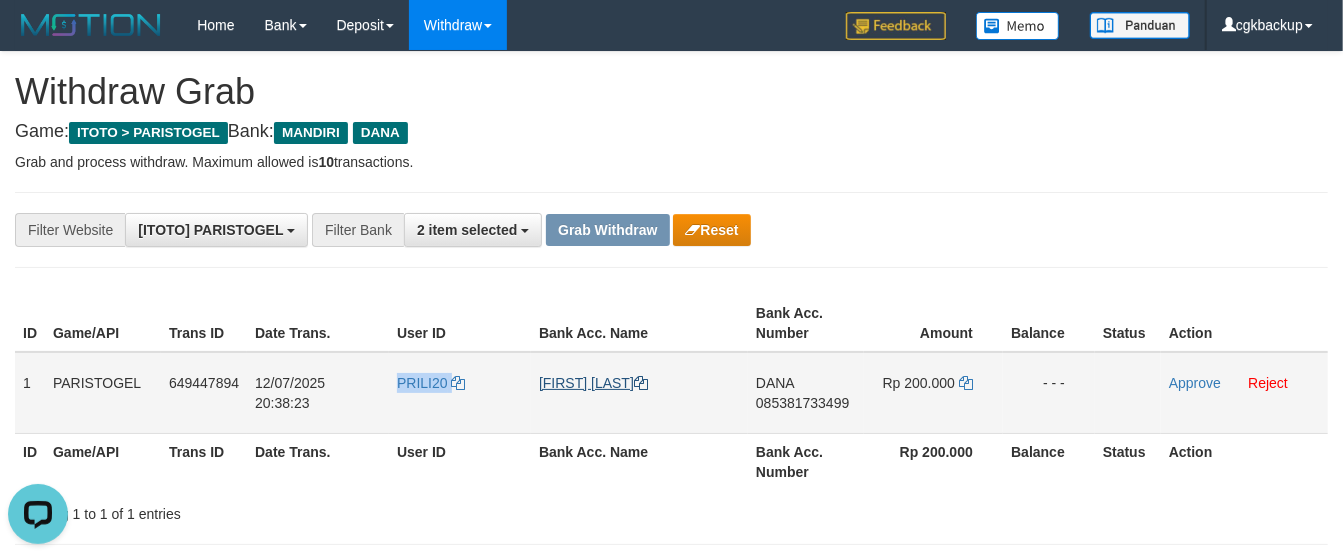 copy on "PRILI20" 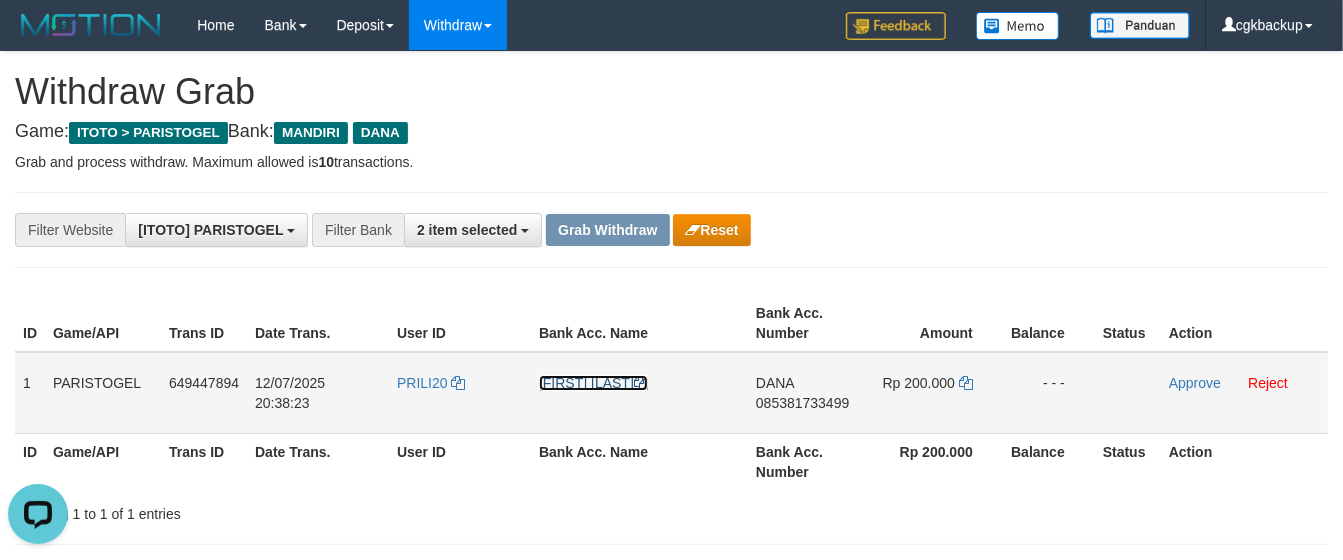 drag, startPoint x: 564, startPoint y: 383, endPoint x: 31, endPoint y: 384, distance: 533.0009 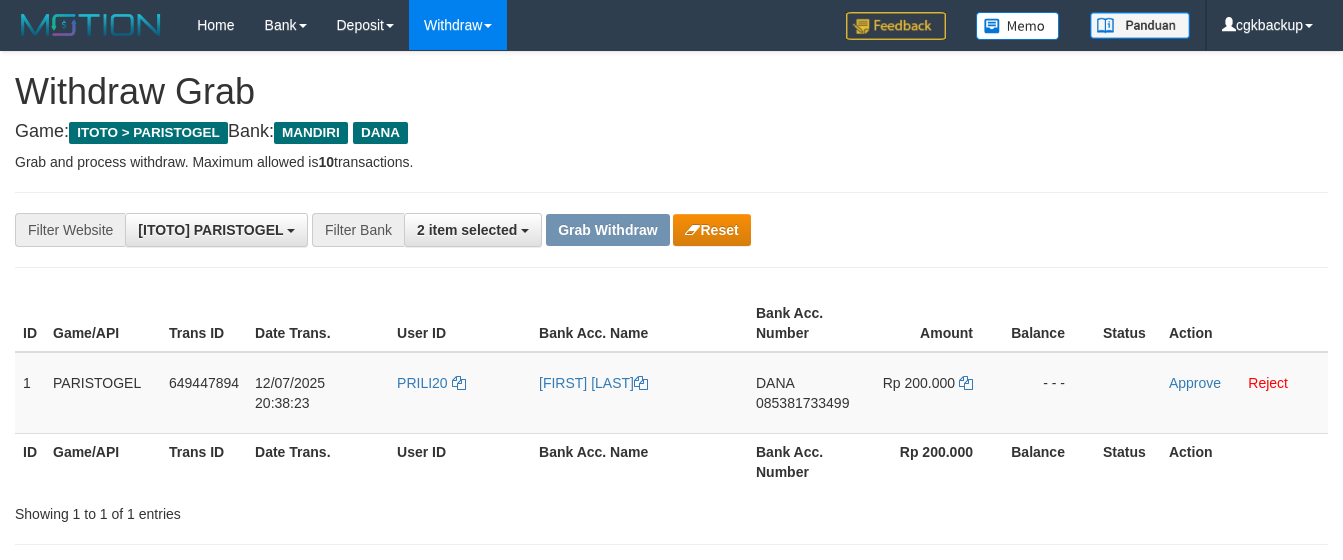 scroll, scrollTop: 0, scrollLeft: 0, axis: both 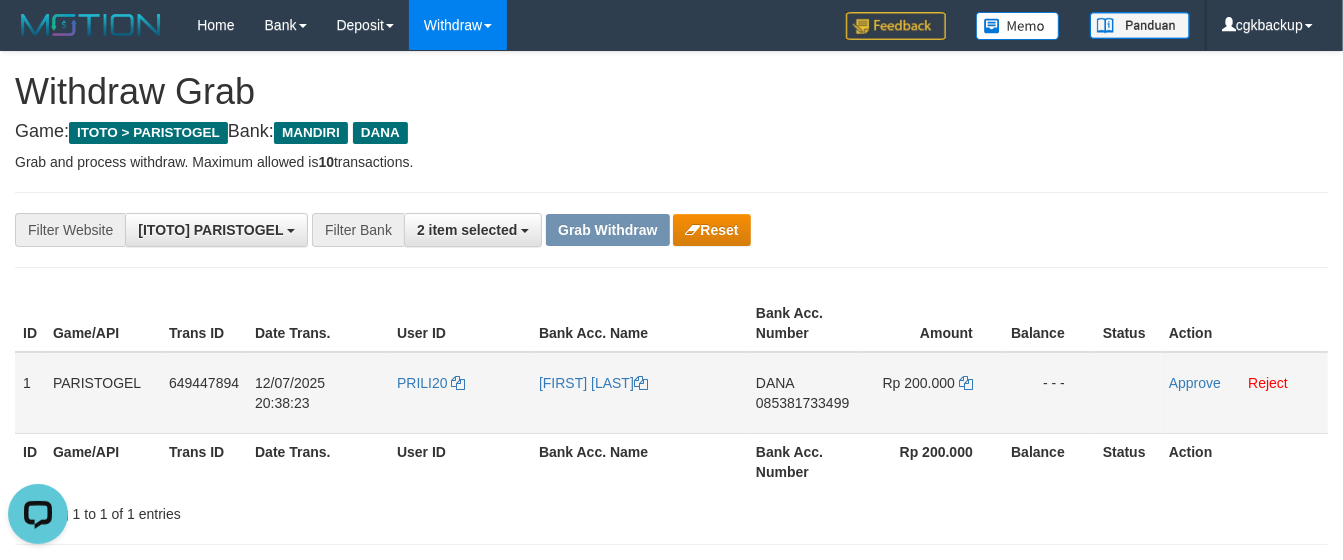 click on "DANA
085381733499" at bounding box center (806, 393) 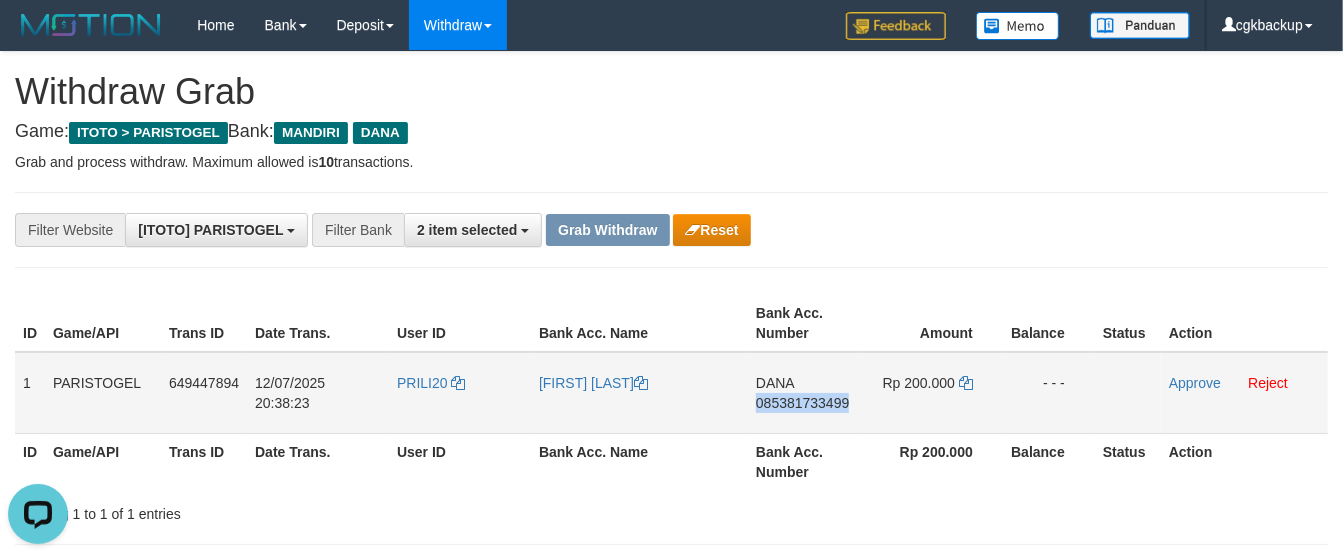 click on "DANA
085381733499" at bounding box center [806, 393] 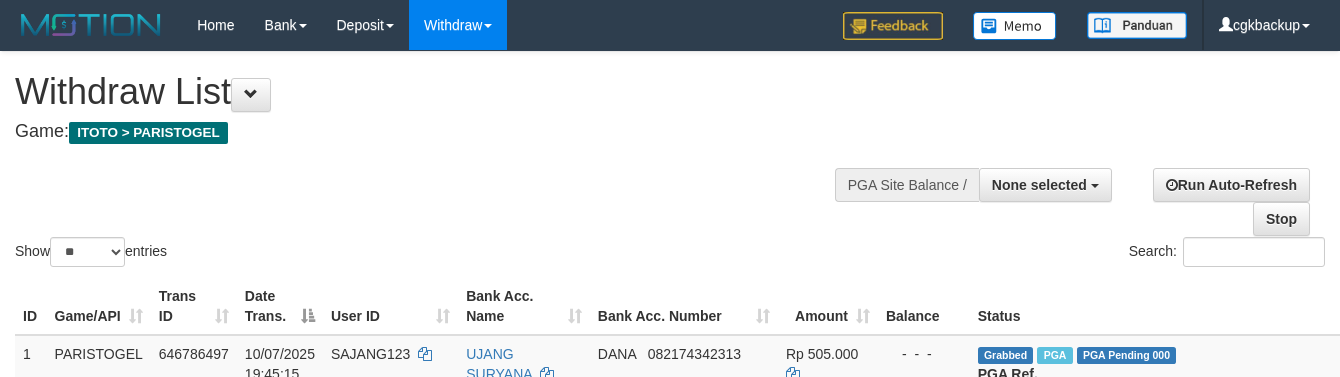 select 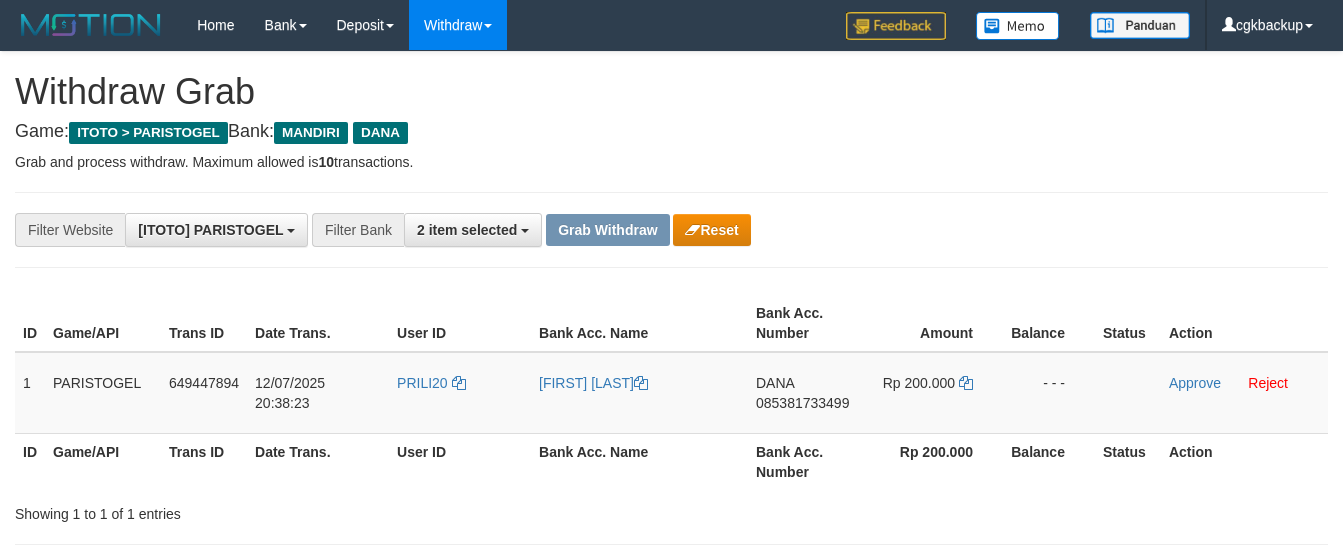 scroll, scrollTop: 0, scrollLeft: 0, axis: both 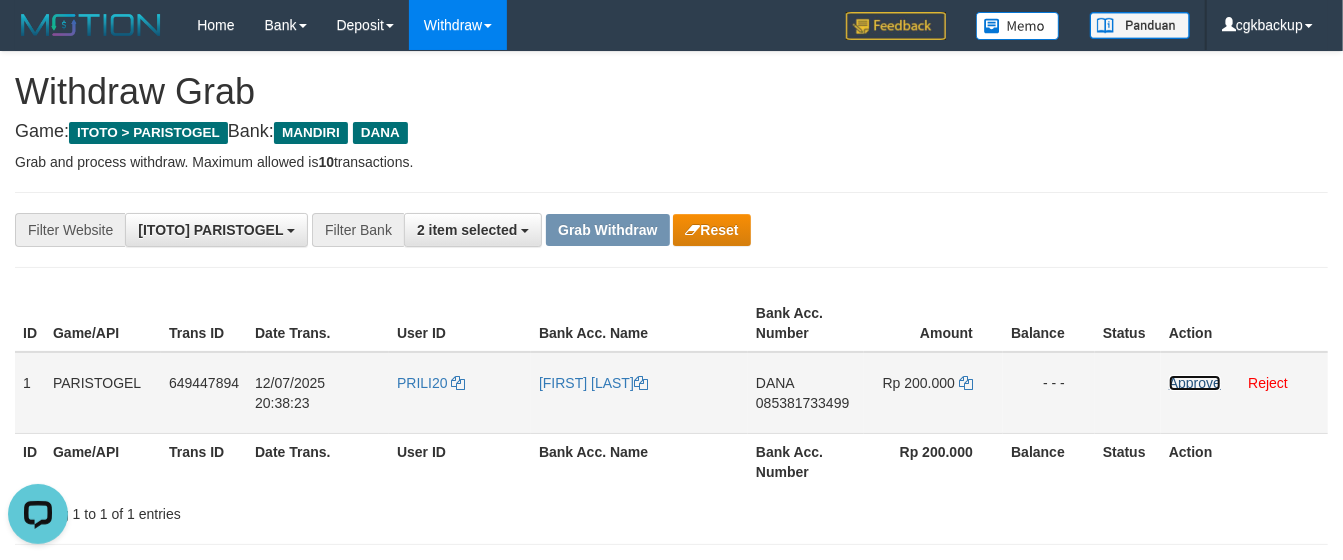 click on "Approve" at bounding box center [1195, 383] 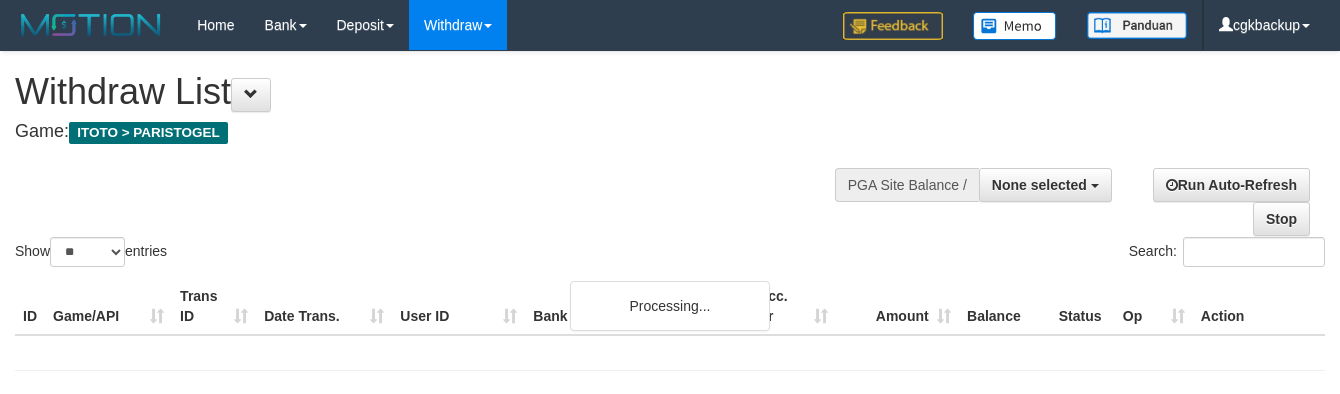 select 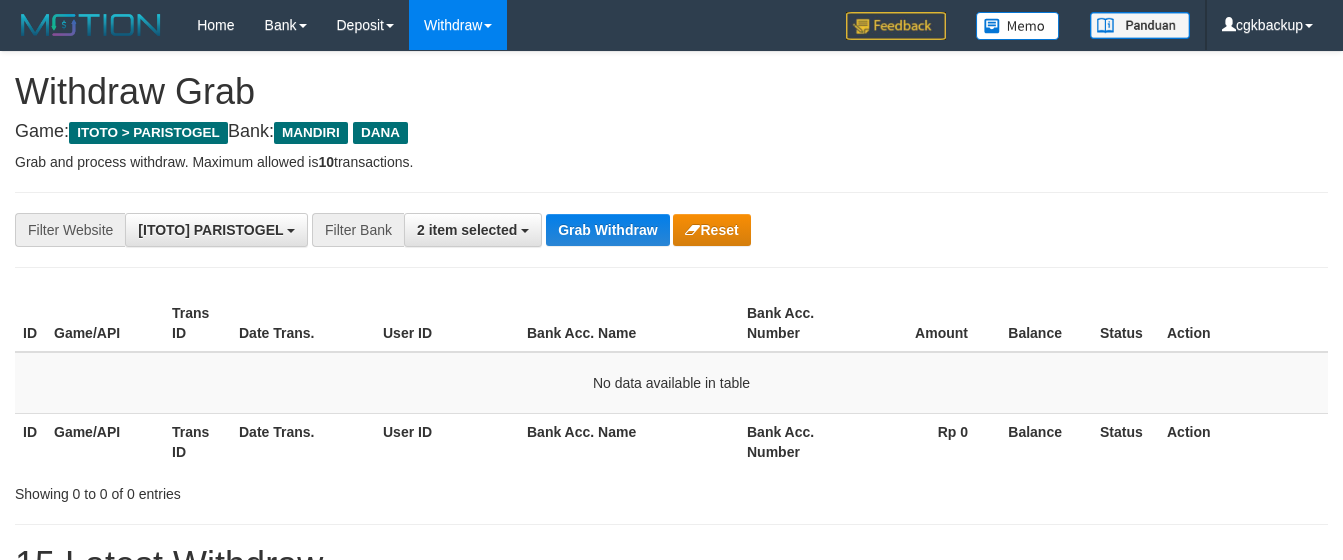 scroll, scrollTop: 0, scrollLeft: 0, axis: both 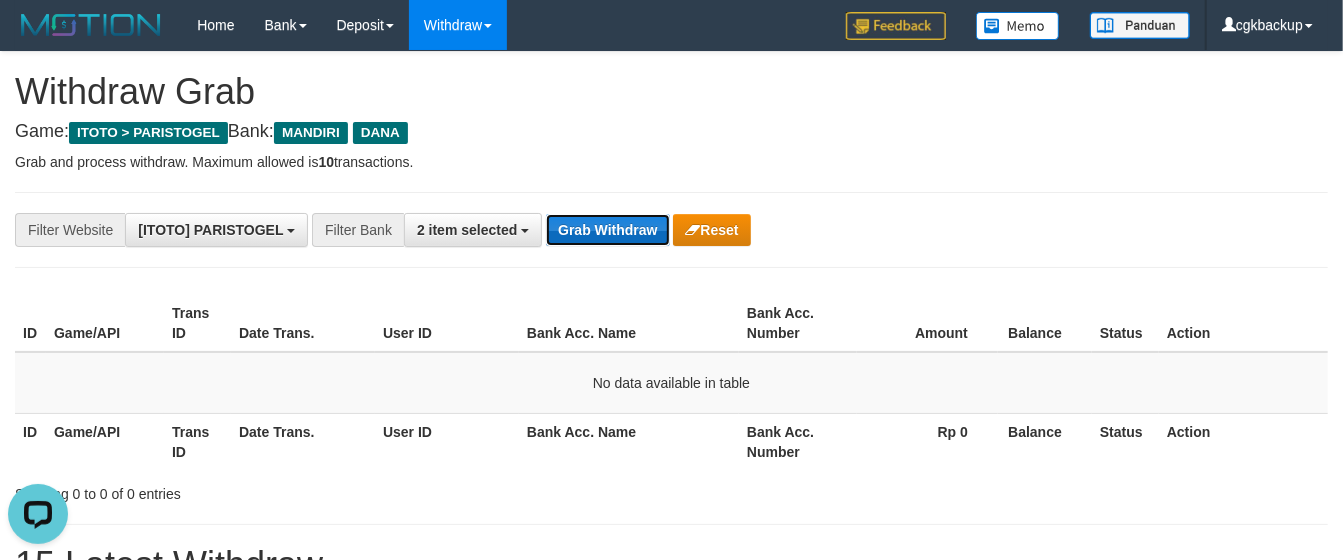 click on "Grab Withdraw" at bounding box center [607, 230] 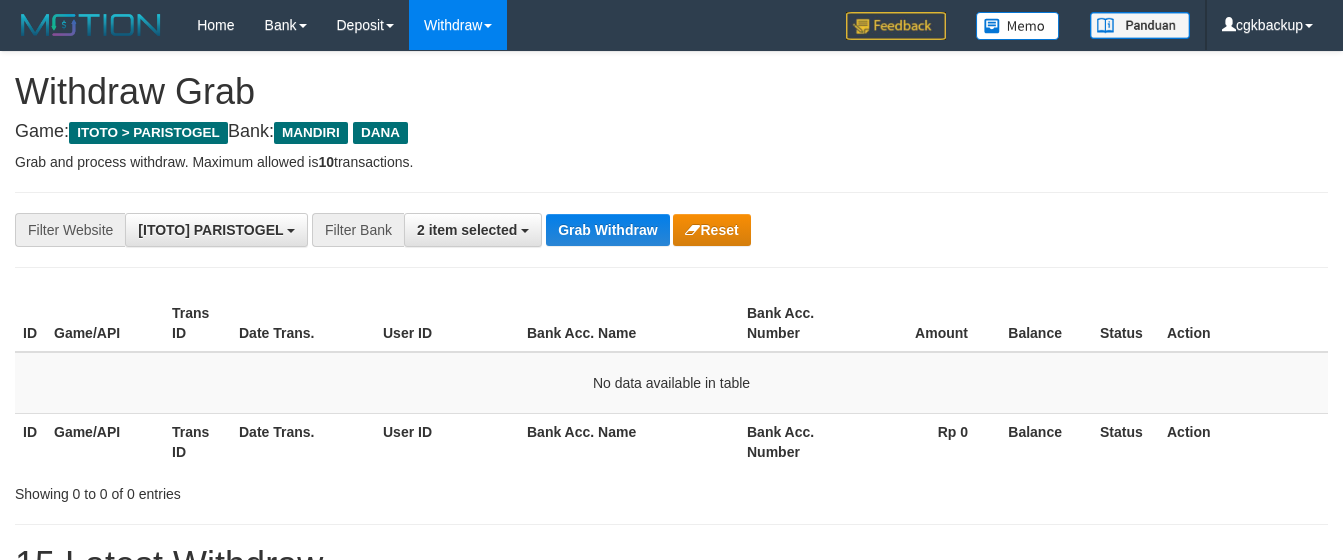 scroll, scrollTop: 0, scrollLeft: 0, axis: both 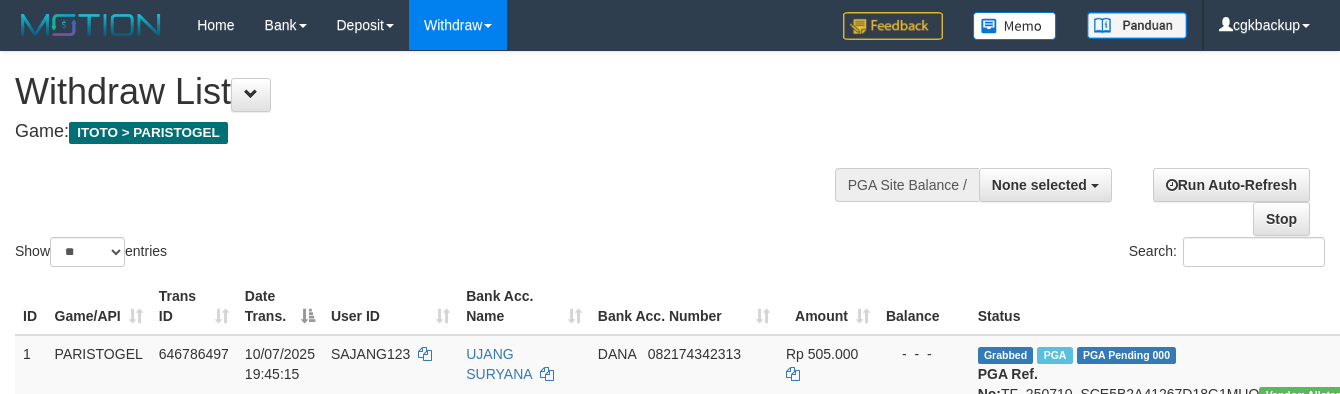 select 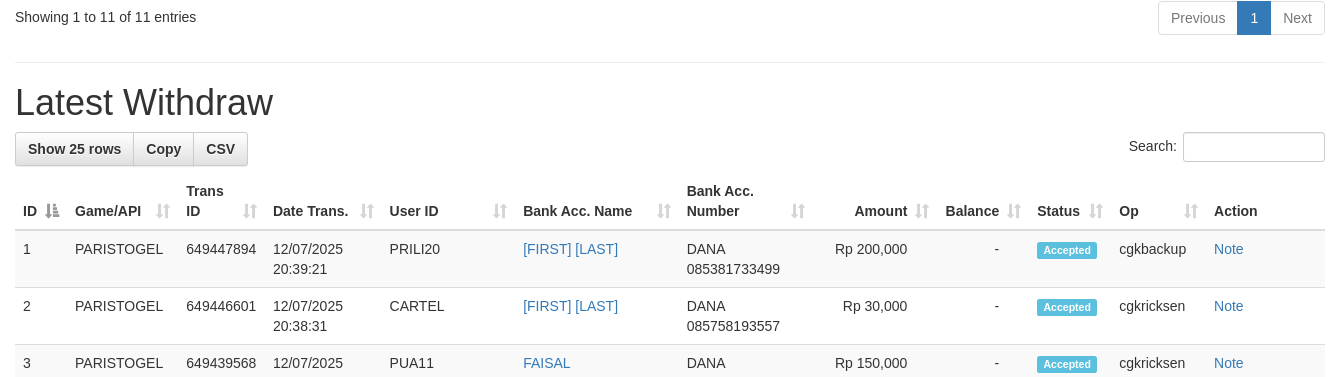 scroll, scrollTop: 1043, scrollLeft: 0, axis: vertical 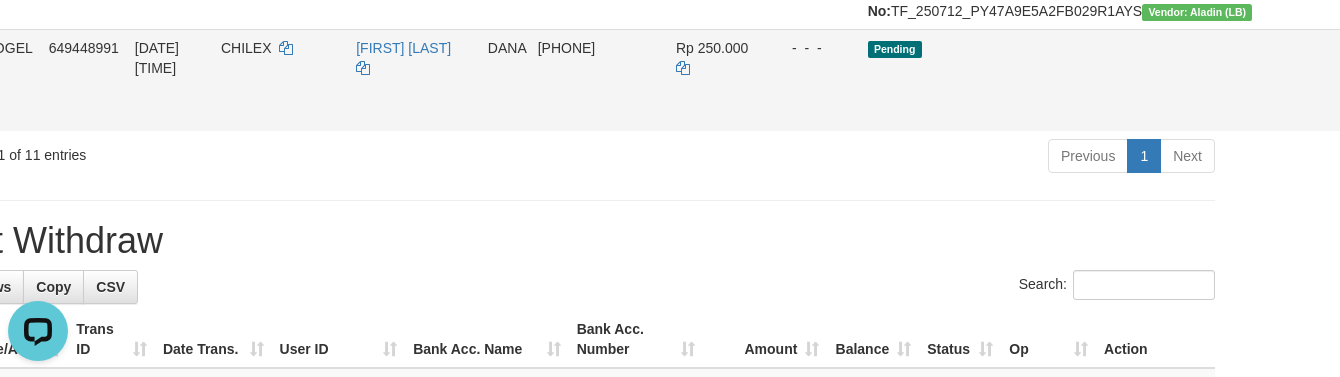 click on "Allow Grab" at bounding box center (1380, 58) 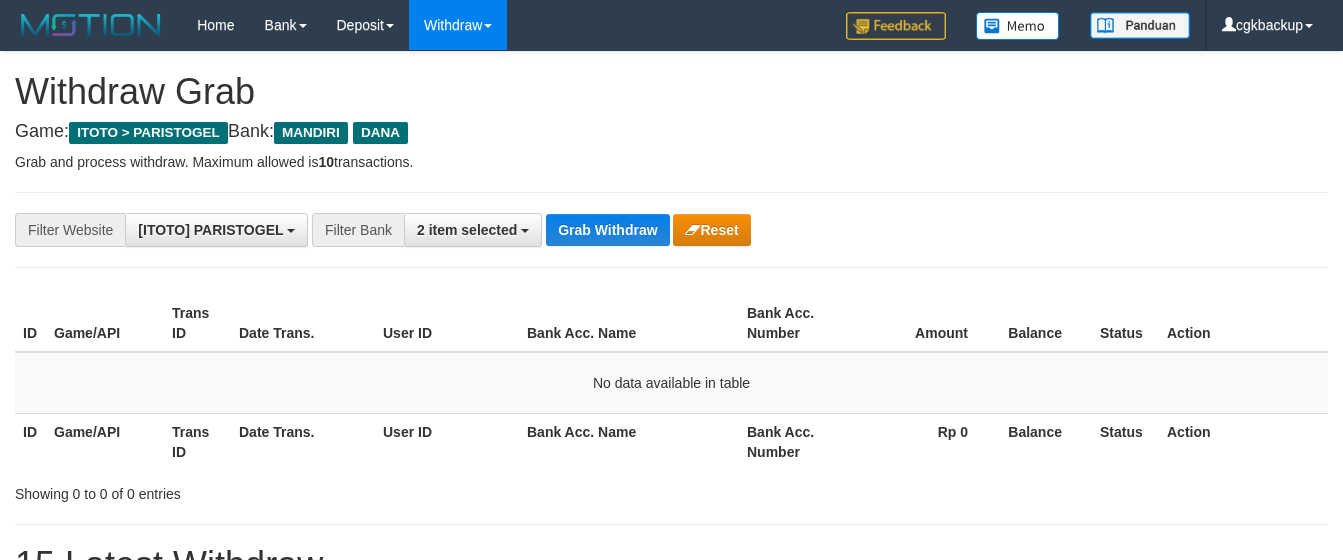 scroll, scrollTop: 0, scrollLeft: 0, axis: both 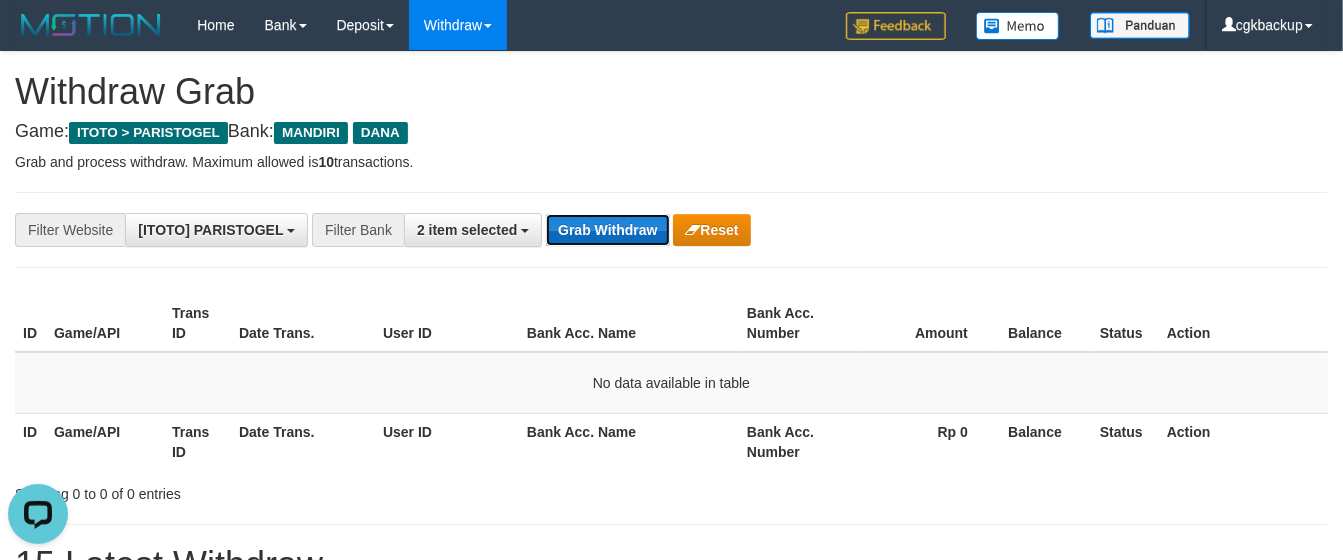 click on "Grab Withdraw" at bounding box center (607, 230) 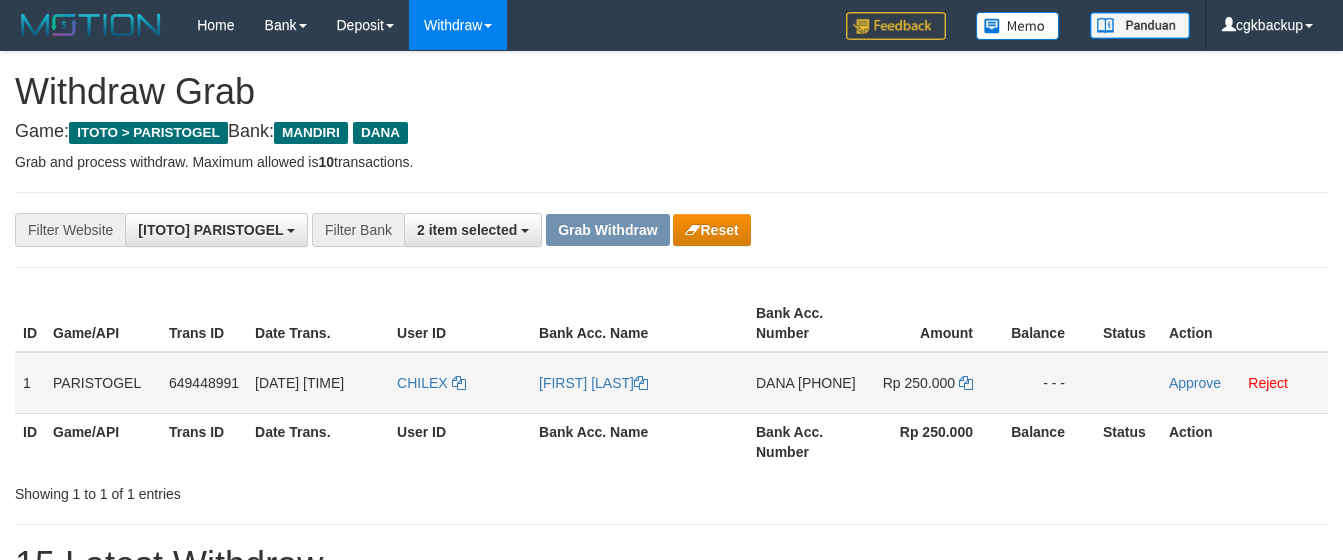 scroll, scrollTop: 0, scrollLeft: 0, axis: both 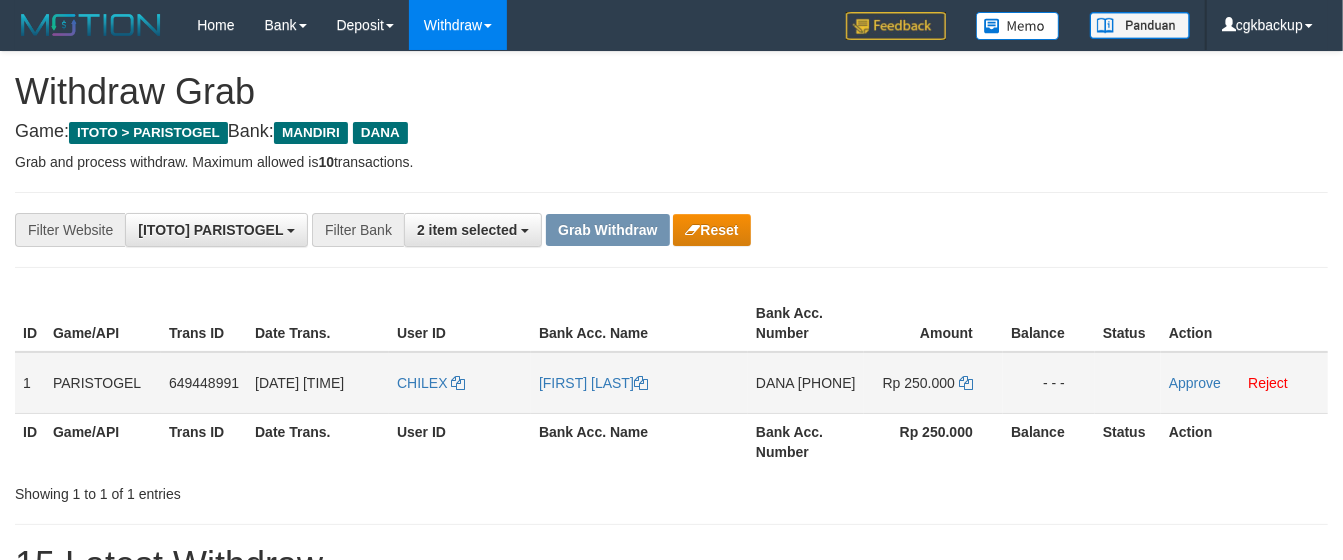click on "CHILEX" at bounding box center [460, 383] 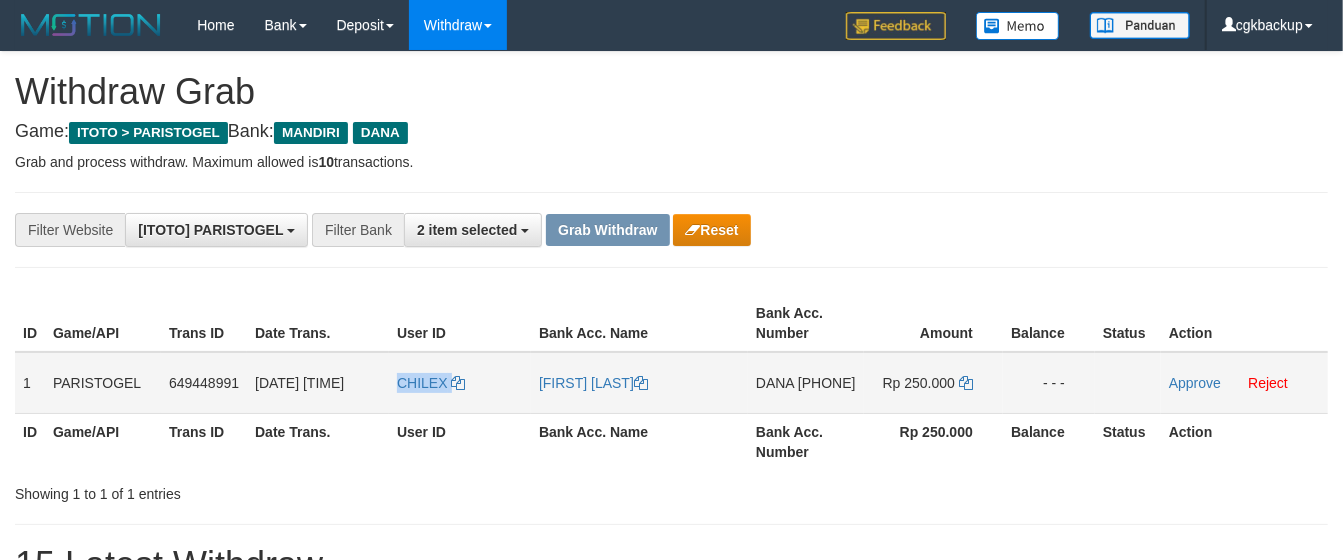 click on "CHILEX" at bounding box center [460, 383] 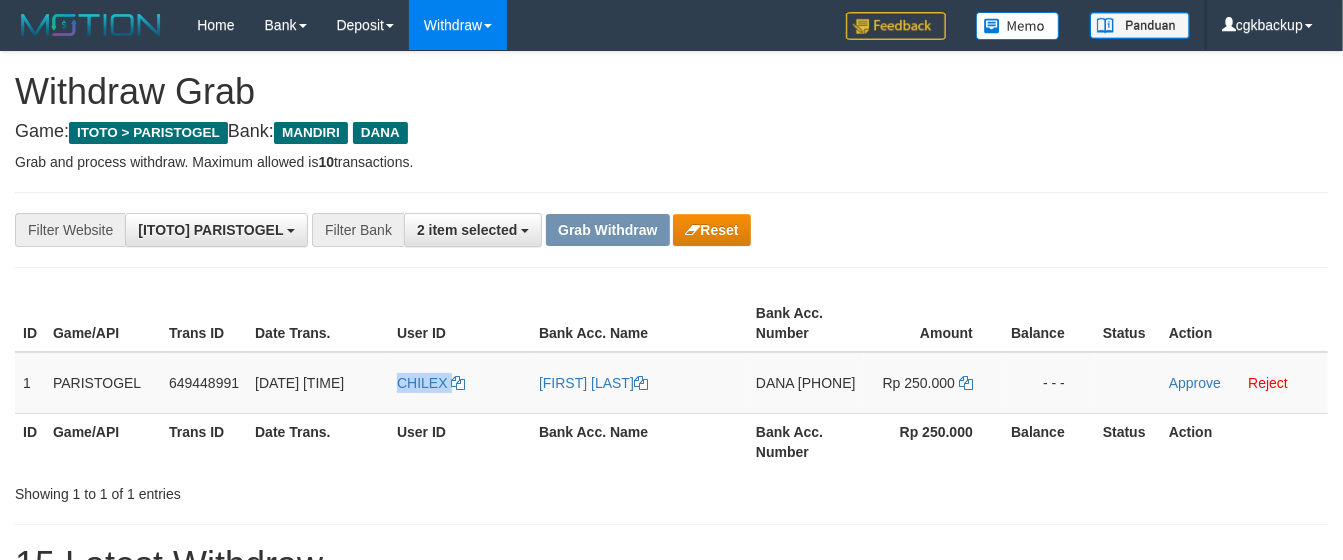 copy on "CHILEX" 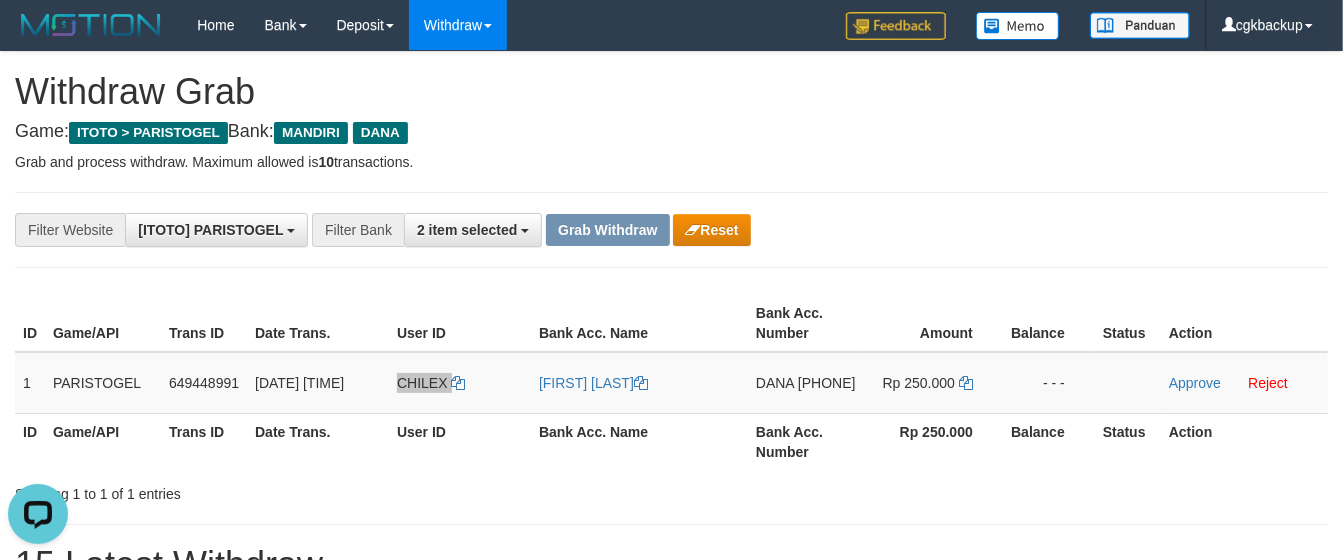 scroll, scrollTop: 0, scrollLeft: 0, axis: both 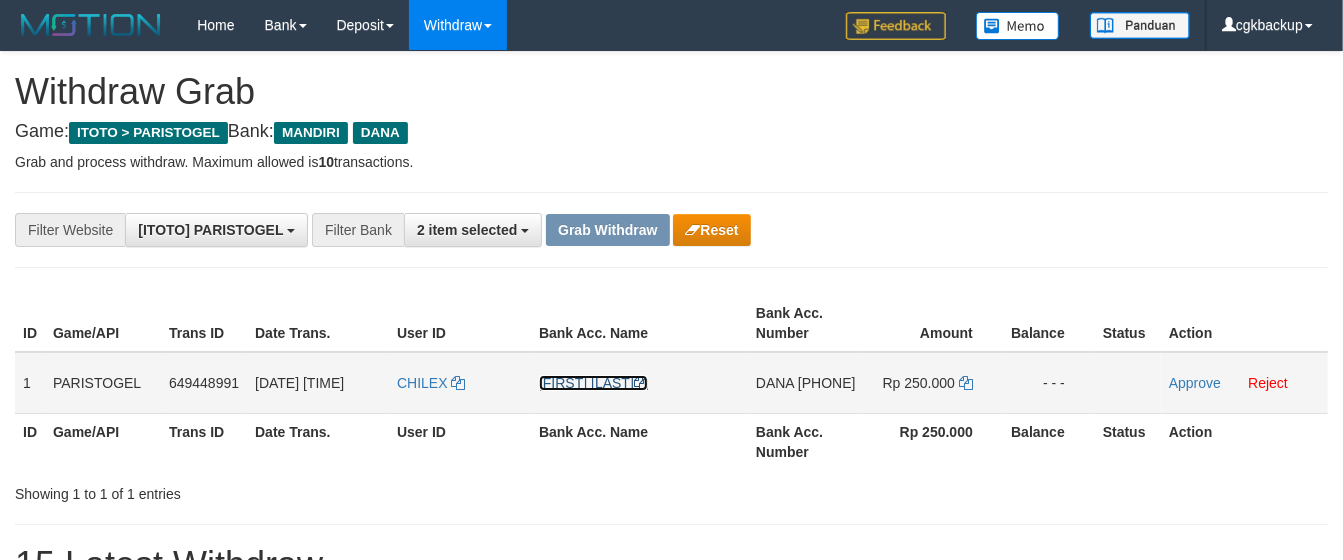 click on "[FIRST] [LAST]" at bounding box center (593, 383) 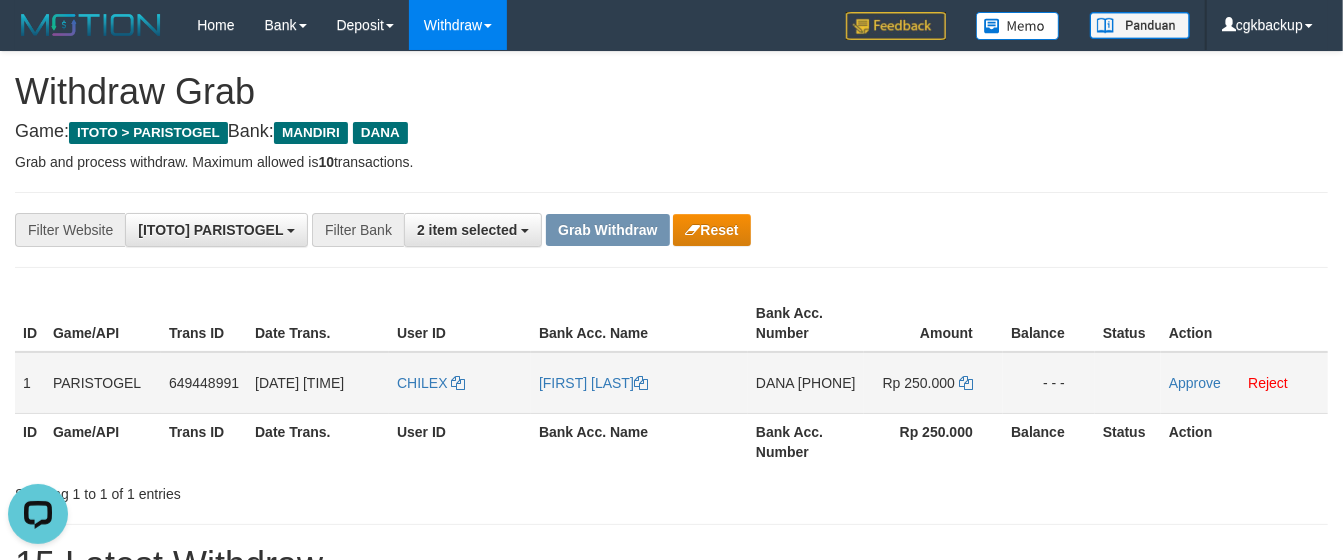 scroll, scrollTop: 0, scrollLeft: 0, axis: both 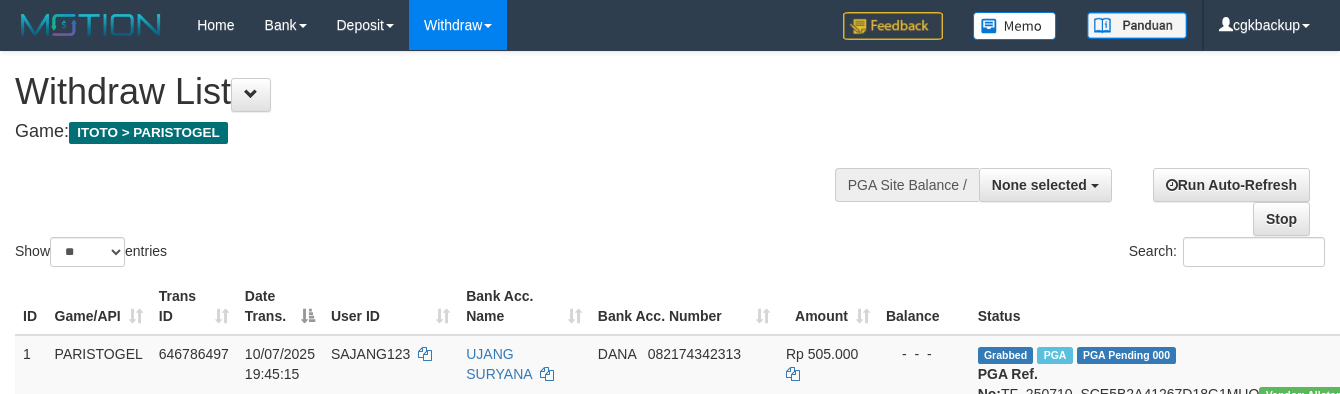 select 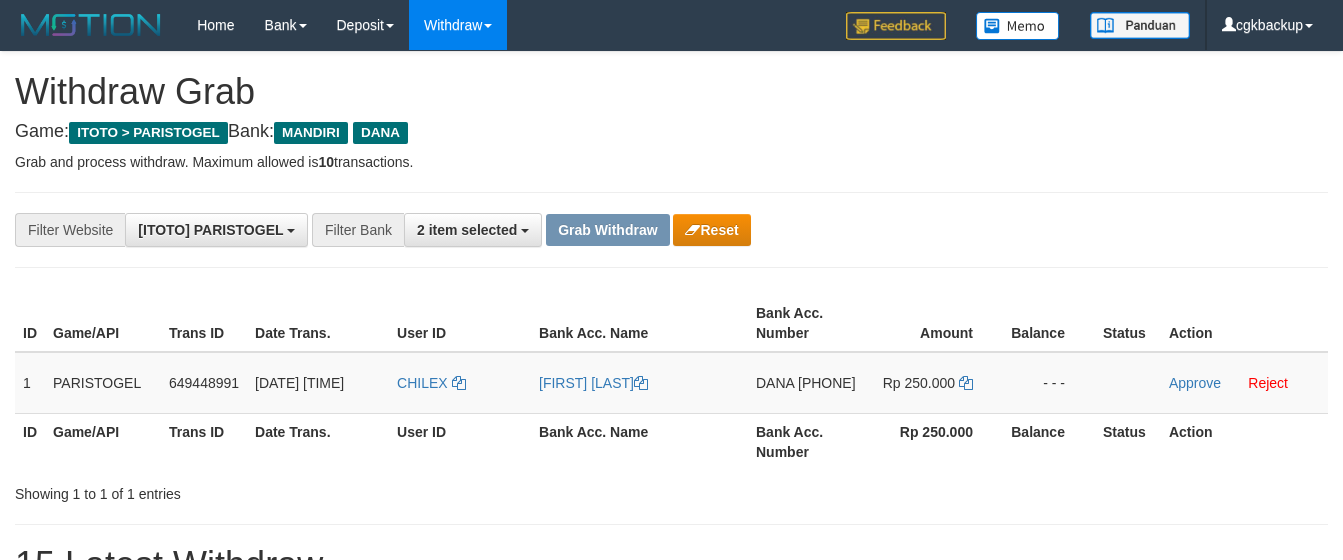 scroll, scrollTop: 0, scrollLeft: 0, axis: both 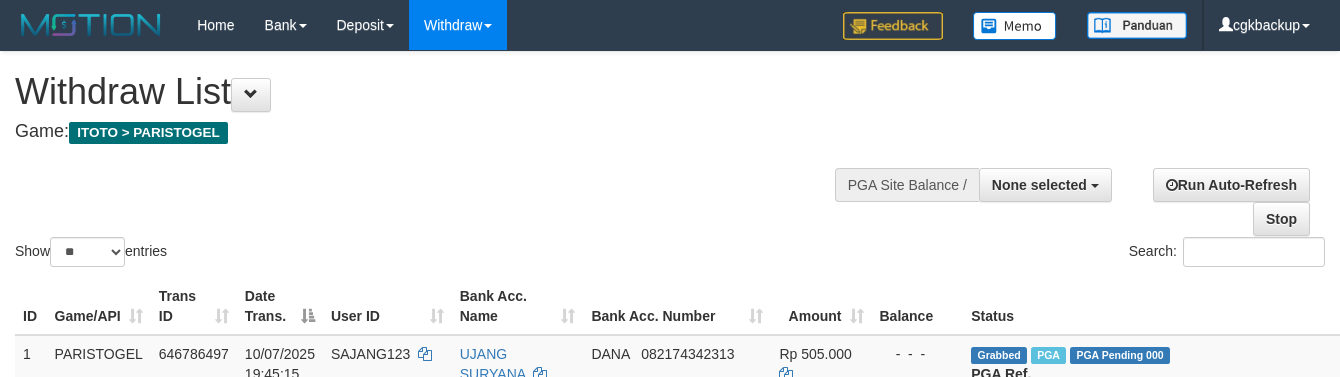 select 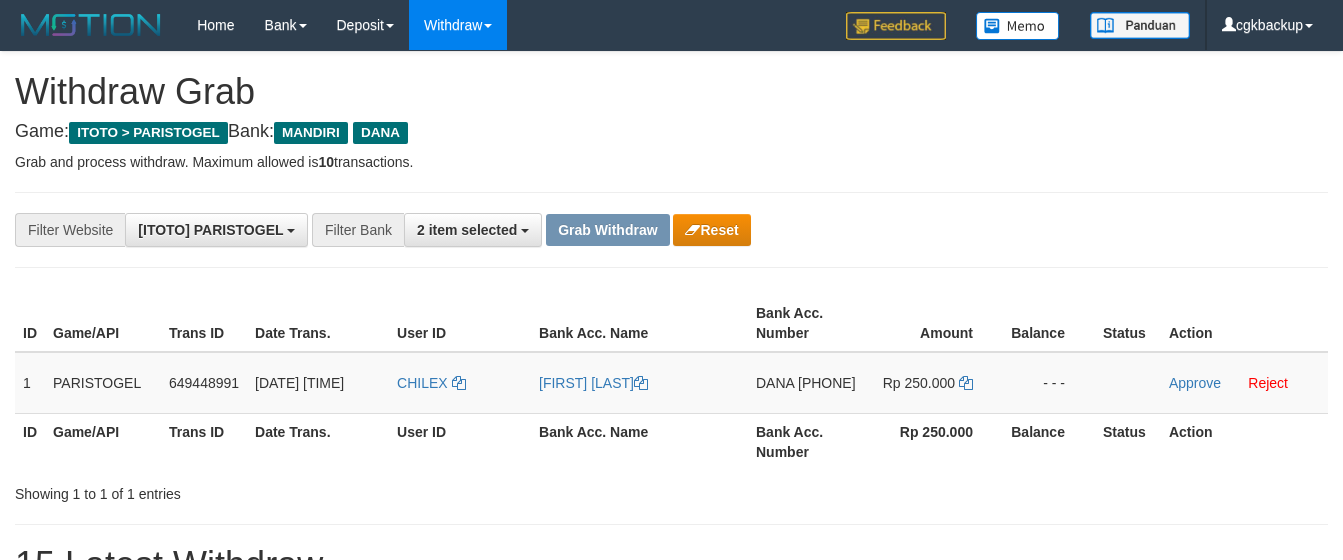 scroll, scrollTop: 0, scrollLeft: 0, axis: both 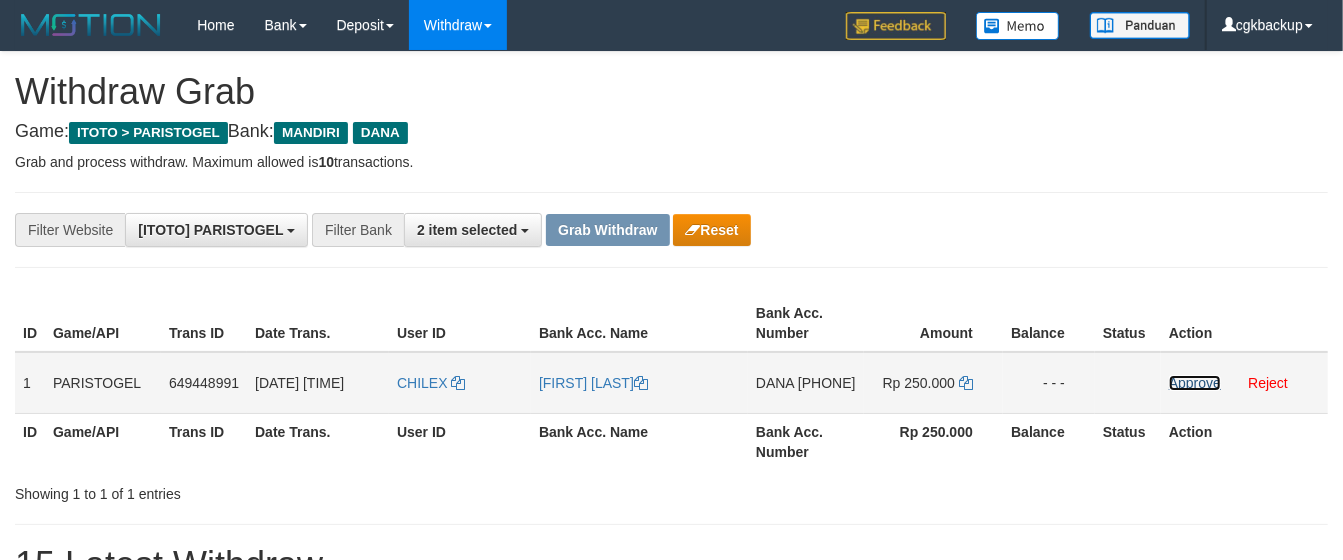 click on "Approve" at bounding box center [1195, 383] 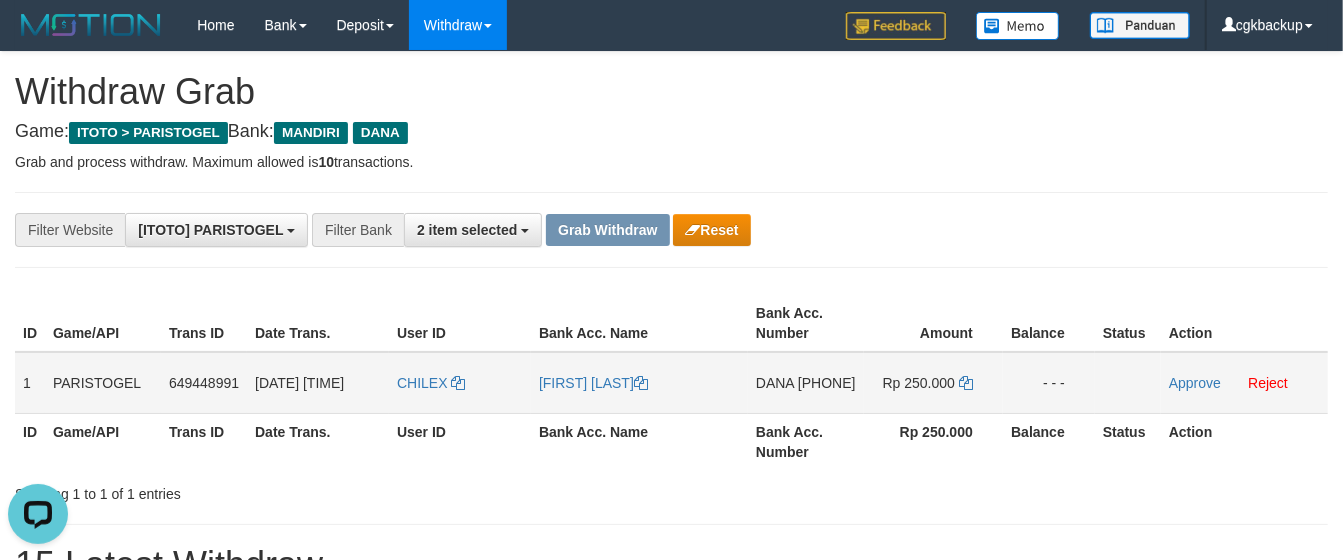 scroll, scrollTop: 0, scrollLeft: 0, axis: both 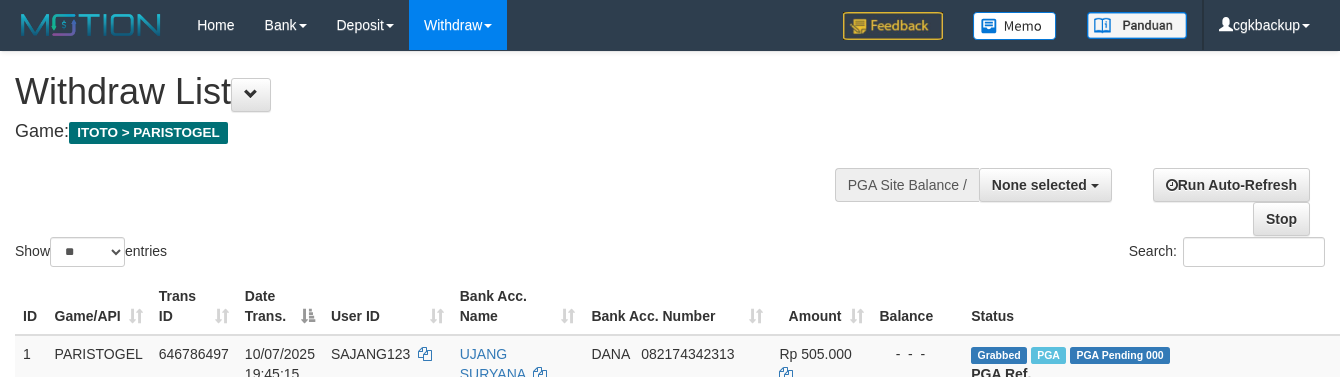 select 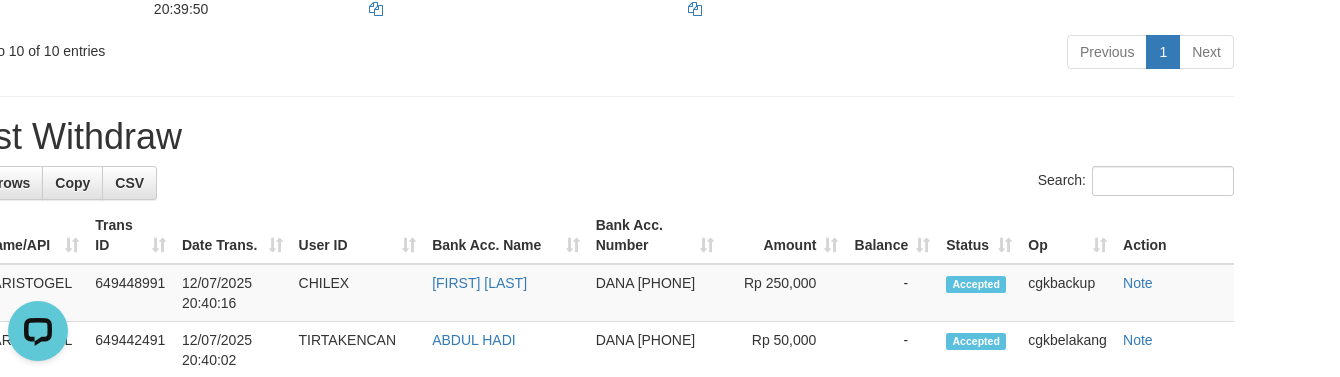 scroll, scrollTop: 0, scrollLeft: 0, axis: both 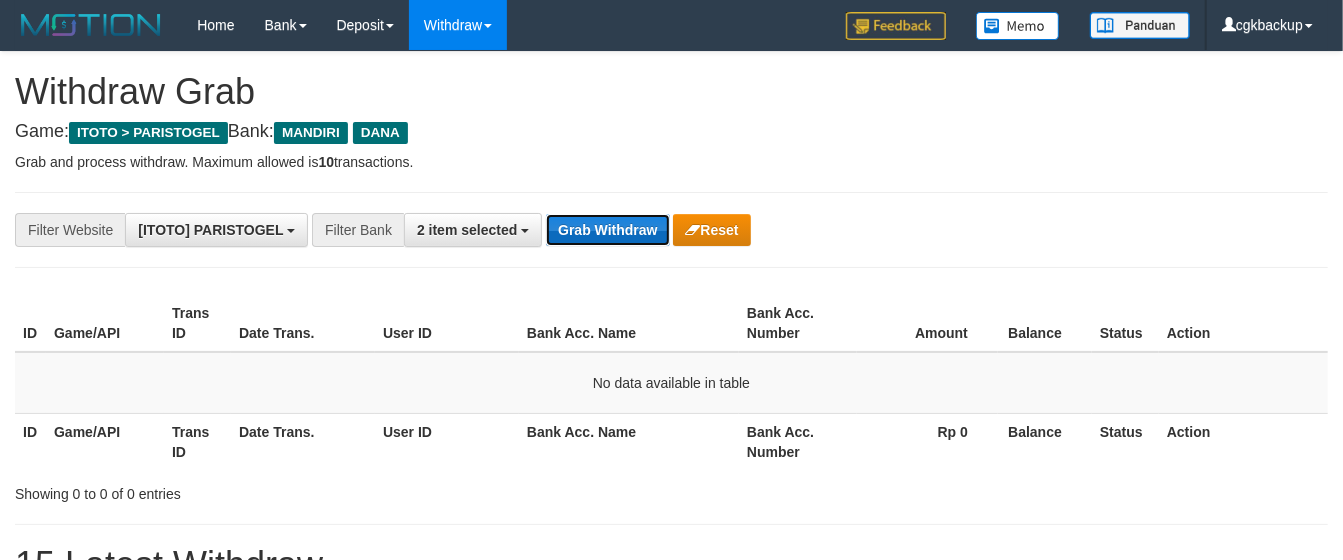 click on "Grab Withdraw" at bounding box center [607, 230] 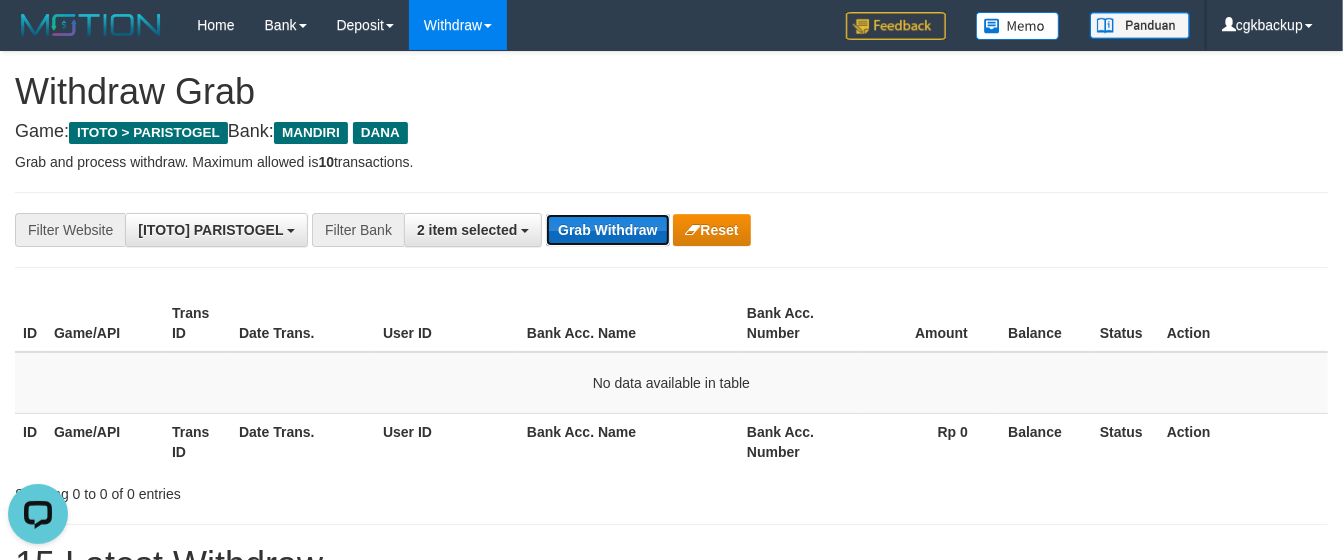 scroll, scrollTop: 0, scrollLeft: 0, axis: both 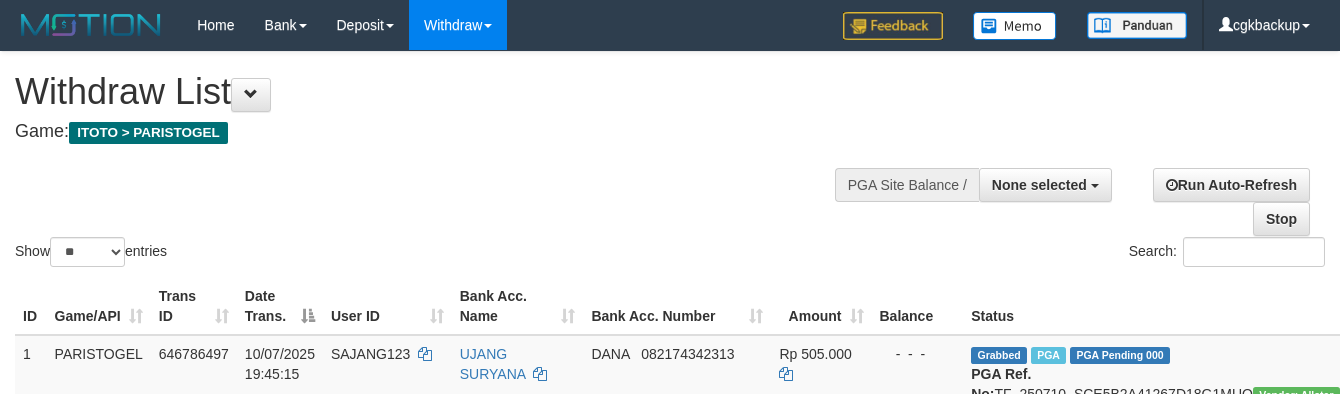 select 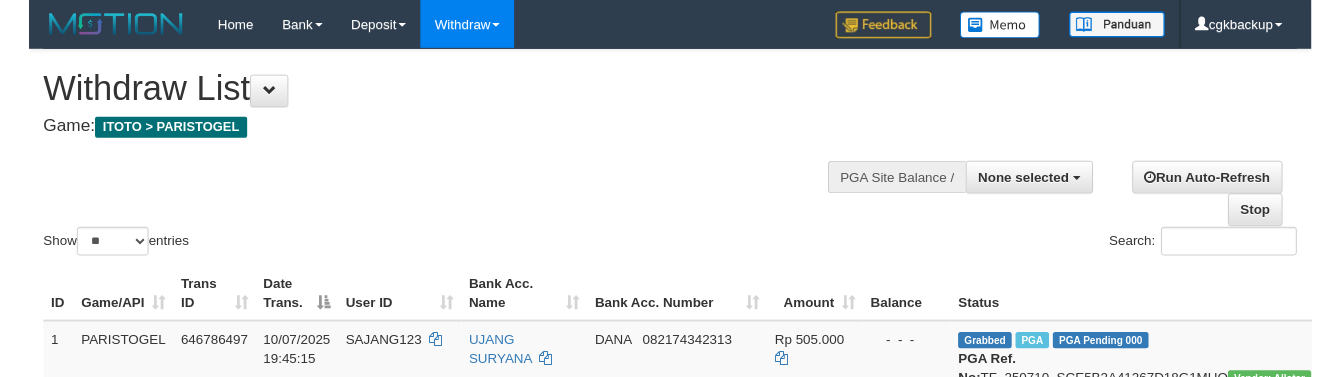 scroll, scrollTop: 1043, scrollLeft: 91, axis: both 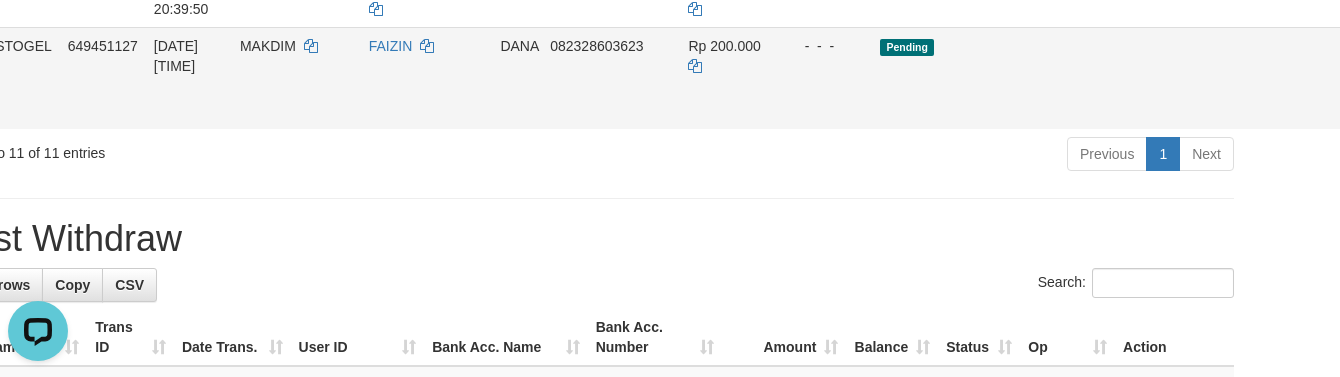 click on "Allow Grab" at bounding box center (1389, 56) 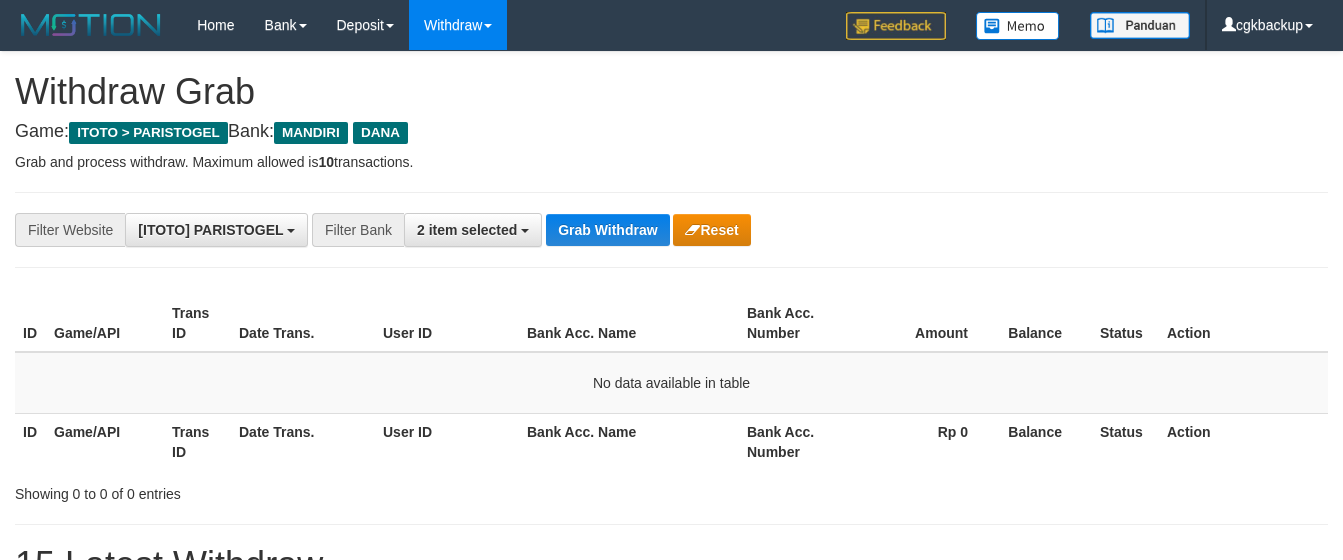 scroll, scrollTop: 0, scrollLeft: 0, axis: both 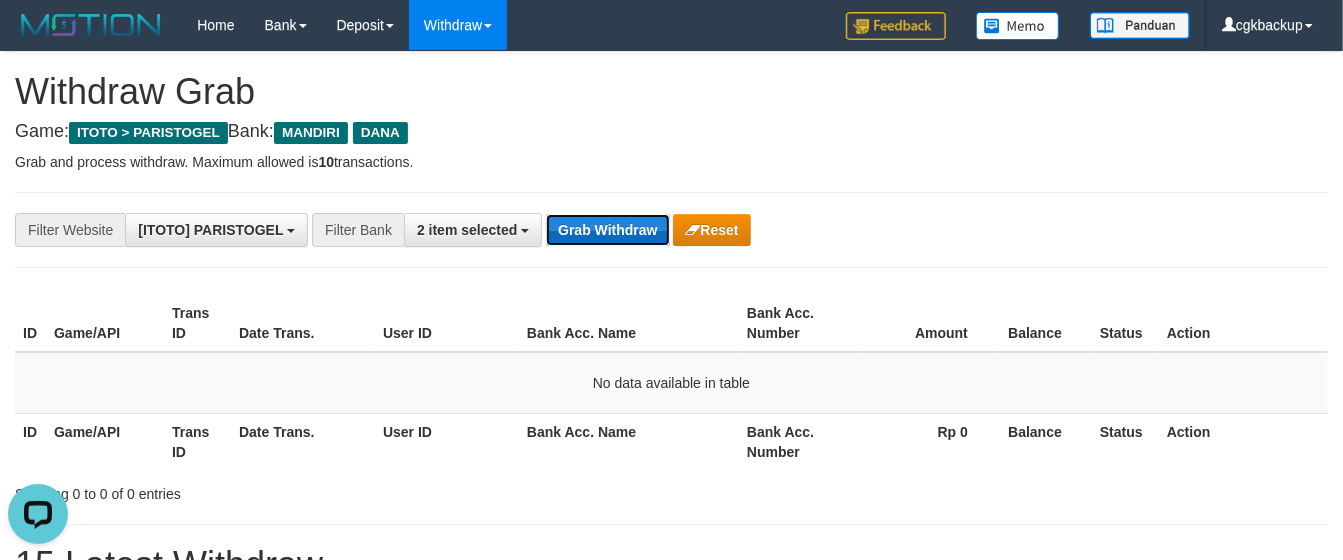 click on "Grab Withdraw" at bounding box center [607, 230] 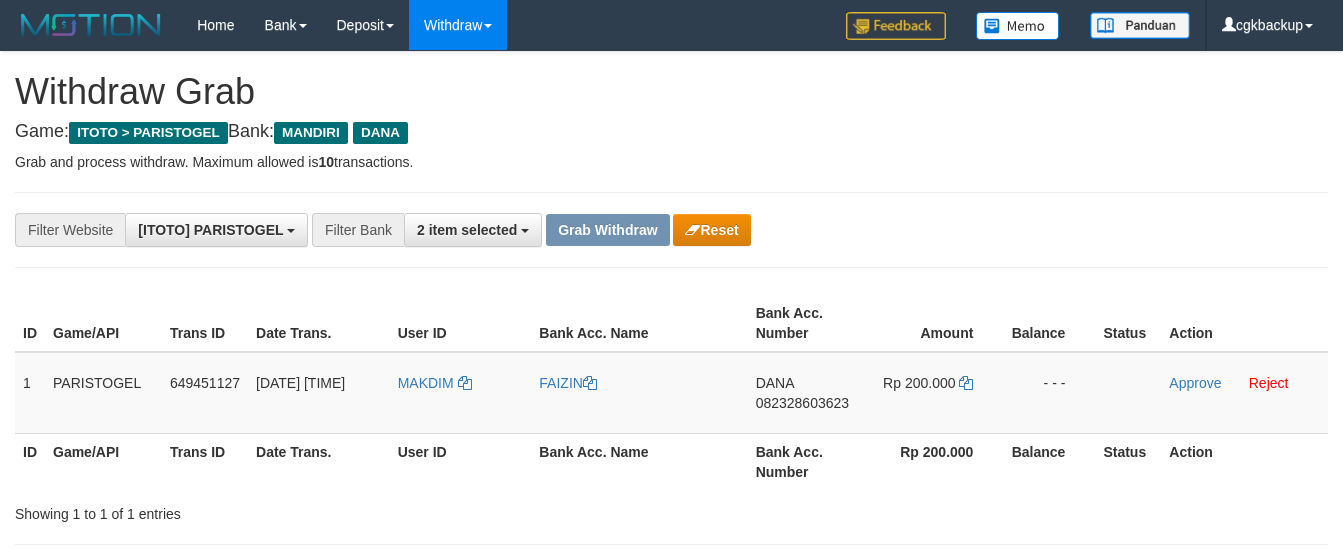 scroll, scrollTop: 0, scrollLeft: 0, axis: both 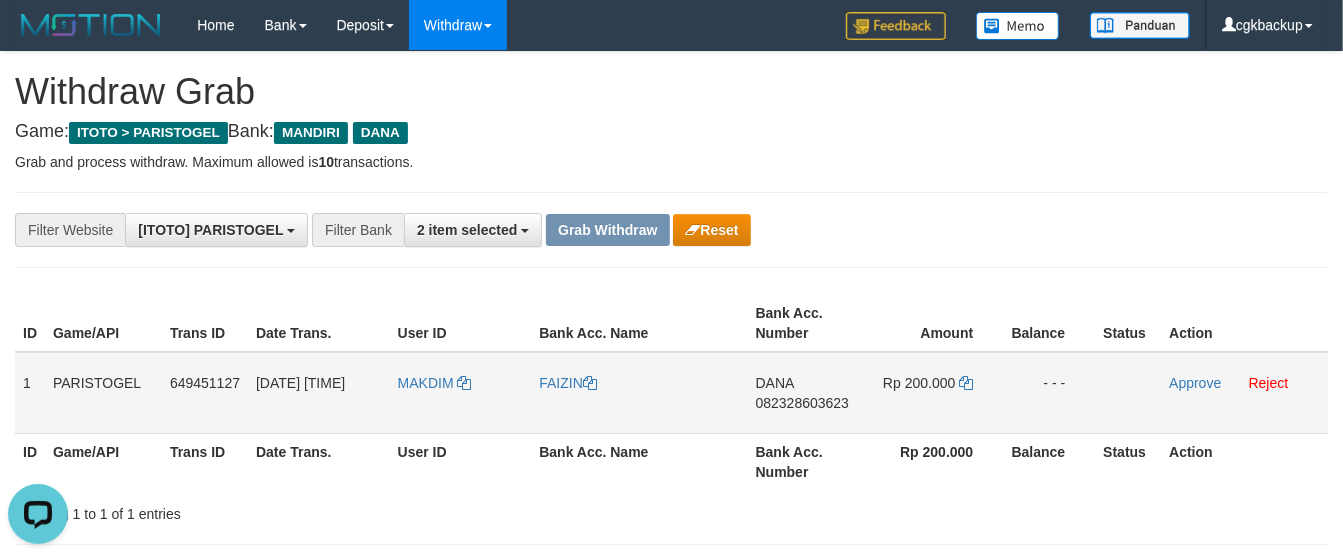 click on "MAKDIM" at bounding box center (461, 393) 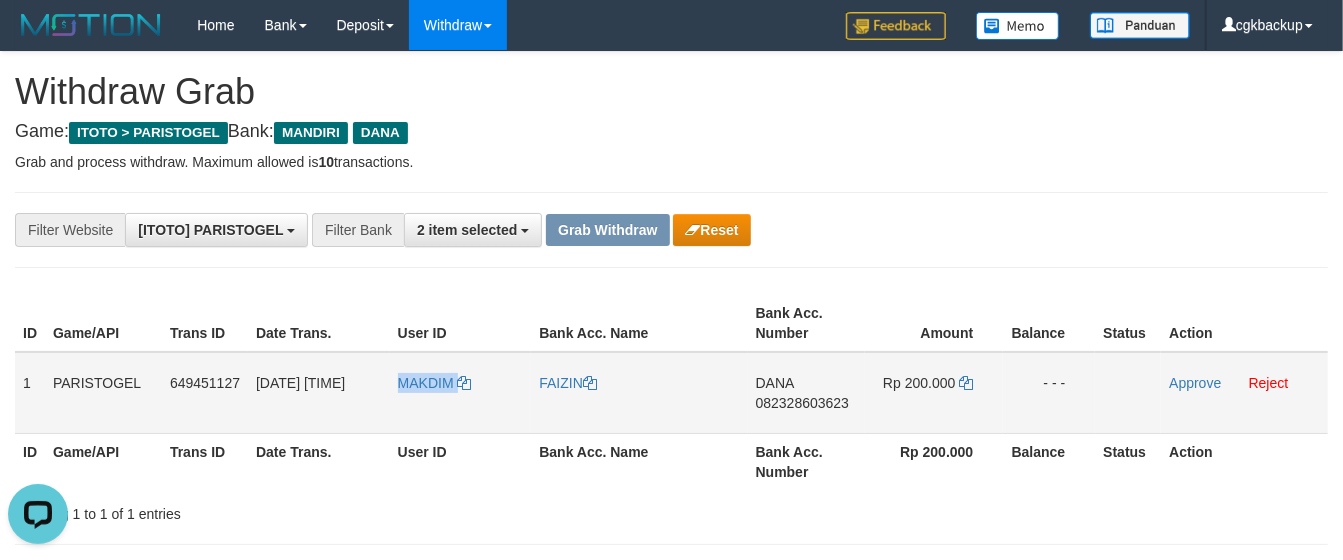 click on "MAKDIM" at bounding box center [461, 393] 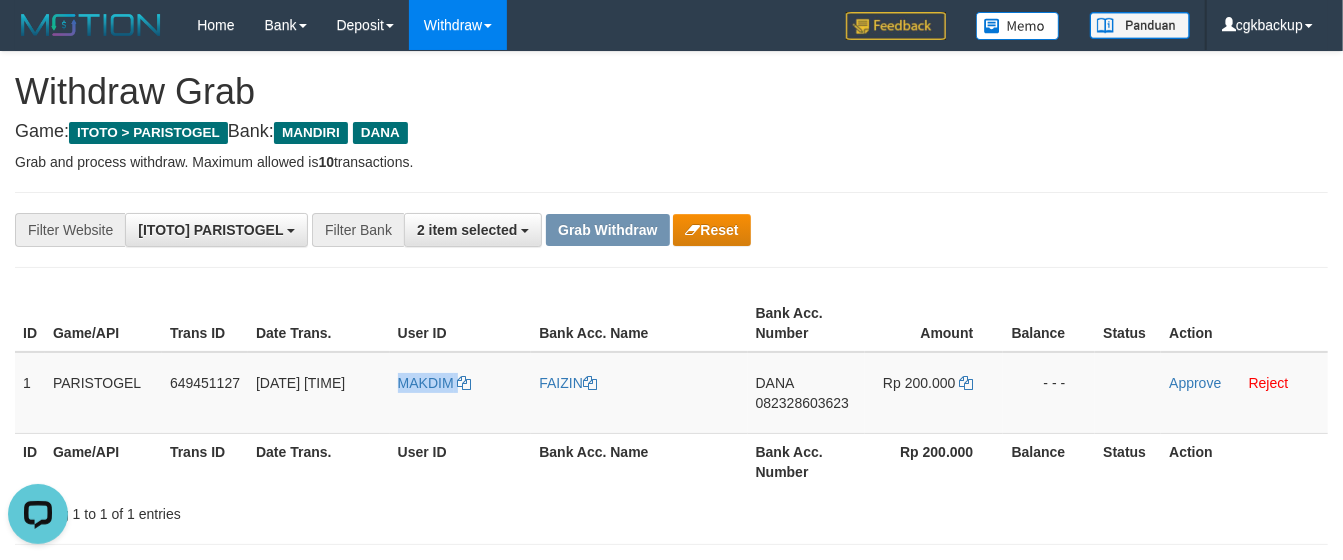 copy on "MAKDIM" 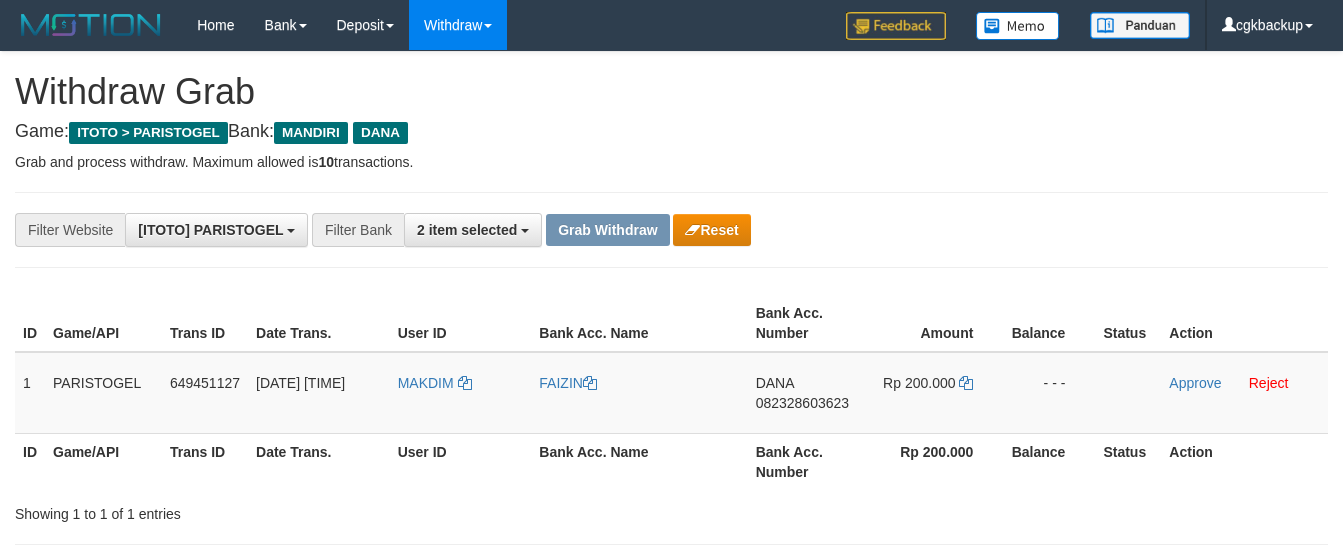 scroll, scrollTop: 0, scrollLeft: 0, axis: both 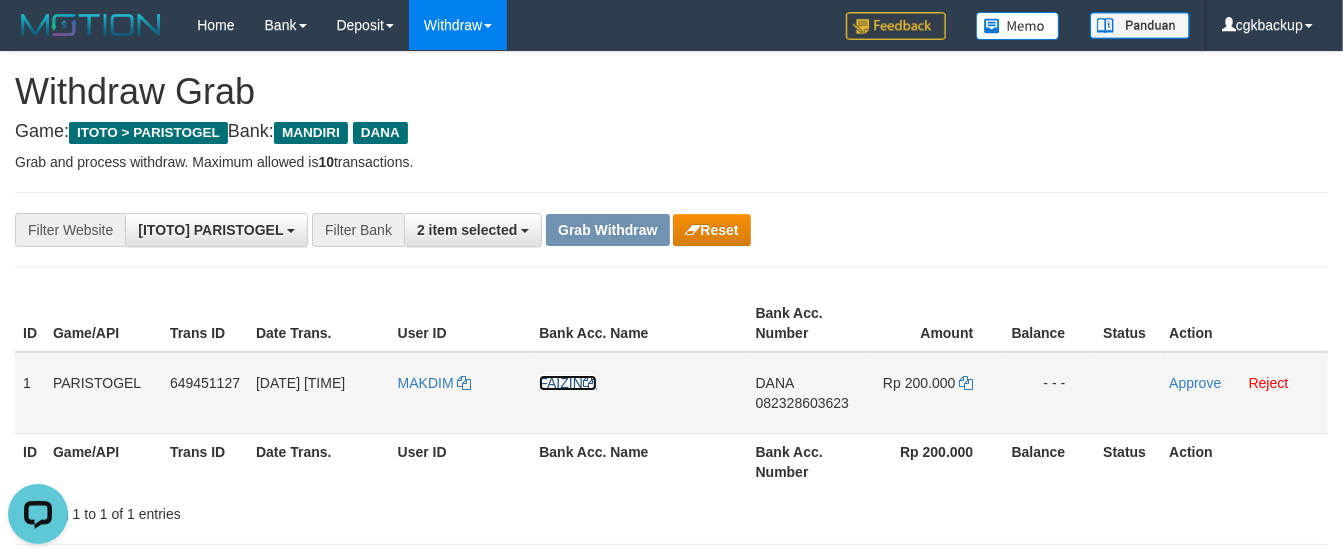 click on "FAIZIN" at bounding box center (568, 383) 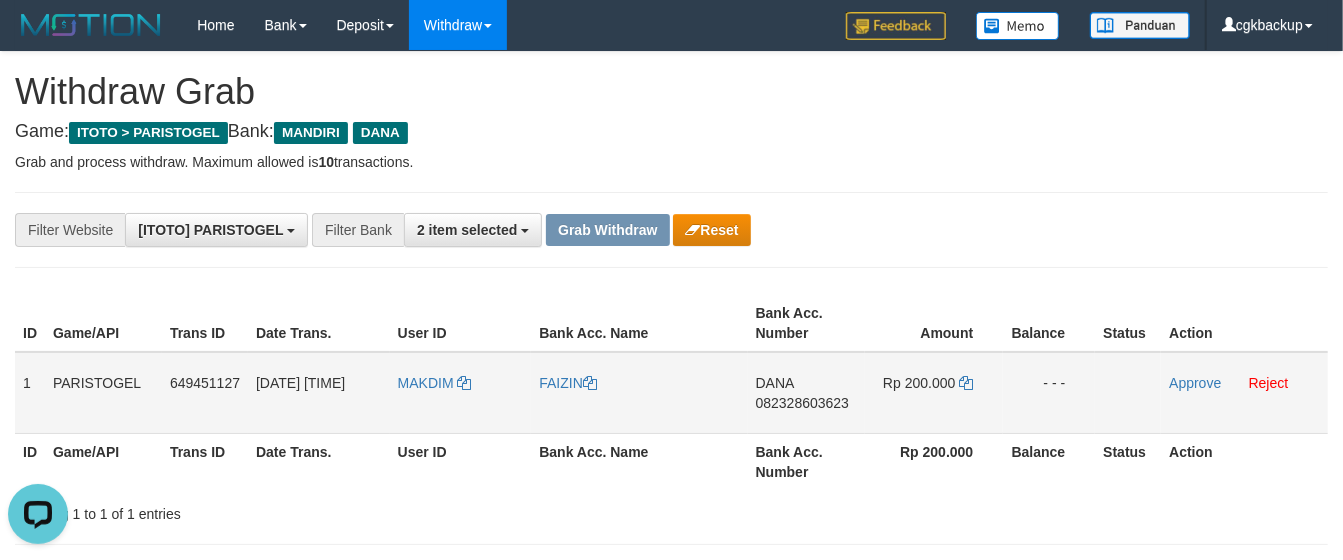 click on "DANA
082328603623" at bounding box center [806, 393] 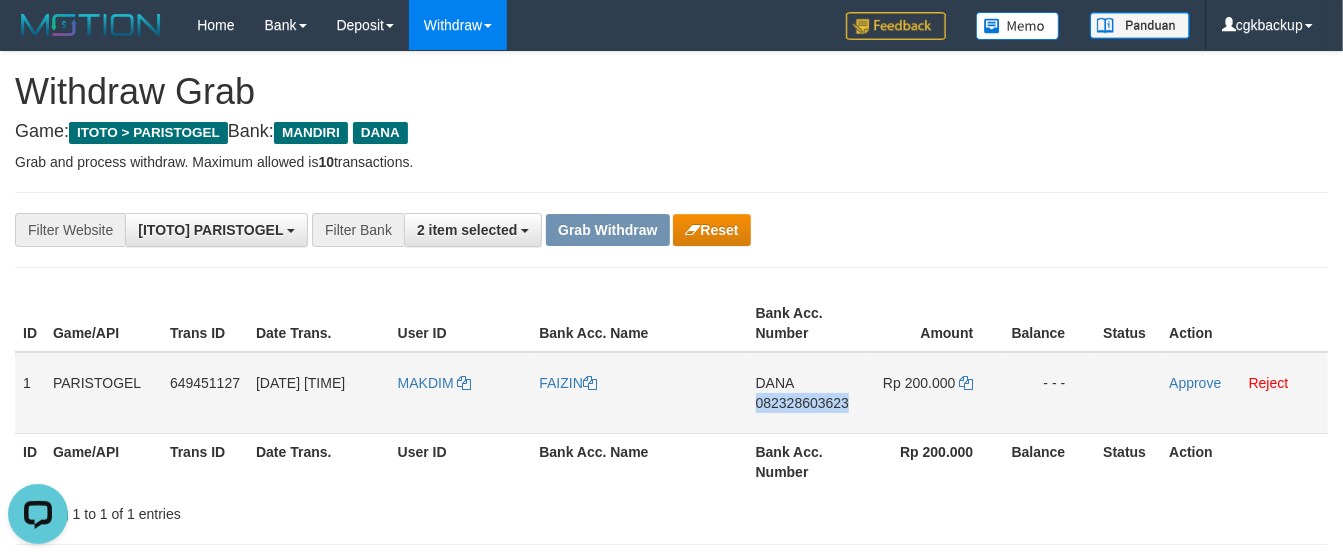 click on "DANA
082328603623" at bounding box center (806, 393) 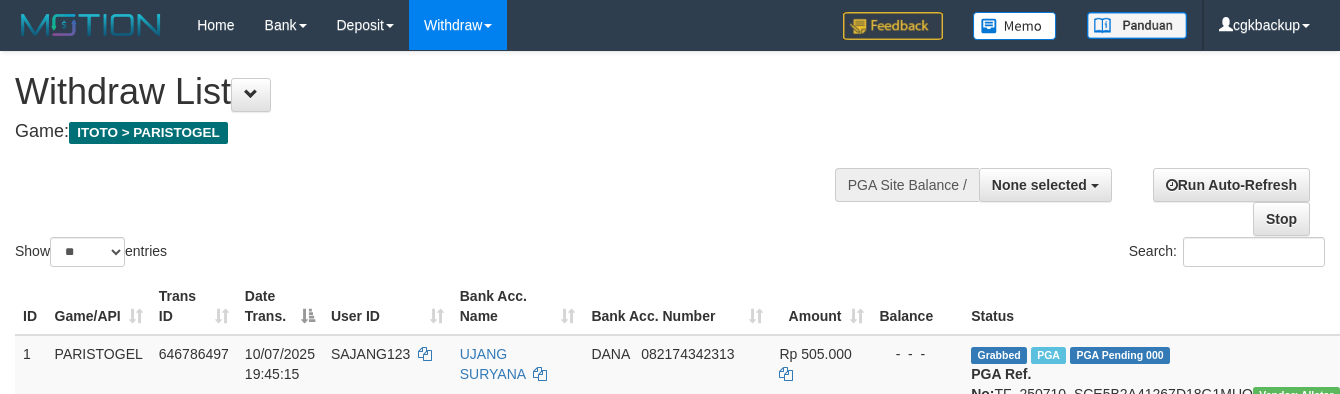select 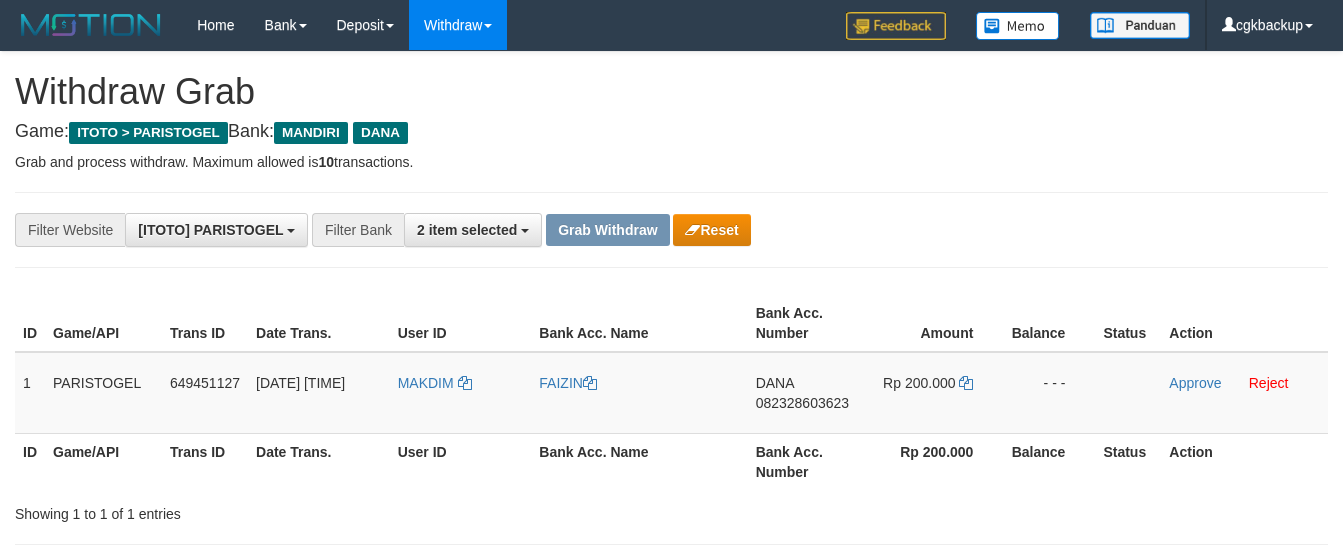 scroll, scrollTop: 0, scrollLeft: 0, axis: both 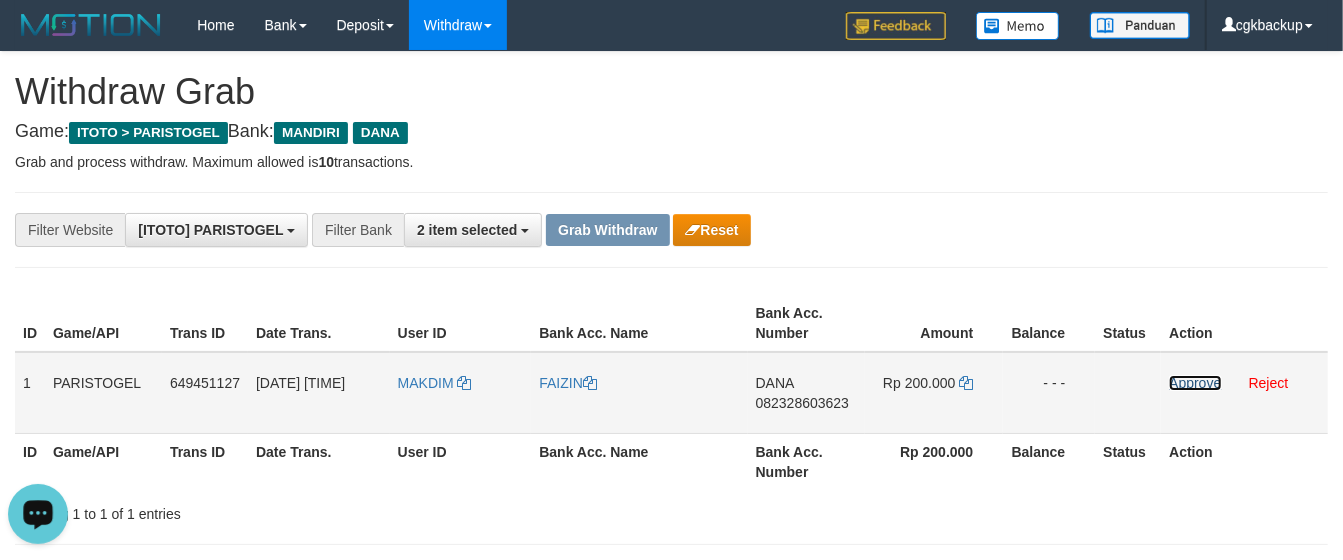 click on "Approve" at bounding box center [1195, 383] 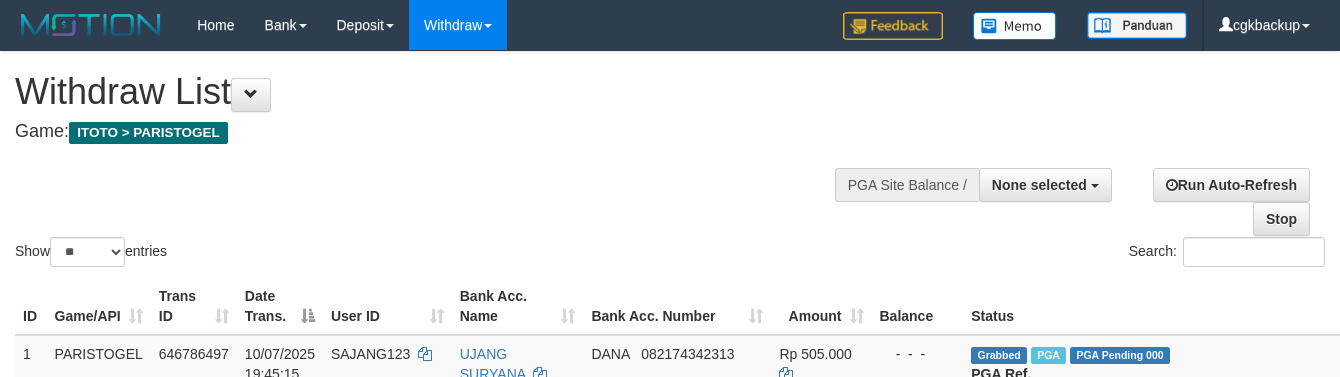 select 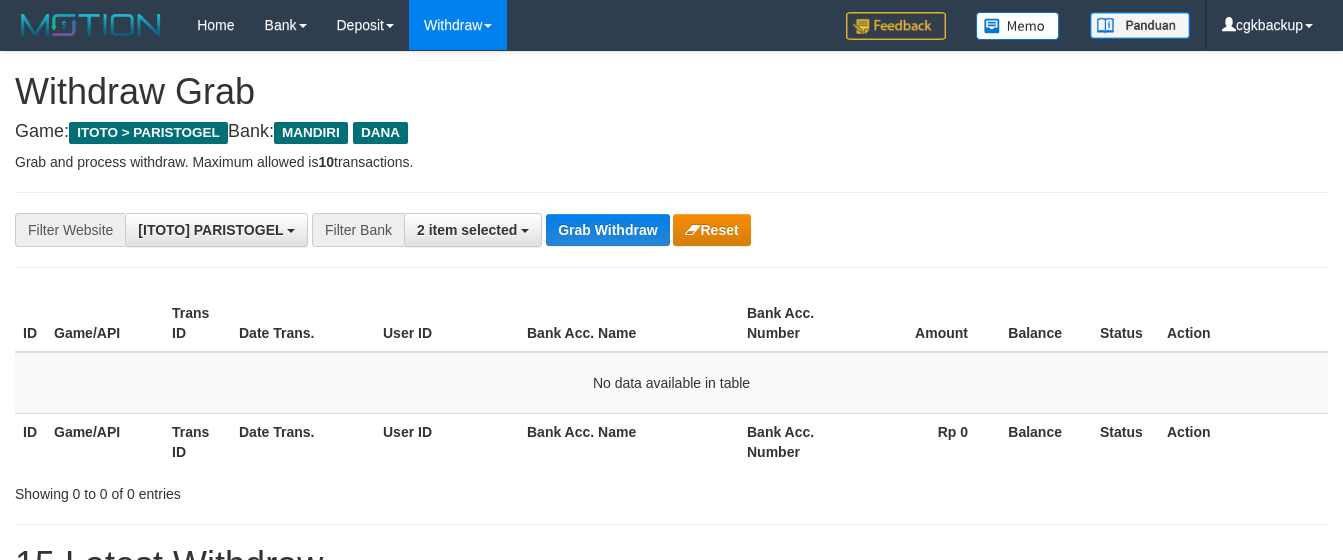 scroll, scrollTop: 0, scrollLeft: 0, axis: both 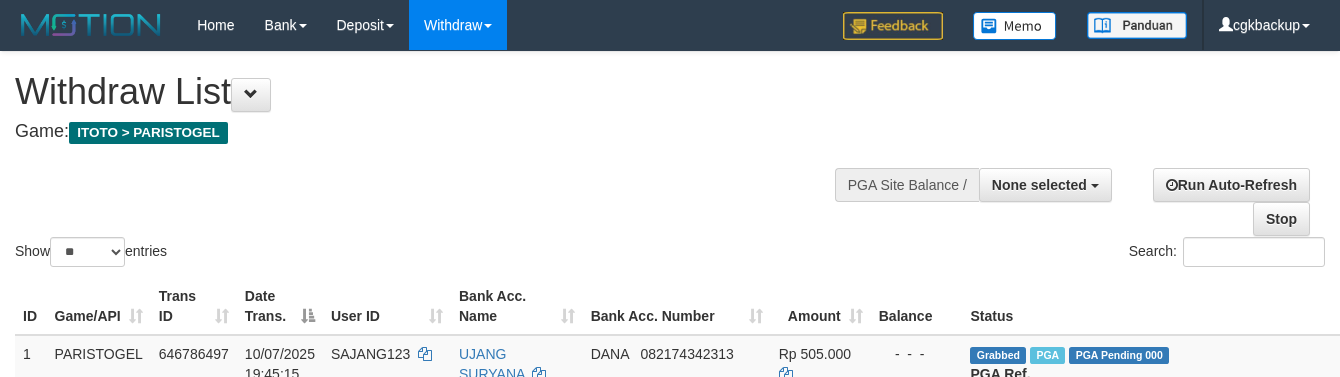 select 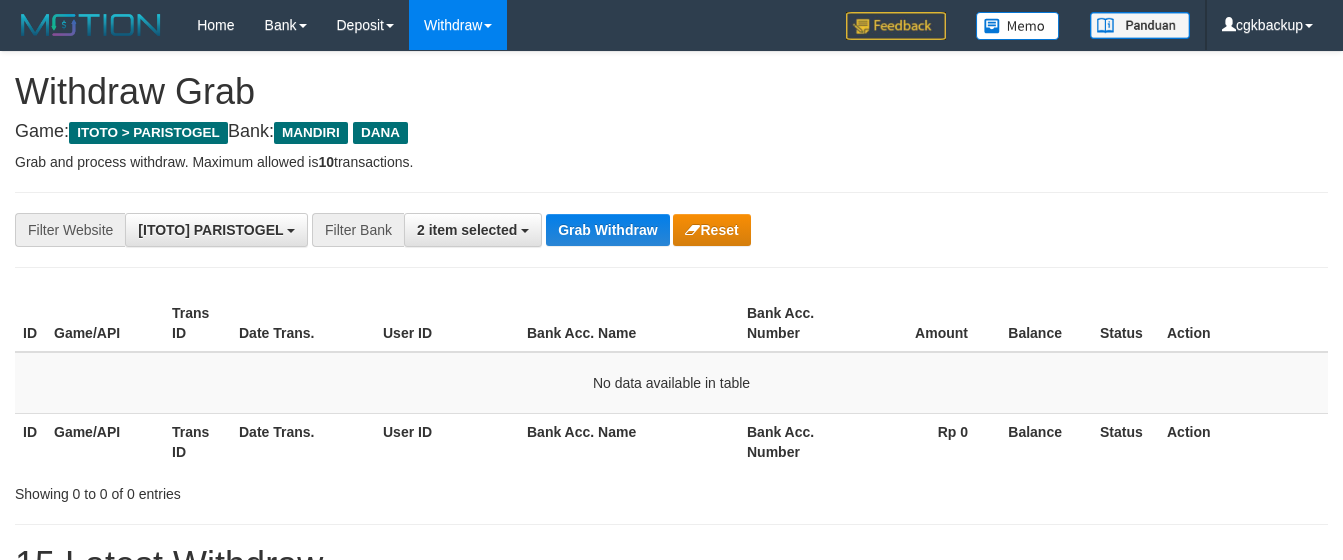 scroll, scrollTop: 0, scrollLeft: 0, axis: both 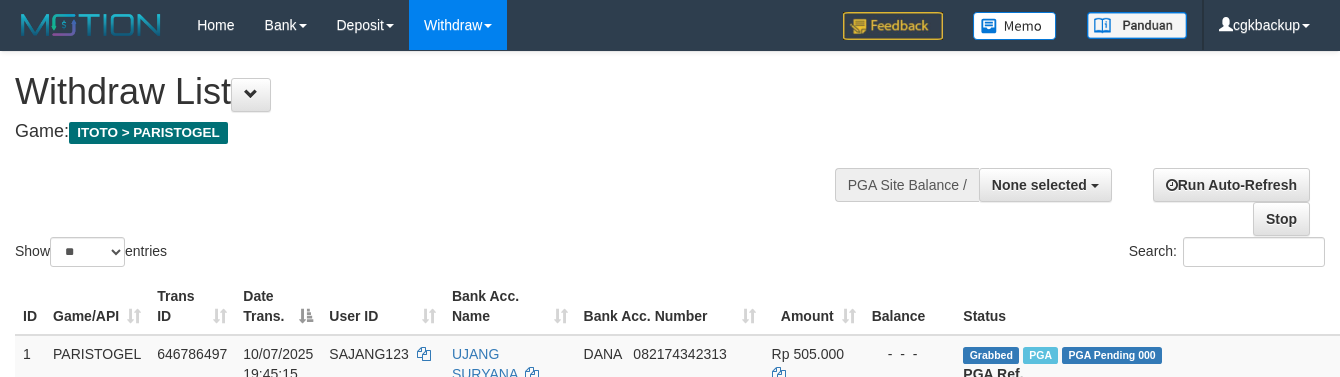 select 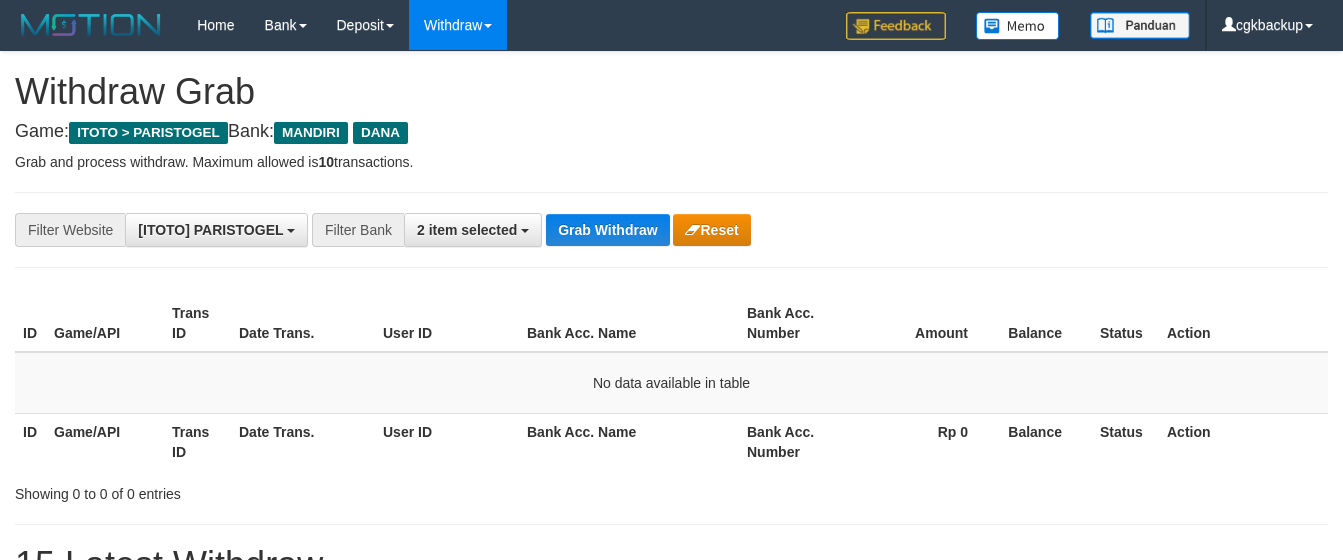 scroll, scrollTop: 0, scrollLeft: 0, axis: both 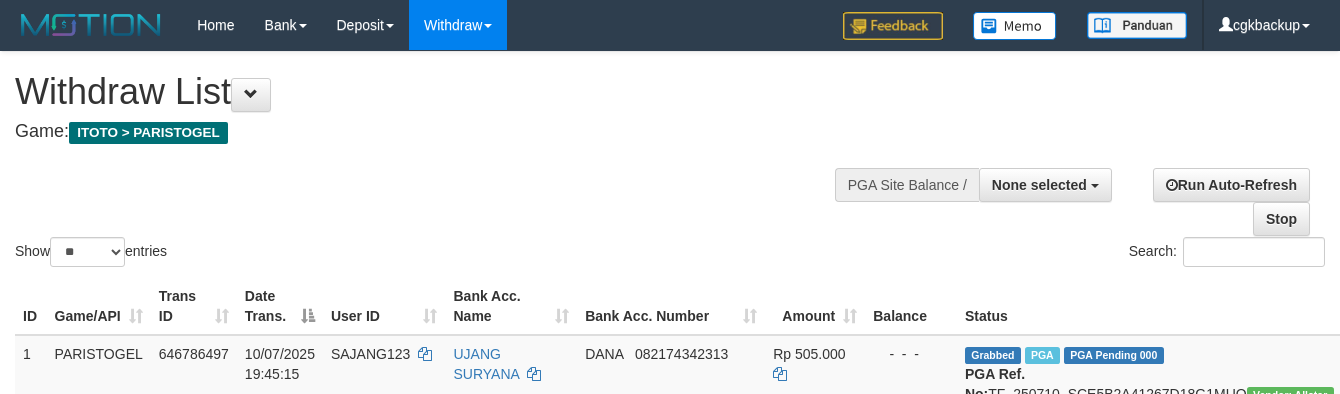 select 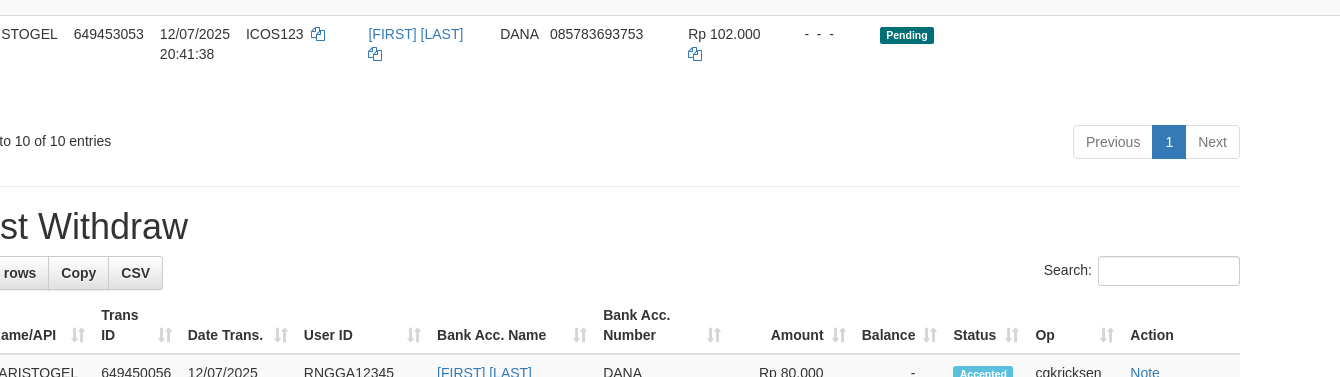 scroll, scrollTop: 1088, scrollLeft: 85, axis: both 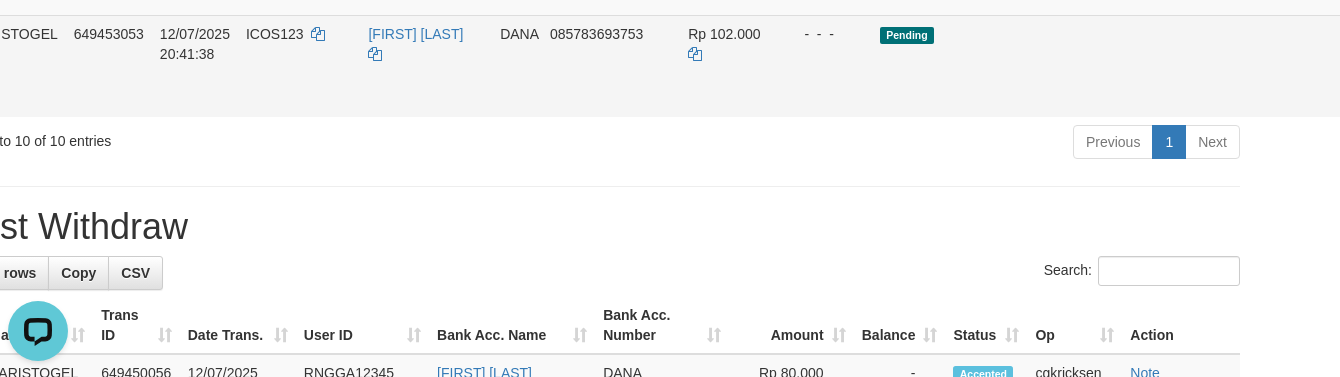 click on "Allow Grab" at bounding box center (1376, 44) 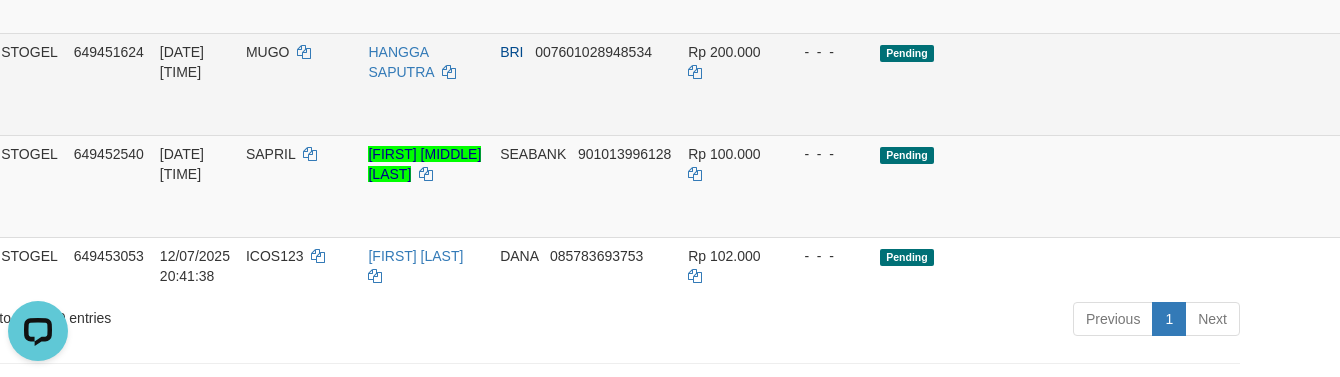 scroll, scrollTop: 977, scrollLeft: 85, axis: both 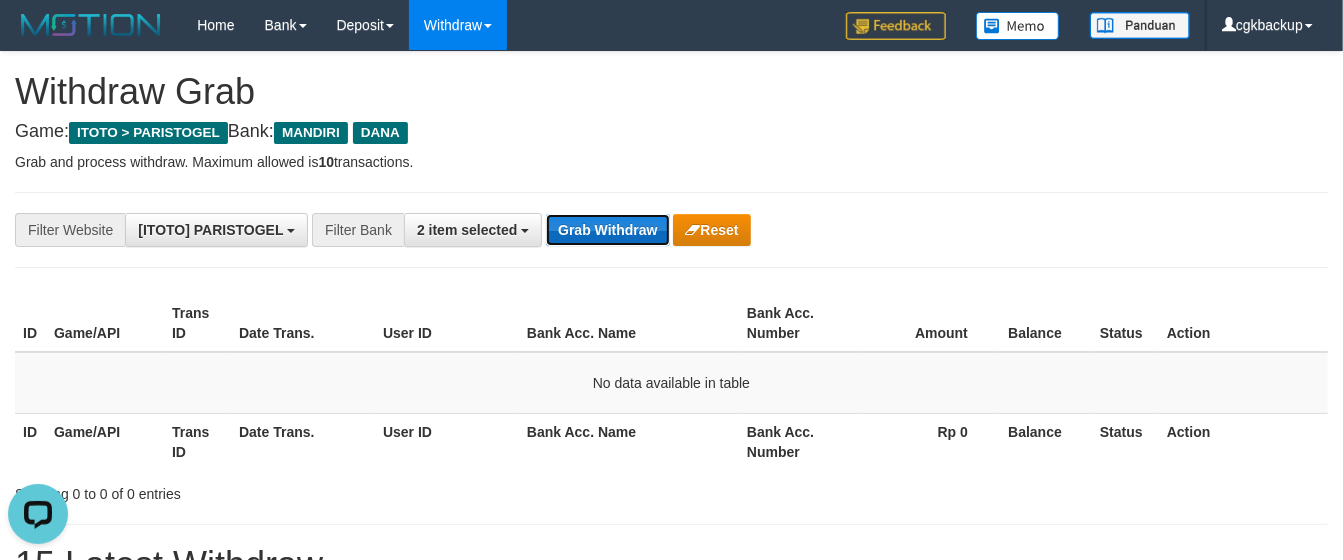 click on "Grab Withdraw" at bounding box center [607, 230] 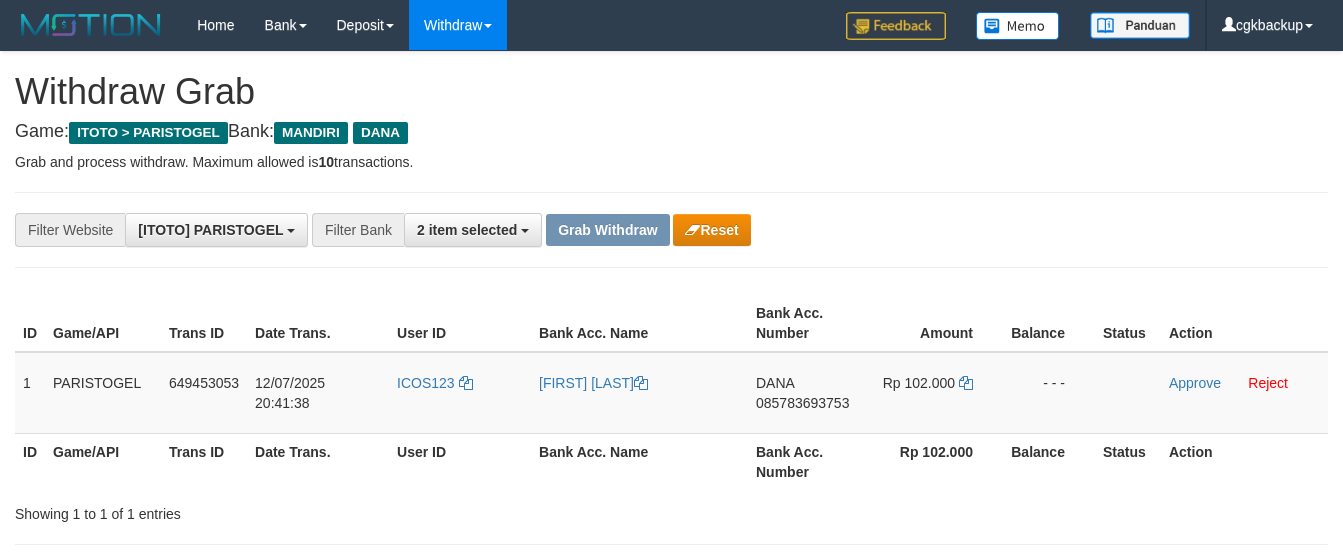 scroll, scrollTop: 0, scrollLeft: 0, axis: both 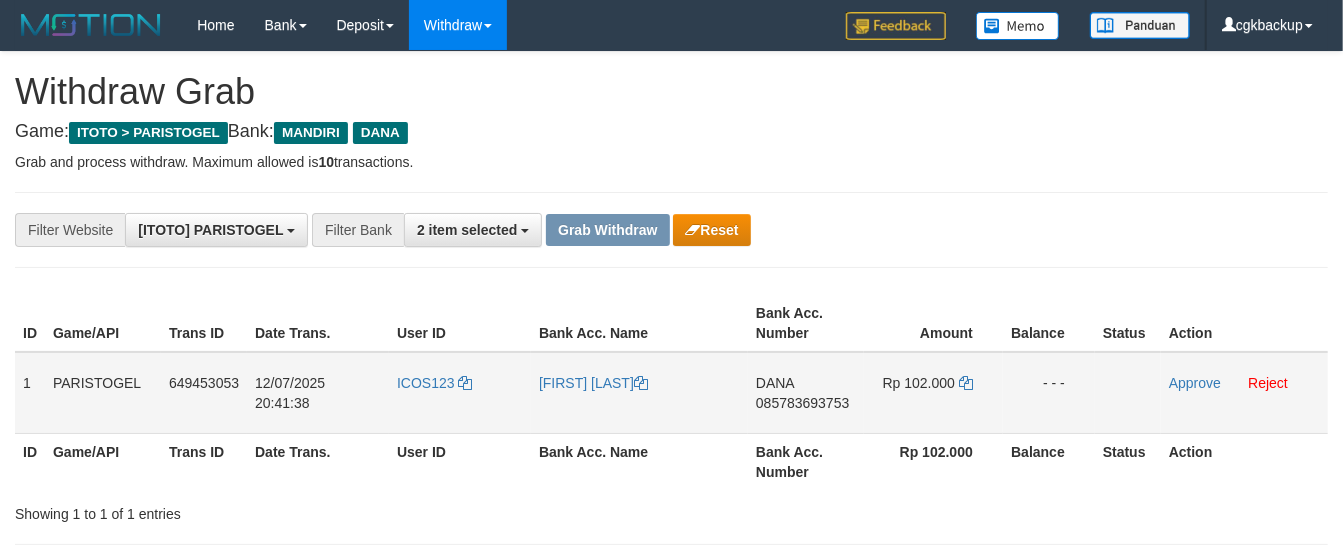 click on "ICOS123" at bounding box center [460, 393] 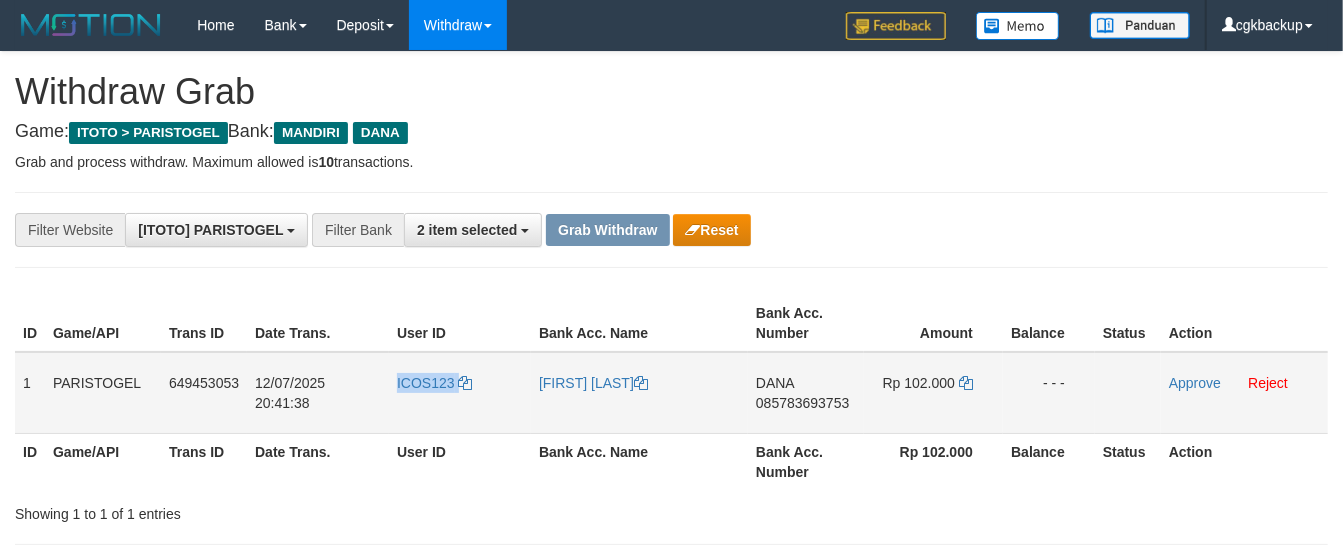click on "ICOS123" at bounding box center [460, 393] 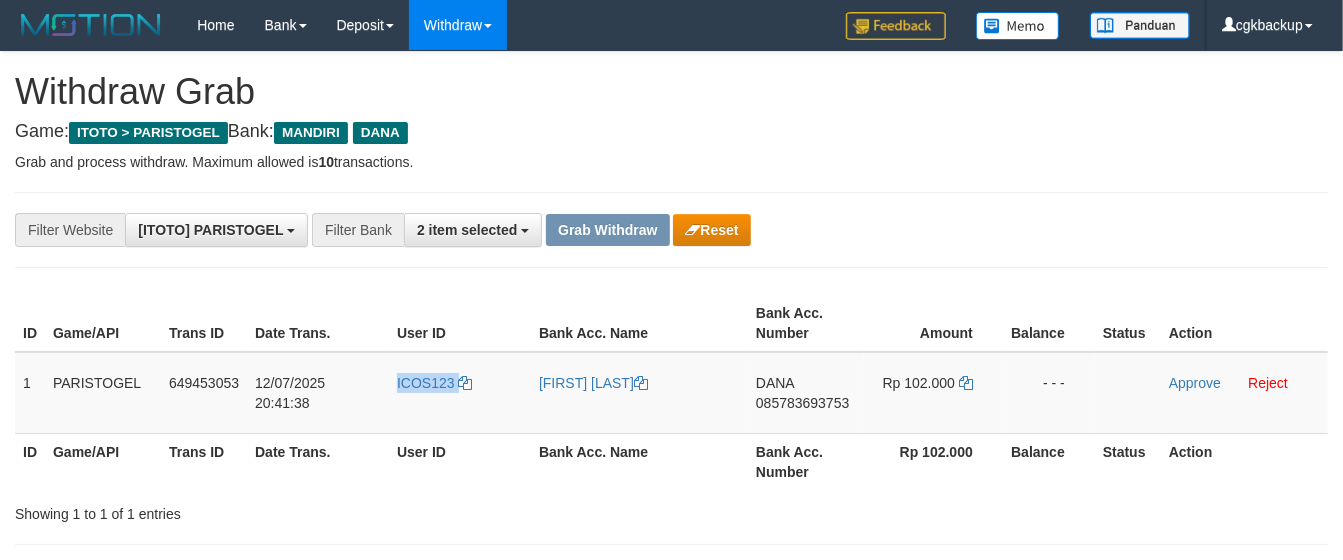 copy on "ICOS123" 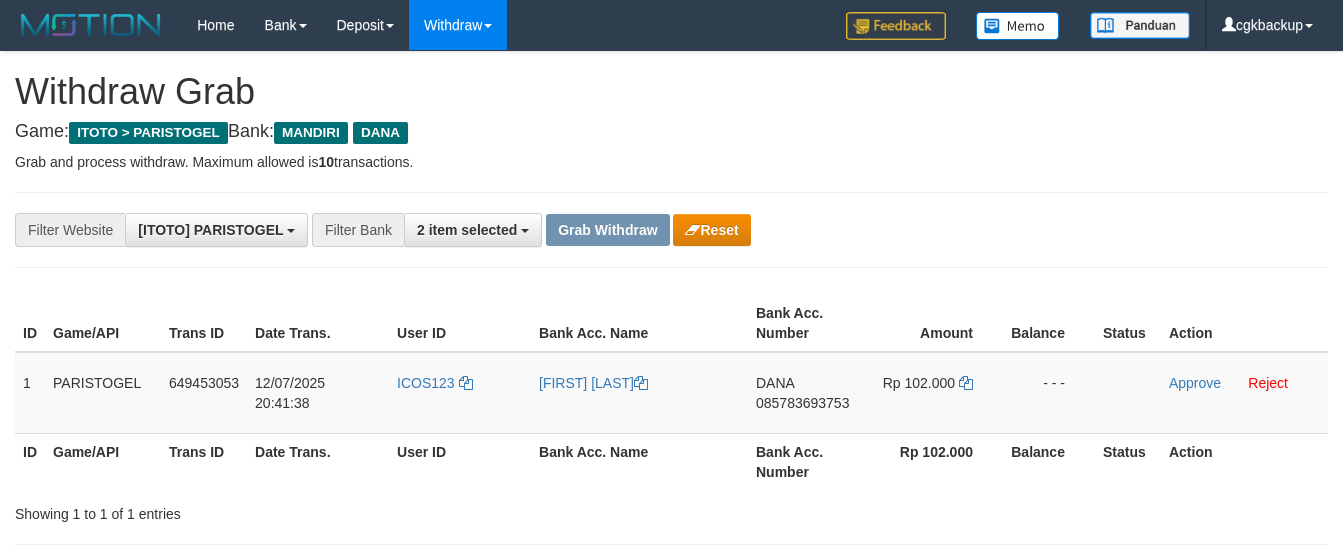 scroll, scrollTop: 0, scrollLeft: 0, axis: both 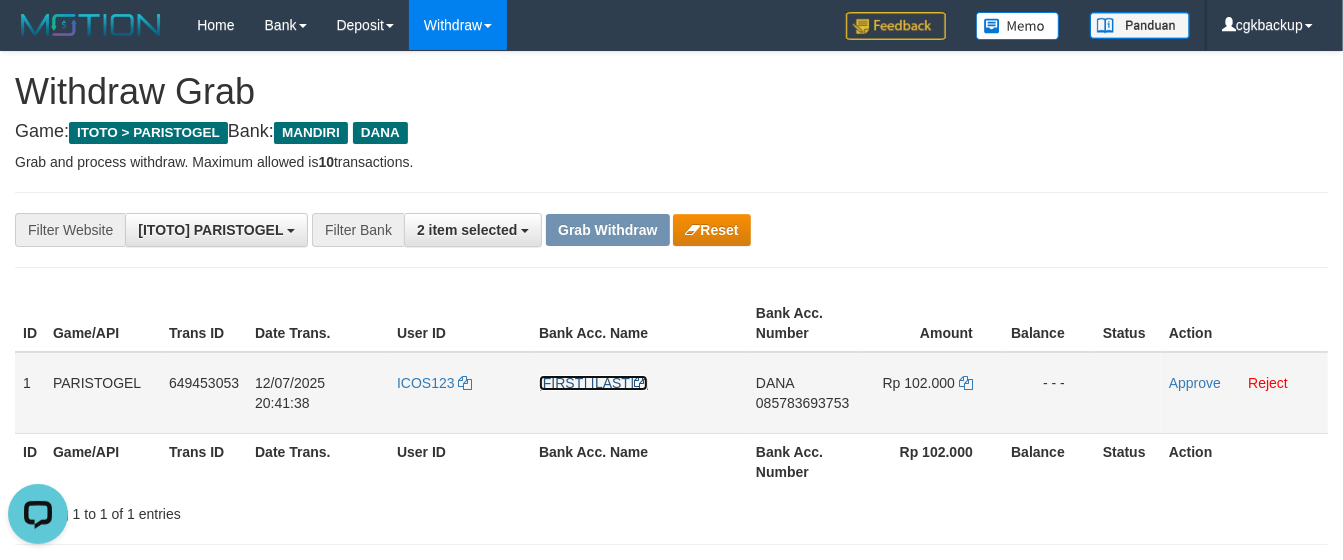 click on "[FIRST] [LAST]" at bounding box center (593, 383) 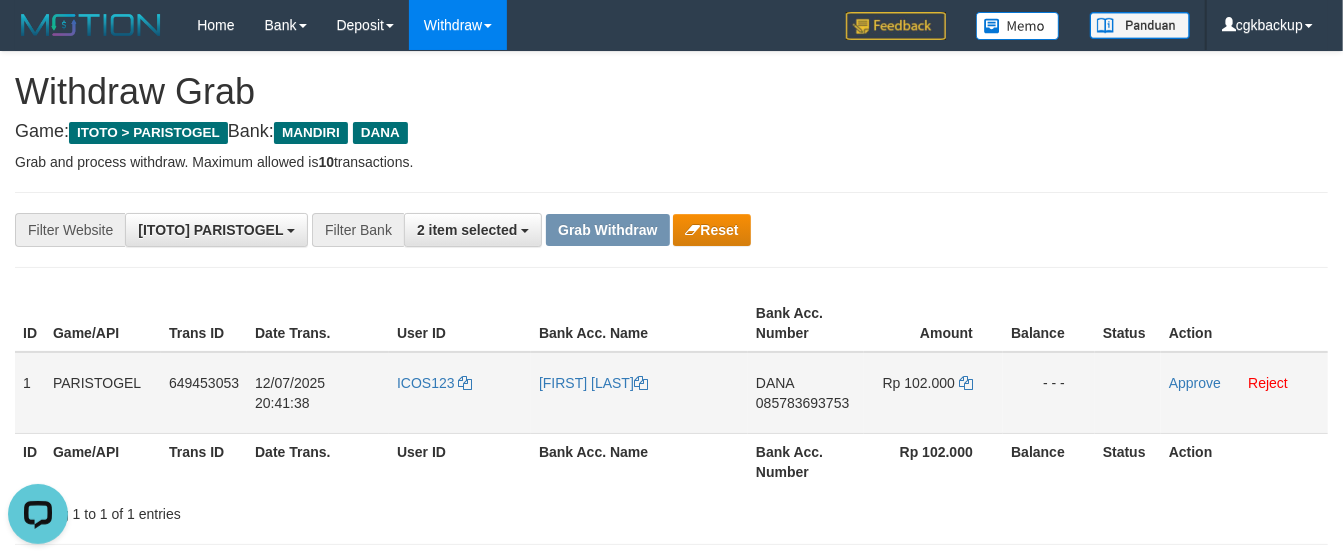click on "DANA
085783693753" at bounding box center [806, 393] 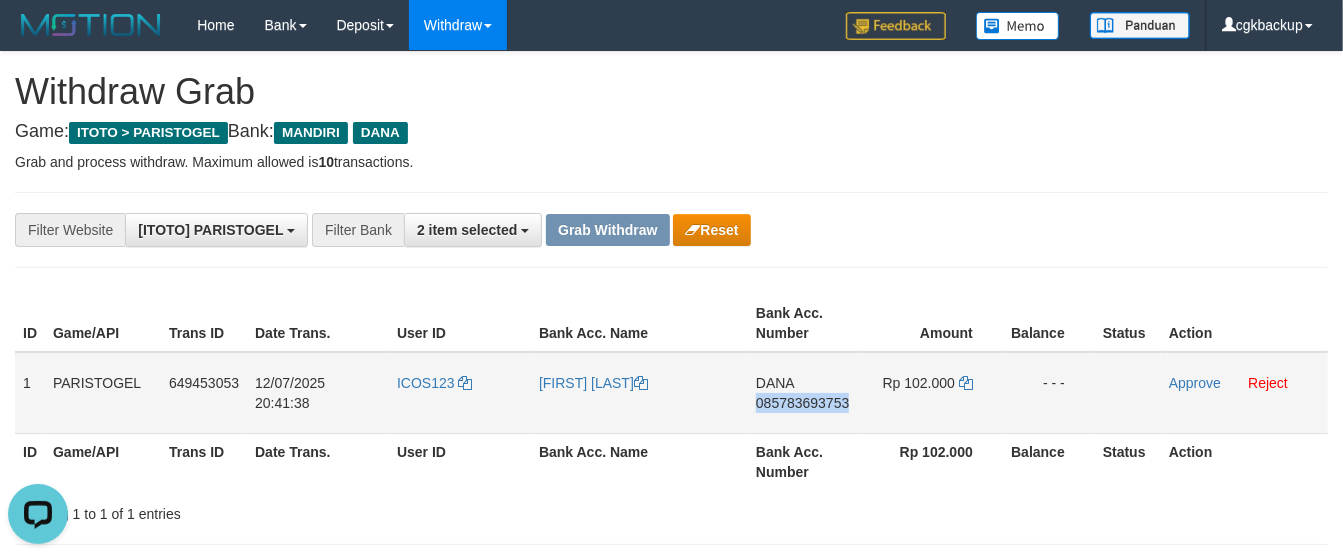 click on "DANA
085783693753" at bounding box center (806, 393) 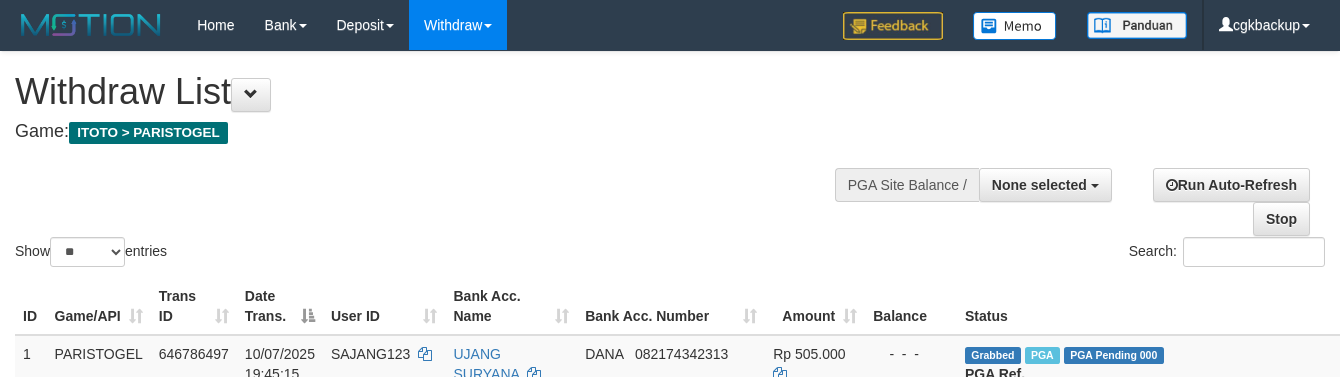 select 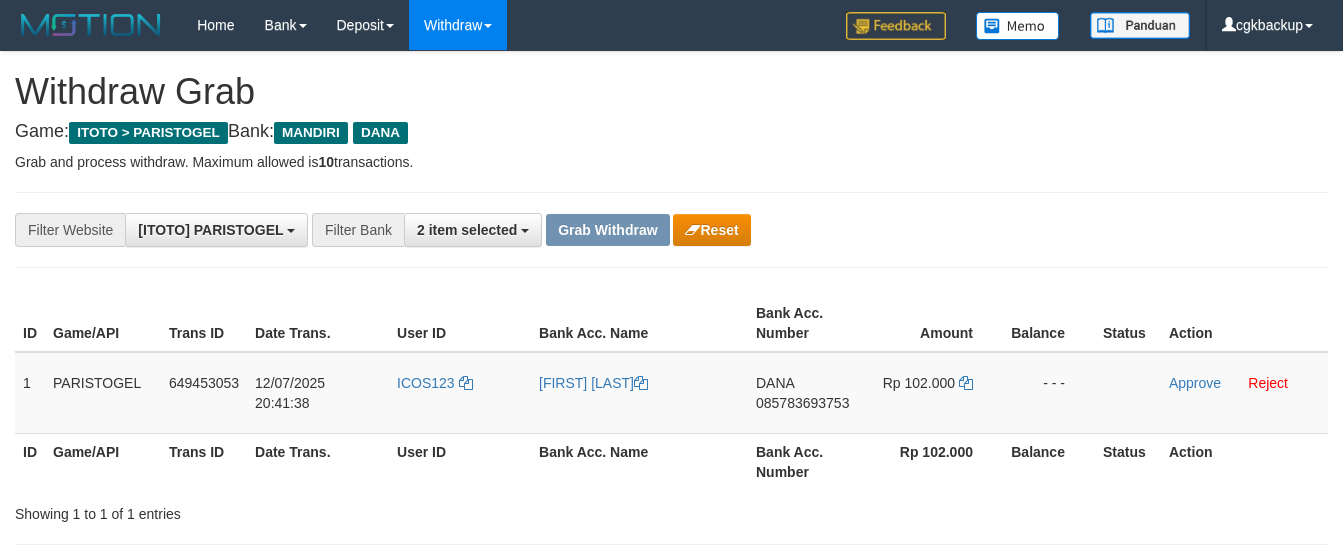 scroll, scrollTop: 0, scrollLeft: 0, axis: both 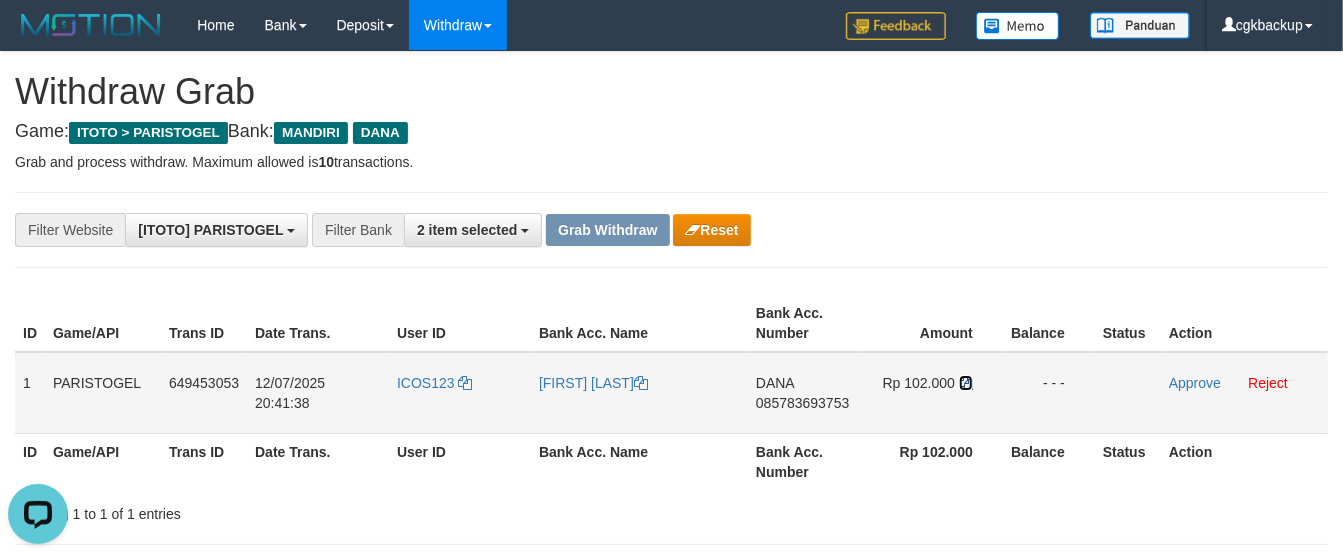 click at bounding box center [966, 383] 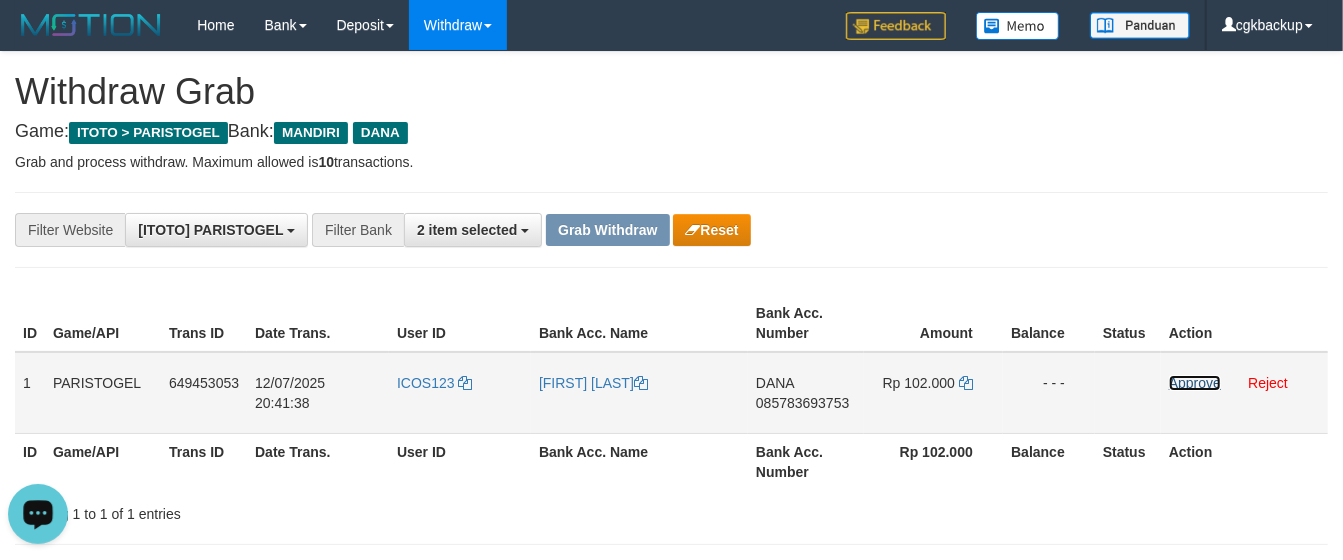 click on "Approve" at bounding box center (1195, 383) 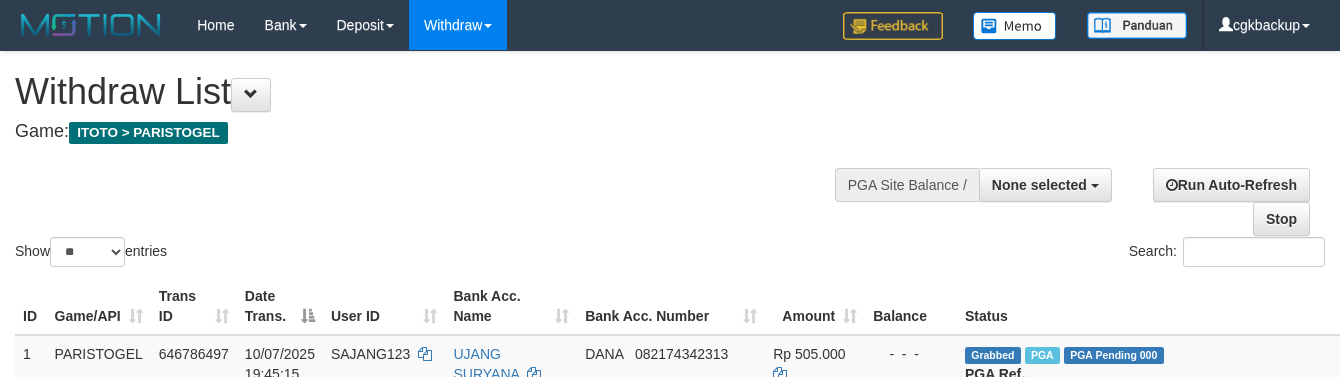 select 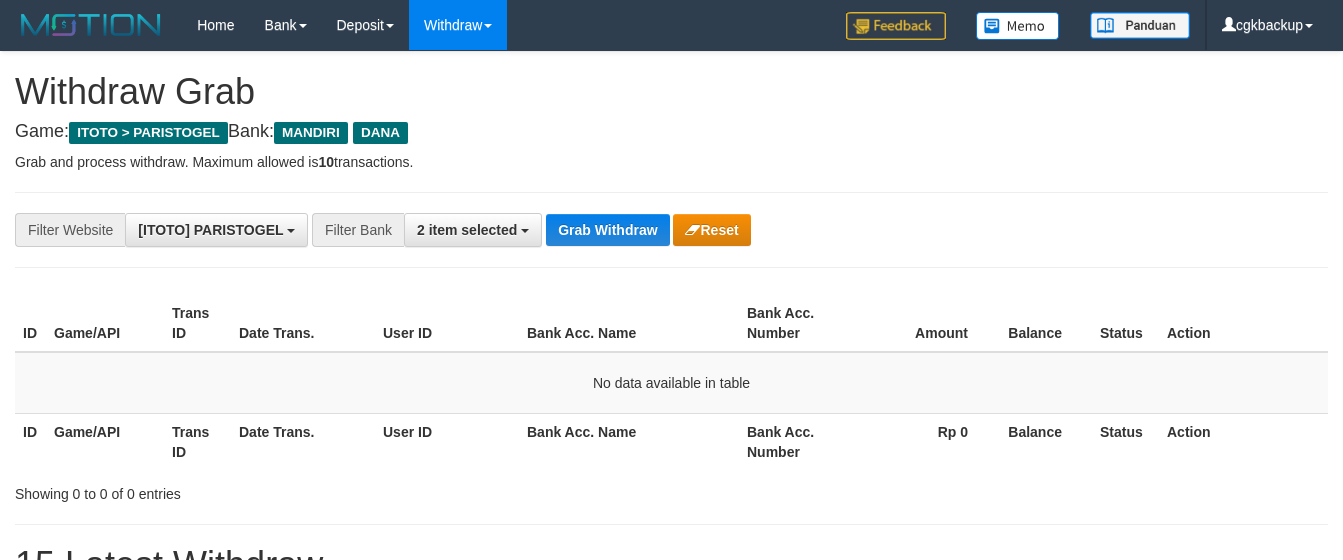 scroll, scrollTop: 0, scrollLeft: 0, axis: both 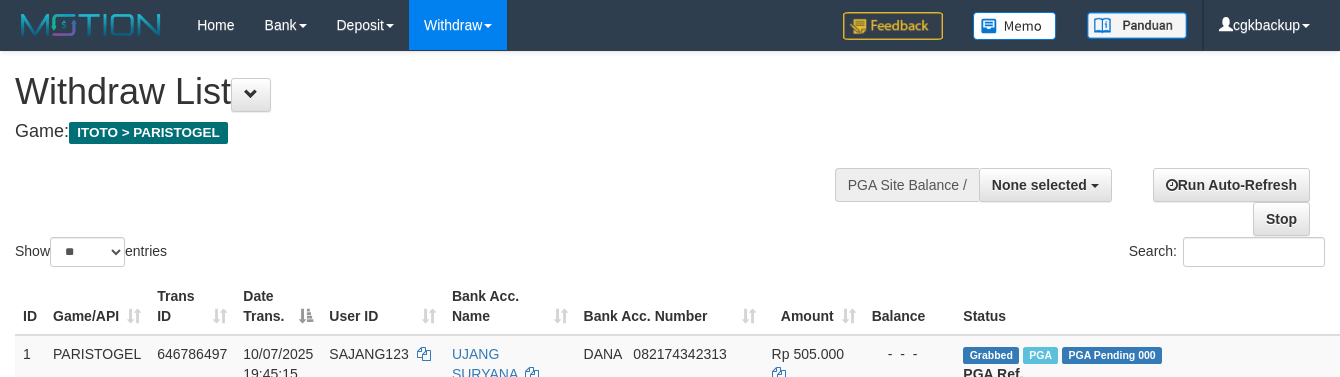 select 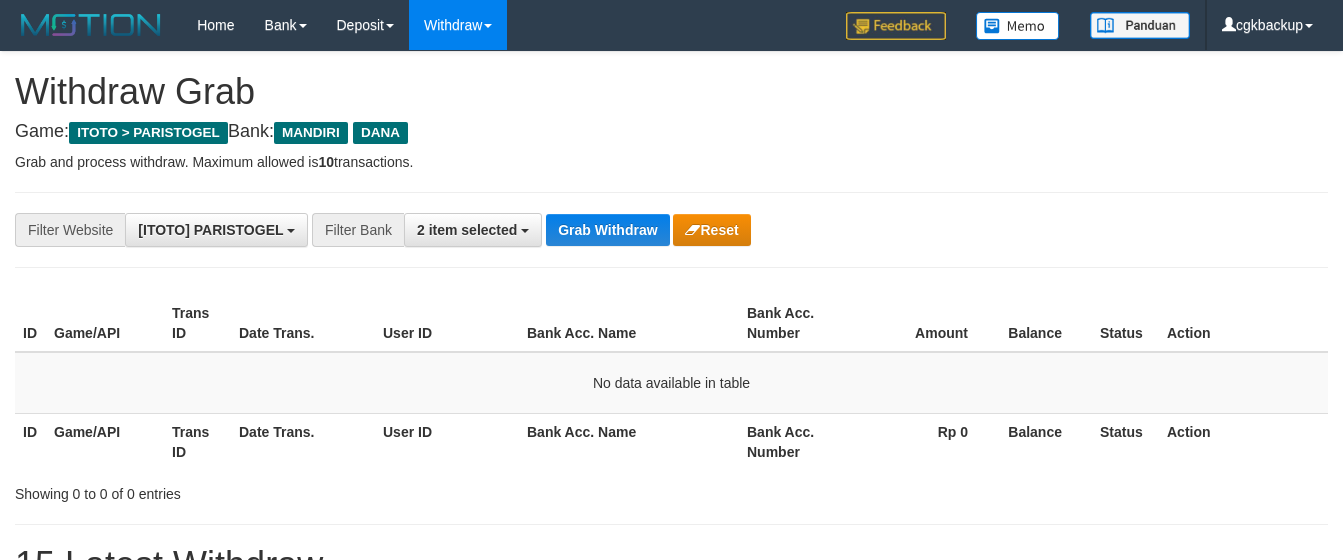 scroll, scrollTop: 0, scrollLeft: 0, axis: both 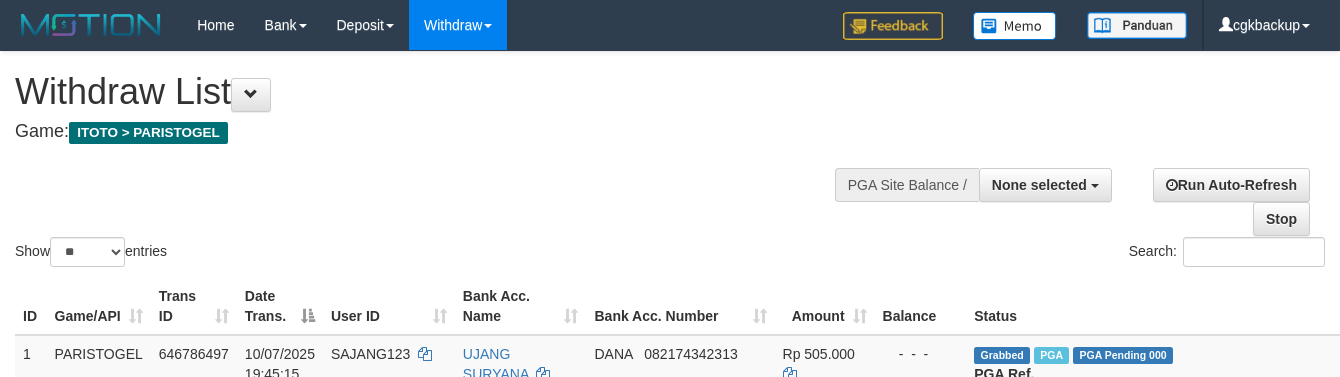 select 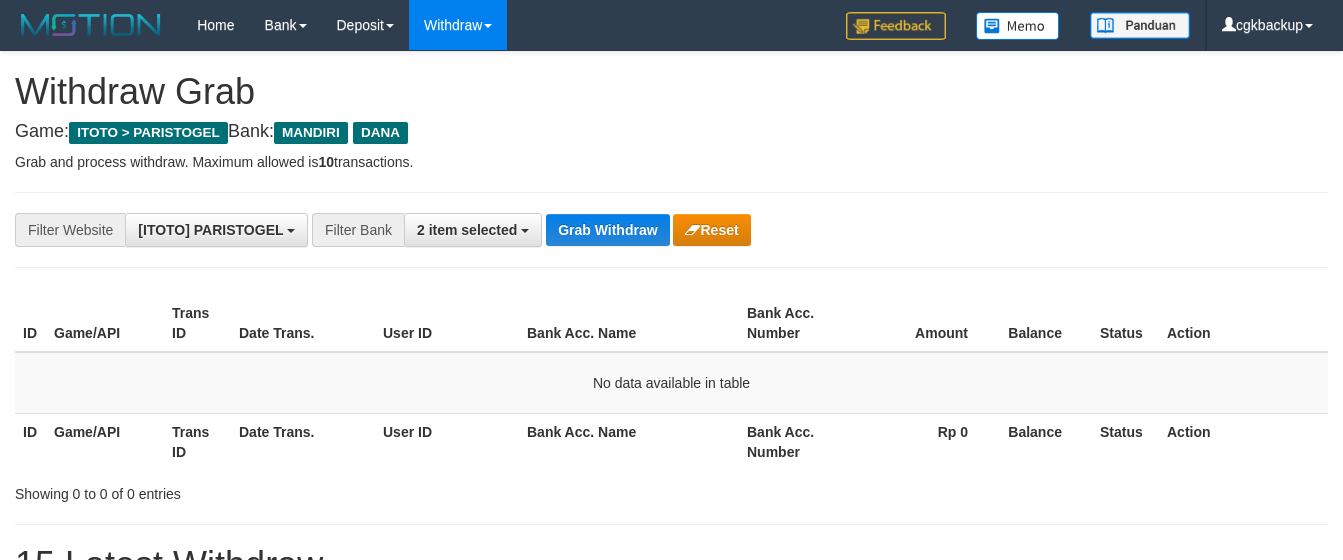 scroll, scrollTop: 0, scrollLeft: 0, axis: both 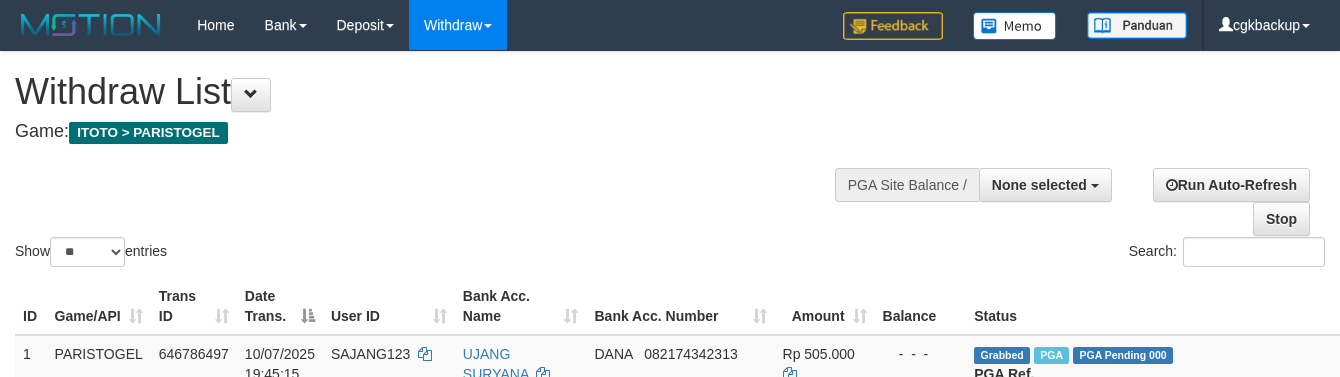 select 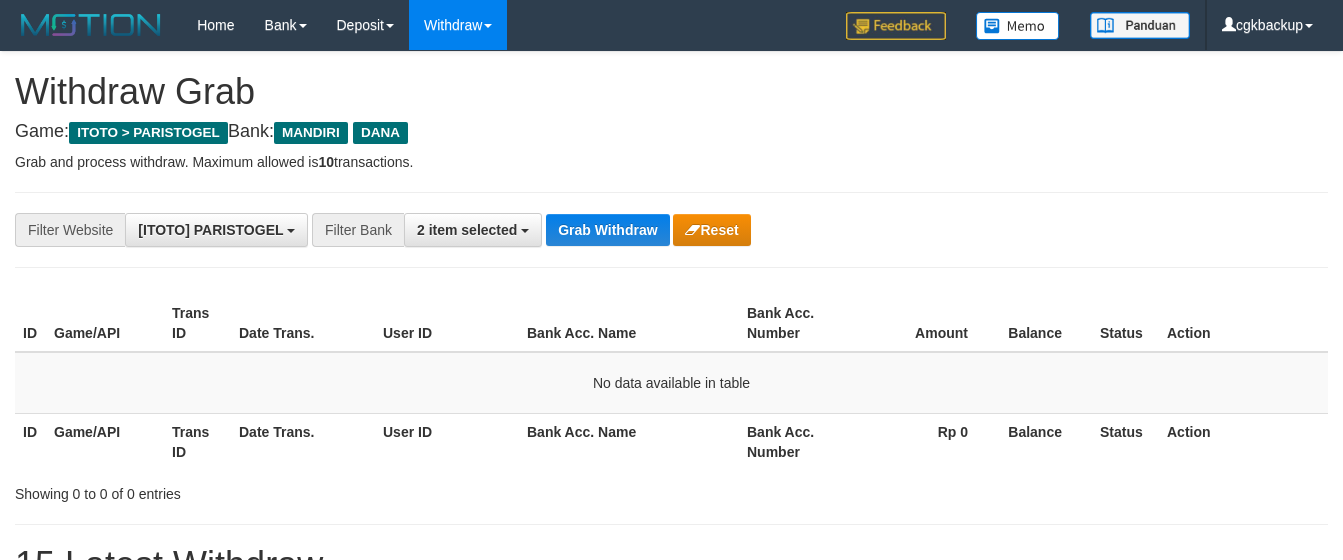 scroll, scrollTop: 0, scrollLeft: 0, axis: both 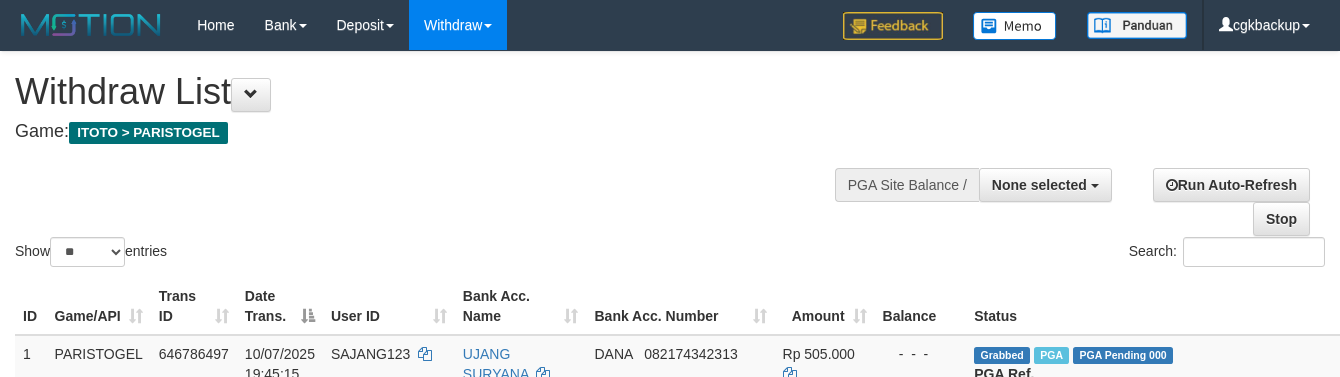 select 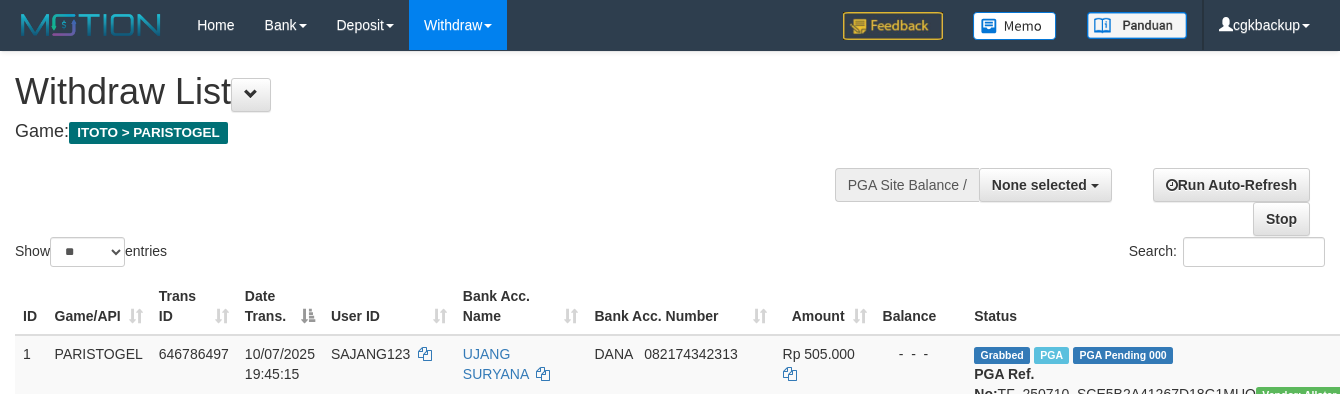 select 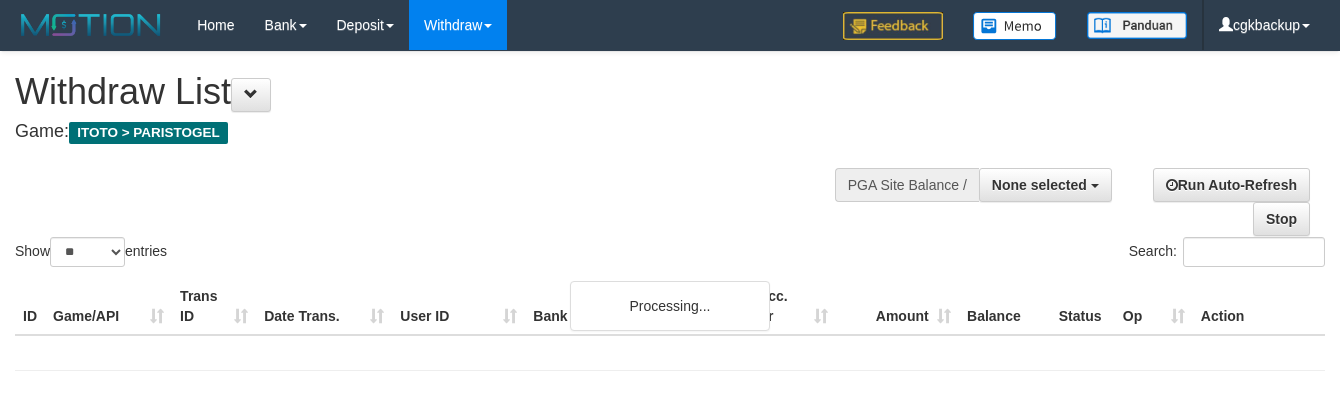 select 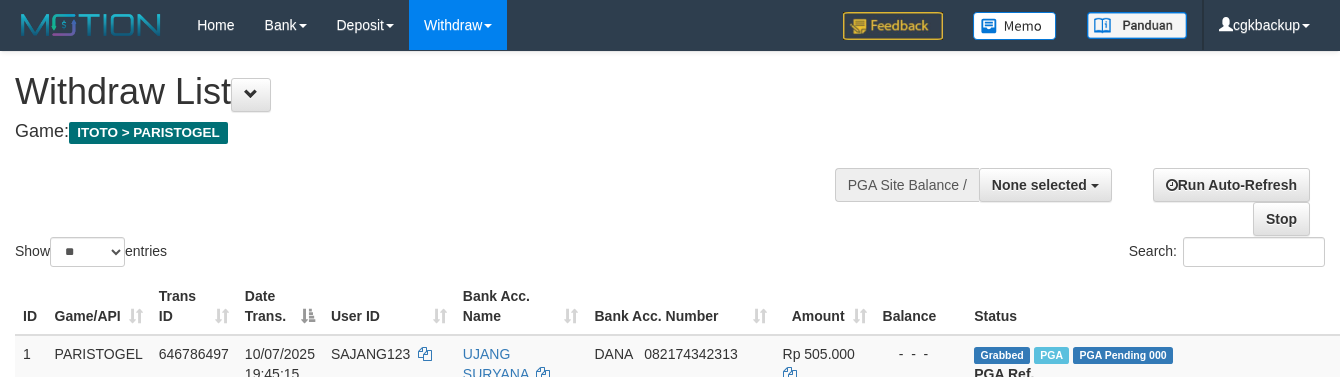 select 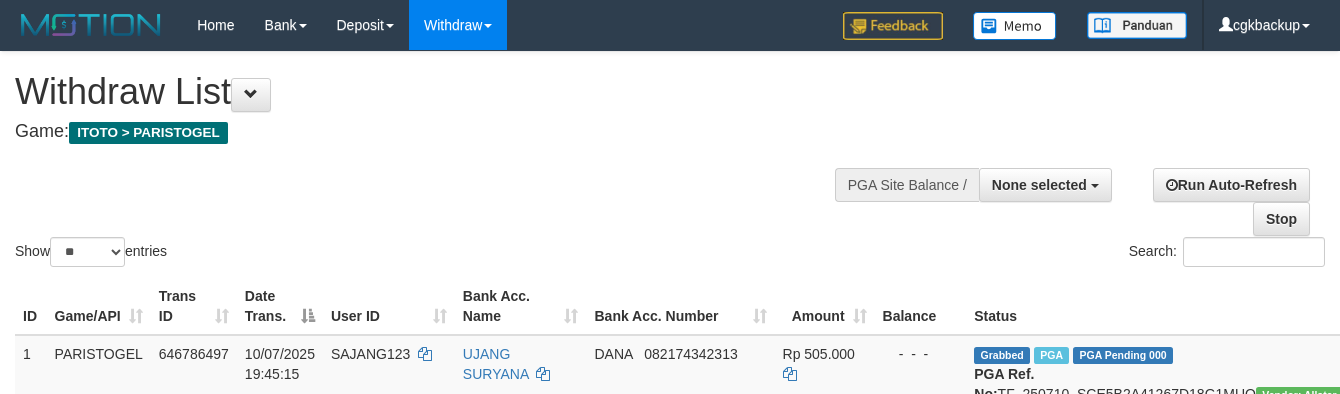 select 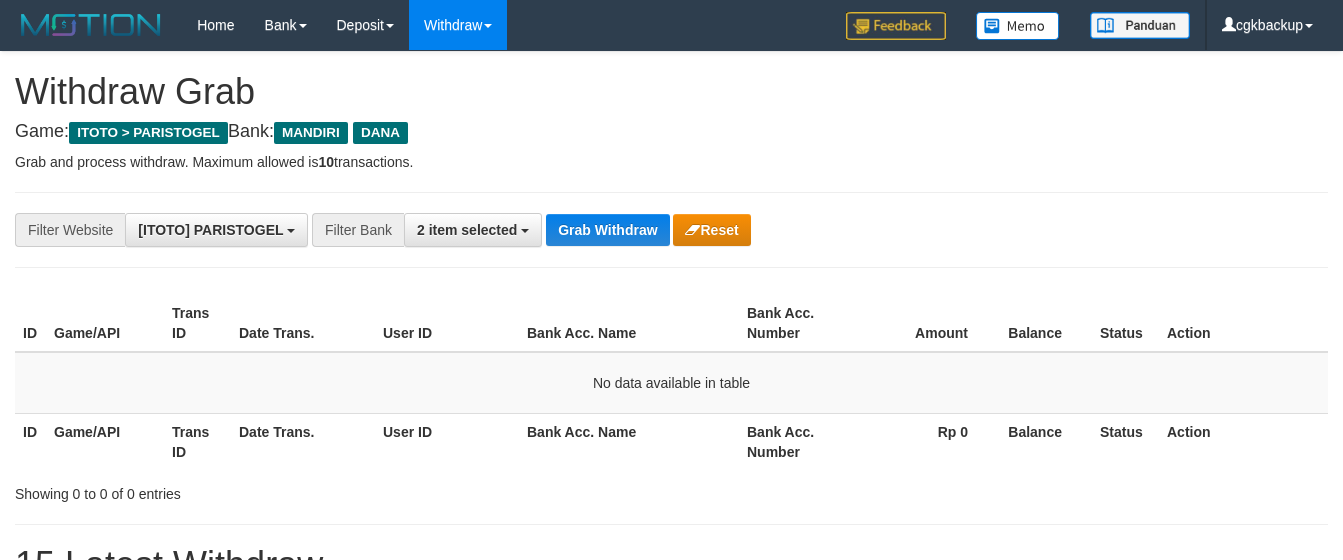 scroll, scrollTop: 0, scrollLeft: 0, axis: both 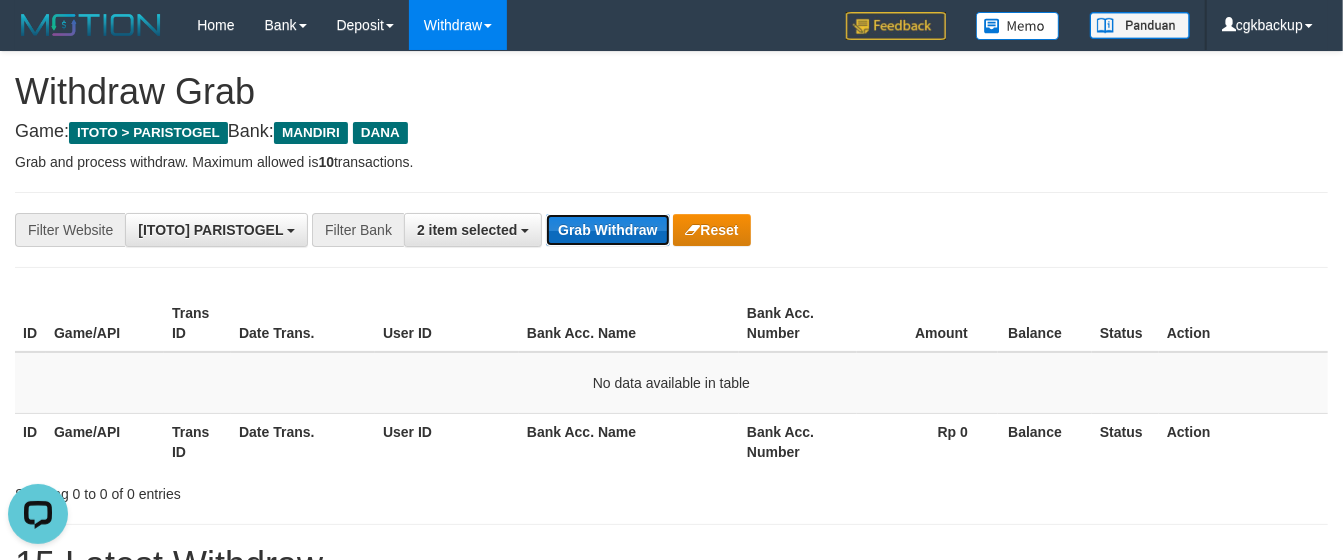 click on "Grab Withdraw" at bounding box center [607, 230] 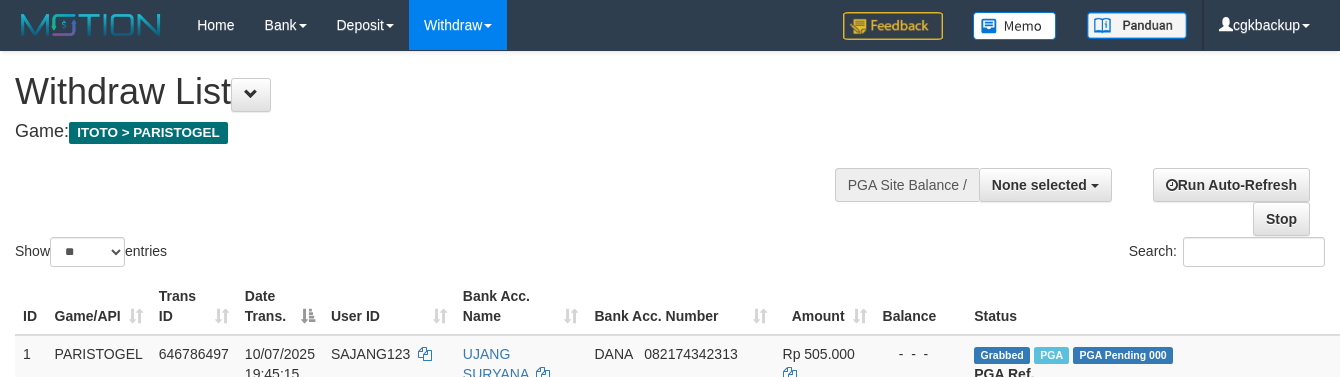 select 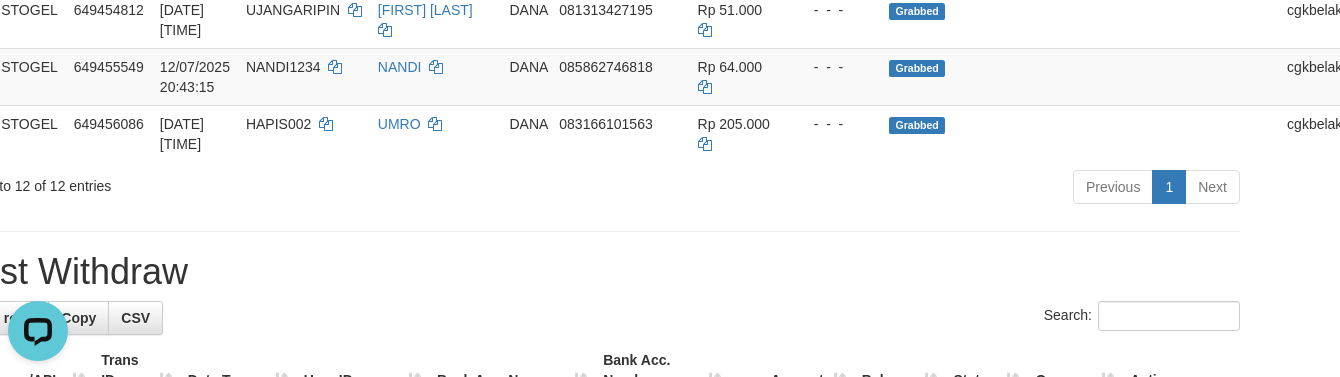 scroll, scrollTop: 0, scrollLeft: 0, axis: both 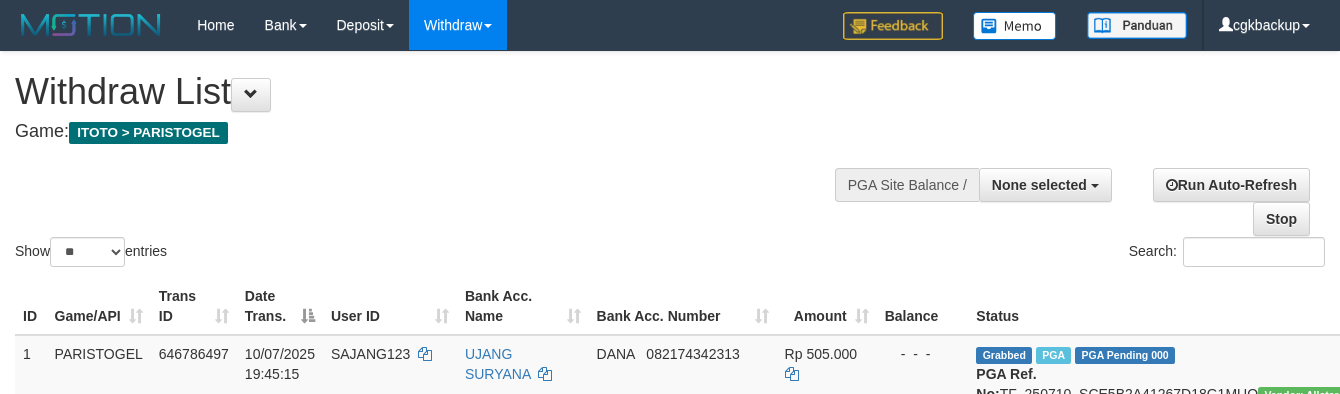 select 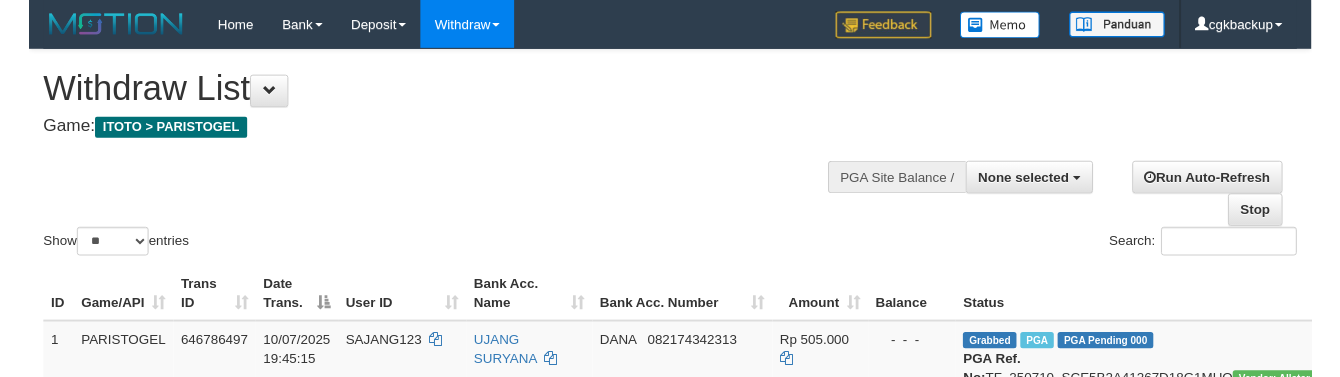 scroll, scrollTop: 977, scrollLeft: 85, axis: both 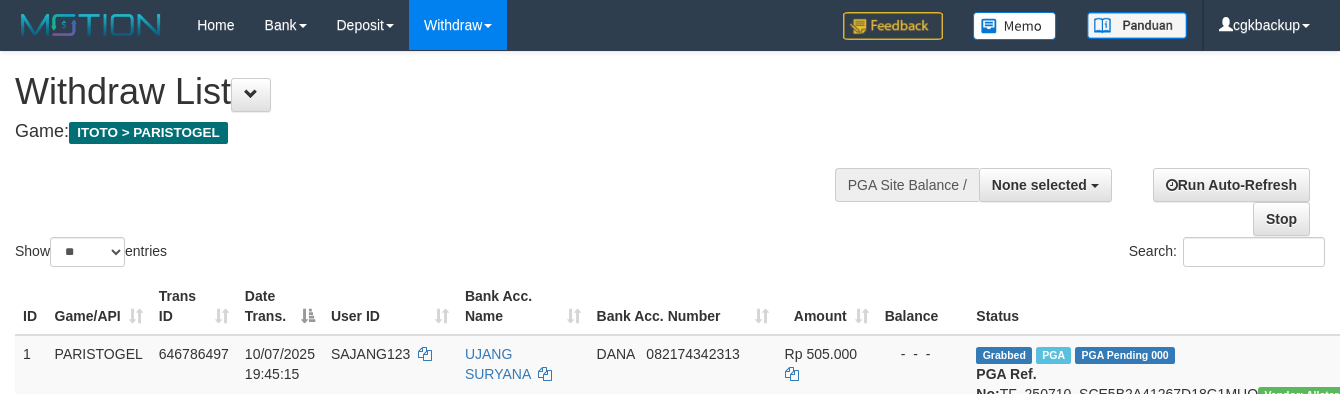 select 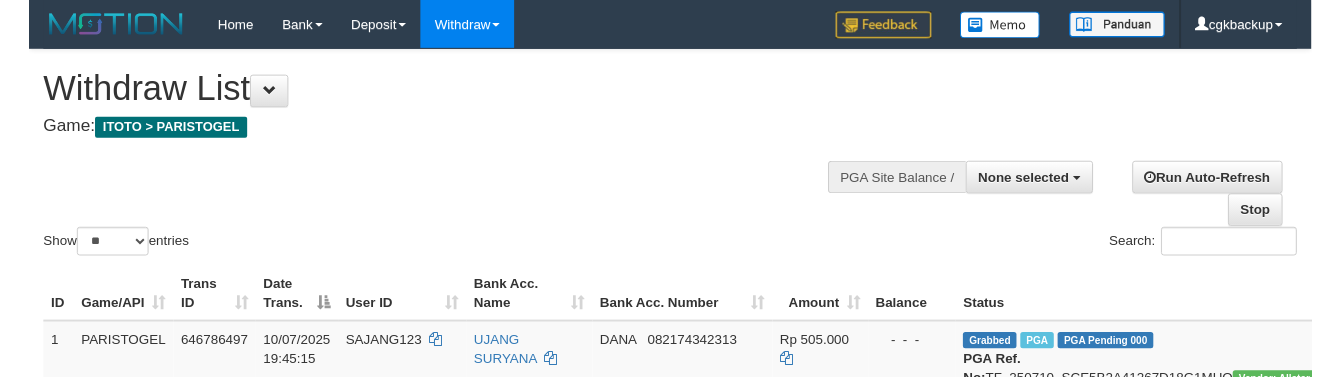 scroll, scrollTop: 977, scrollLeft: 85, axis: both 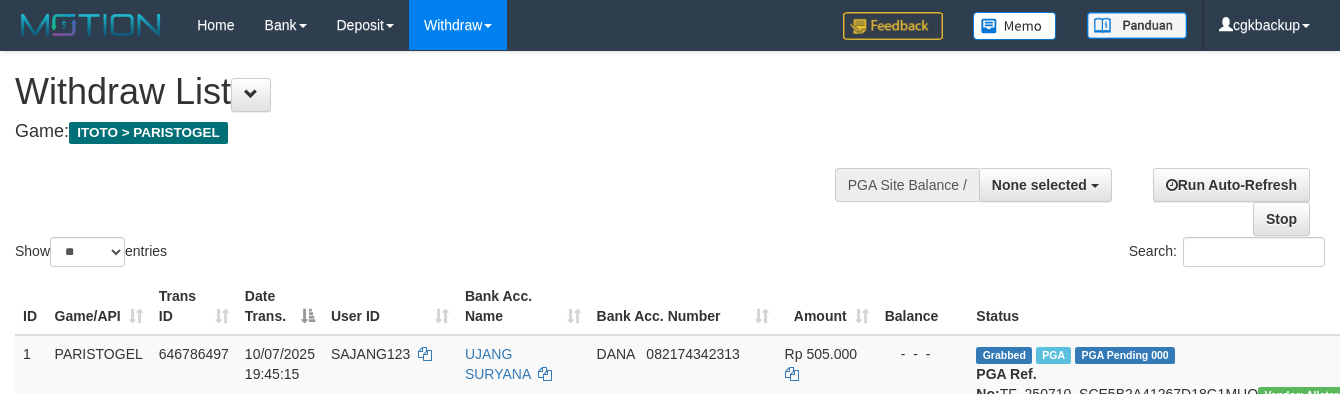 select 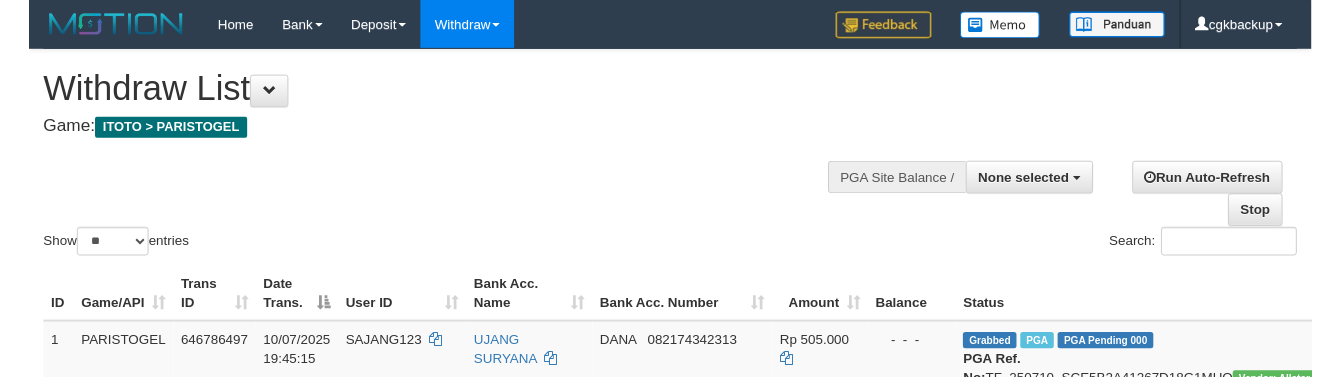 scroll, scrollTop: 977, scrollLeft: 85, axis: both 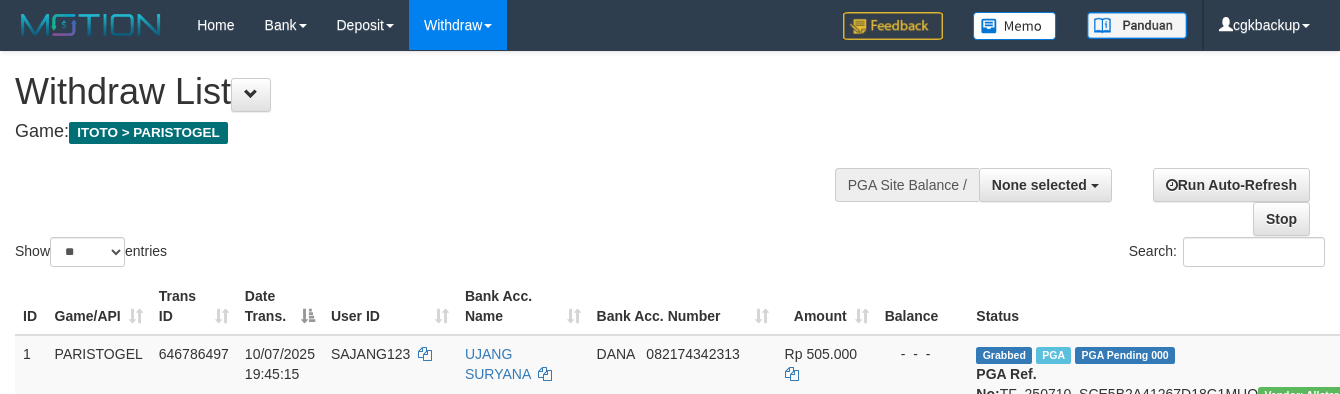 select 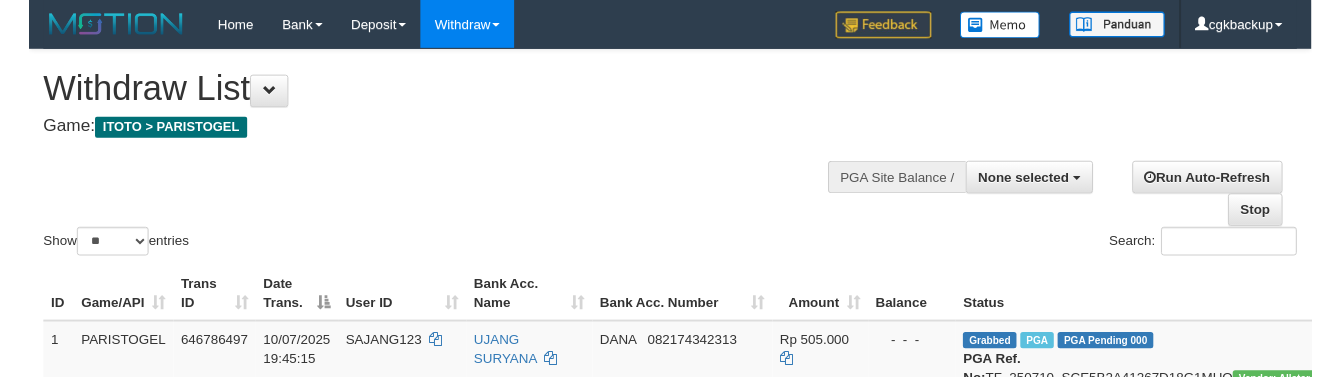 scroll, scrollTop: 977, scrollLeft: 85, axis: both 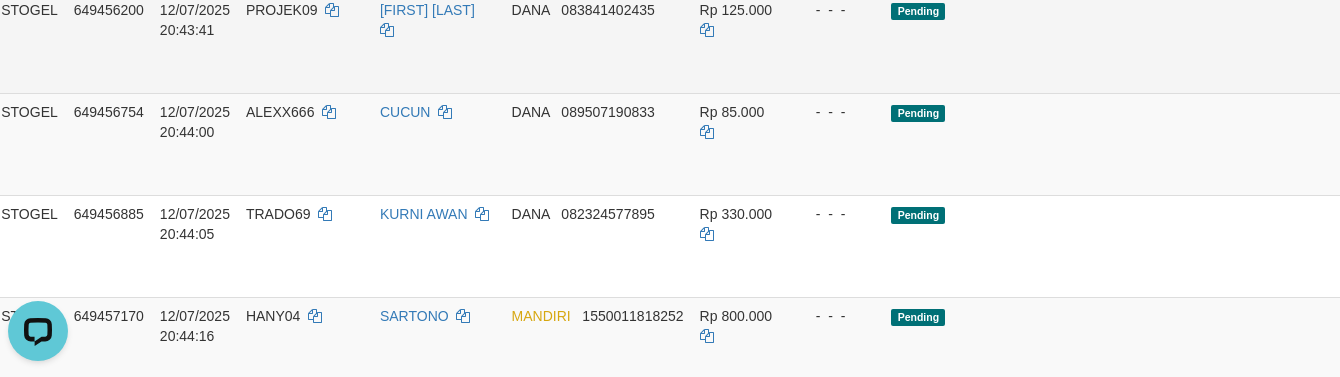 click on "Allow Grab" at bounding box center [1400, 20] 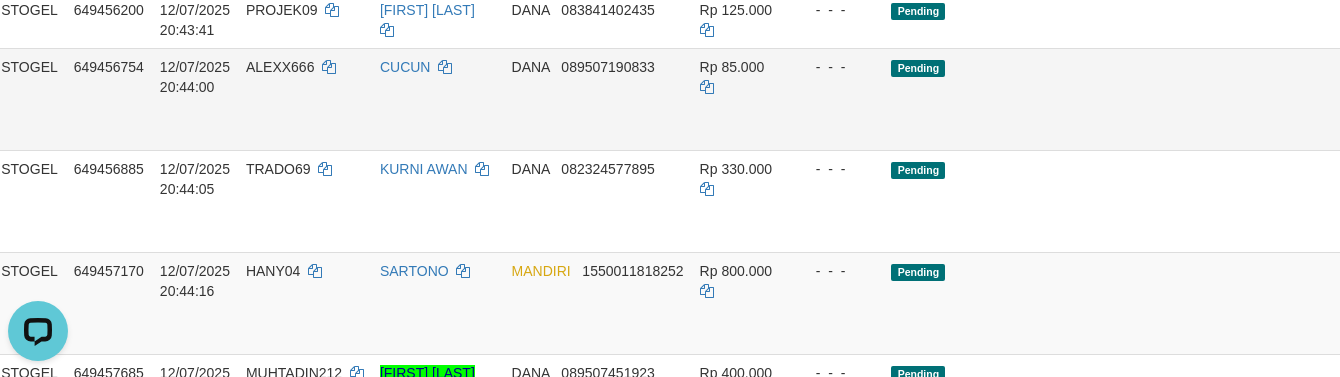 click on "Allow Grab   ·    Reject Send PGA     ·    Note" at bounding box center (1425, 99) 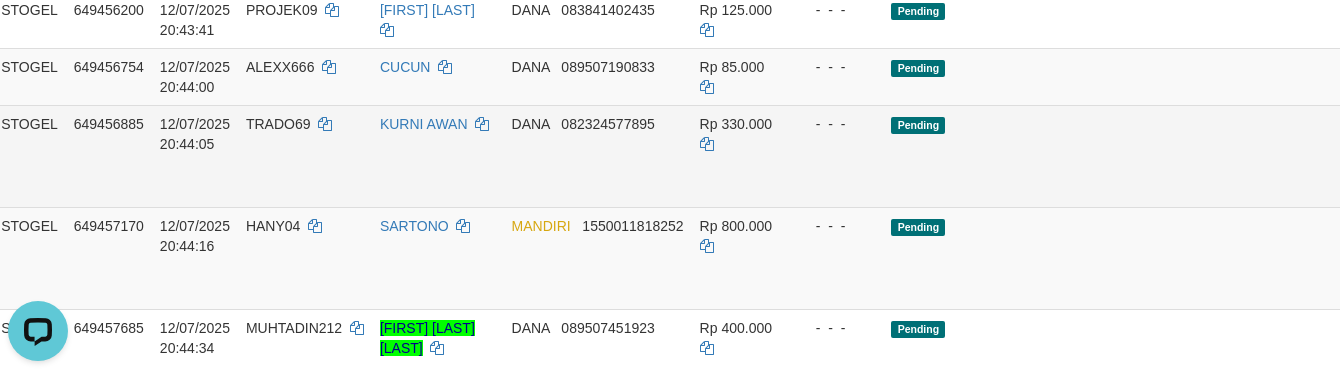 click on "Allow Grab" at bounding box center (1400, 134) 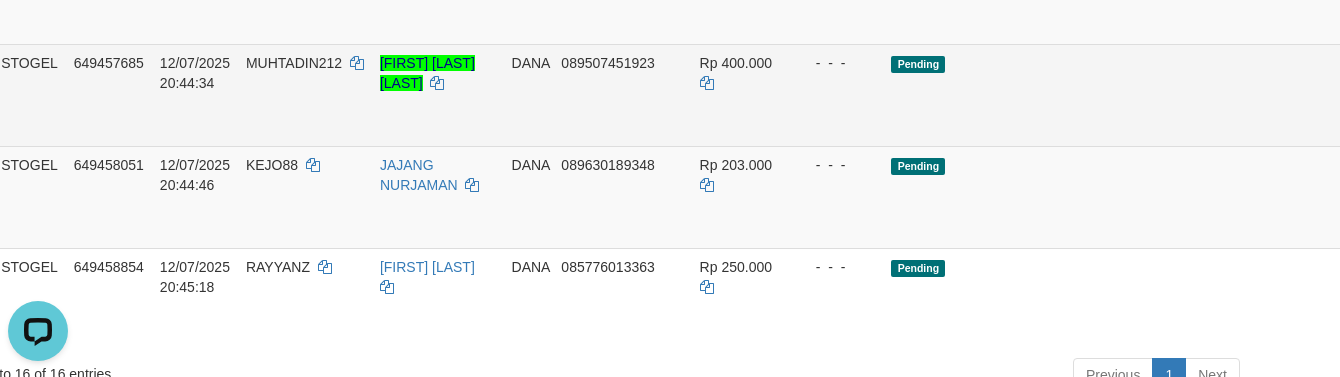 scroll, scrollTop: 1200, scrollLeft: 85, axis: both 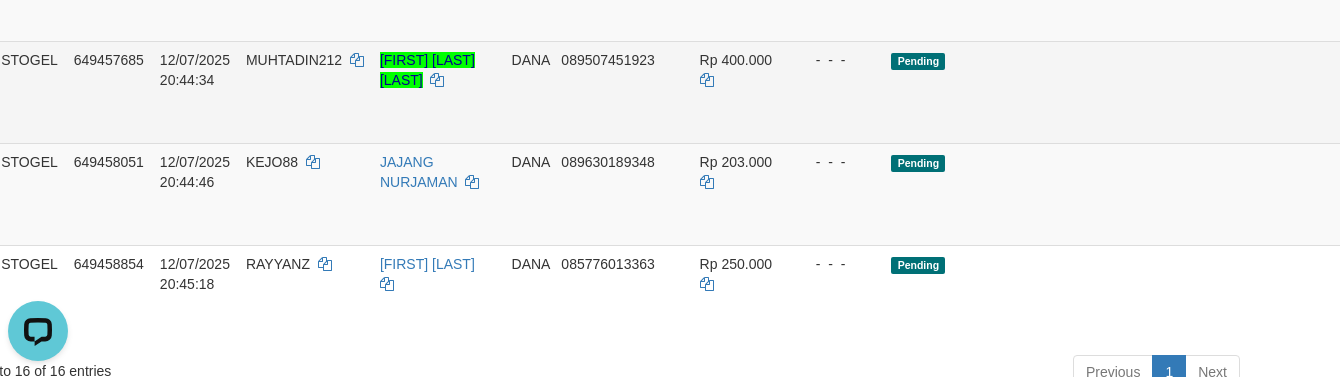 click on "Allow Grab" at bounding box center [1400, 70] 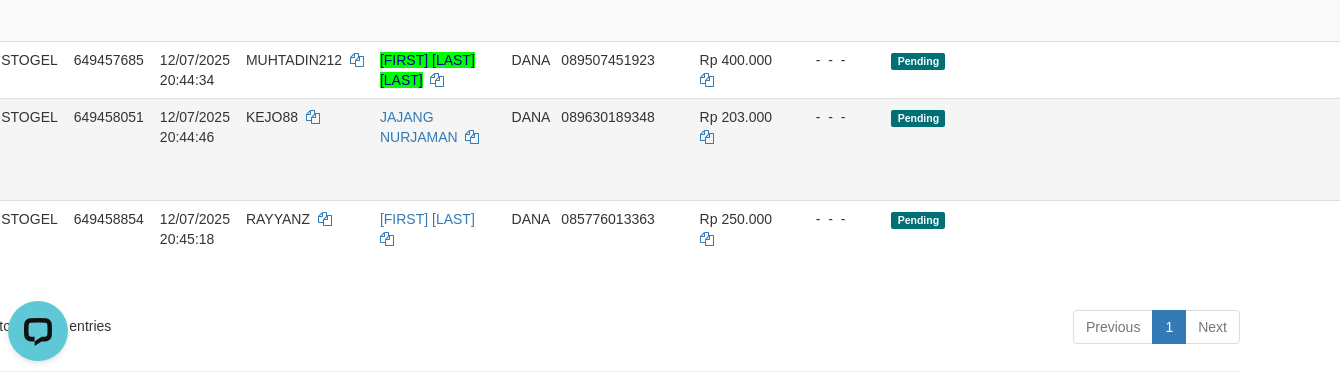 click on "Allow Grab" at bounding box center [1400, 127] 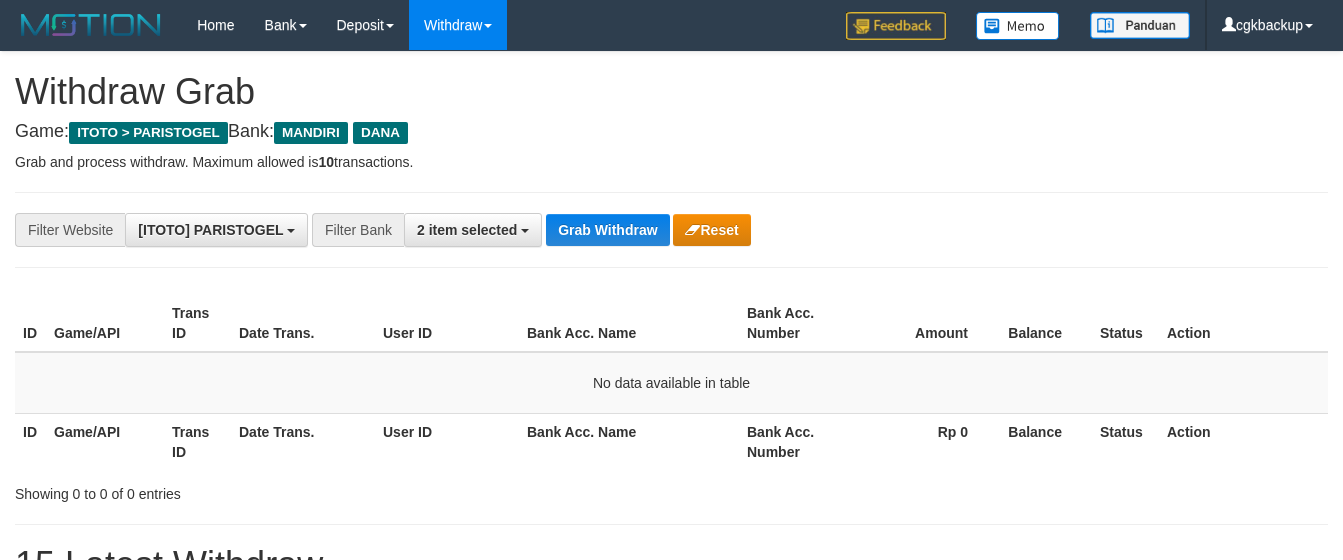 scroll, scrollTop: 0, scrollLeft: 0, axis: both 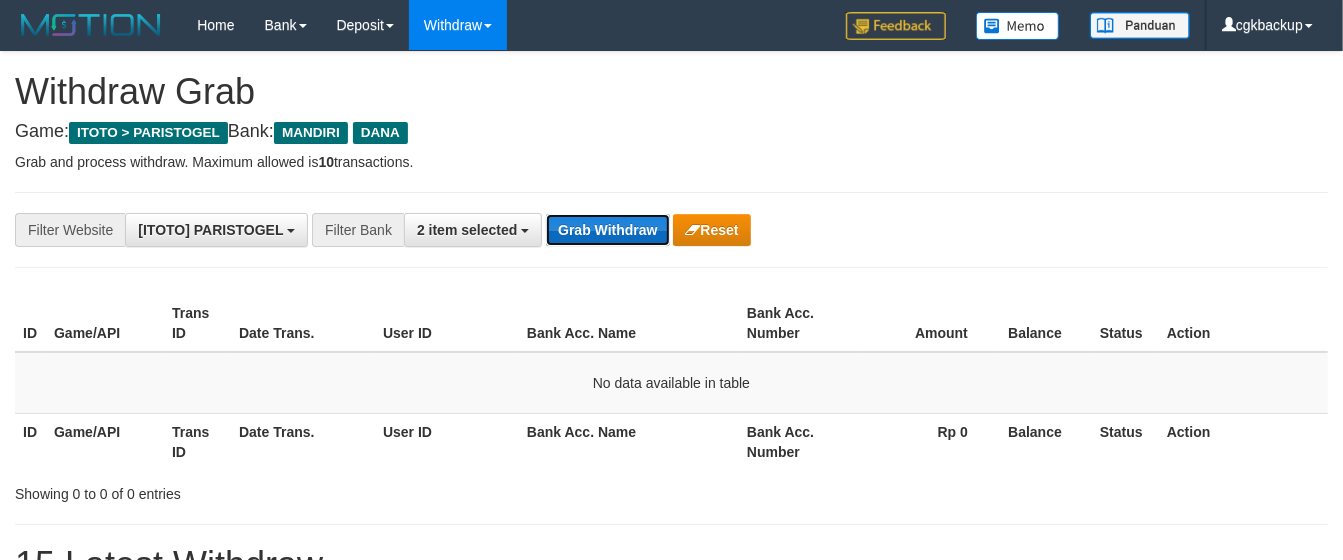 click on "Grab Withdraw" at bounding box center [607, 230] 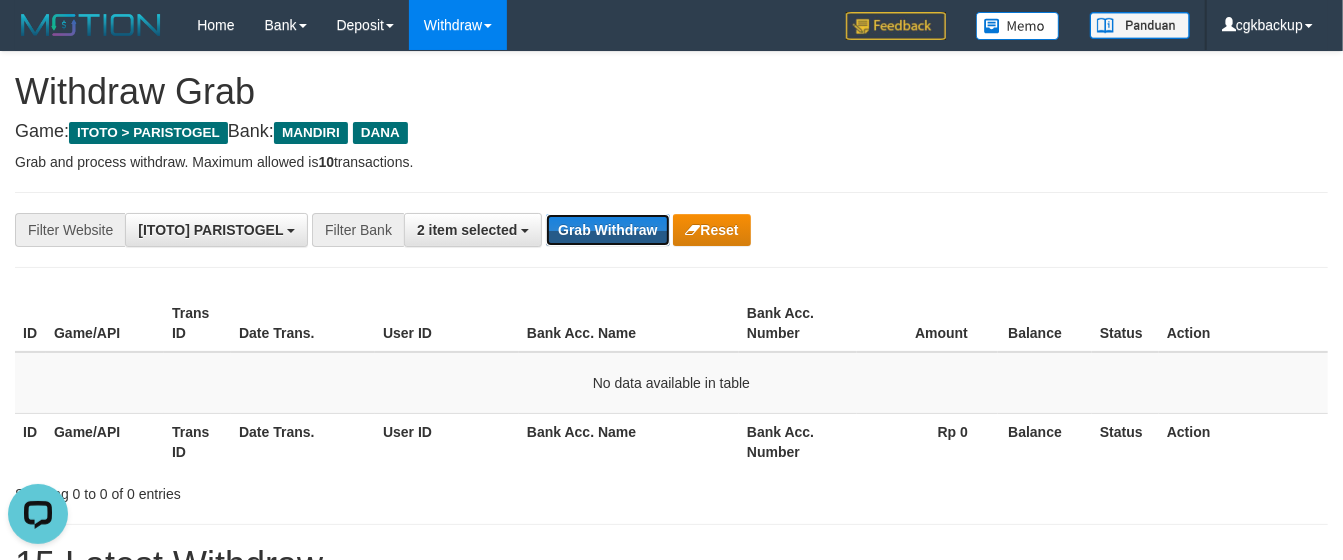 scroll, scrollTop: 0, scrollLeft: 0, axis: both 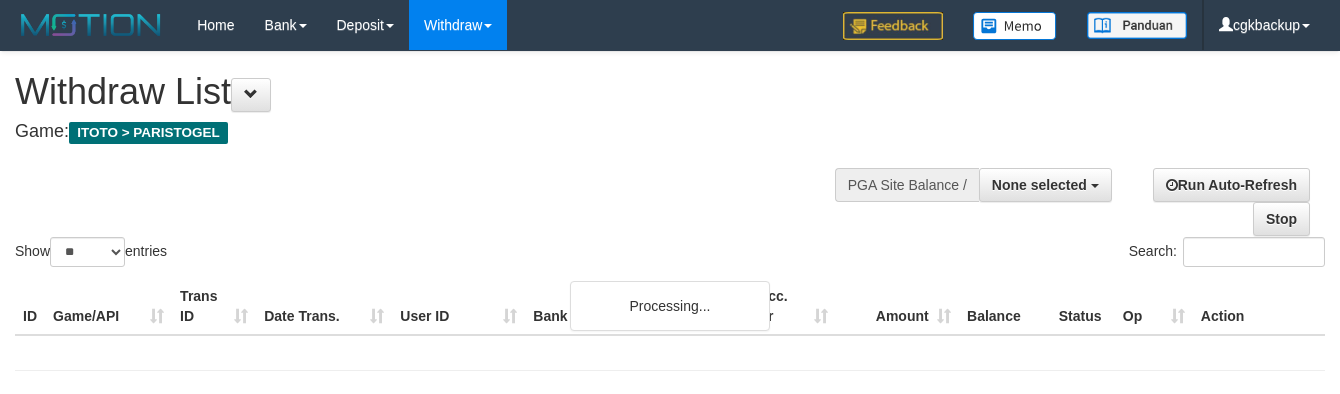 select 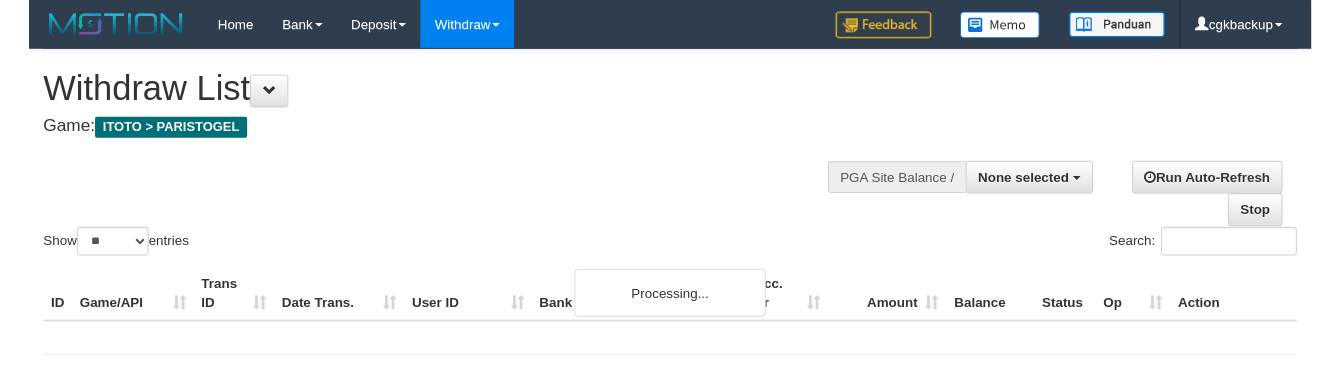 scroll, scrollTop: 1200, scrollLeft: 85, axis: both 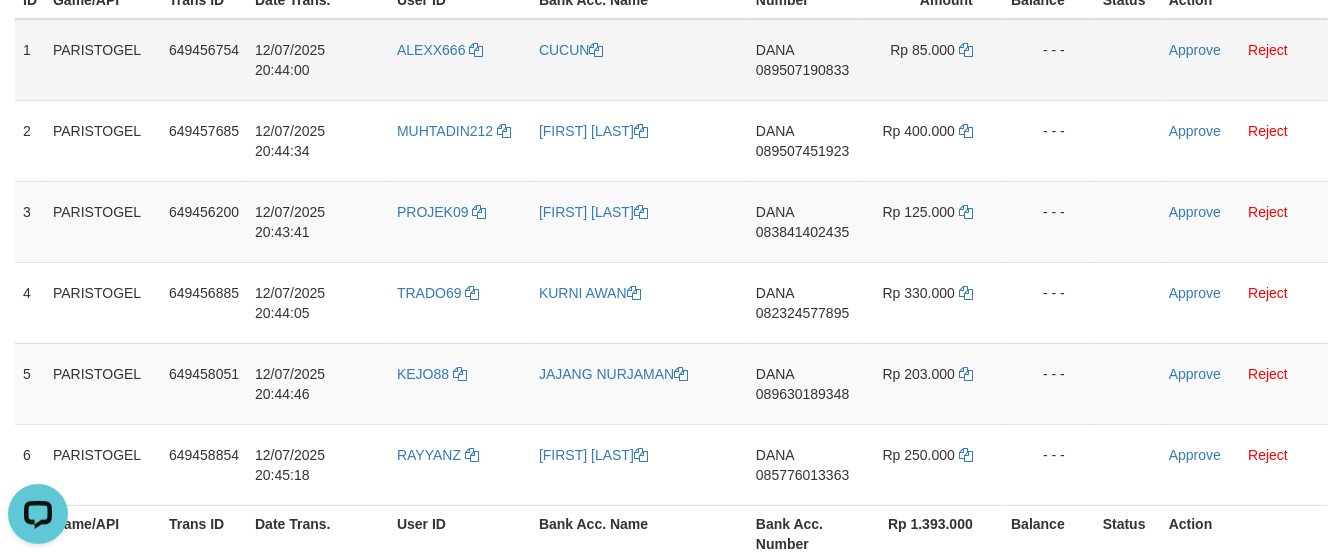 click on "ALEXX666" at bounding box center [460, 60] 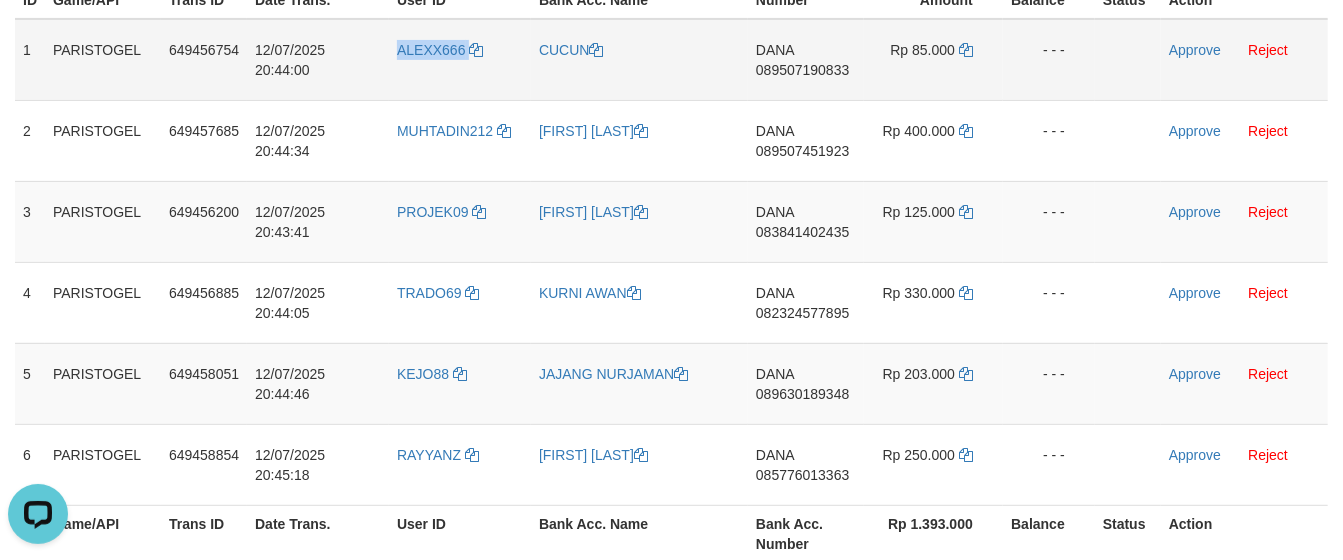 click on "ALEXX666" at bounding box center (460, 60) 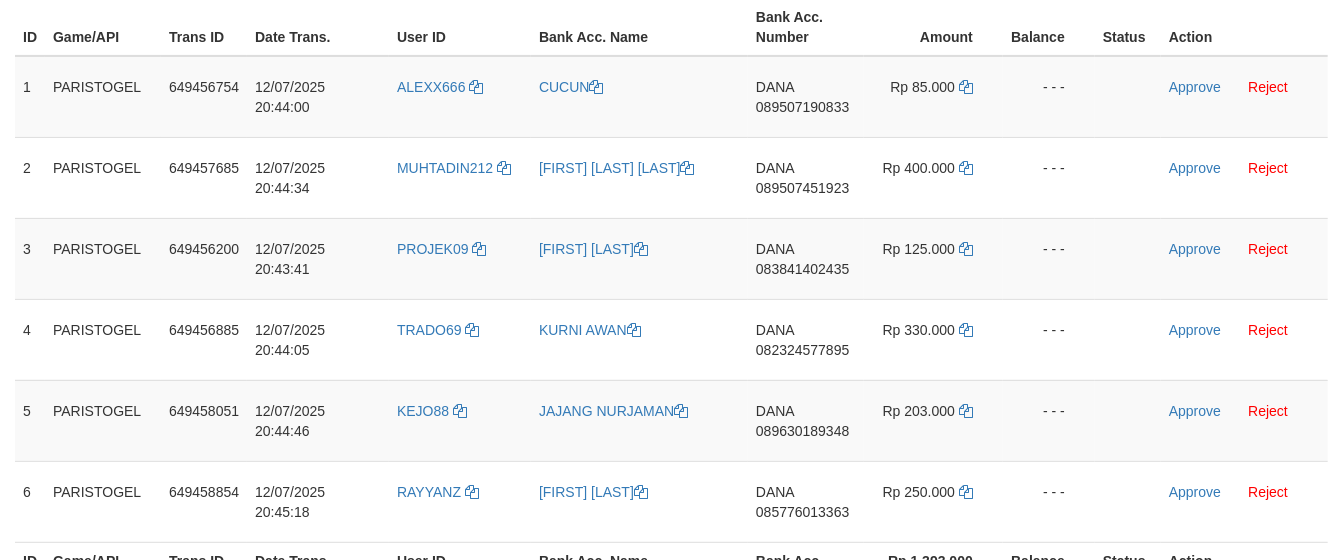 scroll, scrollTop: 333, scrollLeft: 0, axis: vertical 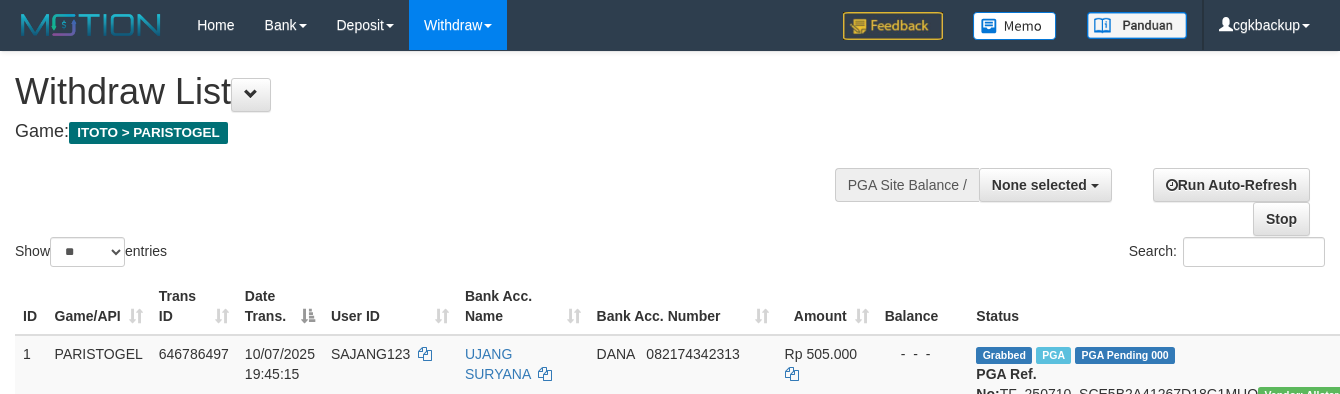 select 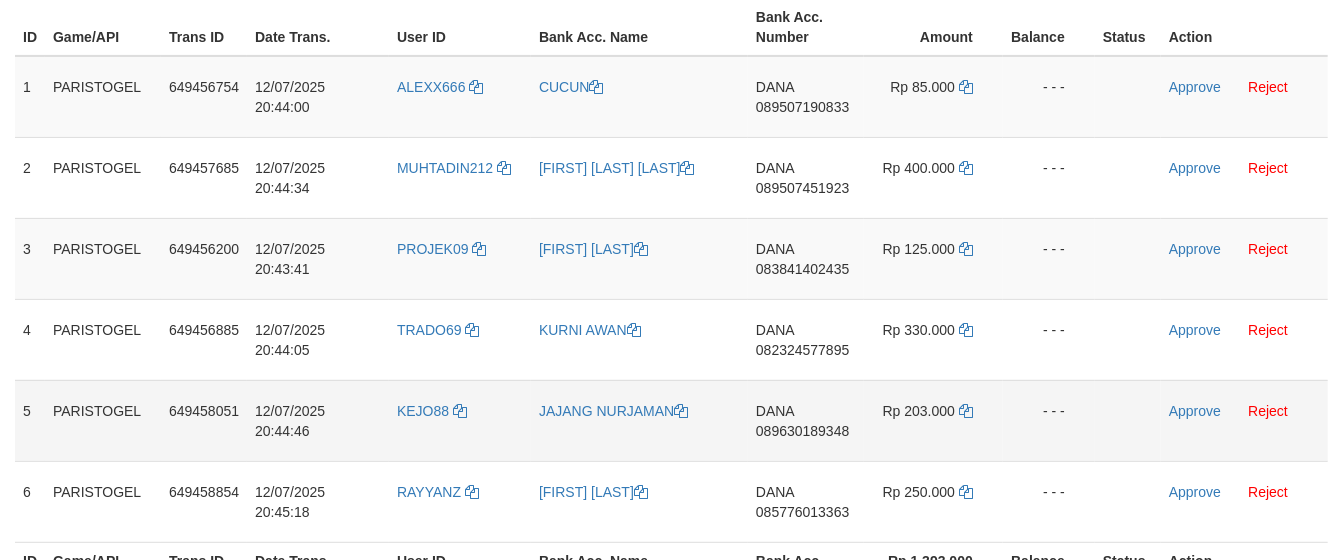 scroll, scrollTop: 333, scrollLeft: 0, axis: vertical 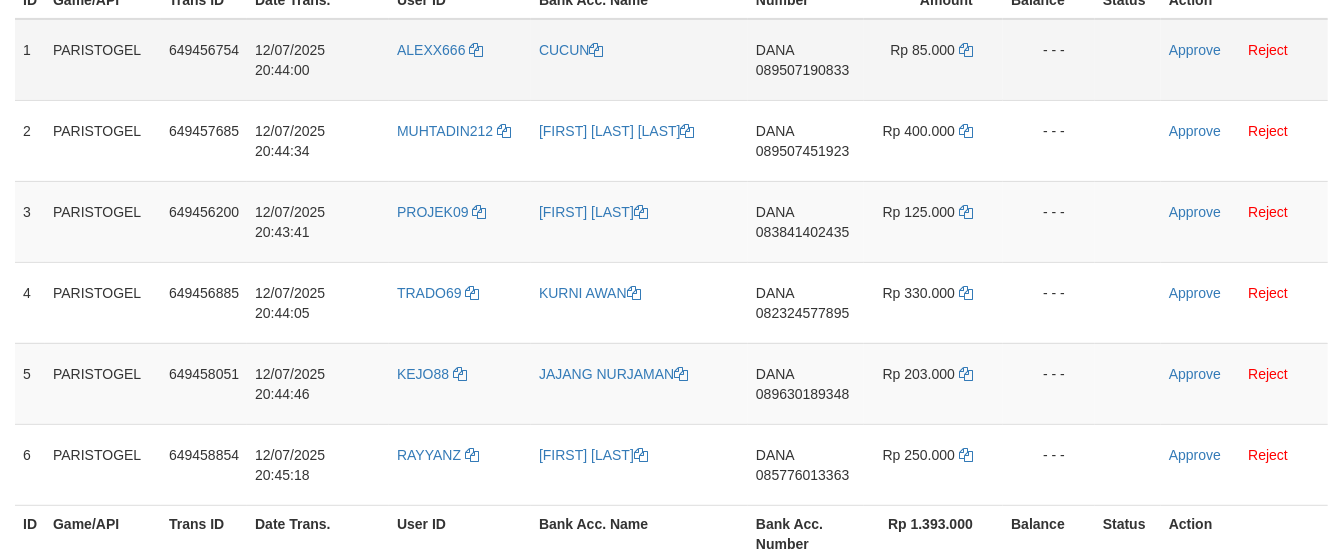 click on "ALEXX666" at bounding box center [460, 60] 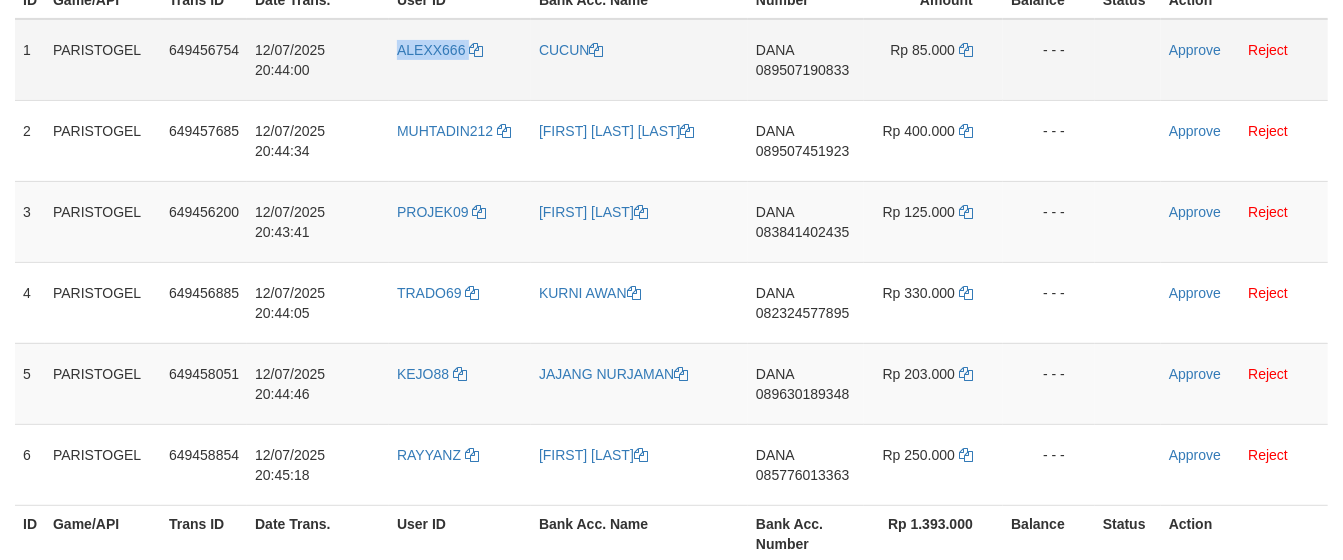 click on "ALEXX666" at bounding box center (460, 60) 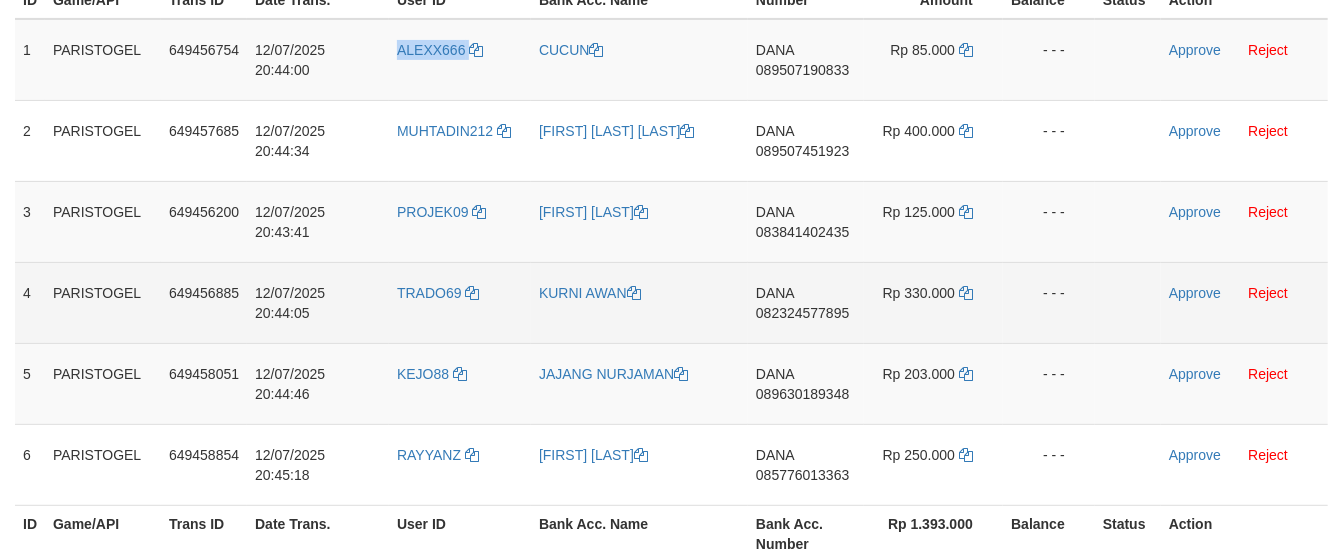 copy on "ALEXX666" 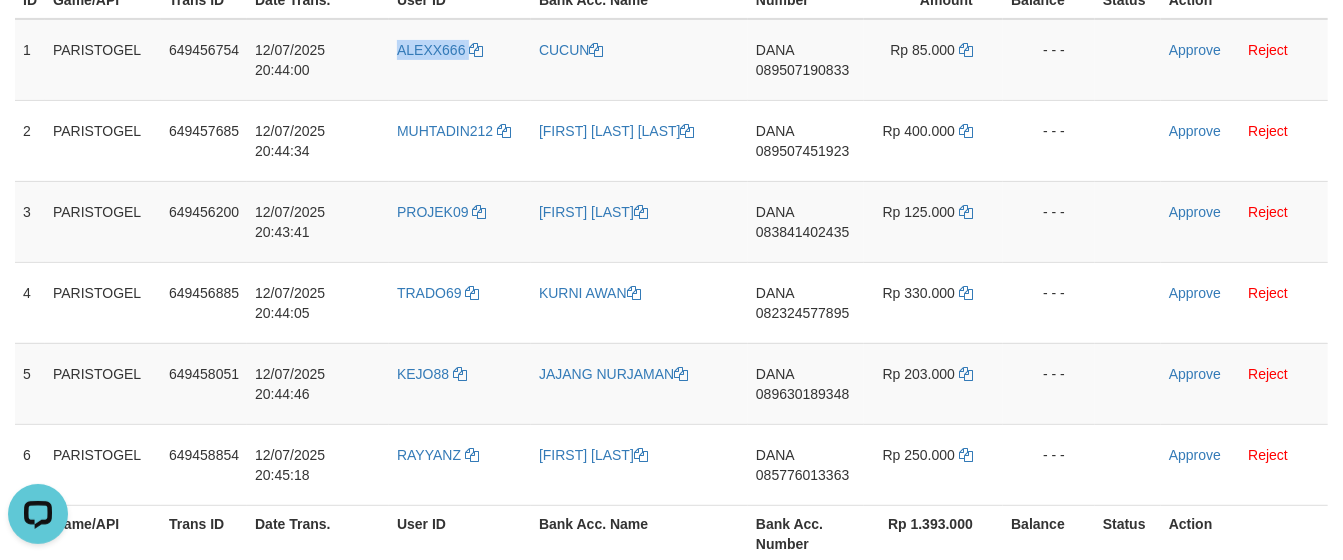 scroll, scrollTop: 0, scrollLeft: 0, axis: both 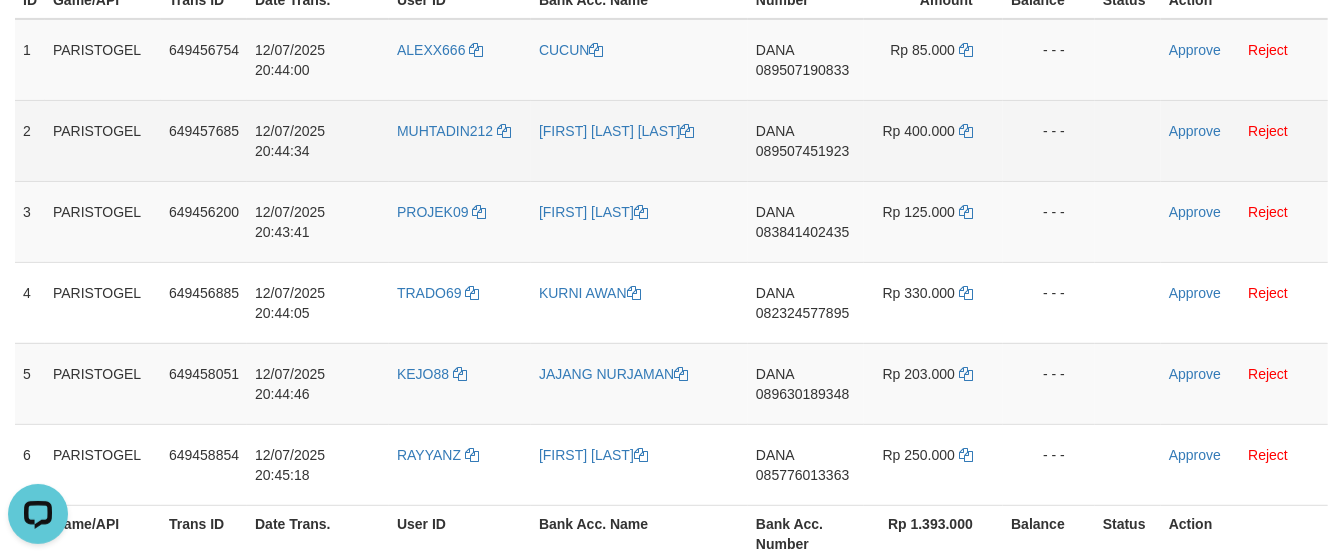 click on "MUHTADIN212" at bounding box center (460, 140) 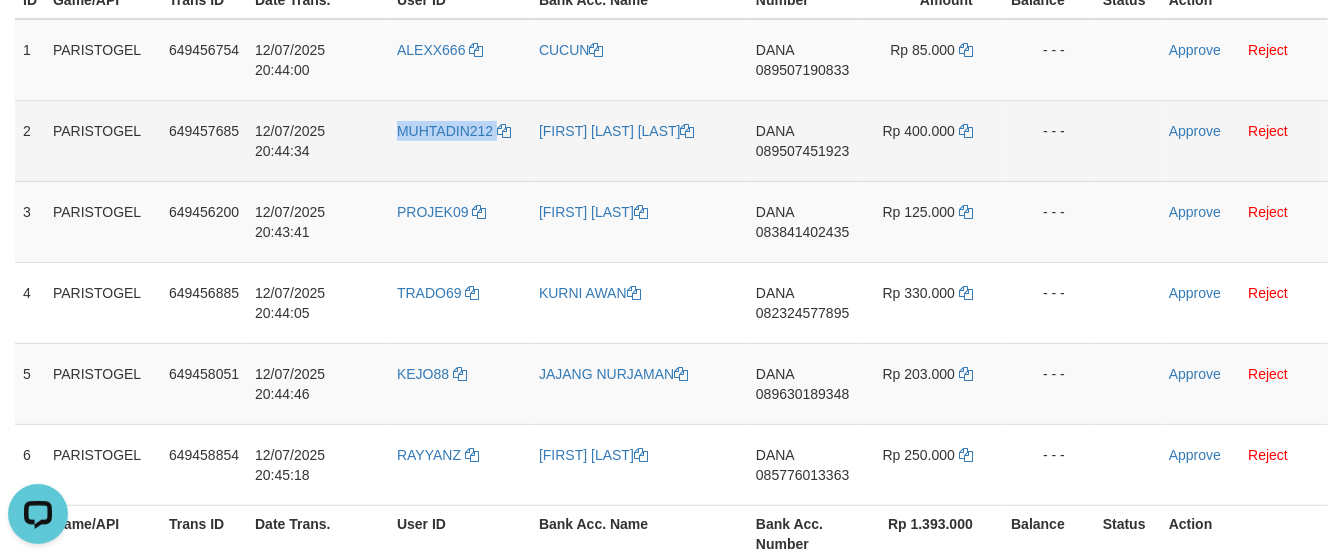 click on "MUHTADIN212" at bounding box center (460, 140) 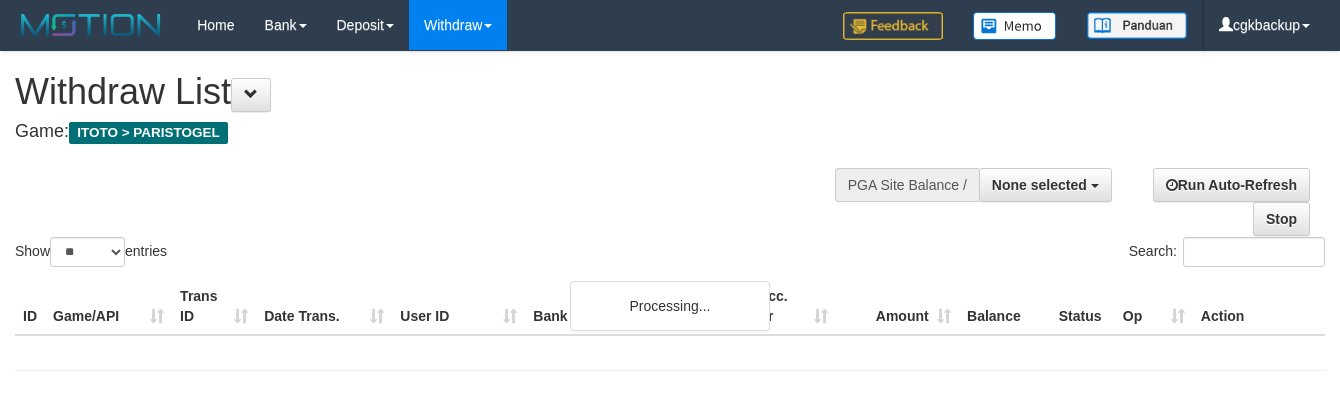 select 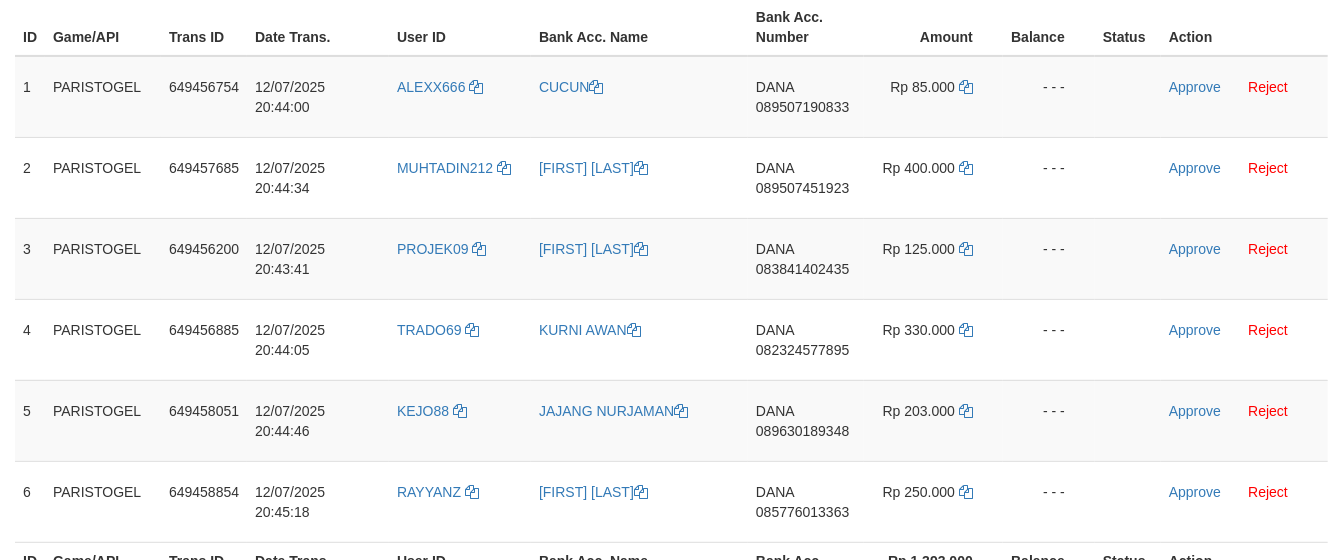 scroll, scrollTop: 333, scrollLeft: 0, axis: vertical 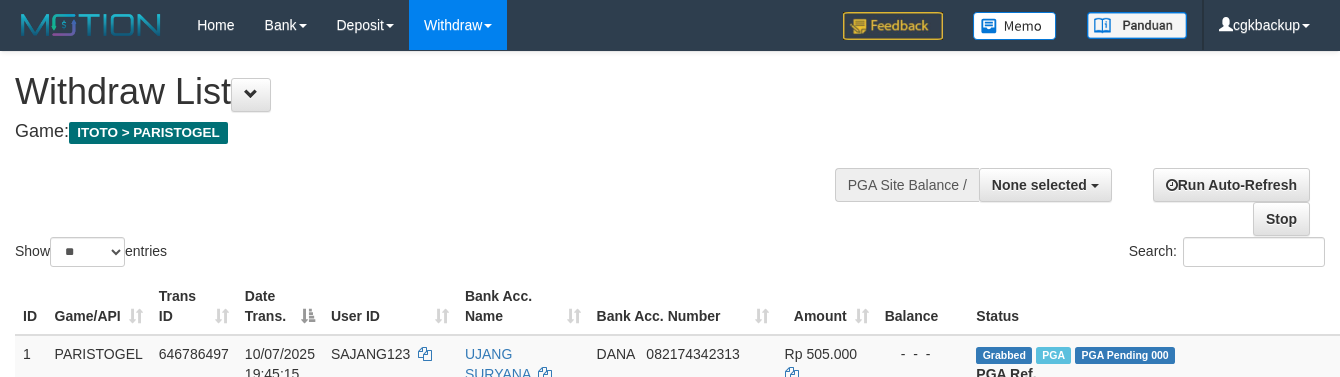 select 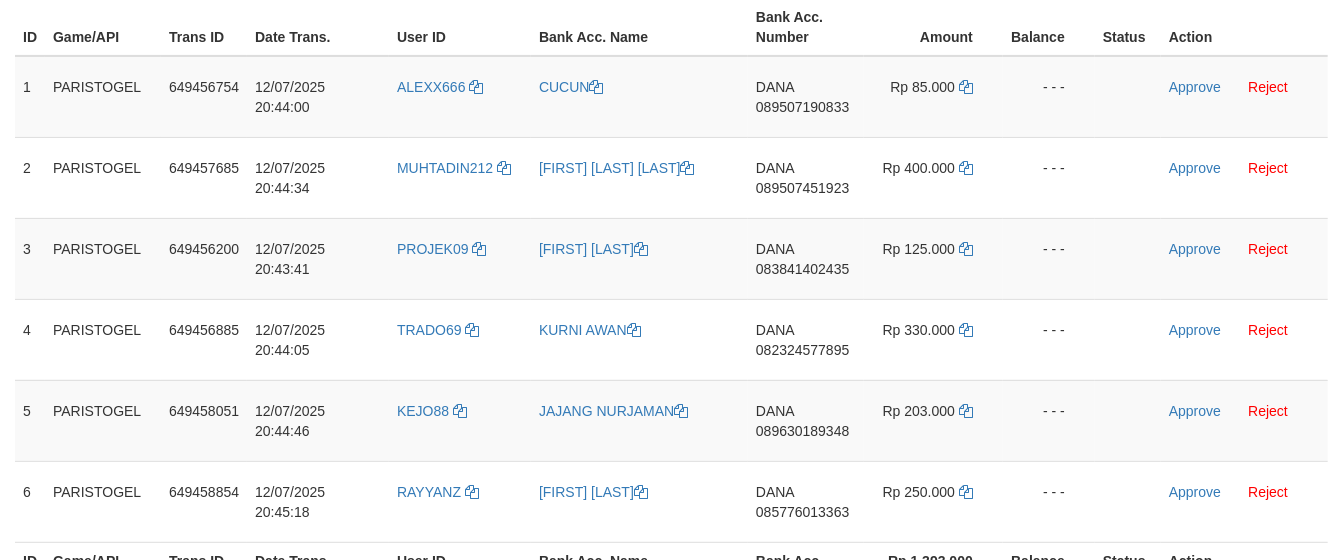 scroll, scrollTop: 333, scrollLeft: 0, axis: vertical 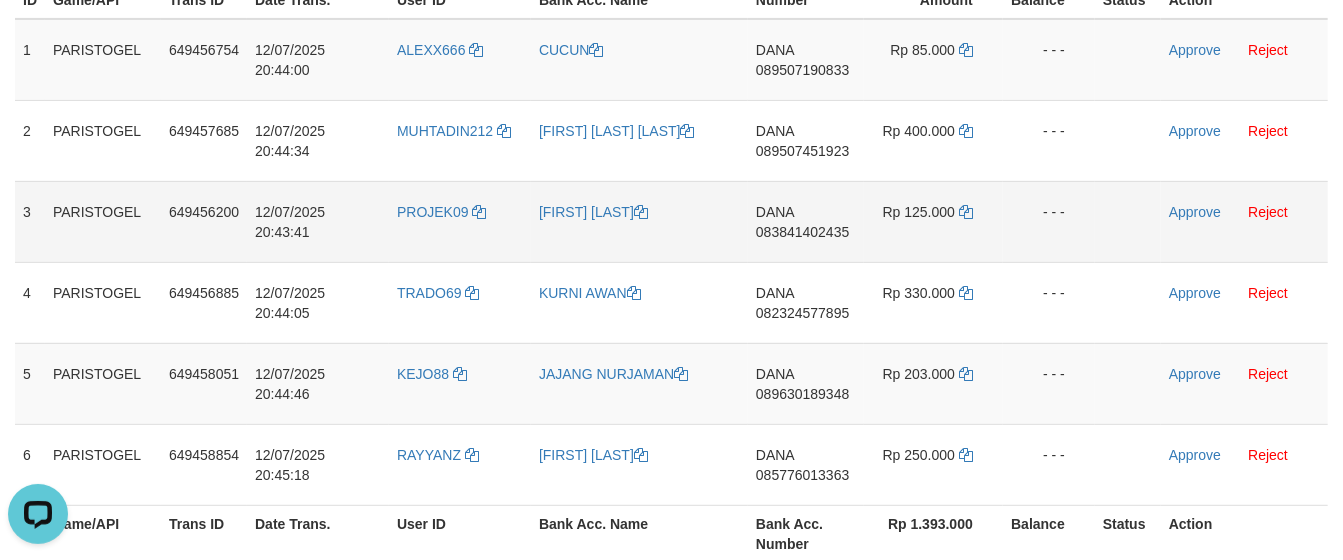 click on "PROJEK09" at bounding box center (460, 221) 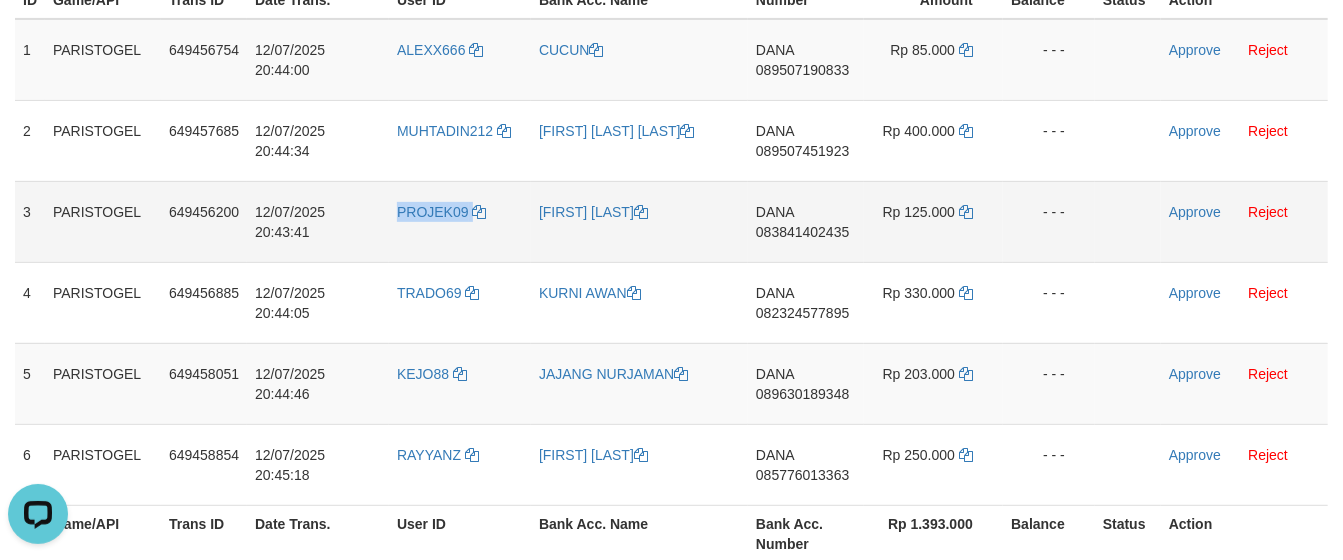 click on "PROJEK09" at bounding box center [460, 221] 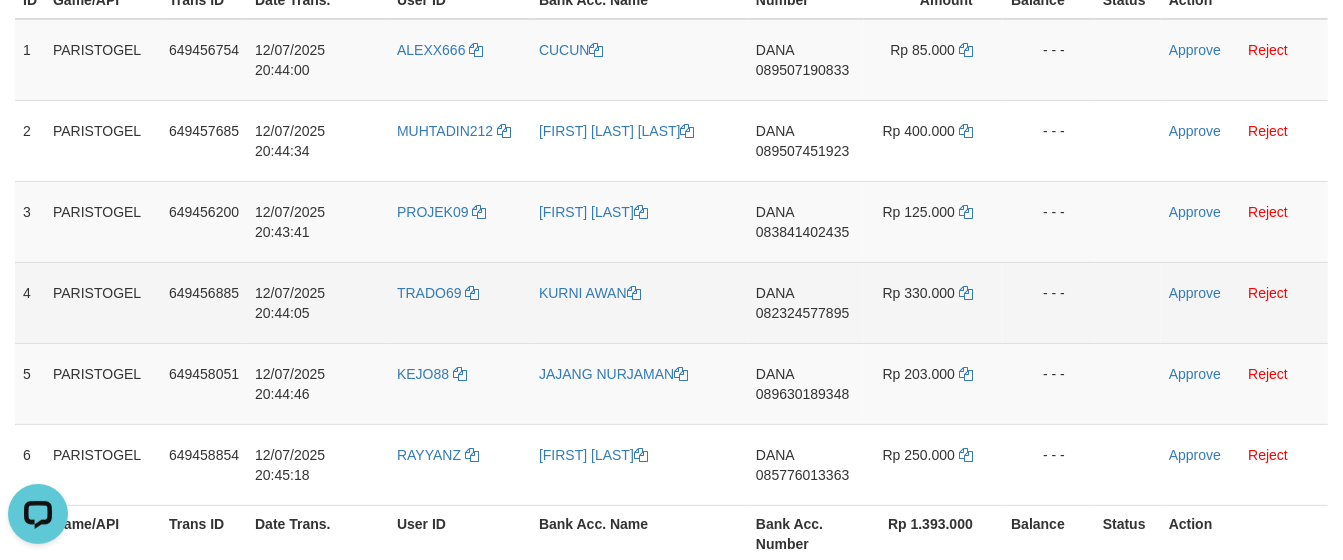 click on "TRADO69" at bounding box center (460, 302) 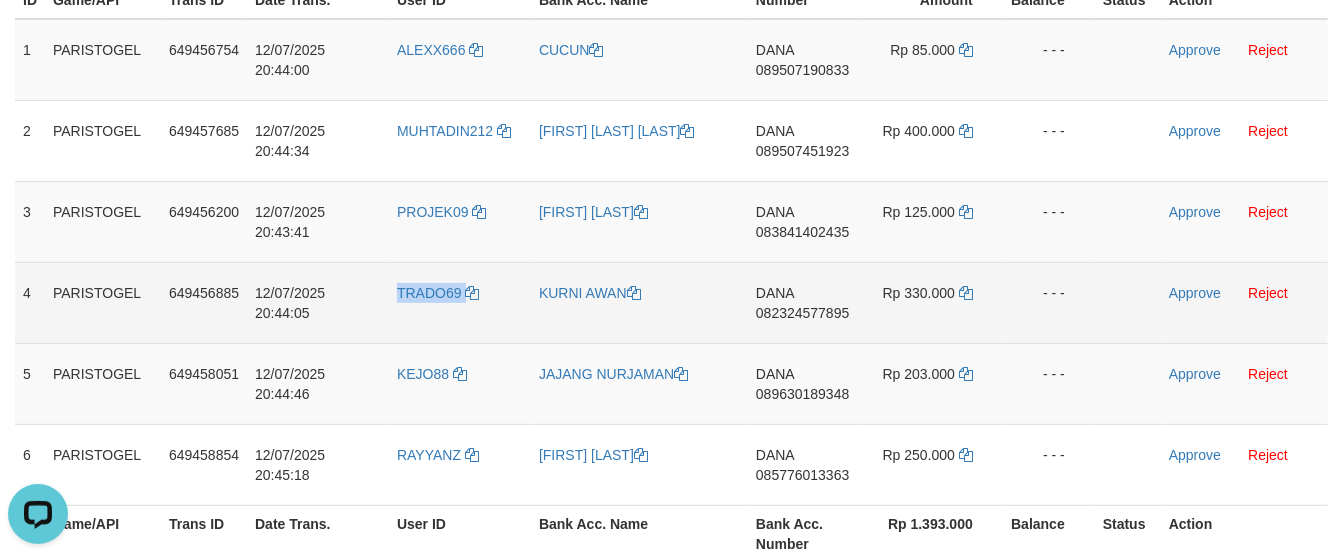 click on "TRADO69" at bounding box center (460, 302) 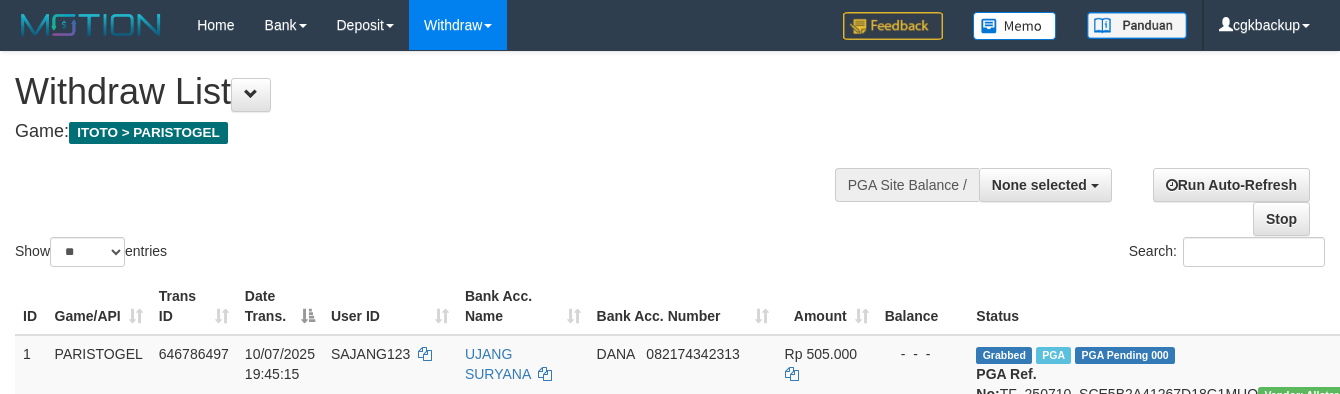 select 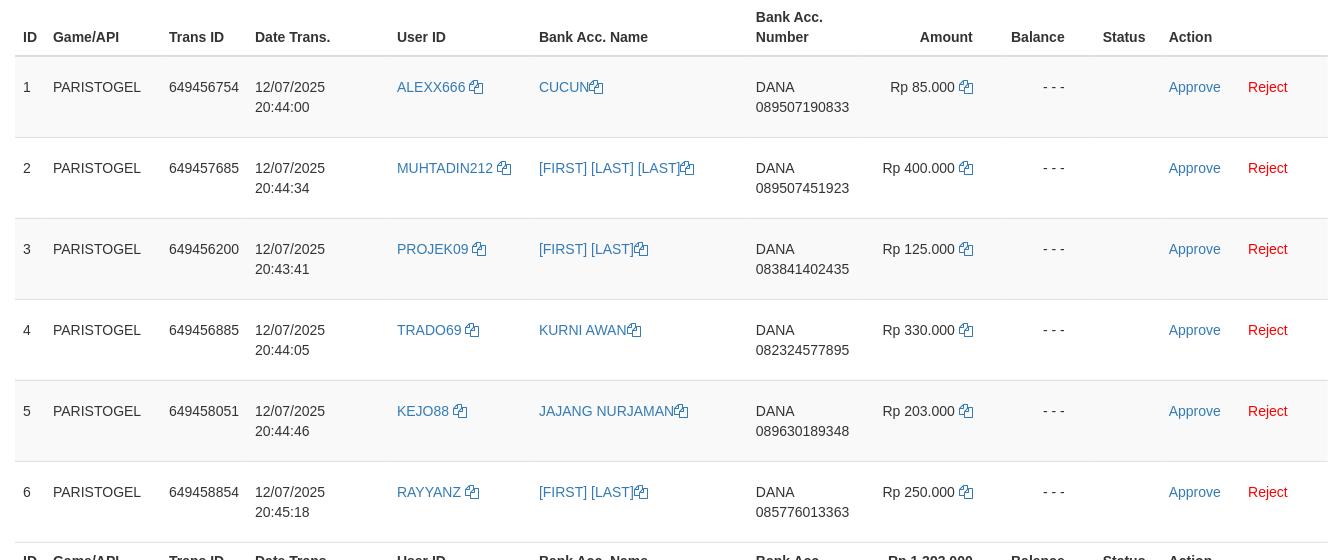scroll, scrollTop: 333, scrollLeft: 0, axis: vertical 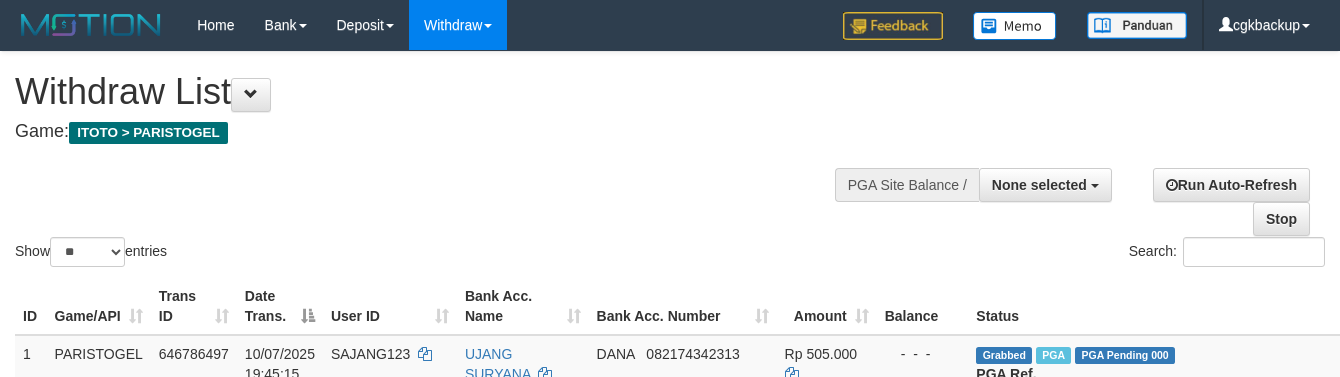 select 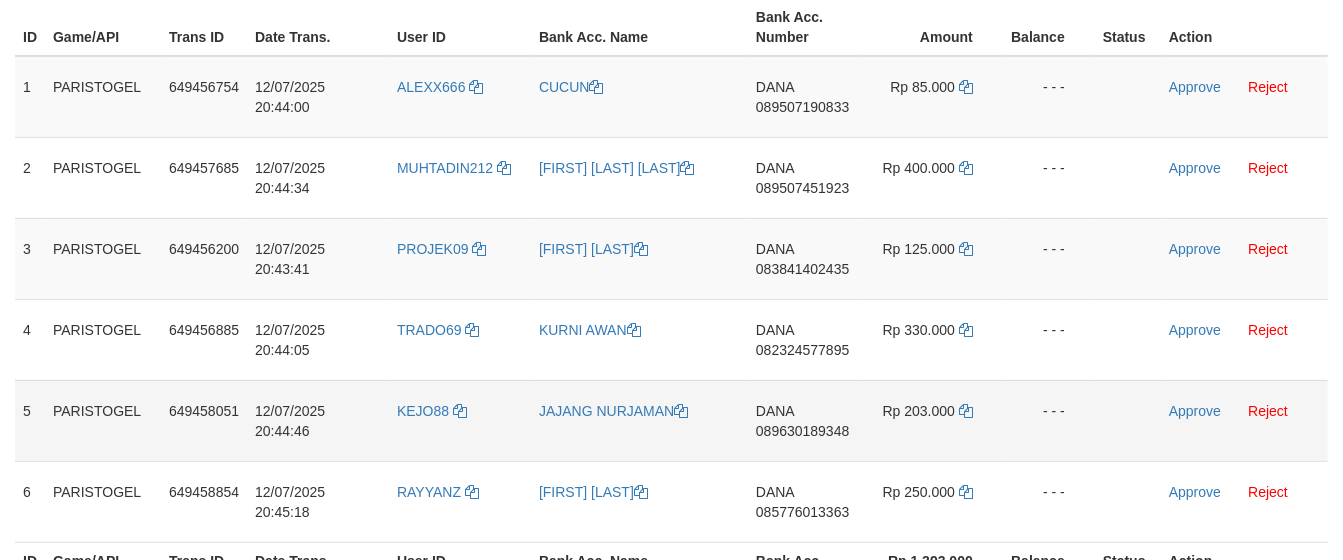 click on "KEJO88" at bounding box center (460, 420) 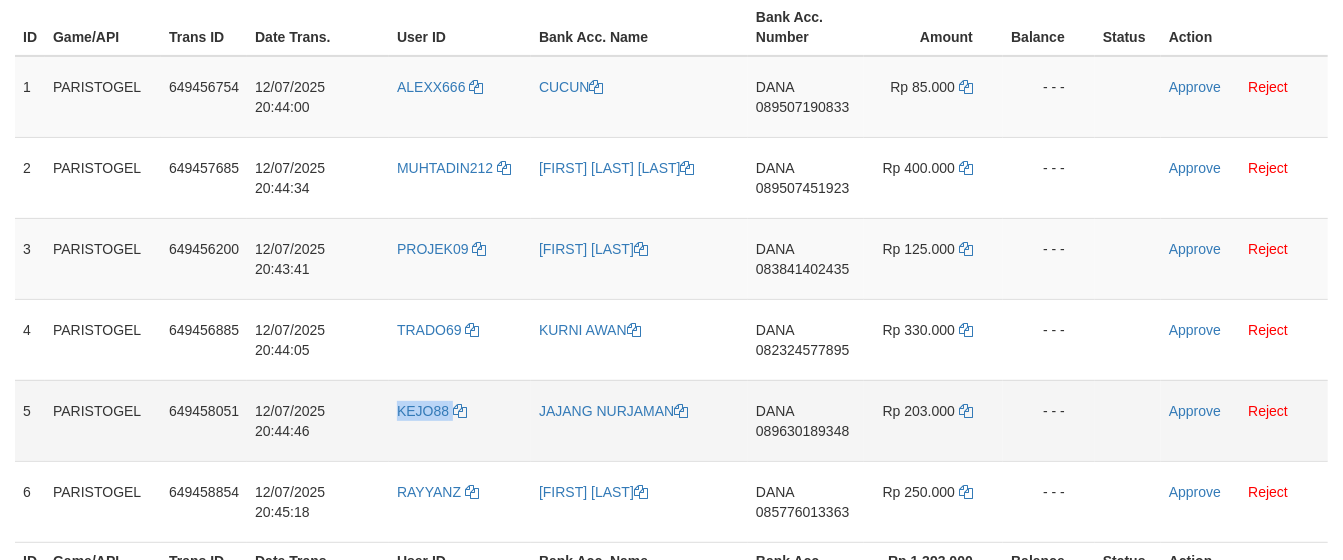 click on "KEJO88" at bounding box center (460, 420) 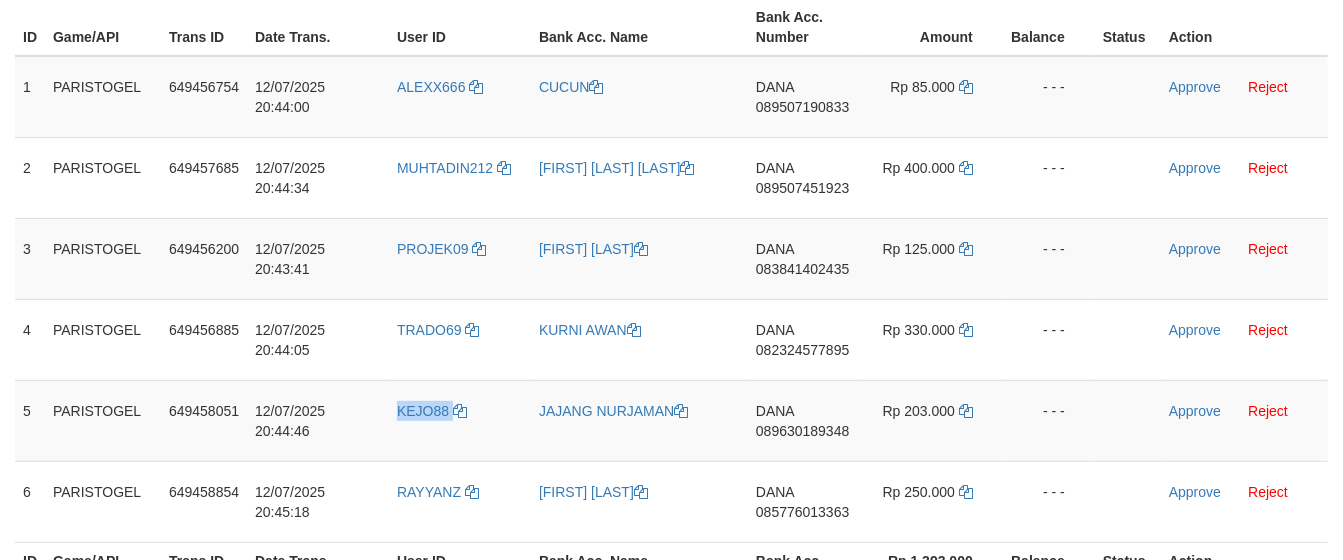 copy on "KEJO88" 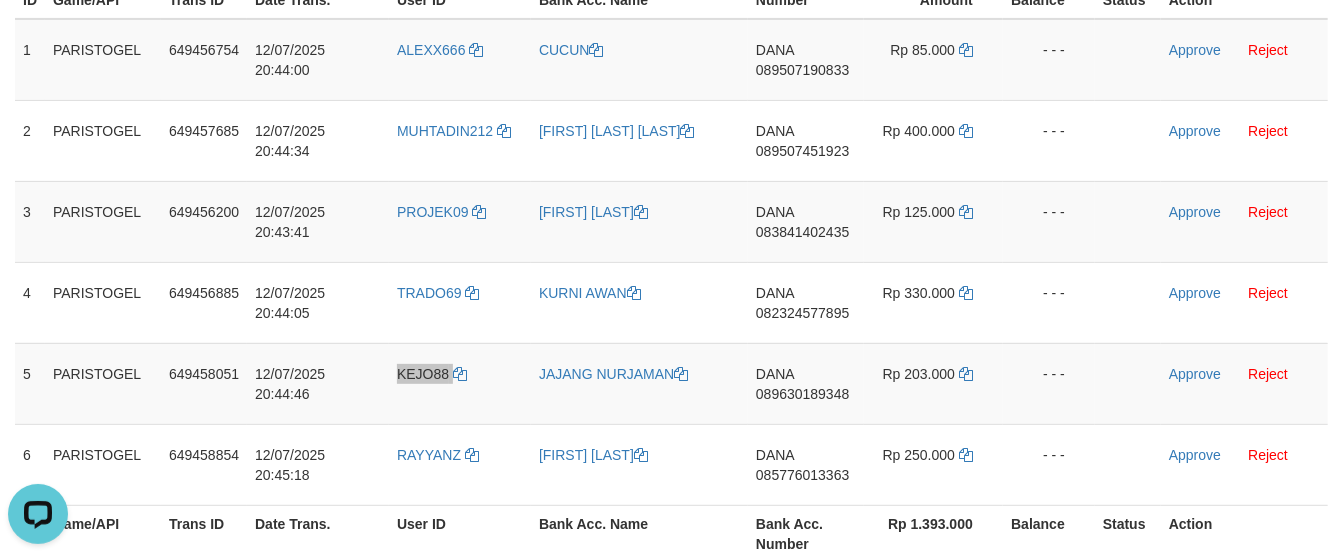 scroll, scrollTop: 0, scrollLeft: 0, axis: both 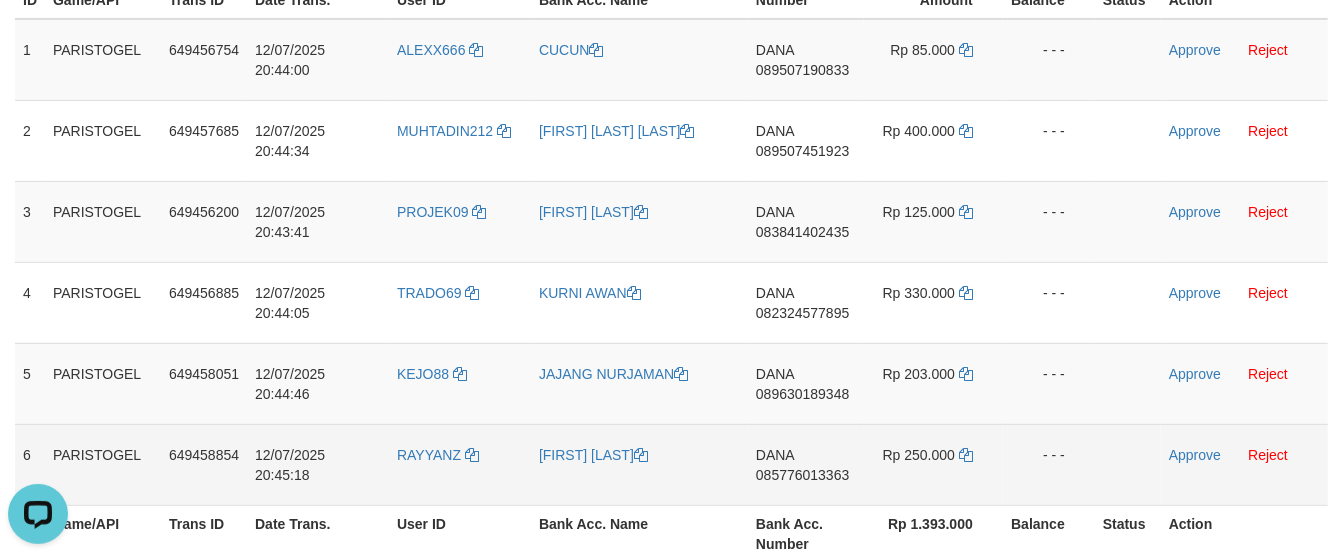 click on "RAYYANZ" at bounding box center [460, 464] 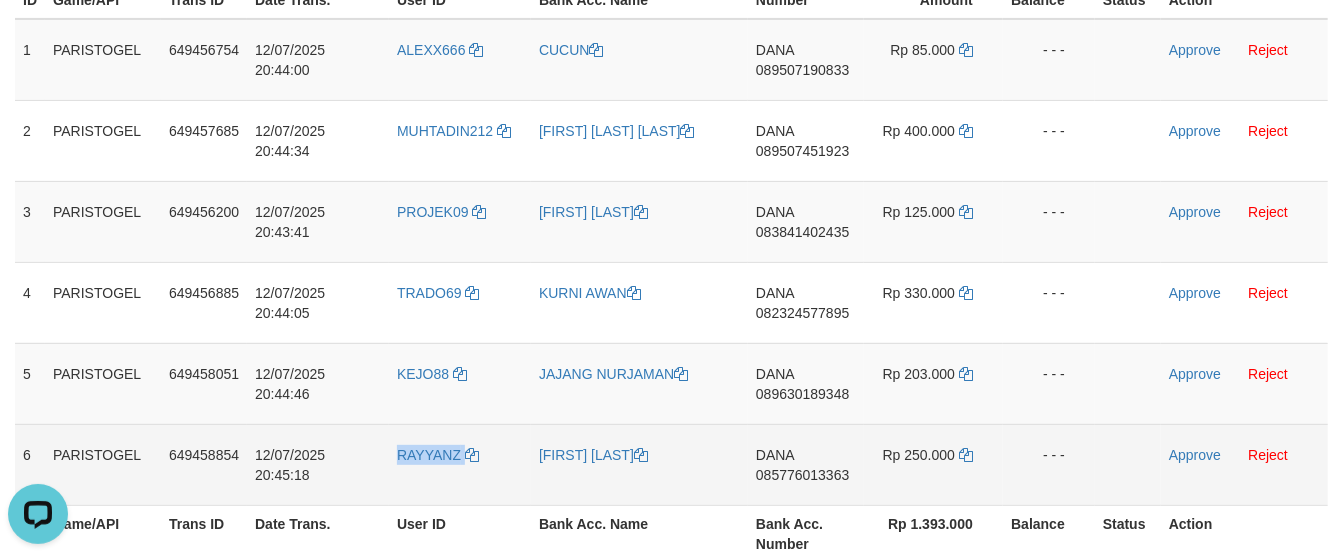 click on "RAYYANZ" at bounding box center [460, 464] 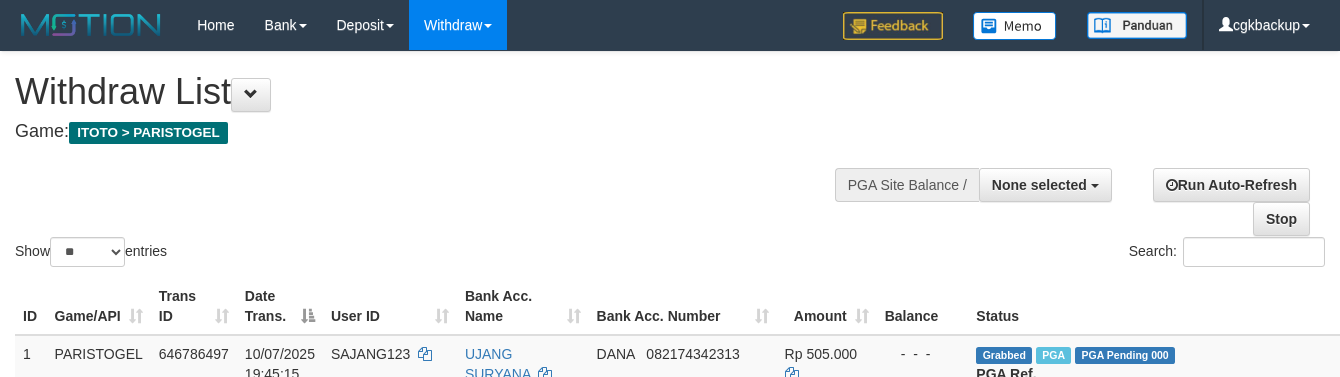 select 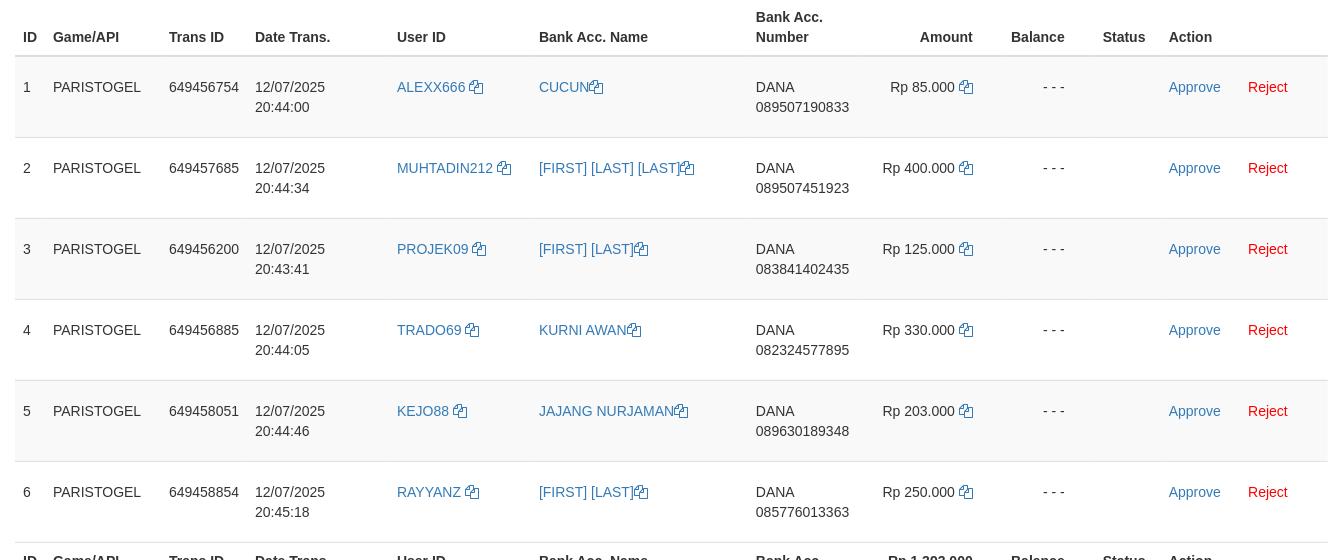 scroll, scrollTop: 333, scrollLeft: 0, axis: vertical 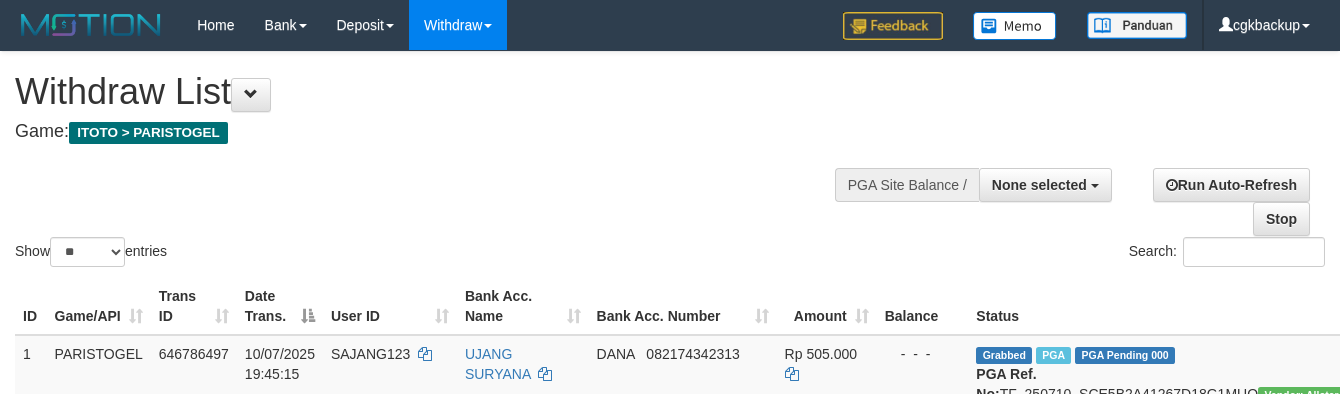 select 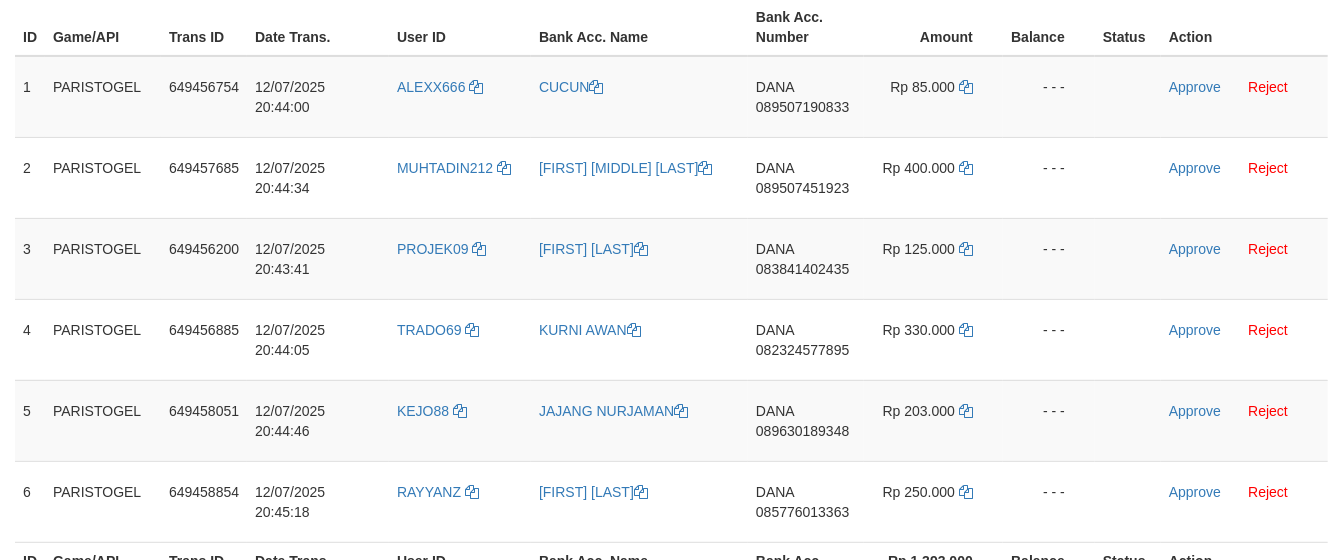 scroll, scrollTop: 333, scrollLeft: 0, axis: vertical 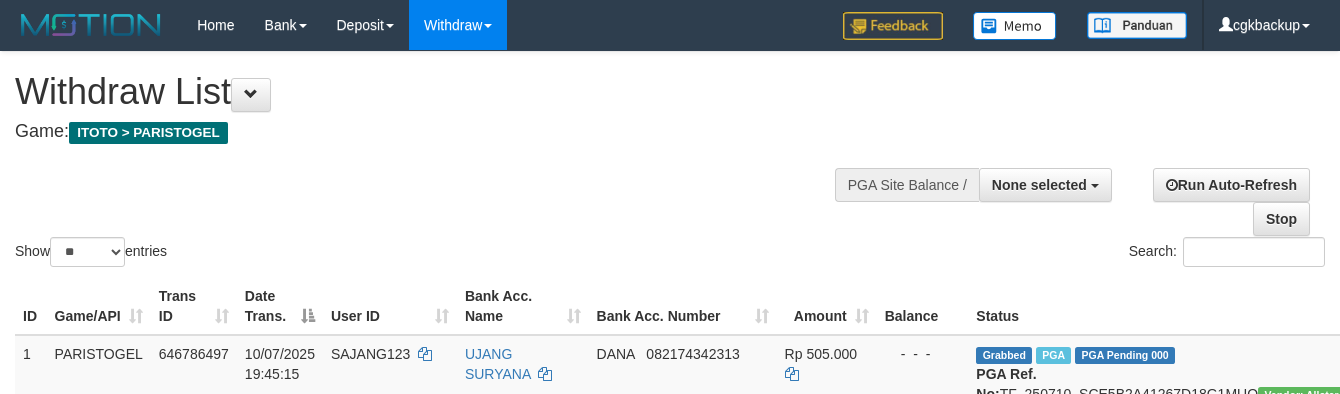 select 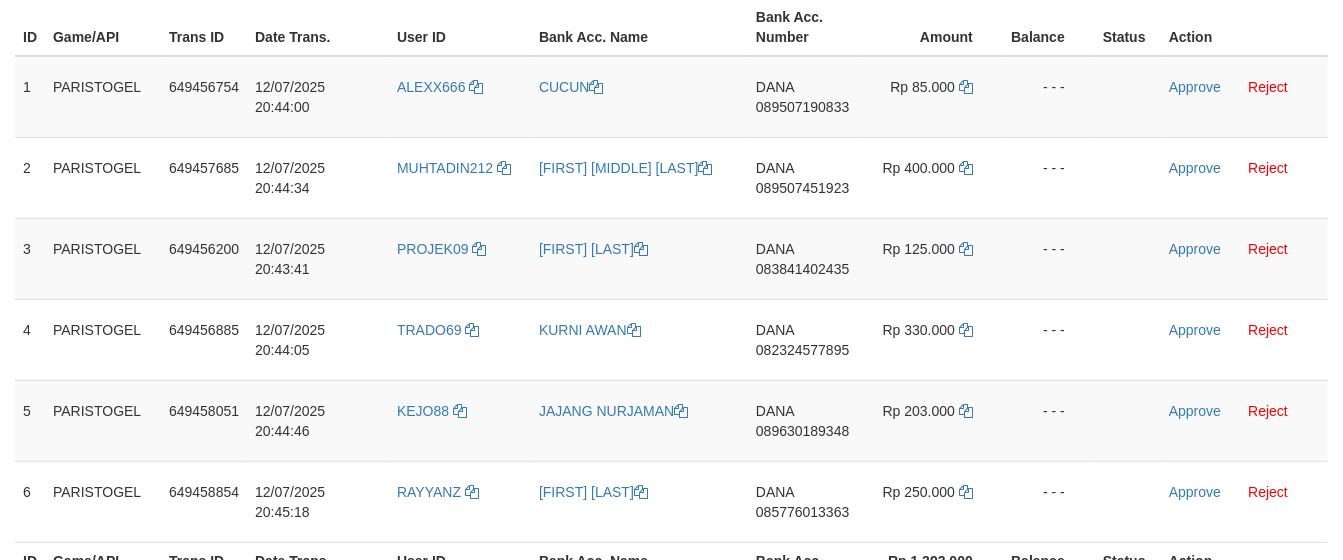 scroll, scrollTop: 333, scrollLeft: 0, axis: vertical 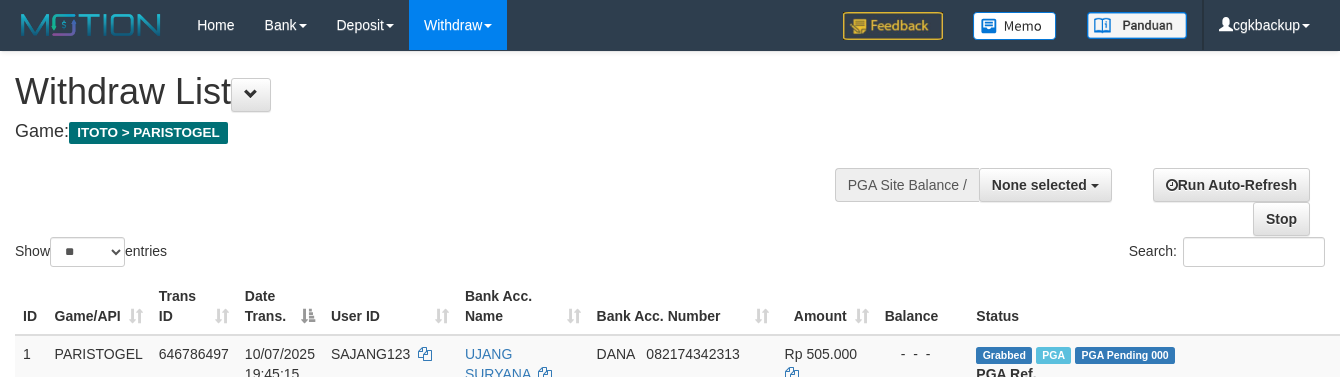 select 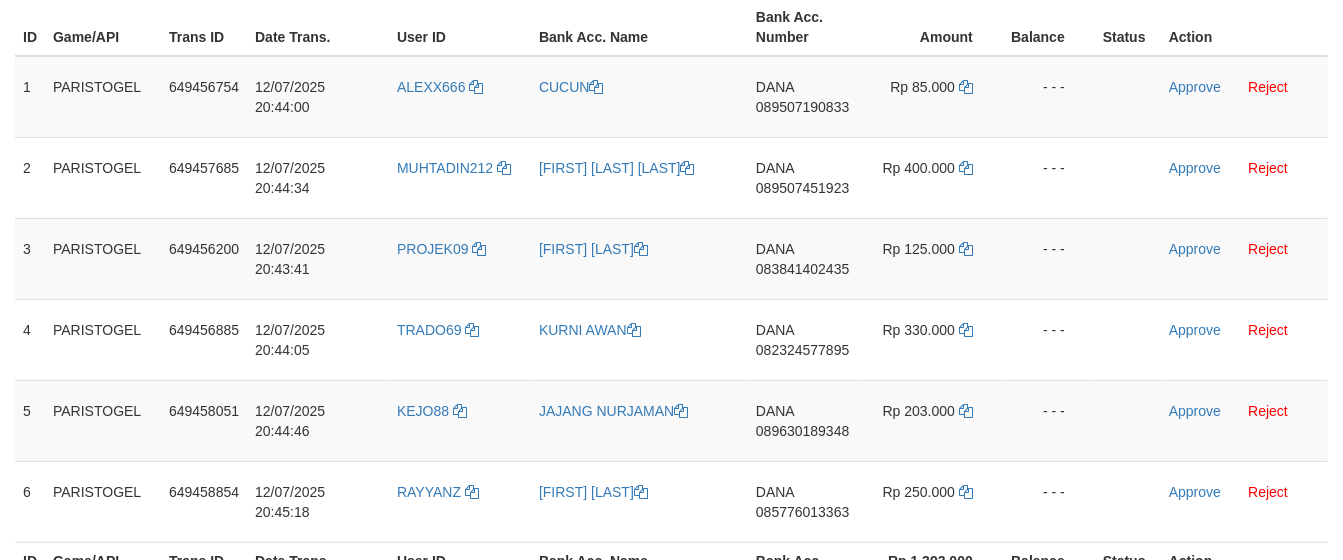 scroll, scrollTop: 333, scrollLeft: 0, axis: vertical 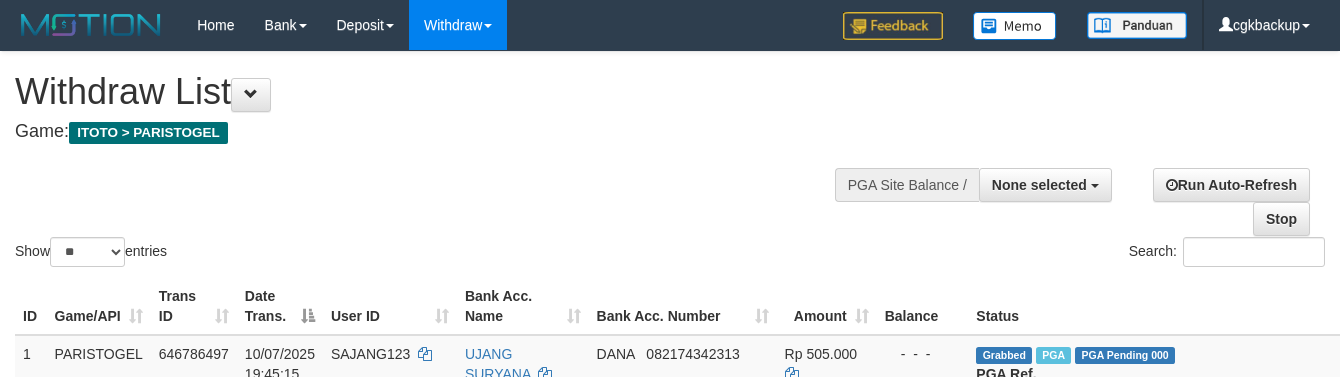 select 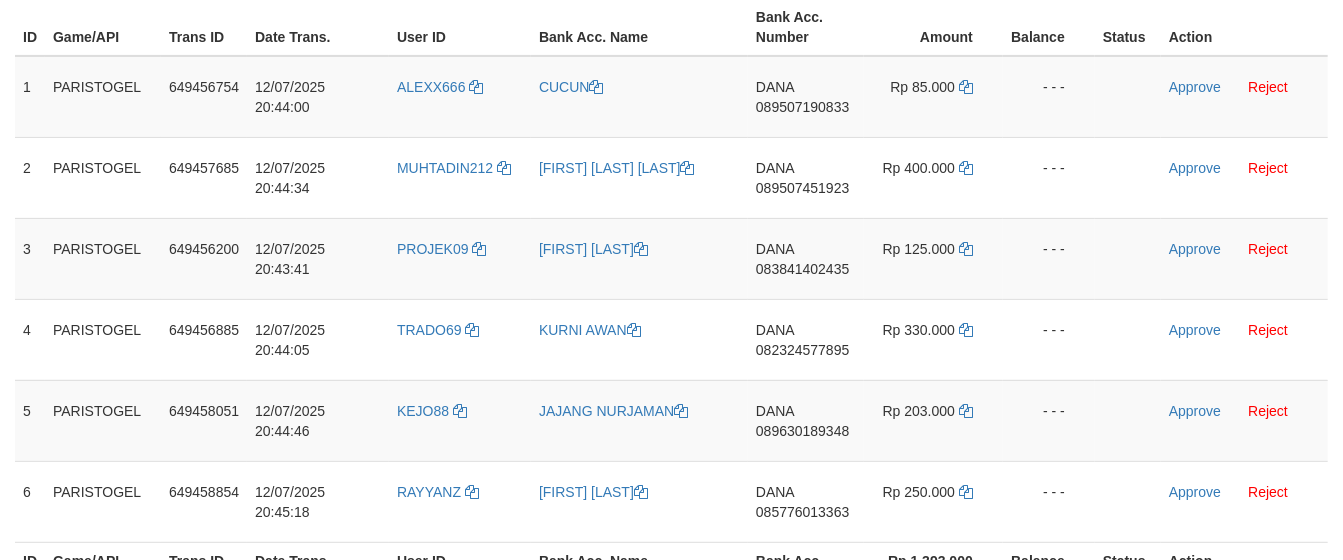 scroll, scrollTop: 333, scrollLeft: 0, axis: vertical 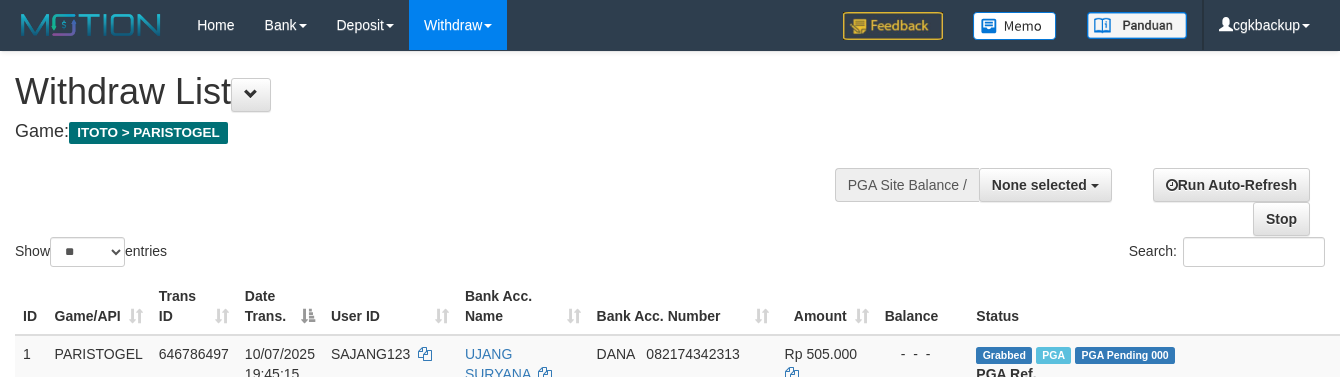 select 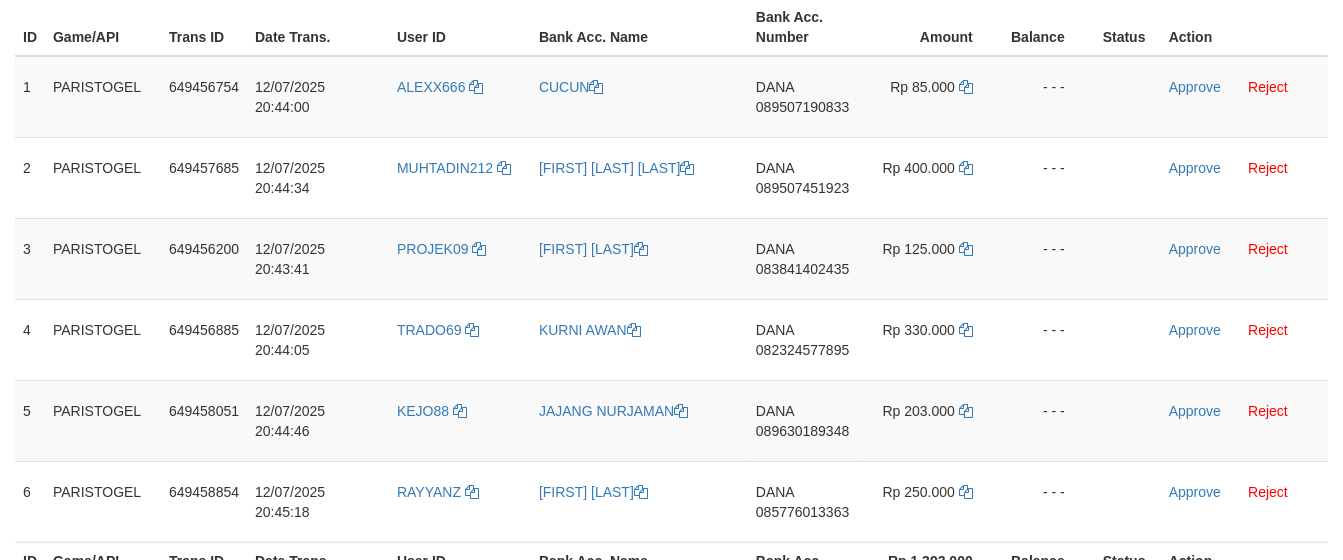 scroll, scrollTop: 333, scrollLeft: 0, axis: vertical 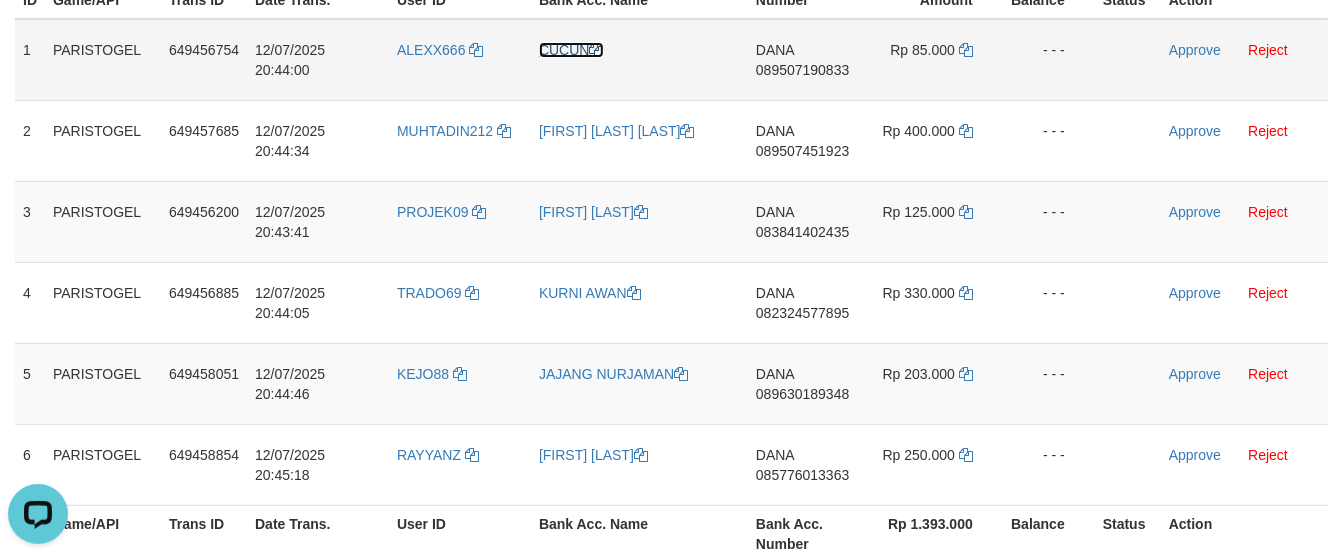 click on "CUCUN" at bounding box center [571, 50] 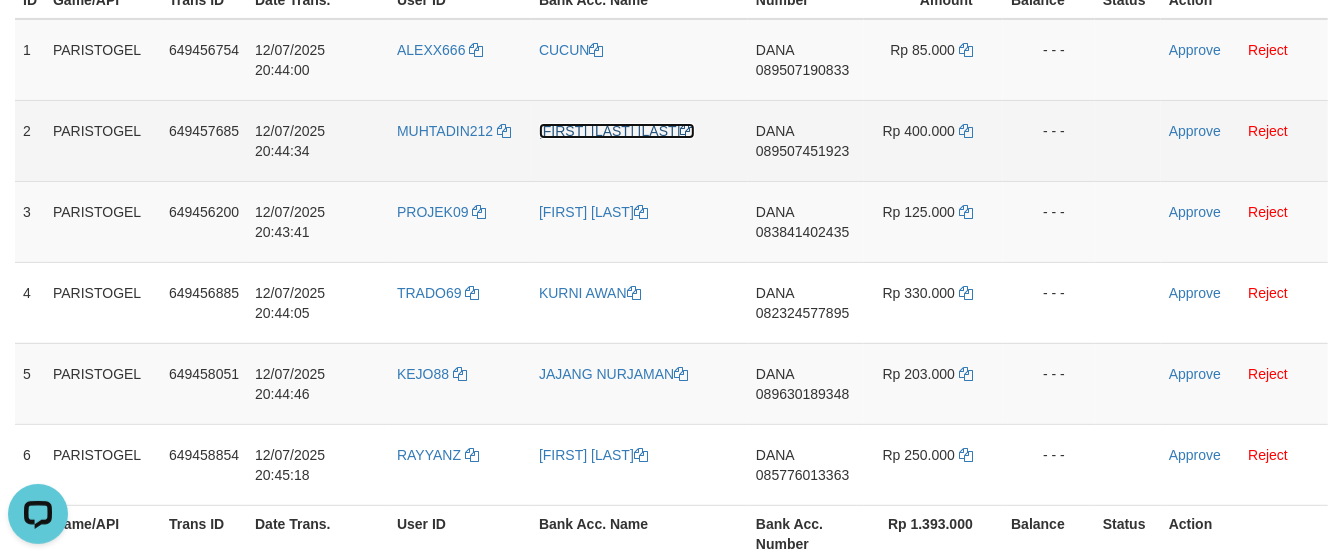 click on "[FIRST] [LAST] [LAST]" at bounding box center (617, 131) 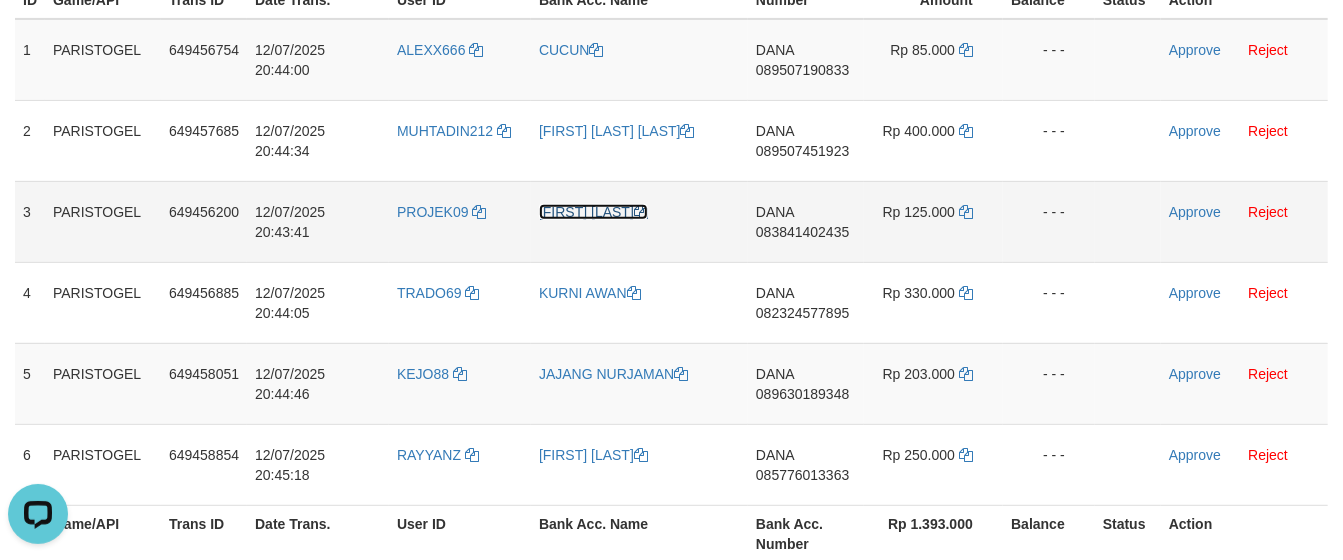 click on "[FIRST] [LAST]" at bounding box center [593, 212] 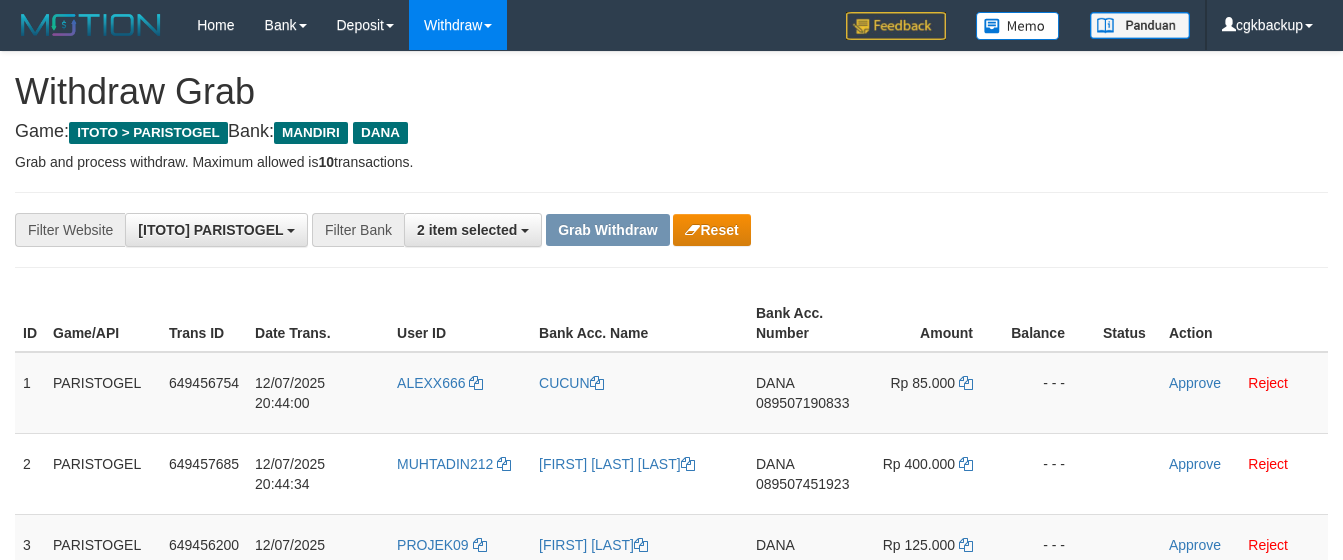 scroll, scrollTop: 296, scrollLeft: 0, axis: vertical 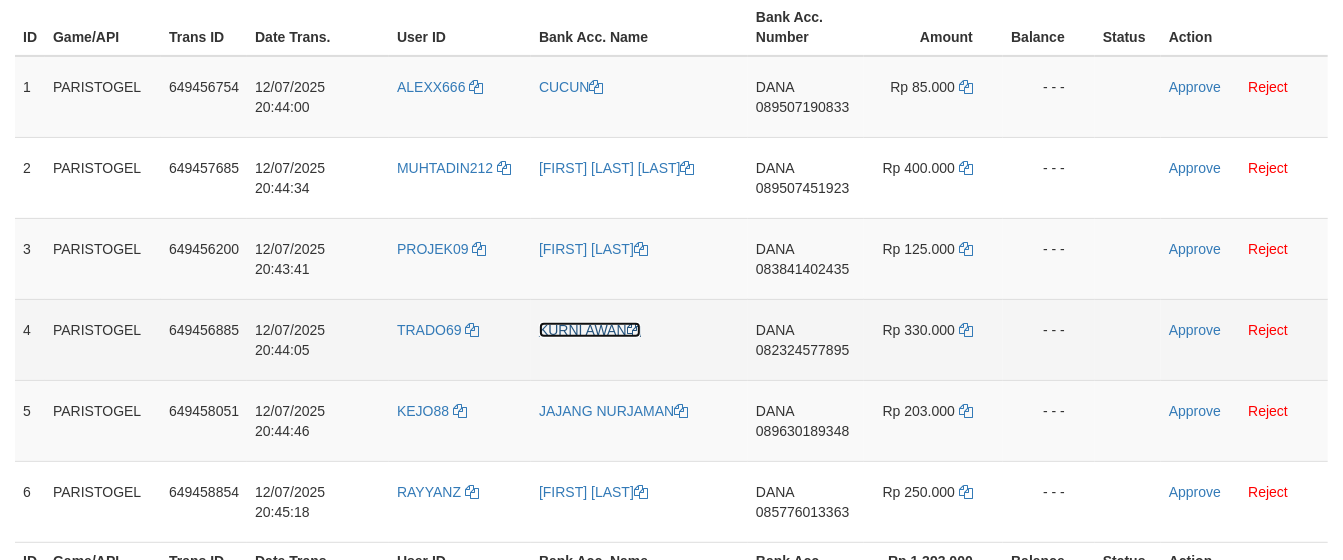 click on "KURNI AWAN" at bounding box center (590, 330) 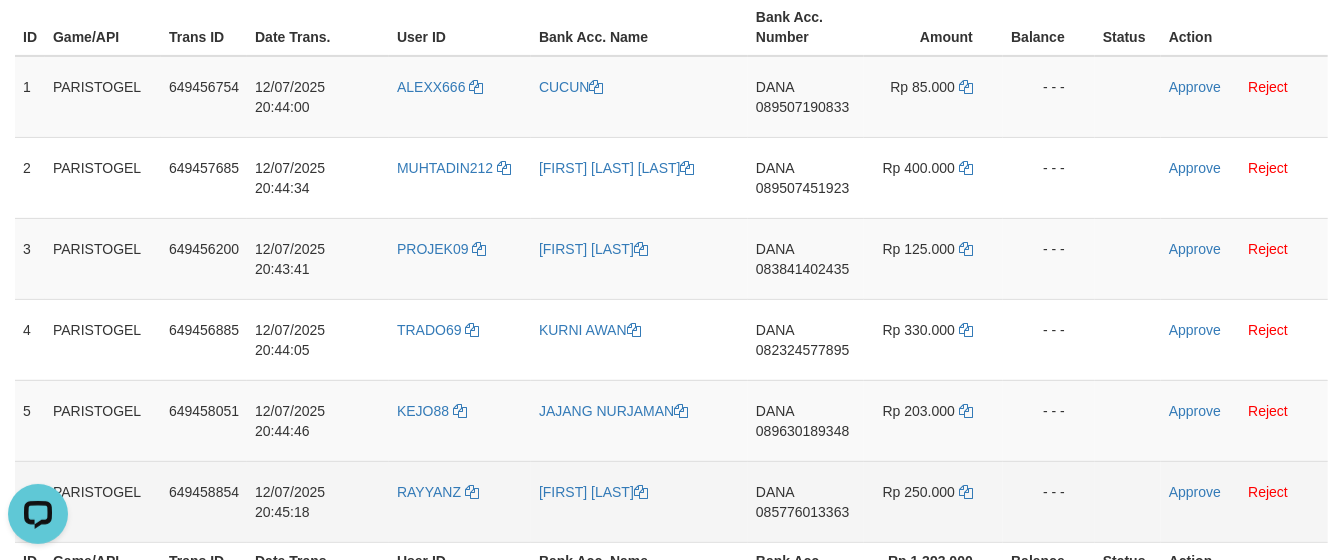 scroll, scrollTop: 0, scrollLeft: 0, axis: both 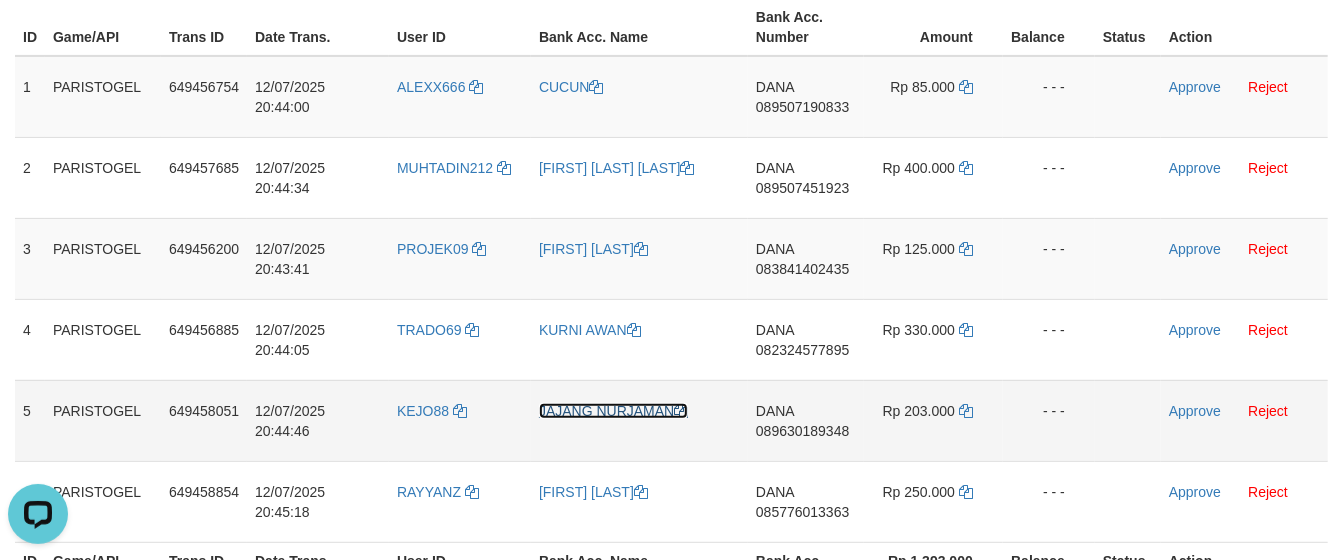 drag, startPoint x: 622, startPoint y: 410, endPoint x: 608, endPoint y: 412, distance: 14.142136 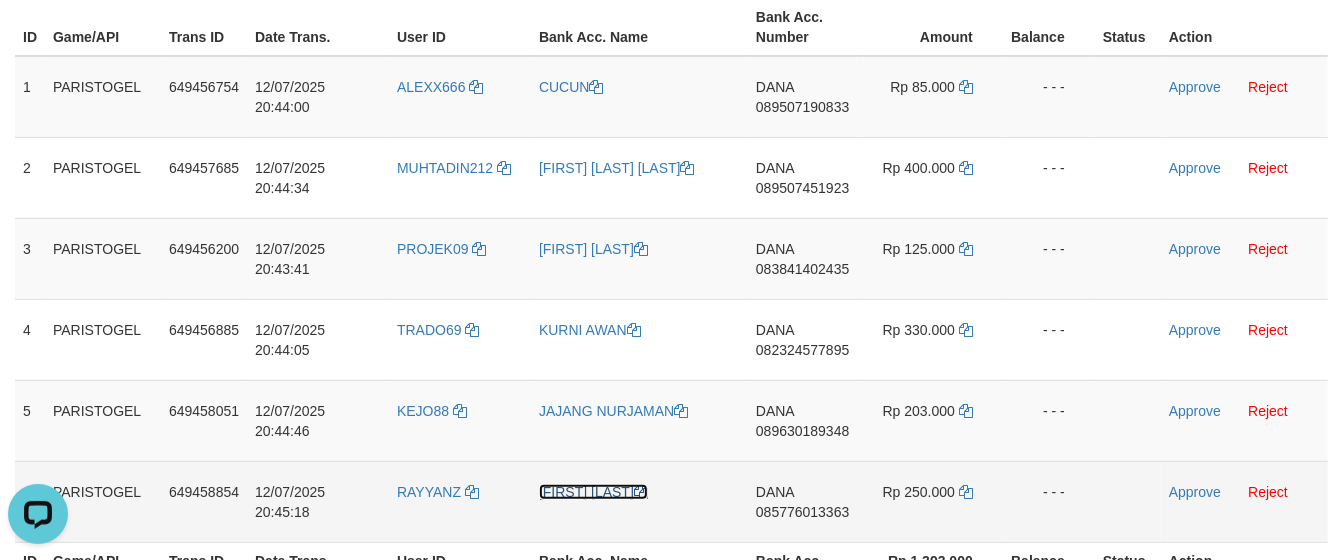 click on "[FIRST] [LAST]" at bounding box center [593, 492] 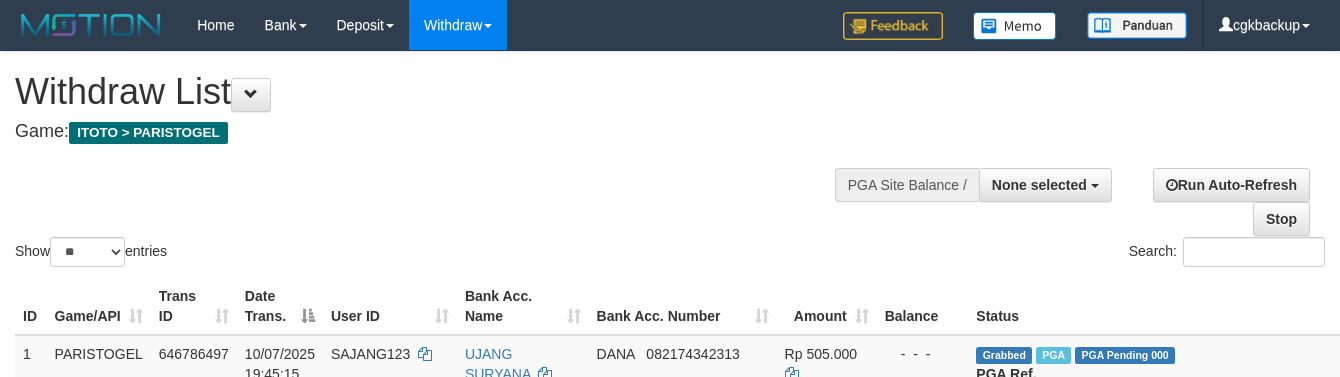 select 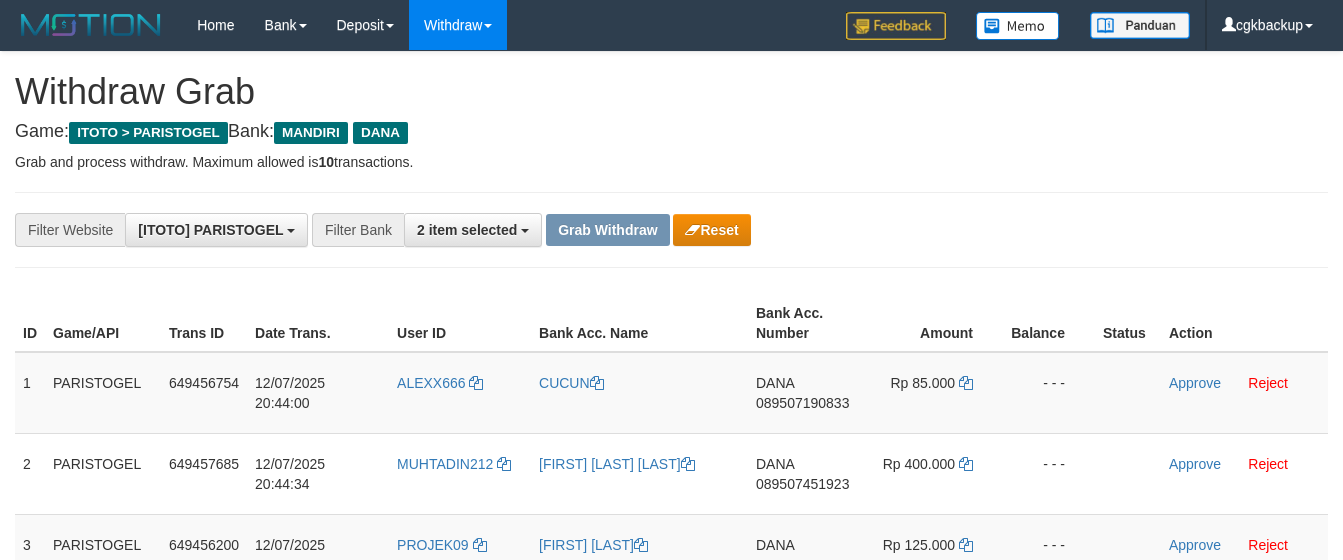 scroll, scrollTop: 260, scrollLeft: 0, axis: vertical 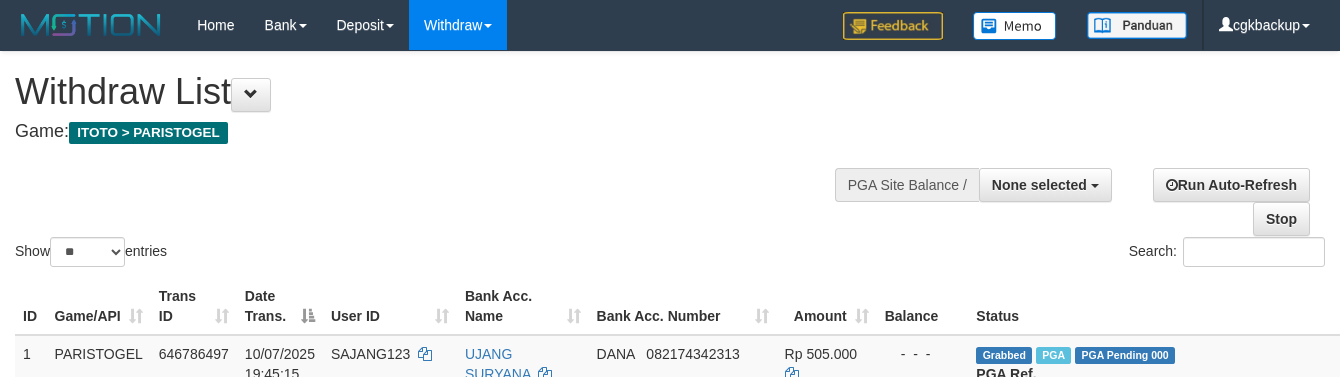 select 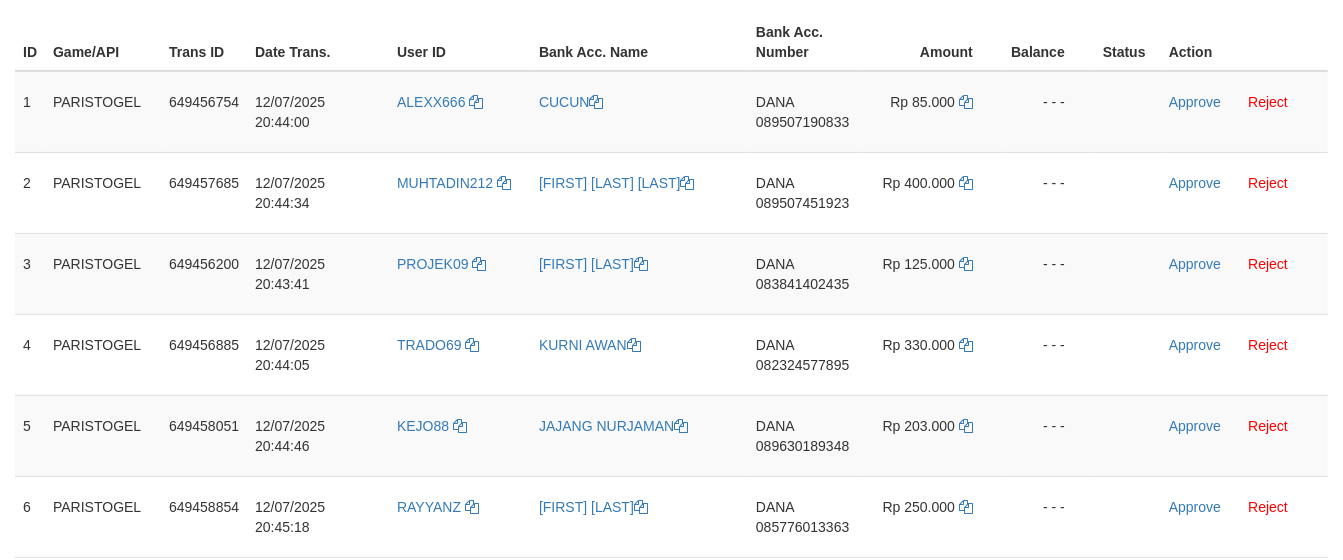 scroll, scrollTop: 260, scrollLeft: 0, axis: vertical 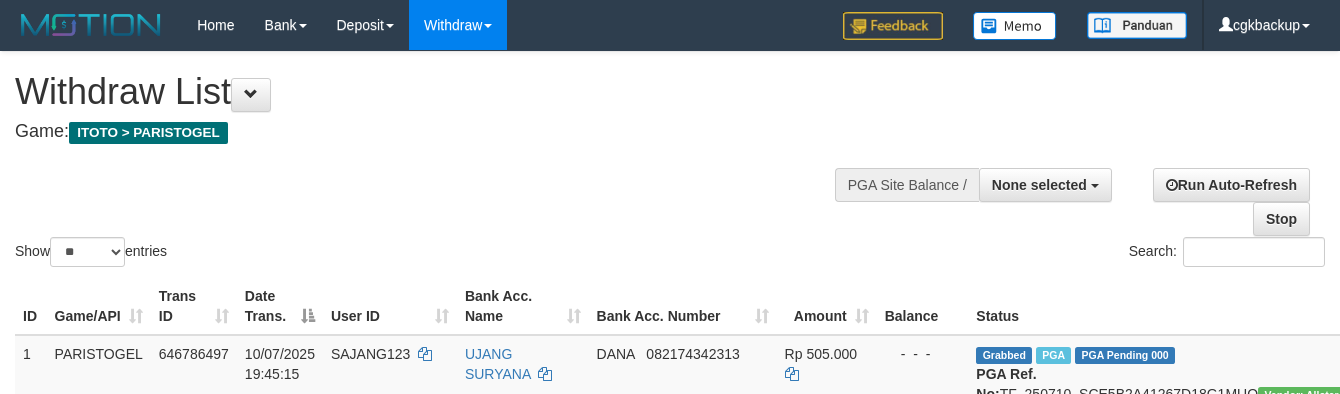 select 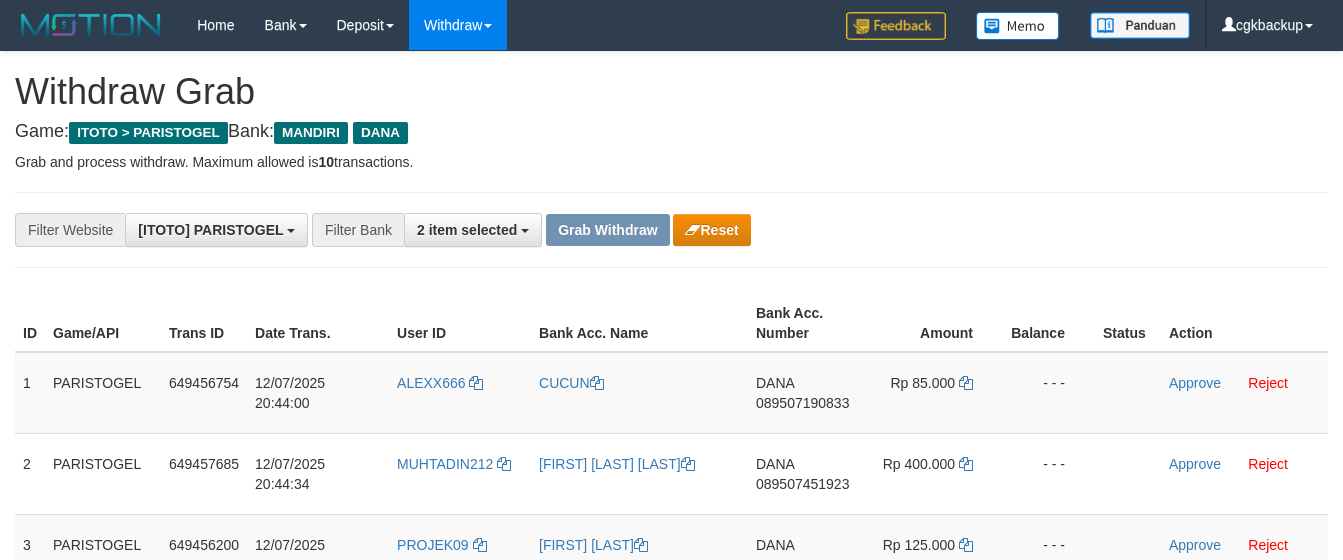 scroll, scrollTop: 260, scrollLeft: 0, axis: vertical 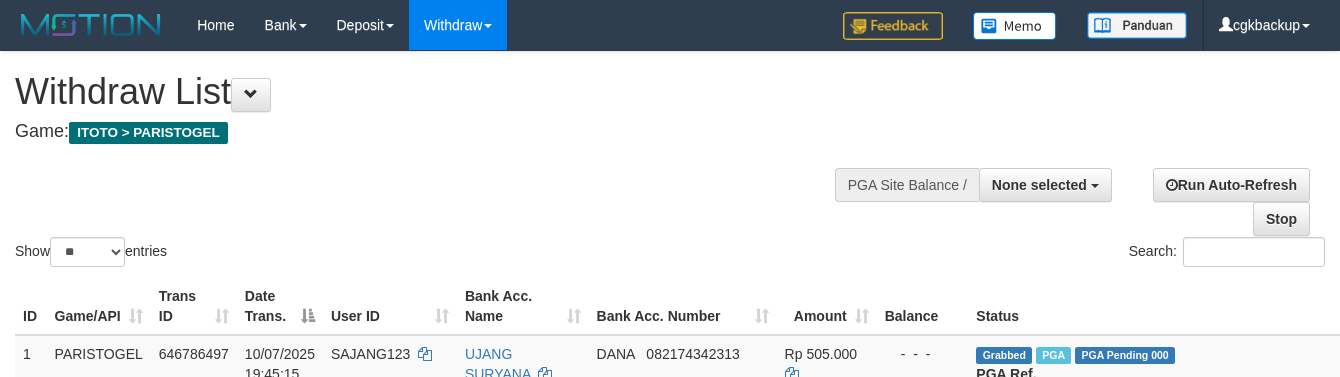 select 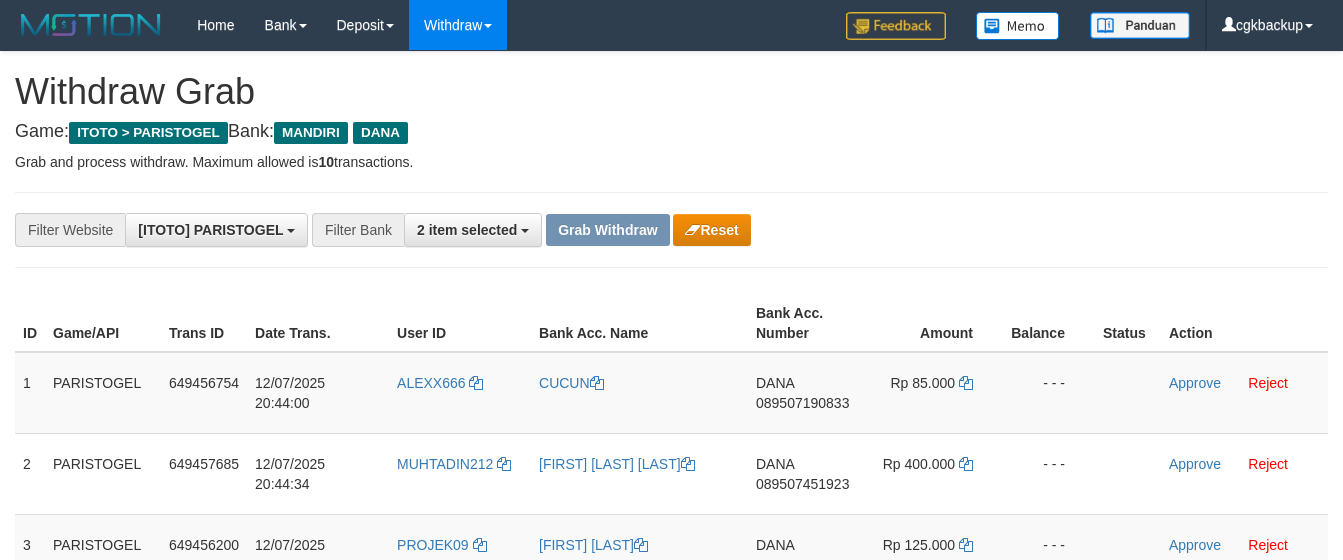 scroll, scrollTop: 260, scrollLeft: 0, axis: vertical 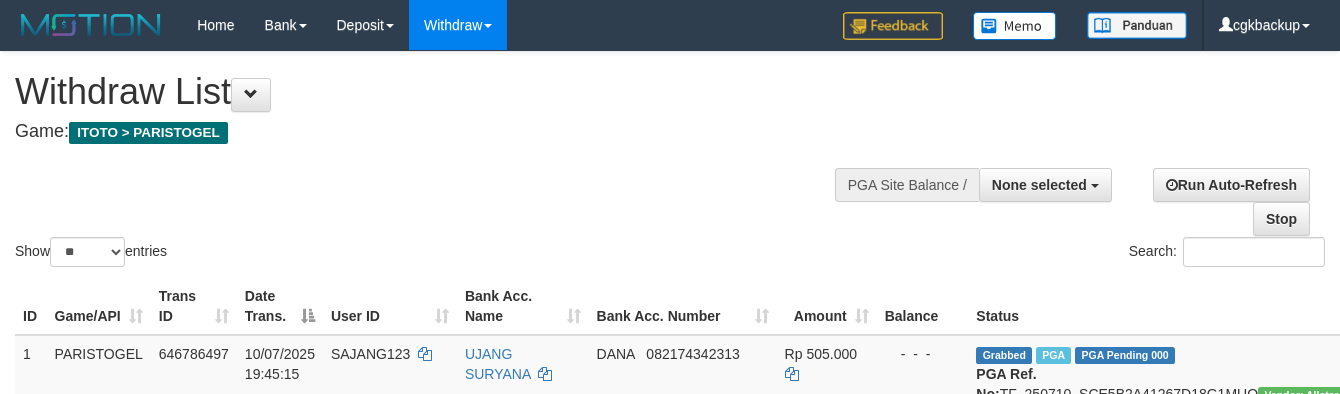 select 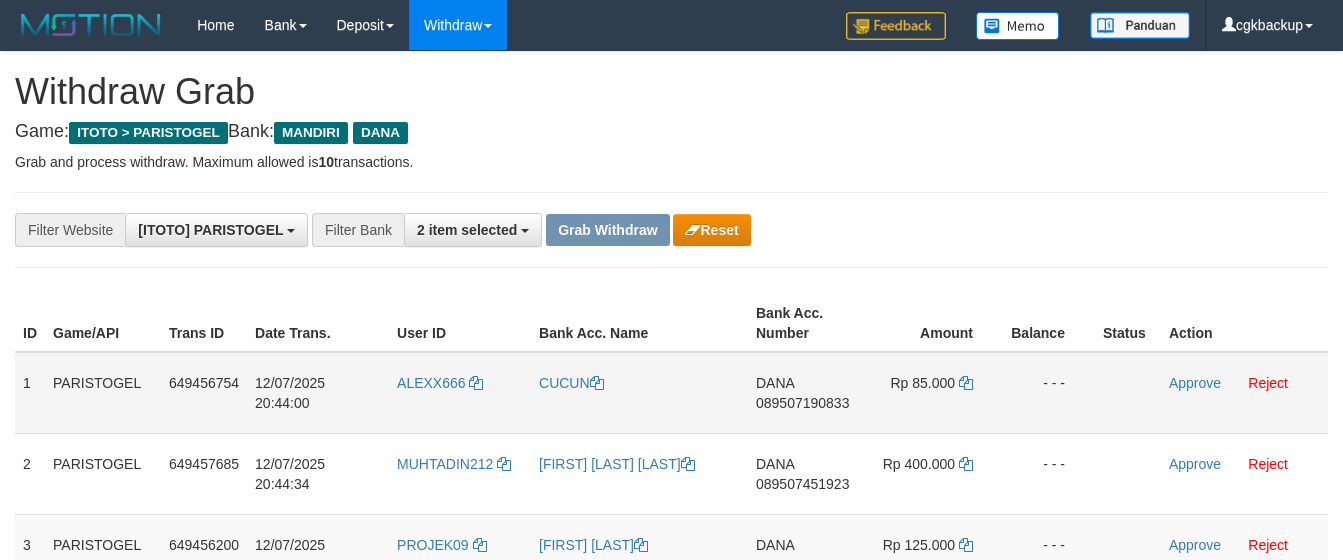 click on "DANA
[PHONE]" at bounding box center [806, 393] 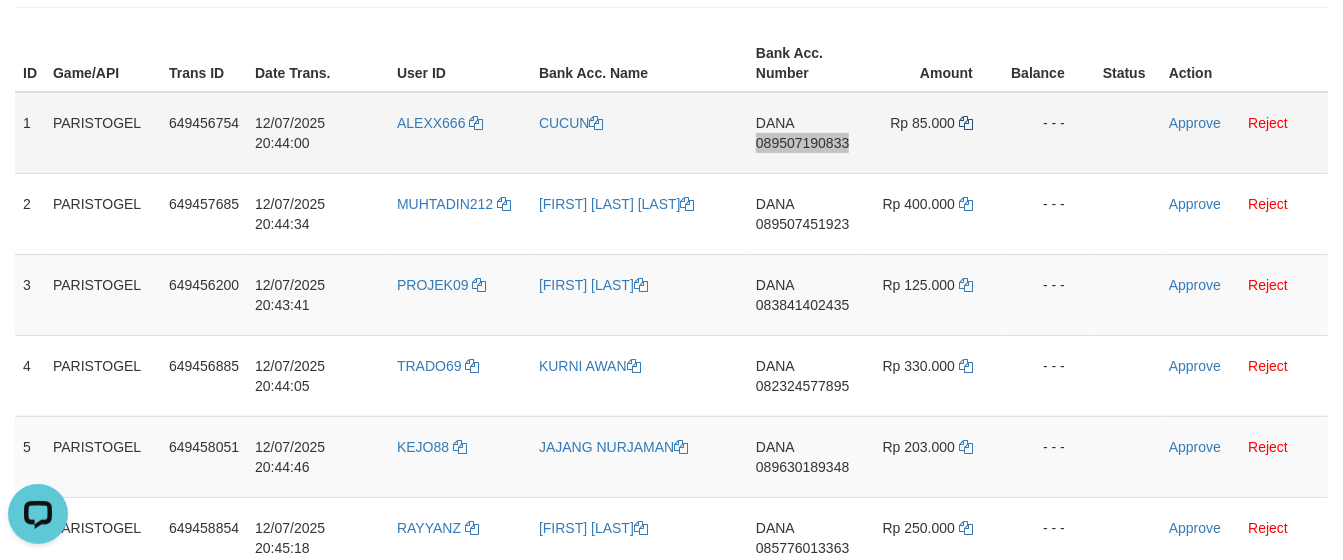 scroll, scrollTop: 0, scrollLeft: 0, axis: both 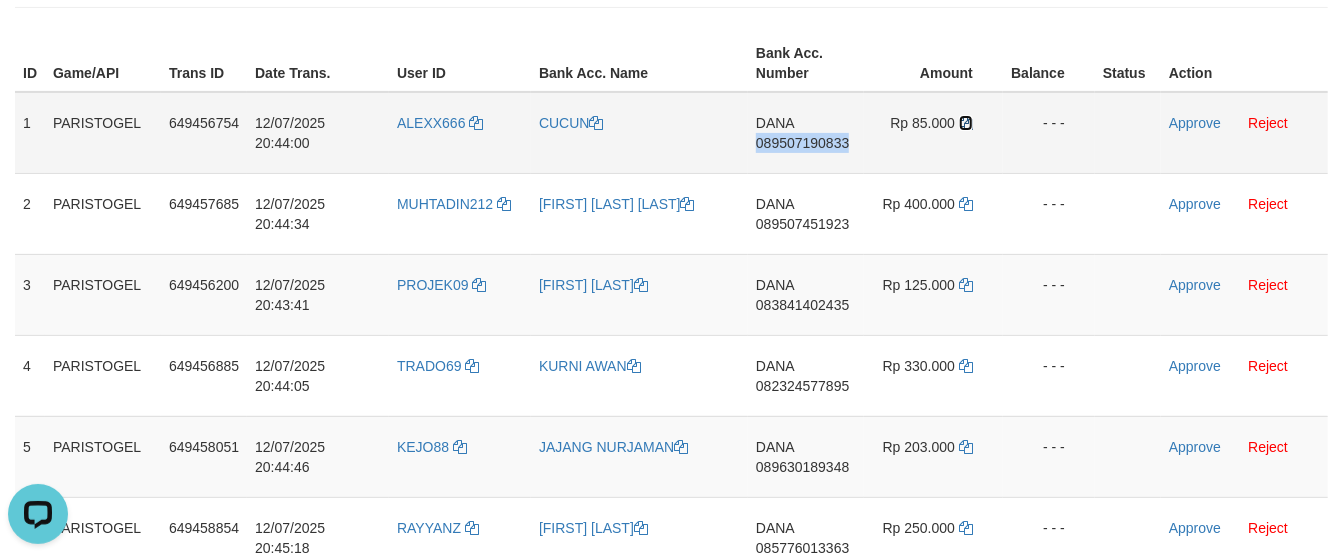 click at bounding box center (966, 123) 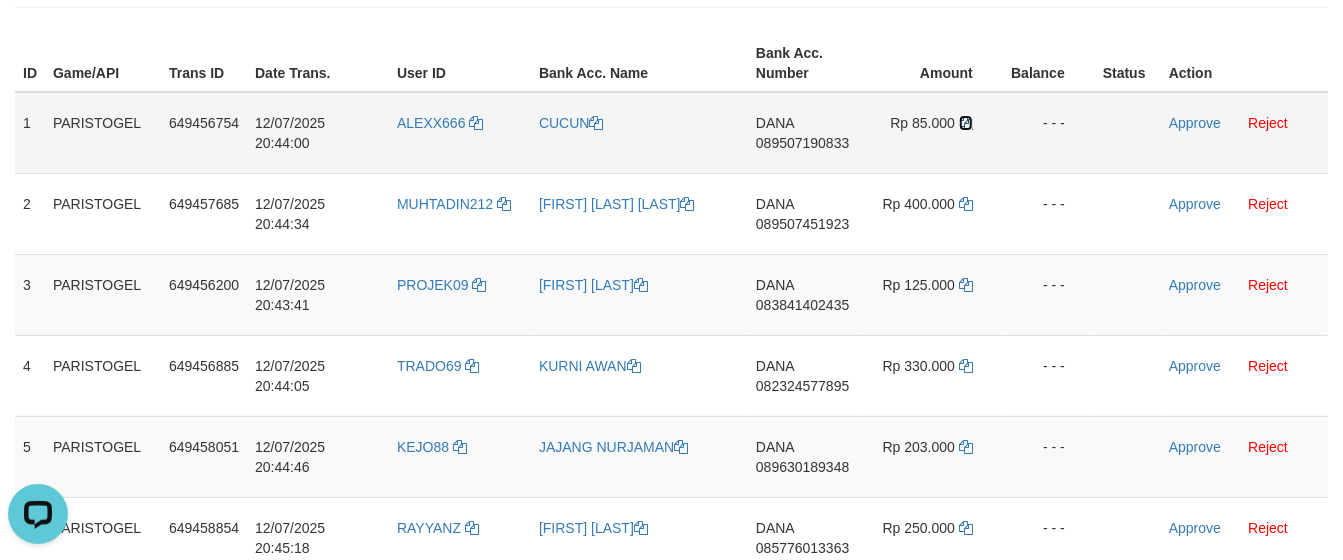 click at bounding box center [966, 123] 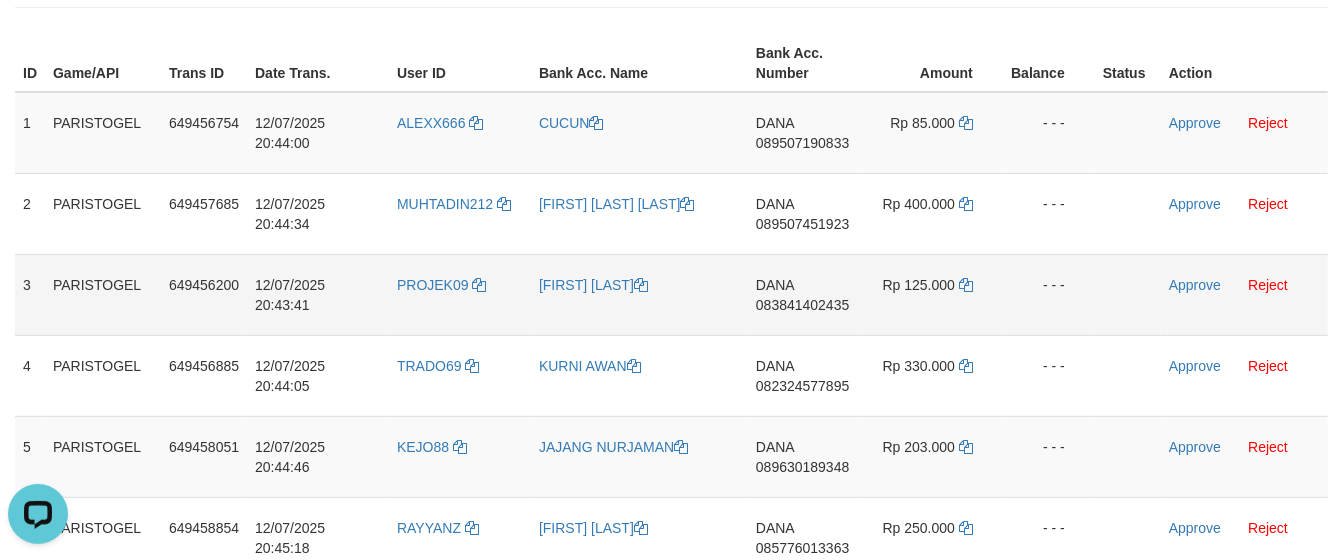 click on "- - -" at bounding box center [1049, 294] 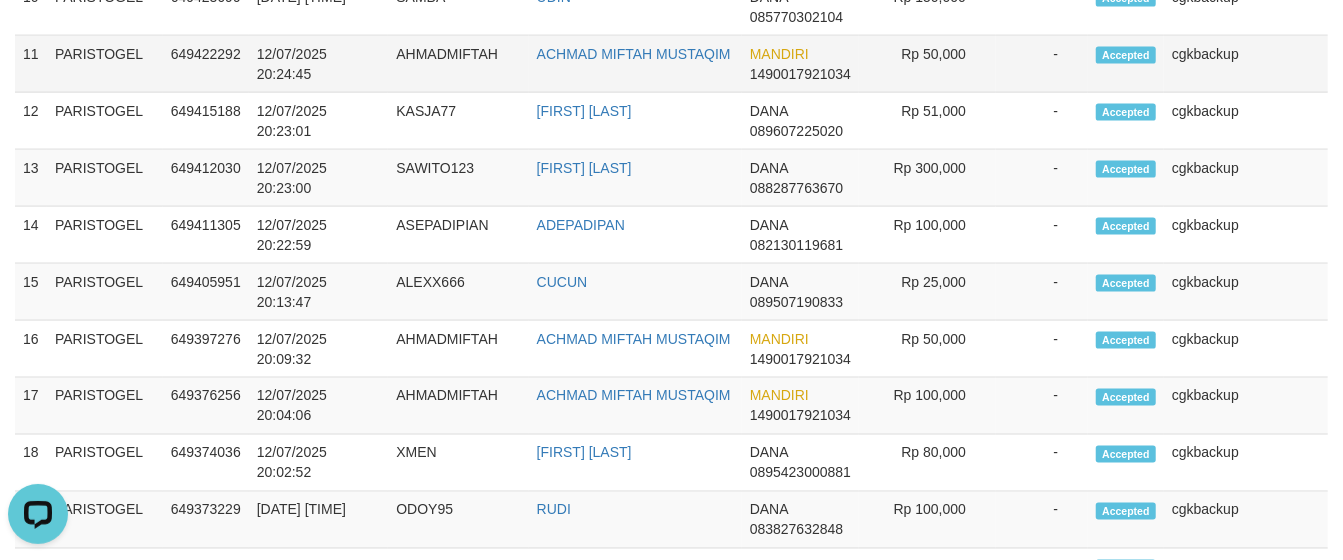 scroll, scrollTop: 102, scrollLeft: 0, axis: vertical 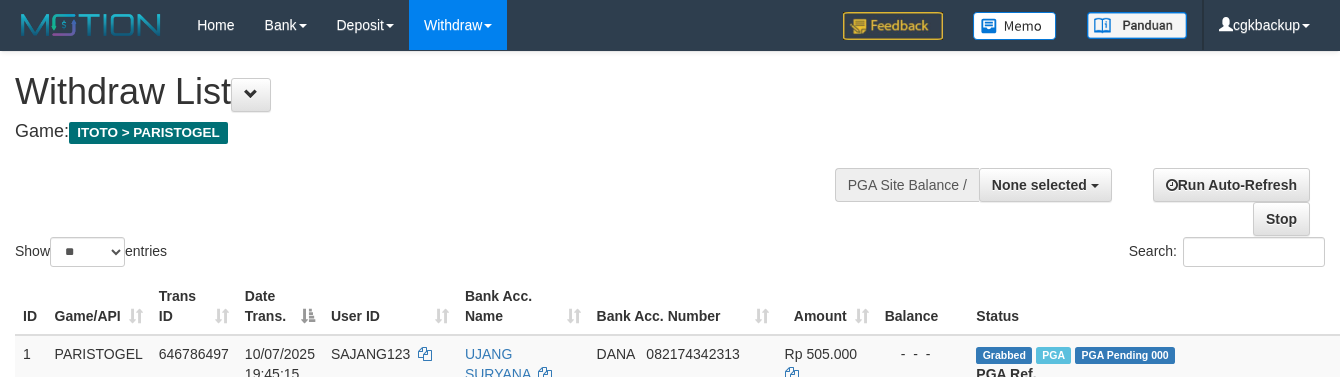 select 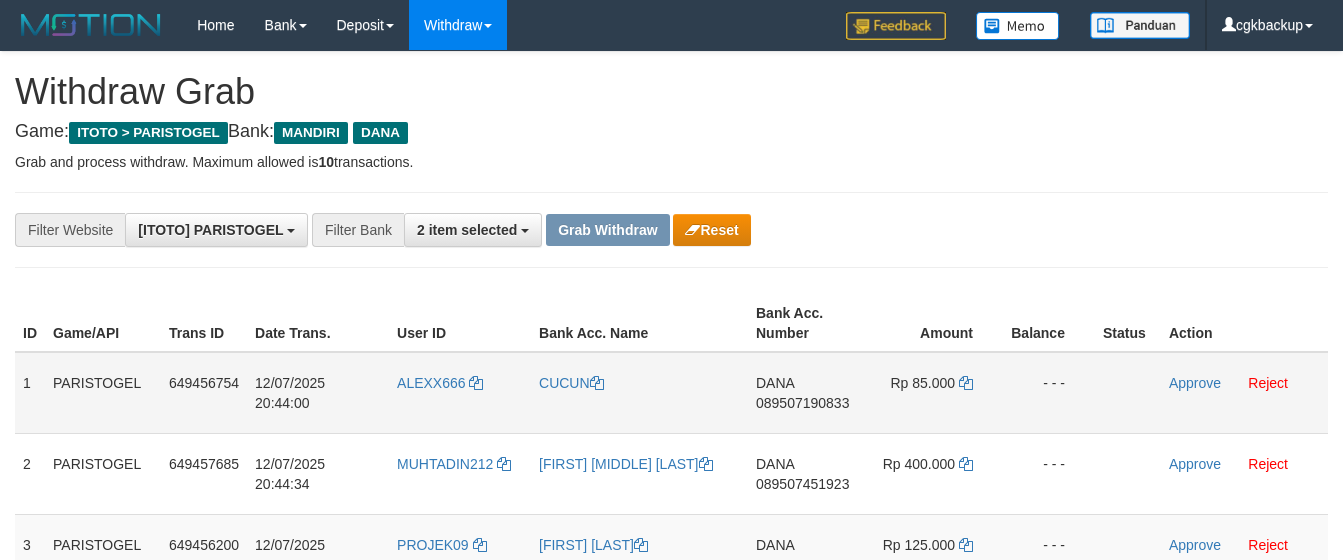 scroll, scrollTop: 103, scrollLeft: 0, axis: vertical 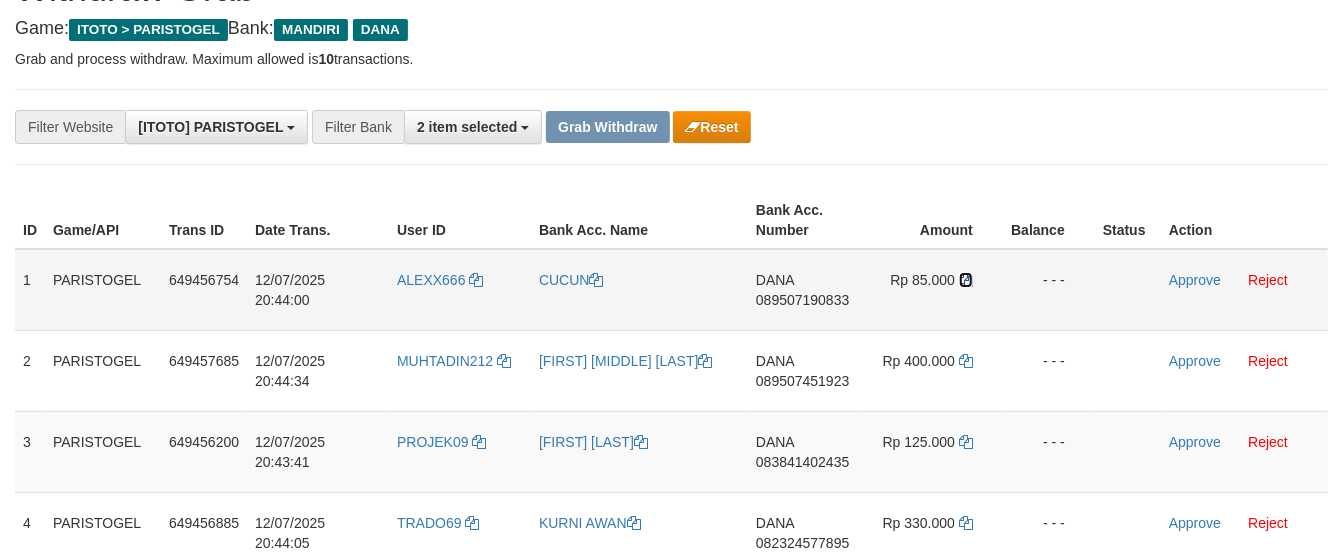click at bounding box center (966, 280) 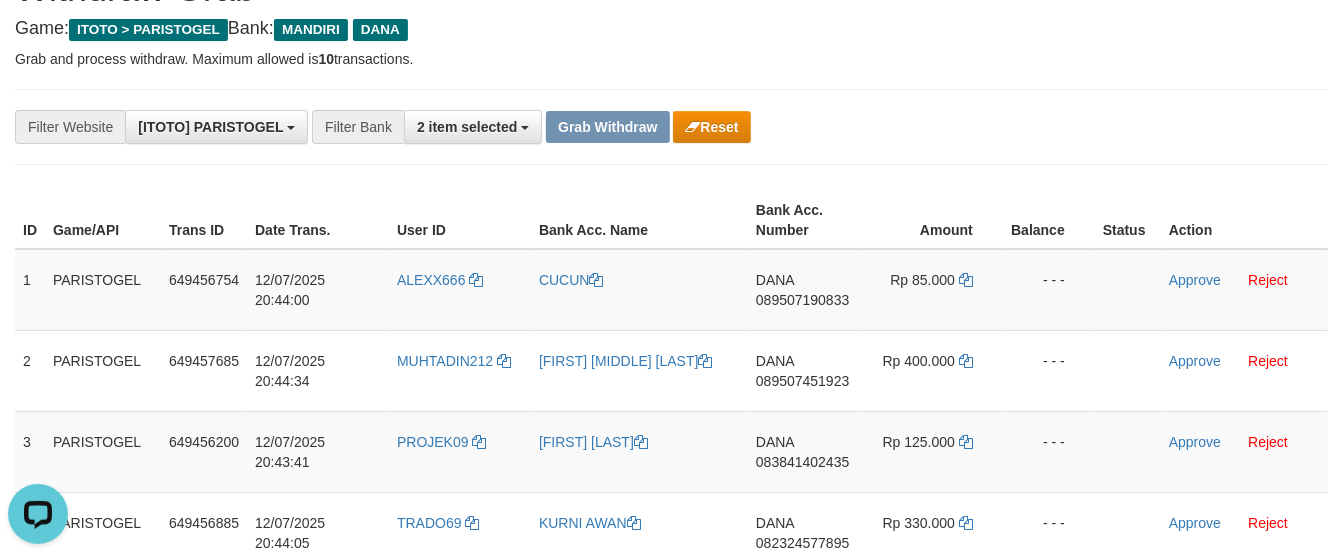 scroll, scrollTop: 0, scrollLeft: 0, axis: both 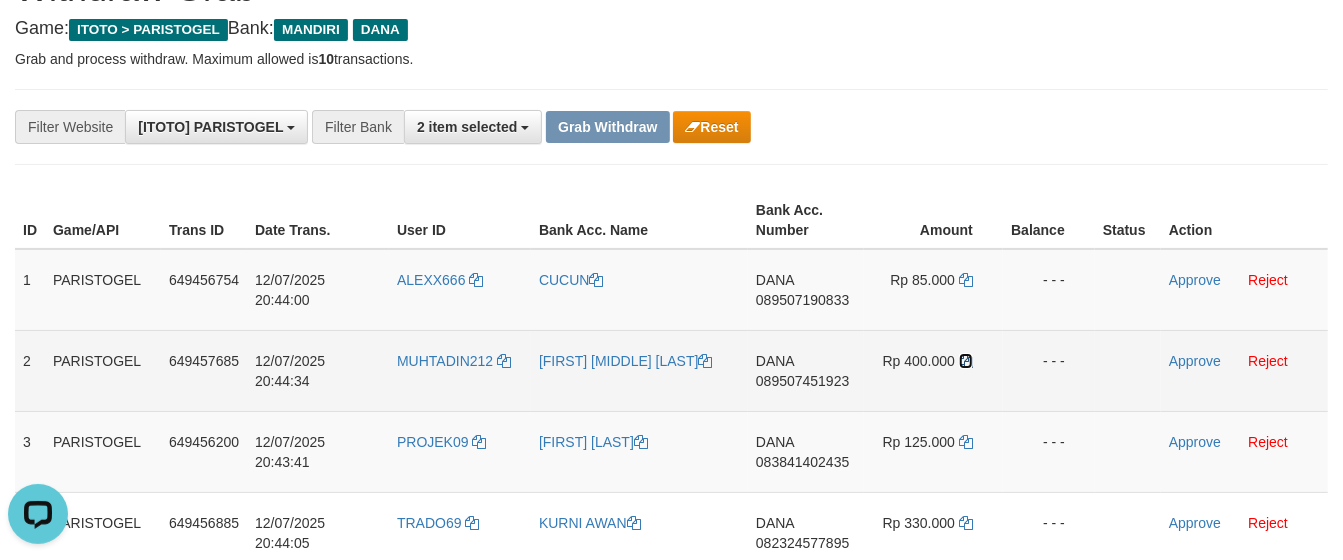 click at bounding box center (966, 361) 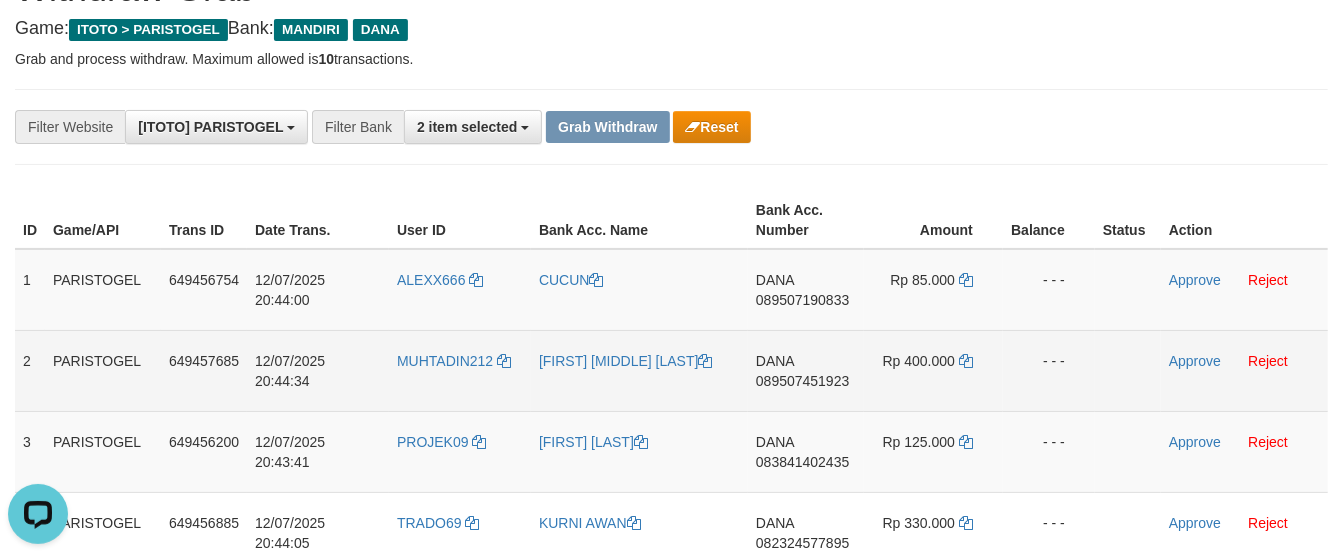 click on "- - -" at bounding box center [1049, 370] 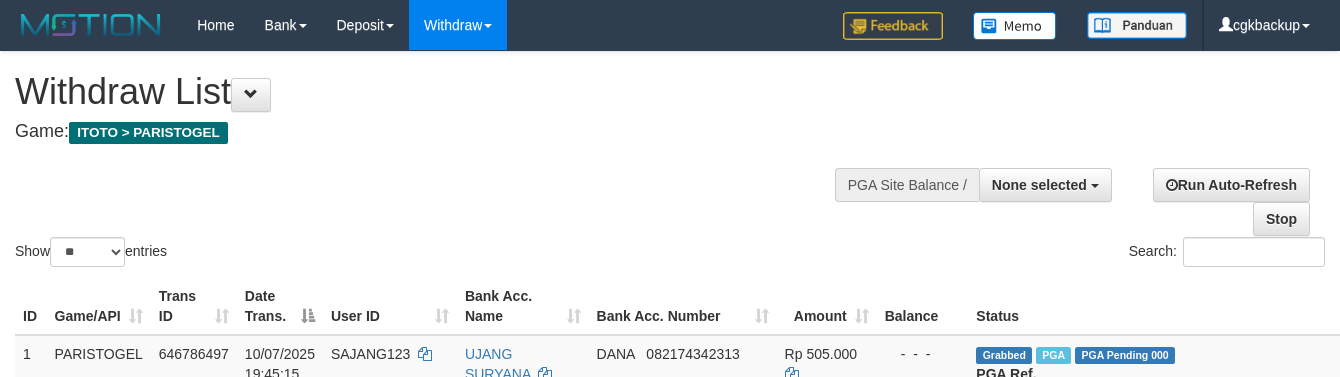 select 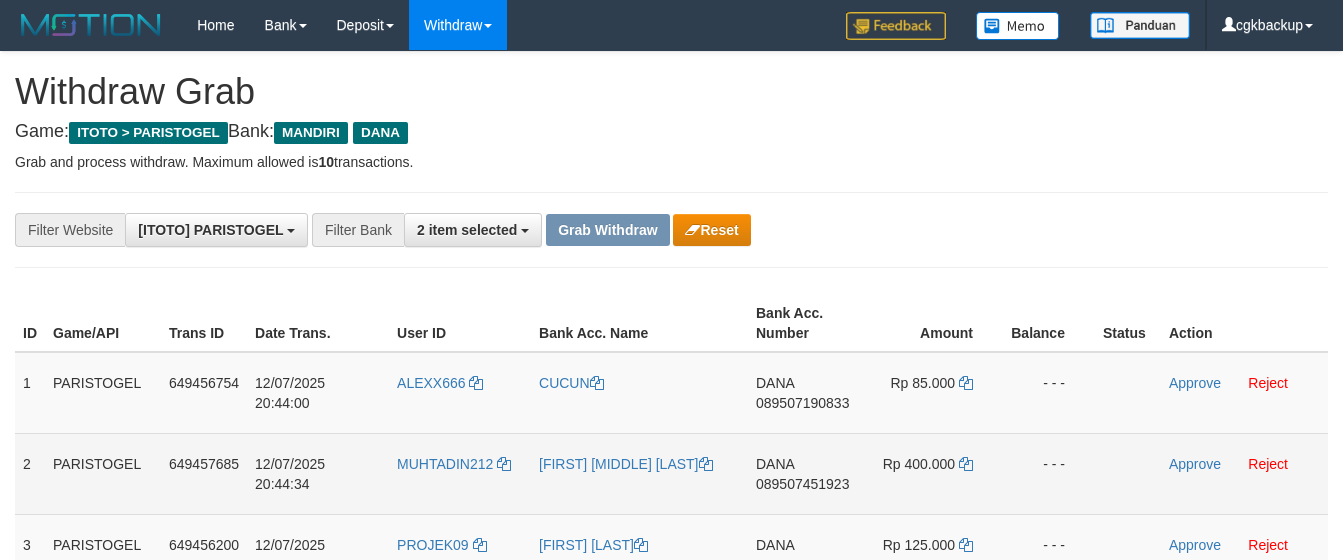 scroll, scrollTop: 104, scrollLeft: 0, axis: vertical 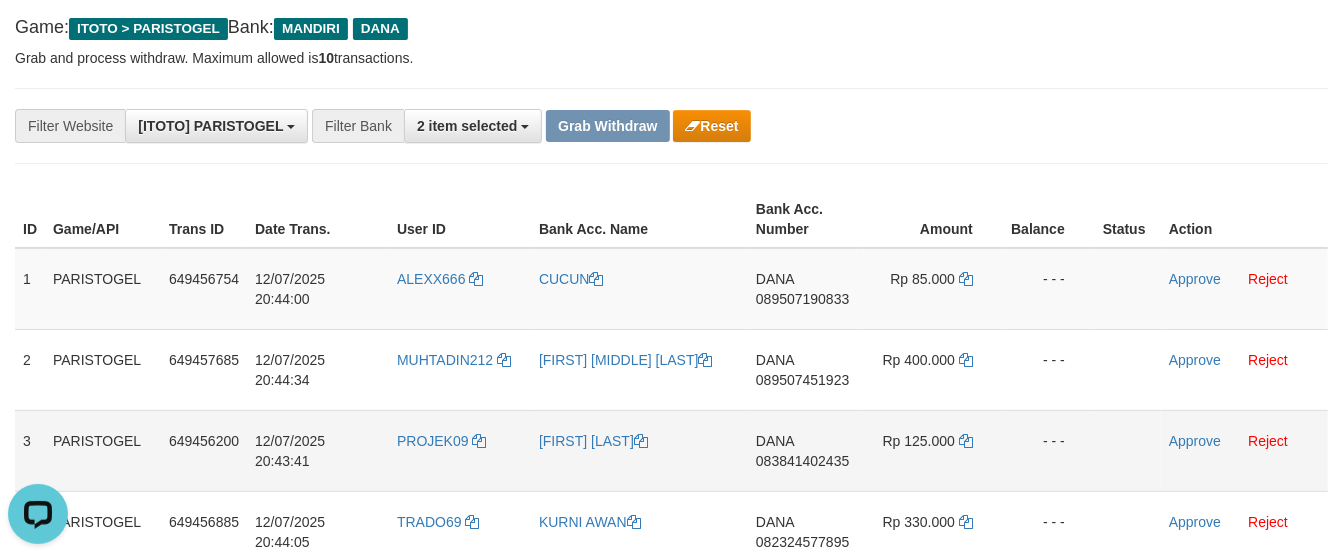 click on "- - -" at bounding box center [1049, 450] 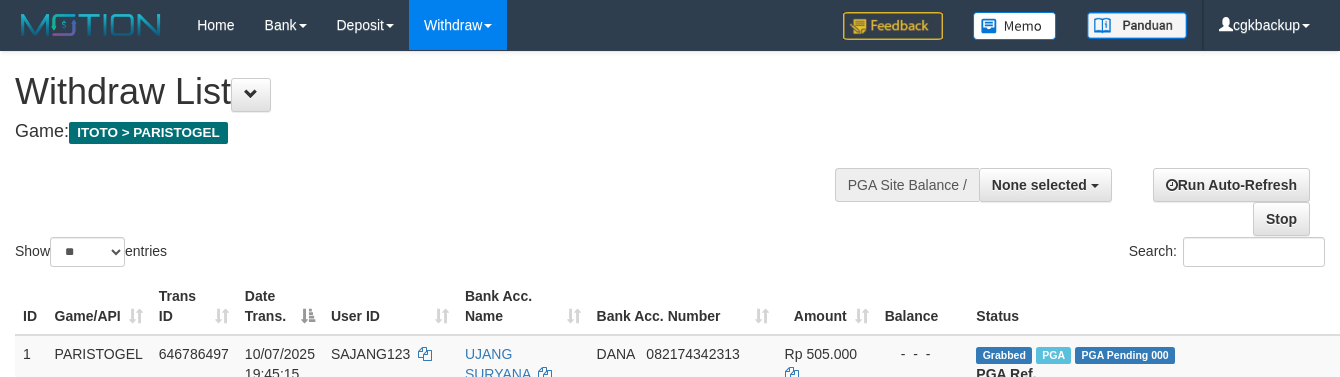 select 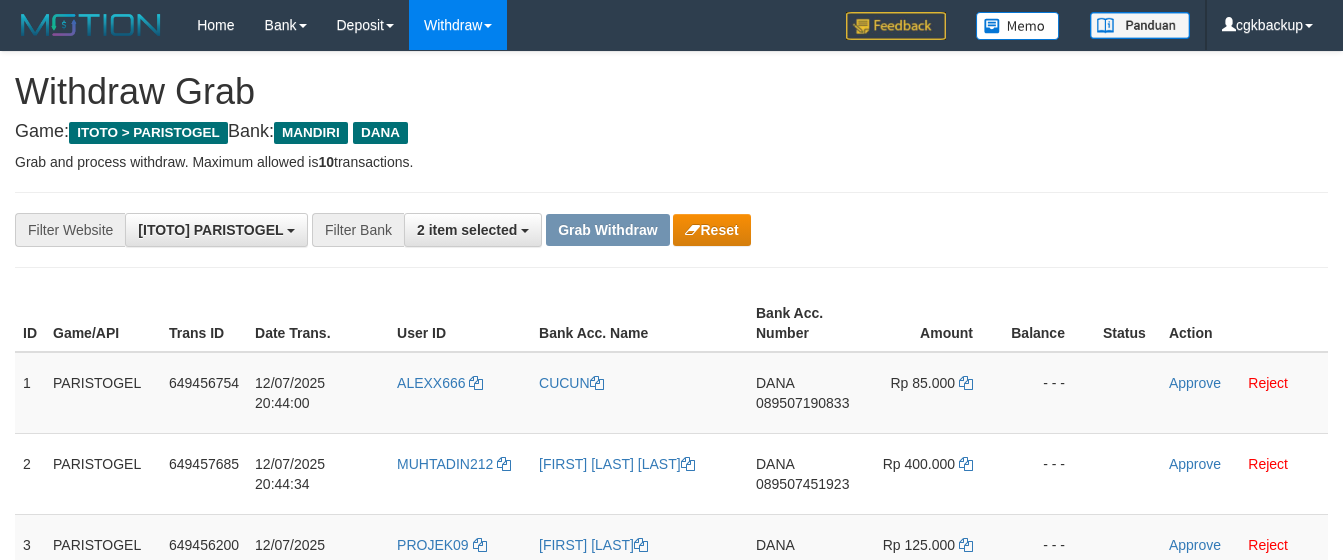 scroll, scrollTop: 105, scrollLeft: 0, axis: vertical 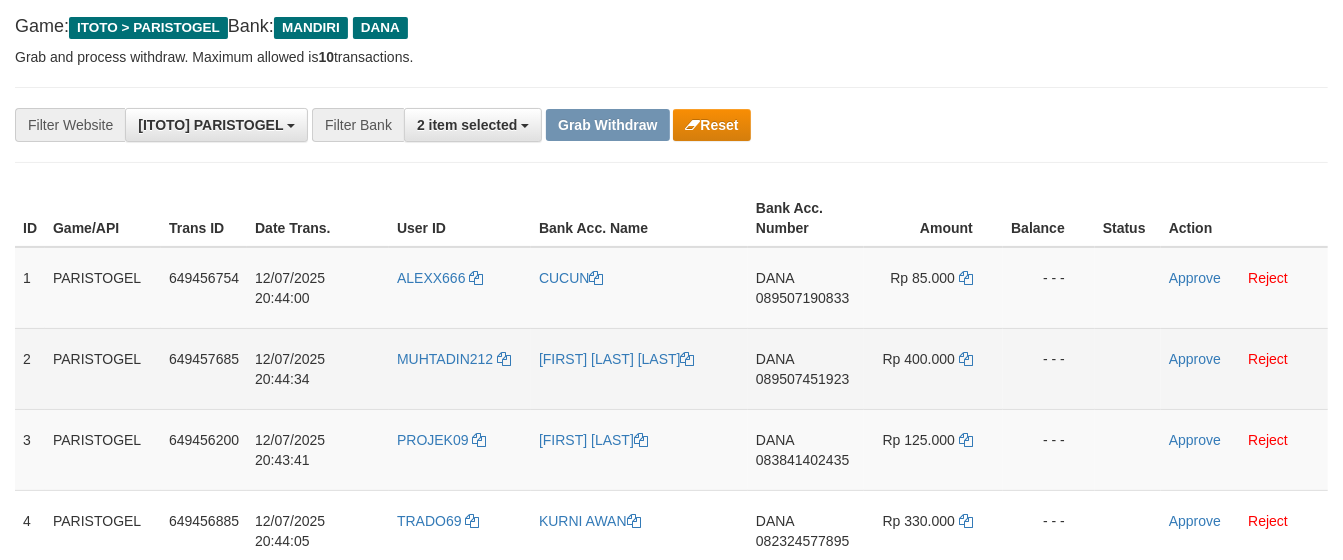 click on "- - -" at bounding box center [1049, 368] 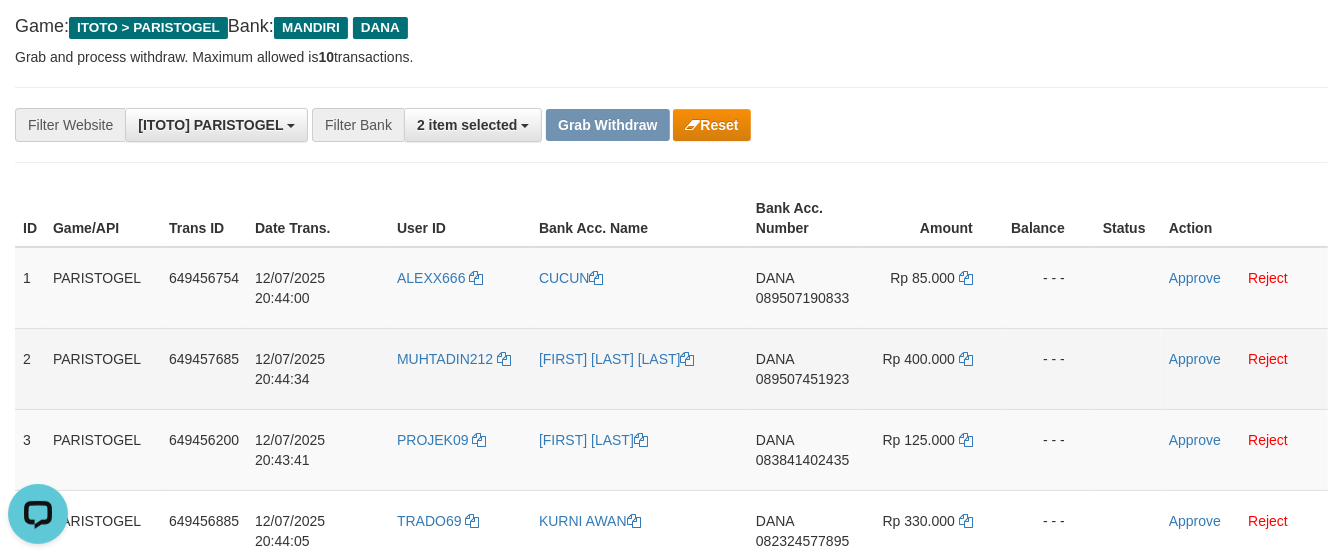 scroll, scrollTop: 0, scrollLeft: 0, axis: both 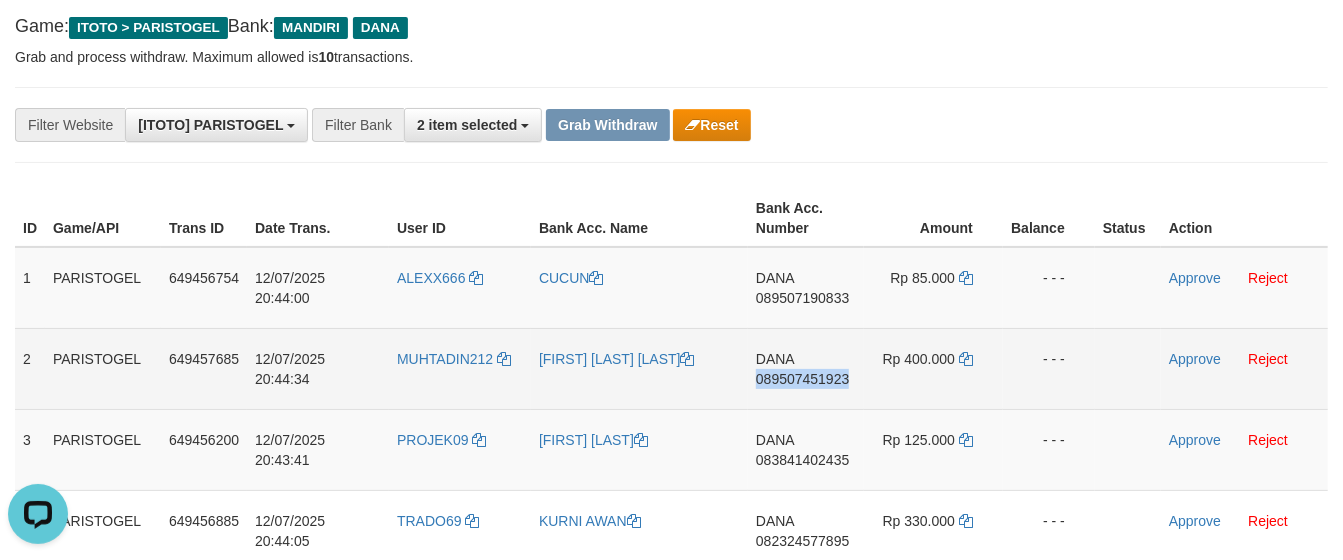 click on "DANA
089507451923" at bounding box center [806, 368] 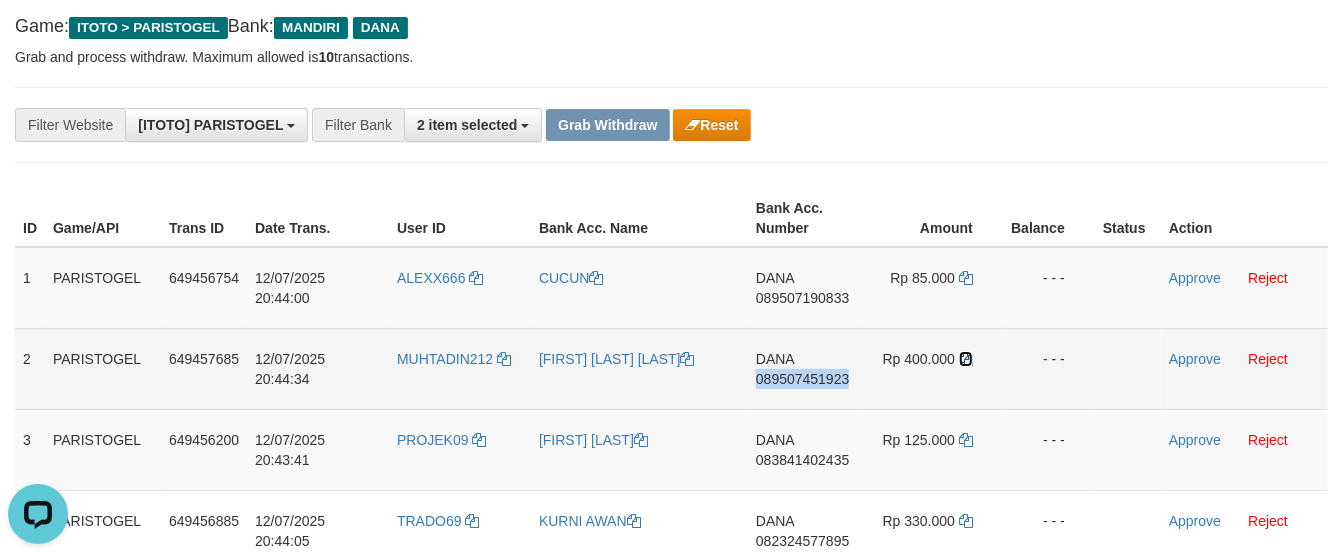click at bounding box center (966, 359) 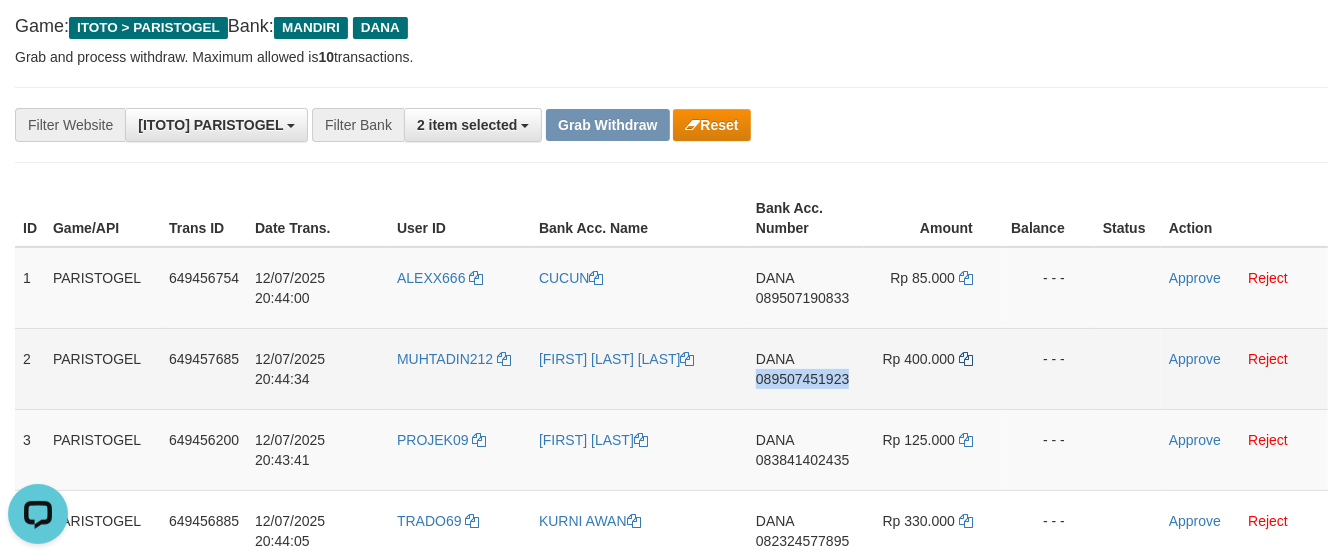 copy on "089507451923" 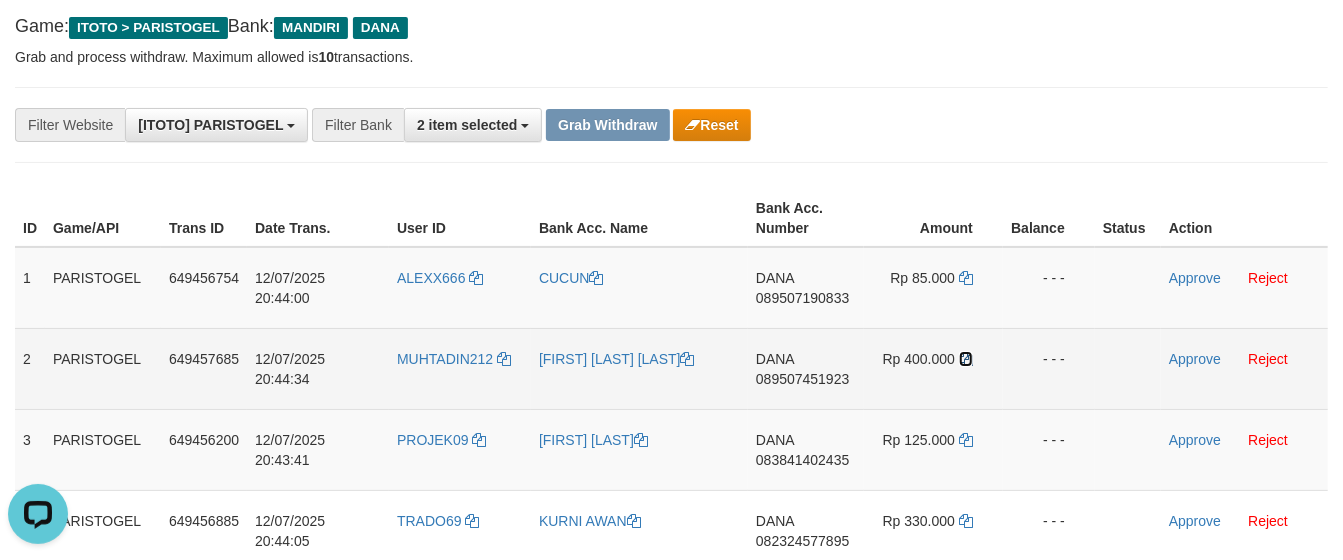 click at bounding box center [966, 359] 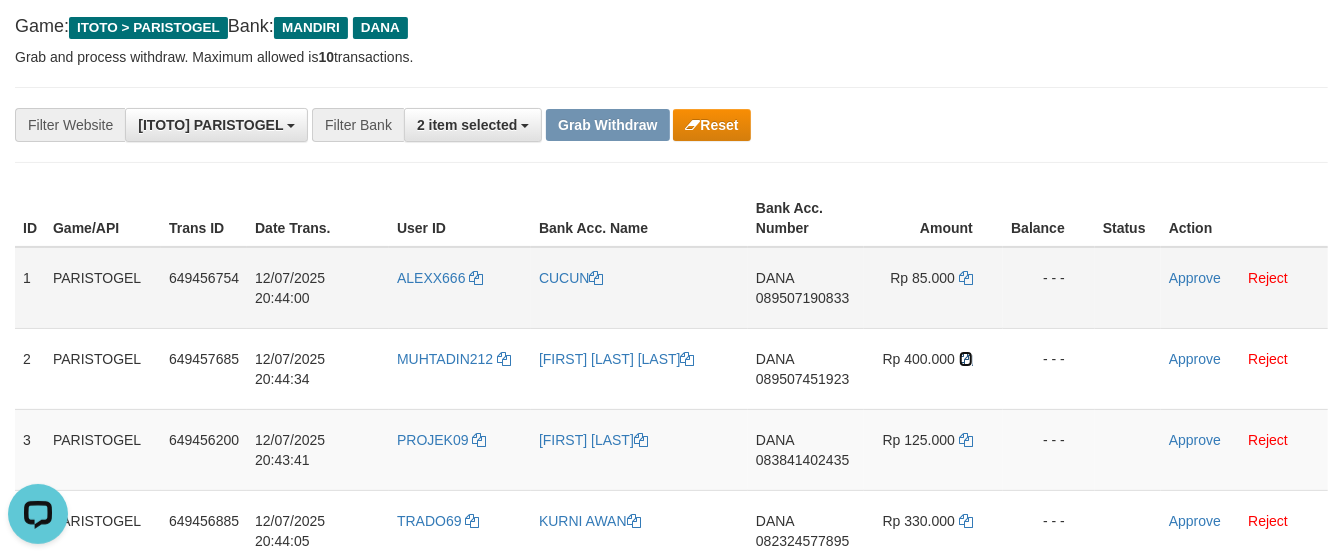 drag, startPoint x: 971, startPoint y: 356, endPoint x: 24, endPoint y: 277, distance: 950.2894 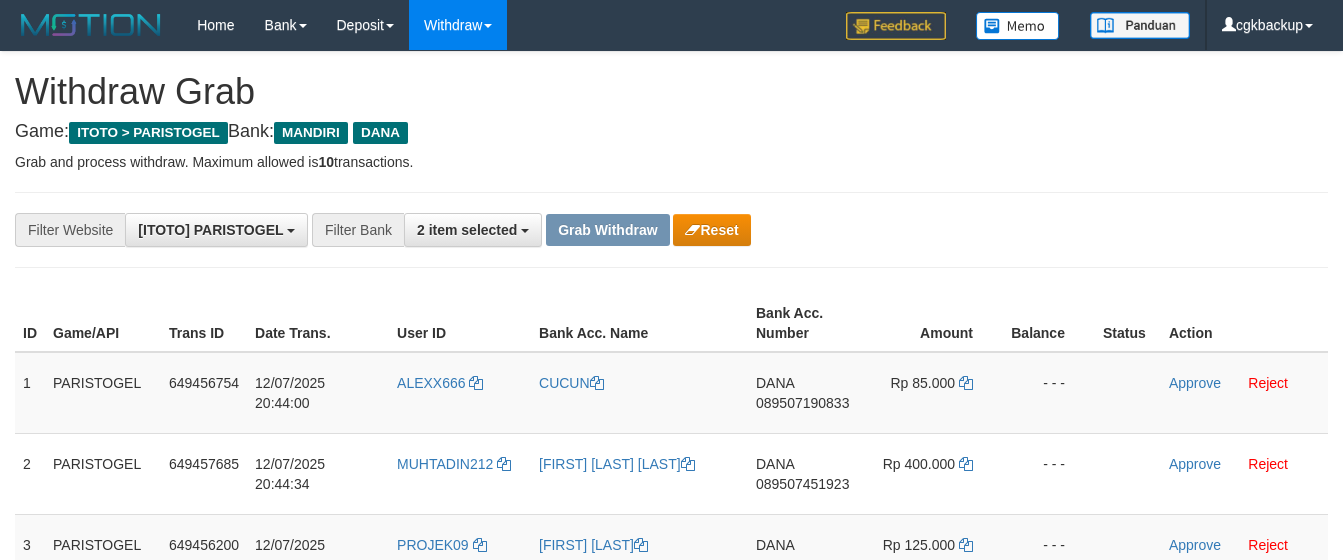 scroll, scrollTop: 106, scrollLeft: 0, axis: vertical 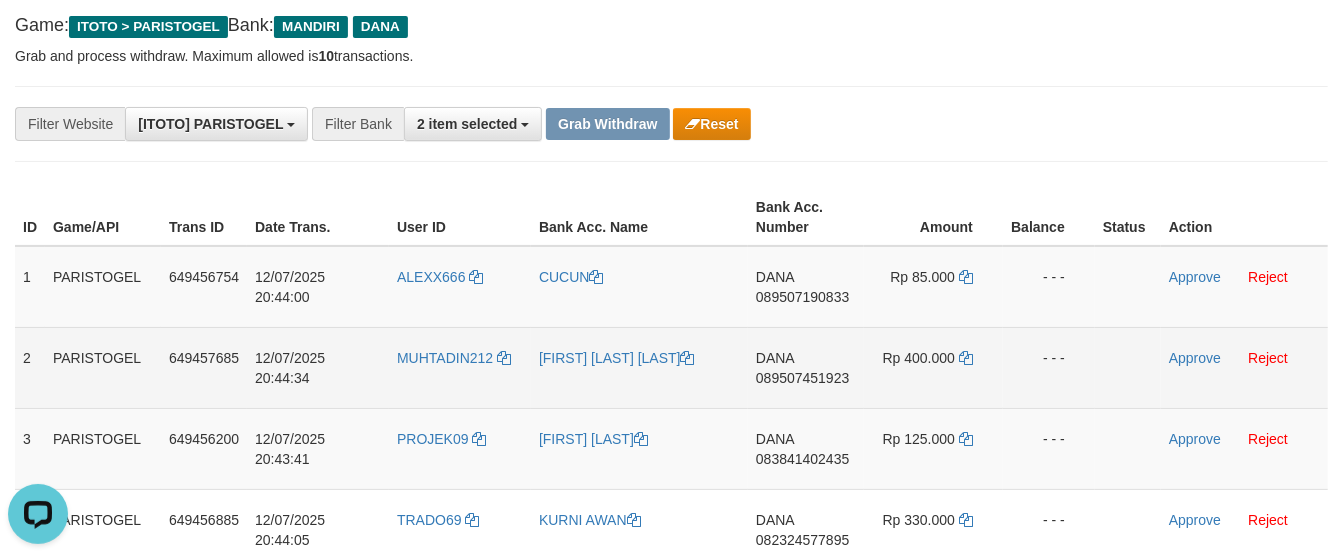 click at bounding box center [1128, 367] 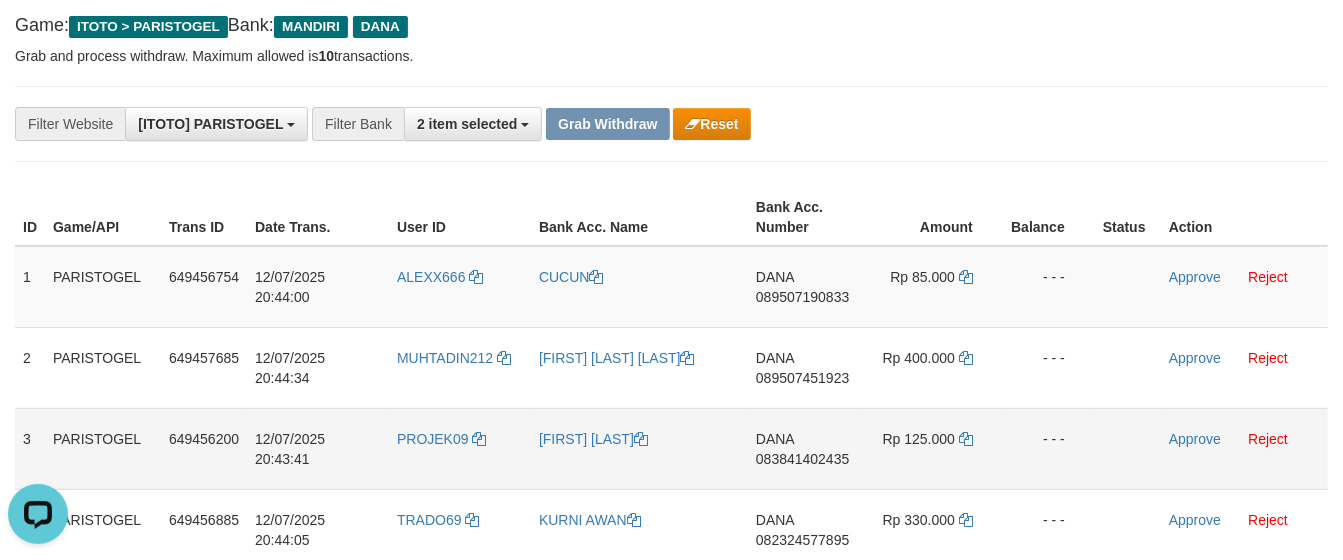 click on "DANA
083841402435" at bounding box center (806, 448) 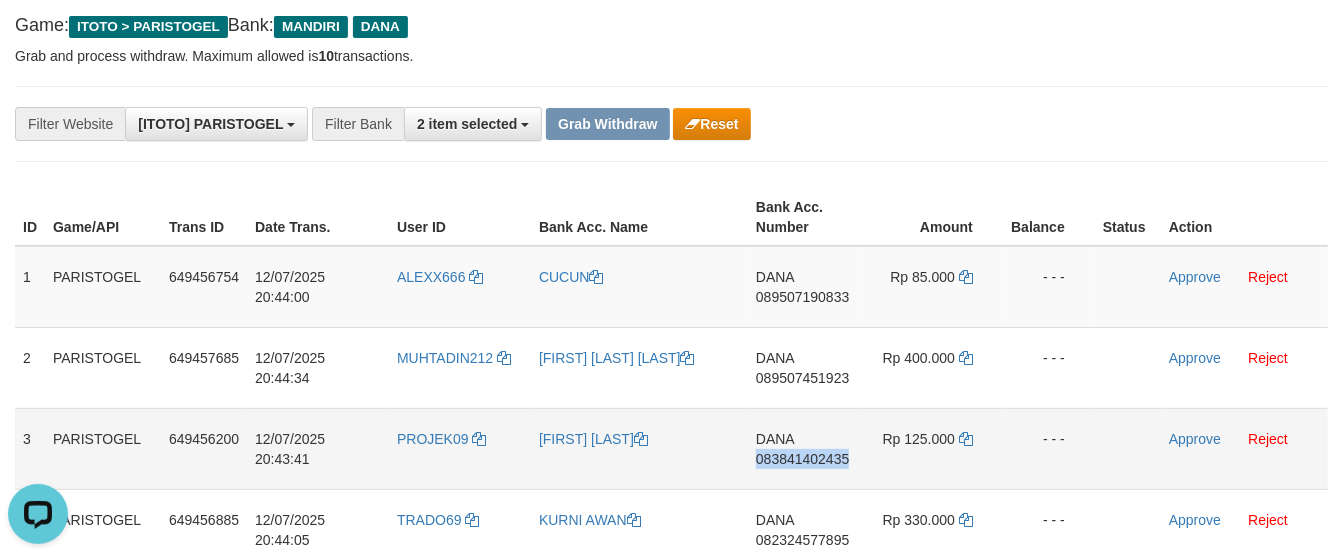 click on "DANA
083841402435" at bounding box center (806, 448) 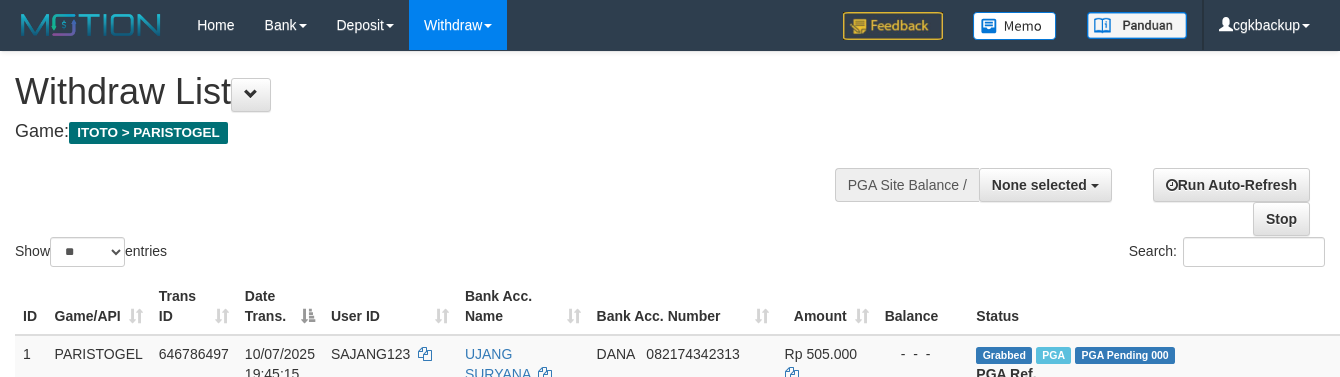 select 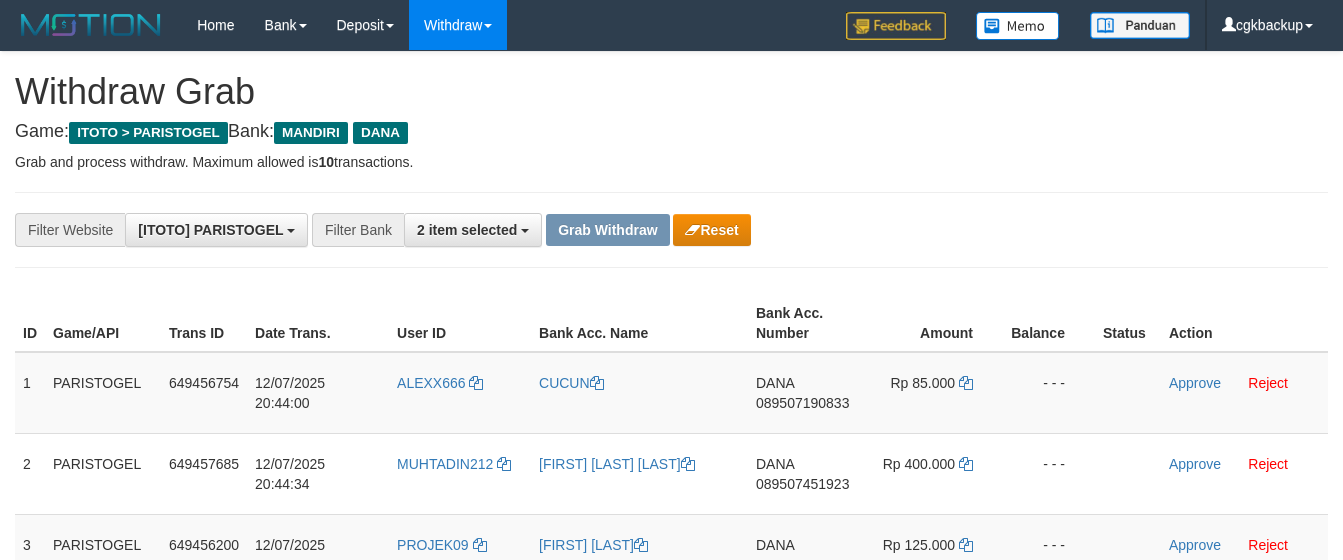 scroll, scrollTop: 107, scrollLeft: 0, axis: vertical 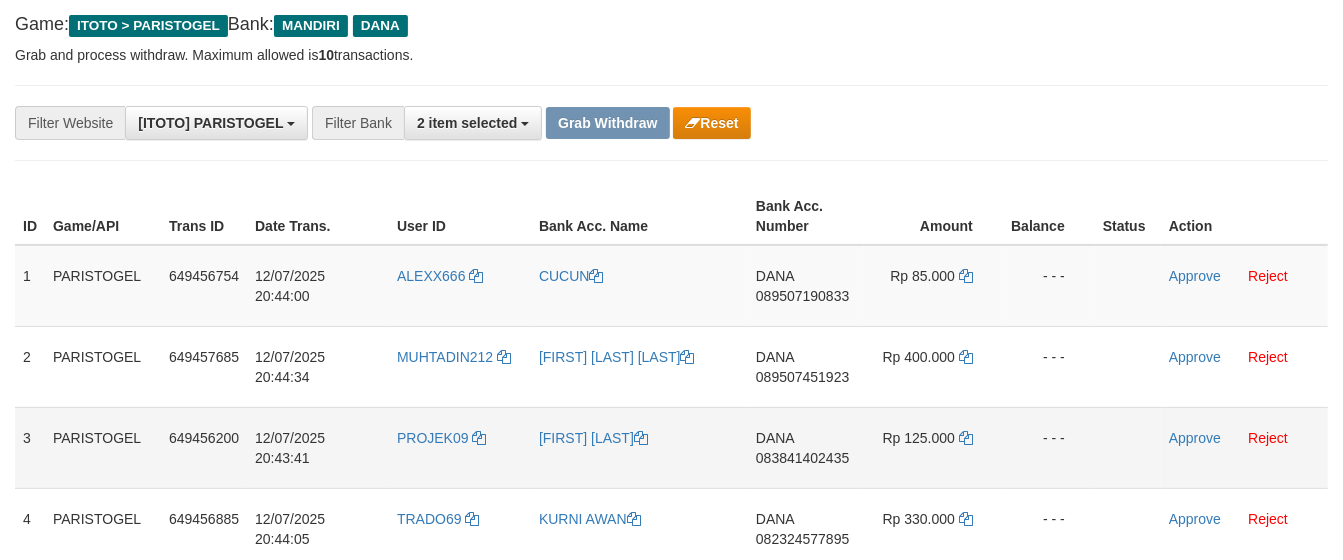 click on "[NAME]
[PHONE]" at bounding box center (806, 447) 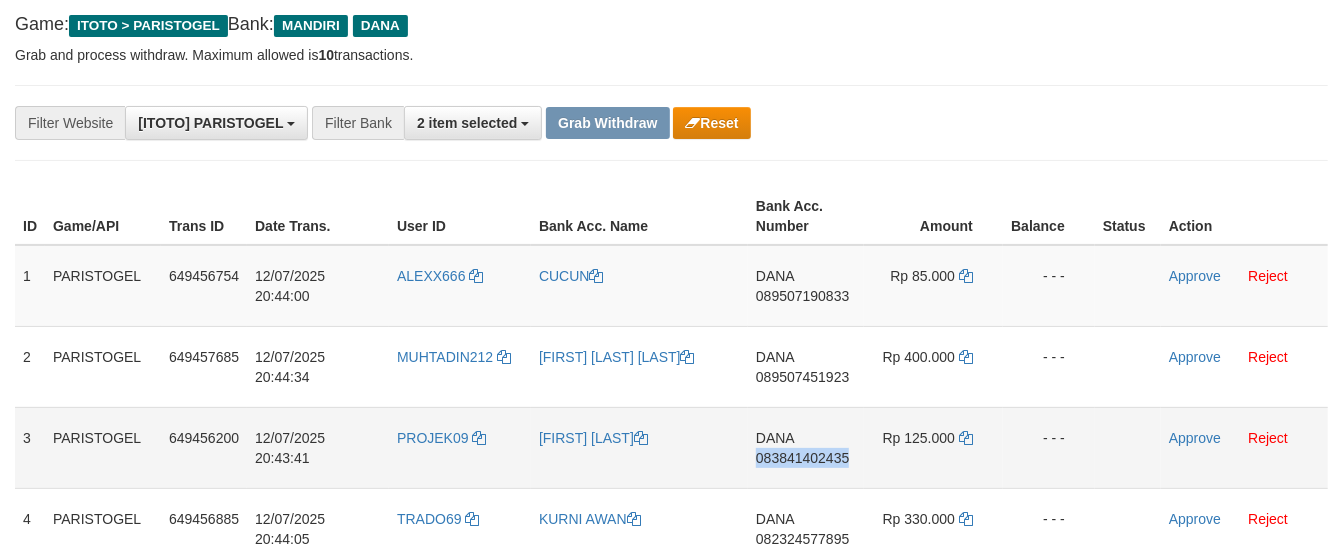 click on "[NAME]
[PHONE]" at bounding box center [806, 447] 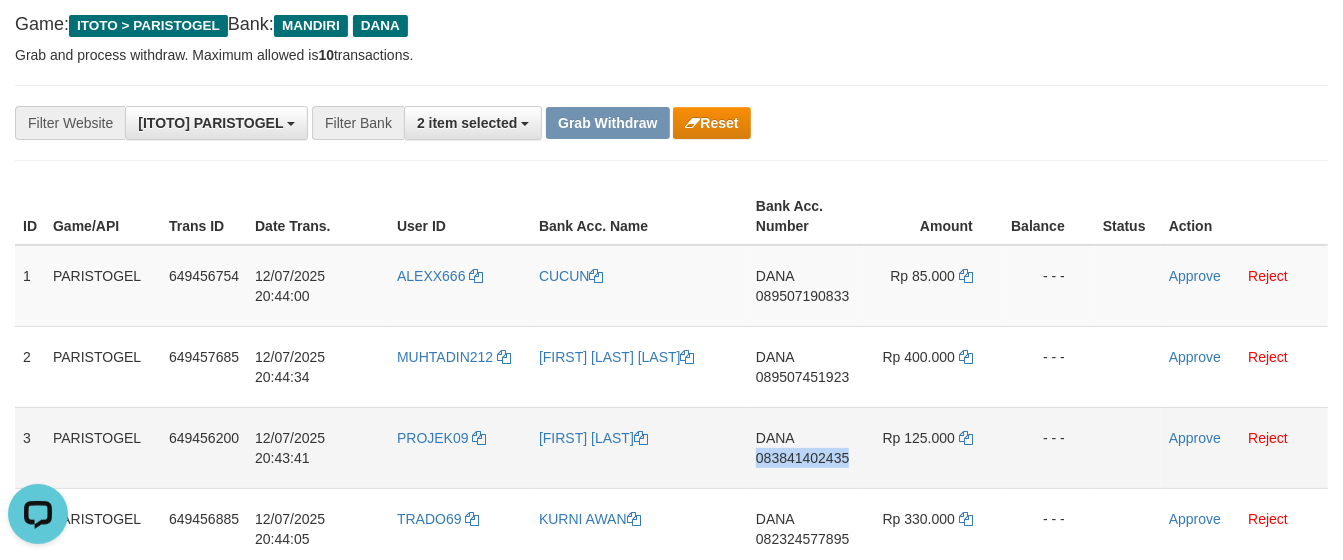 scroll, scrollTop: 0, scrollLeft: 0, axis: both 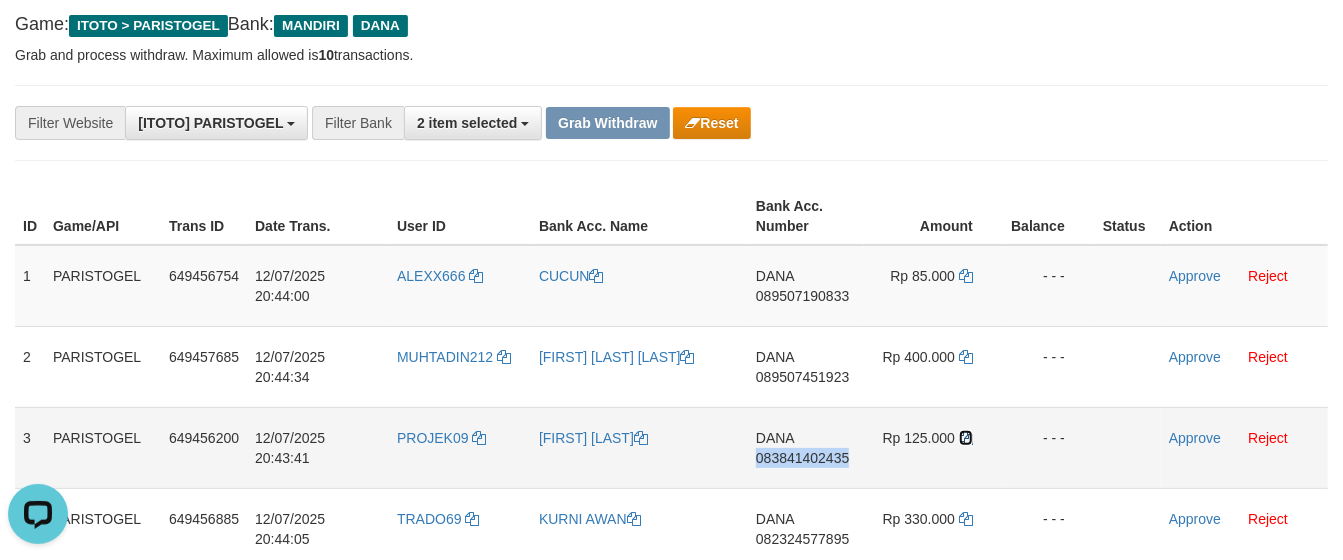 click at bounding box center [966, 438] 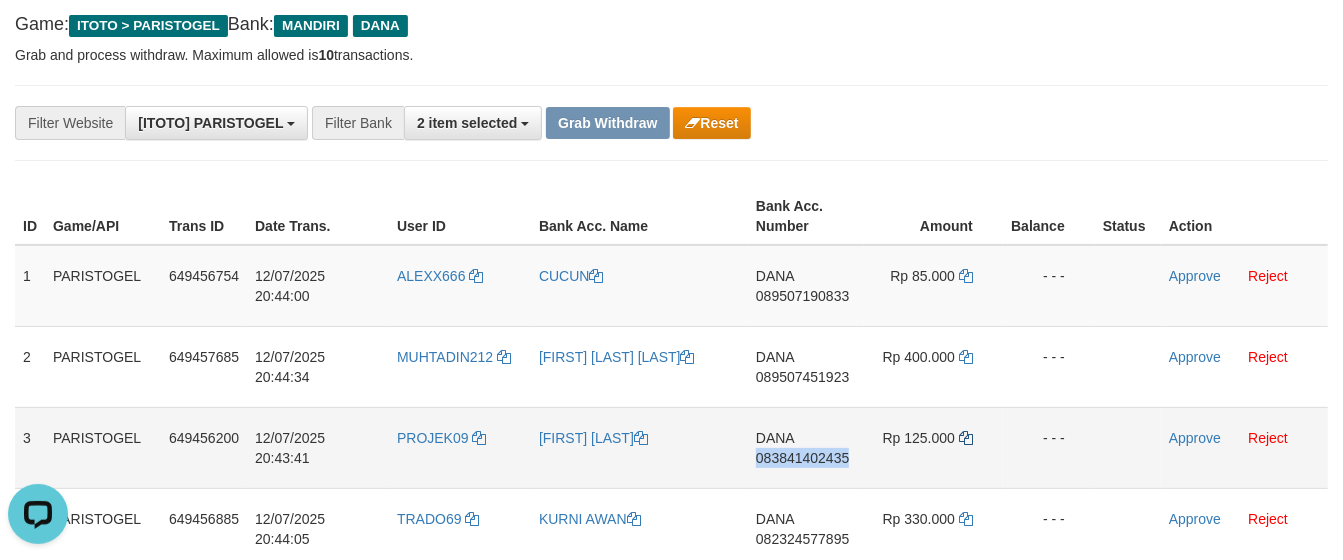 copy on "083841402435" 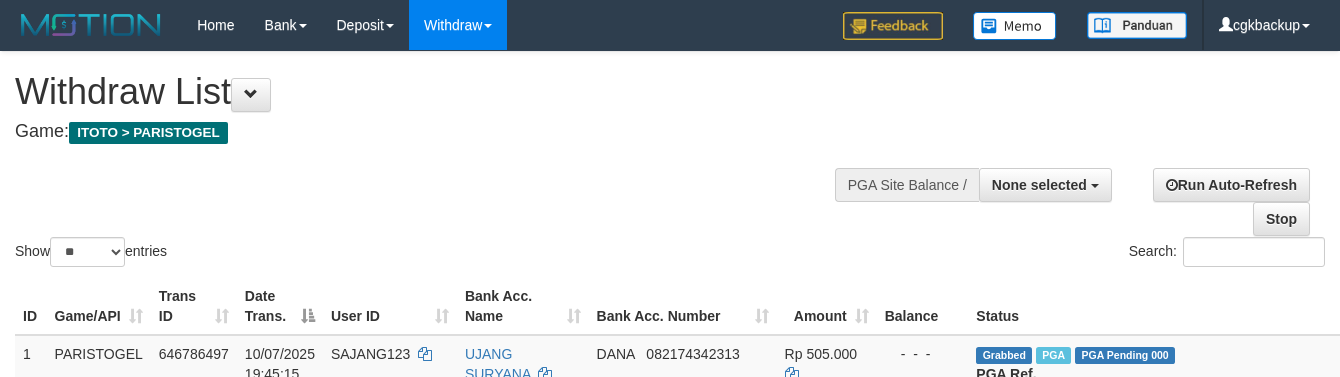 select 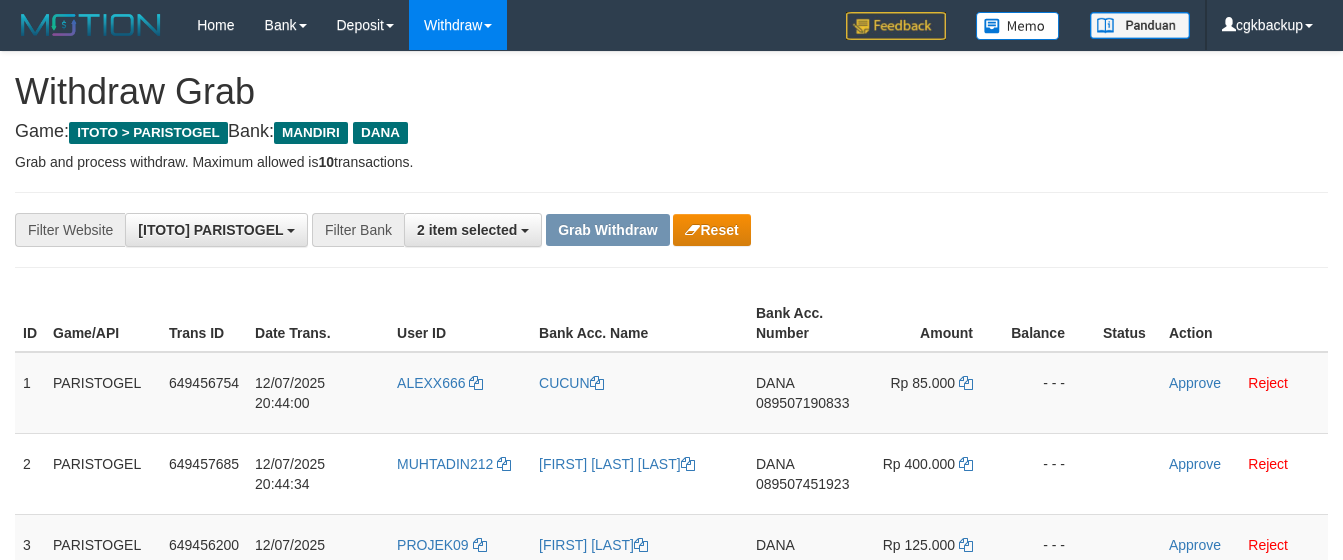 scroll, scrollTop: 108, scrollLeft: 0, axis: vertical 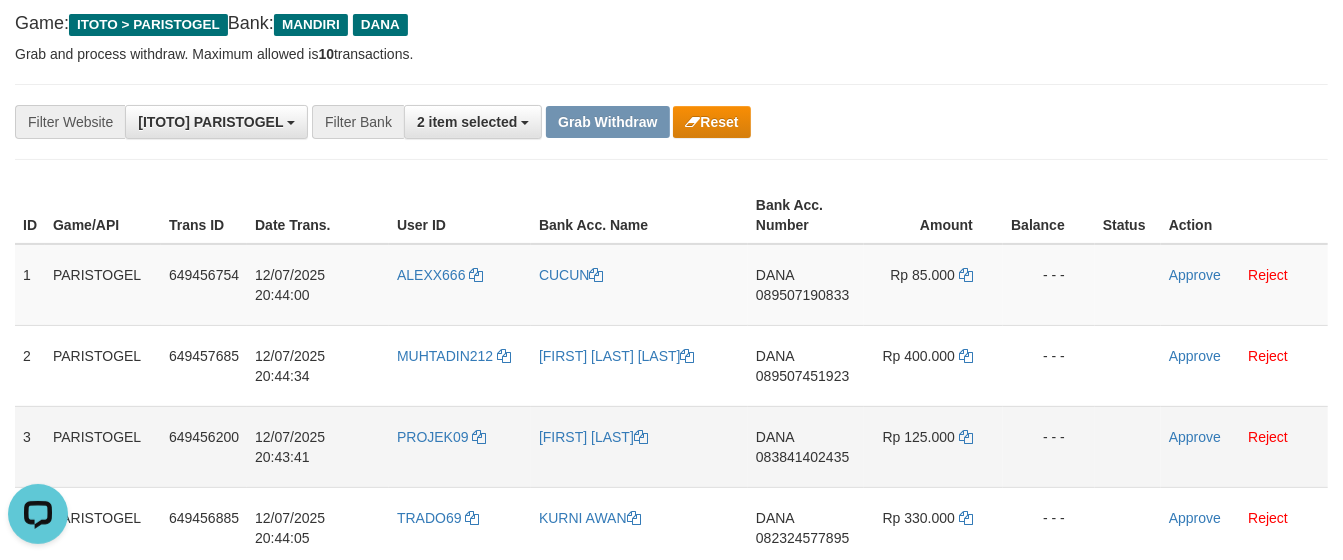 click on "- - -" at bounding box center [1049, 446] 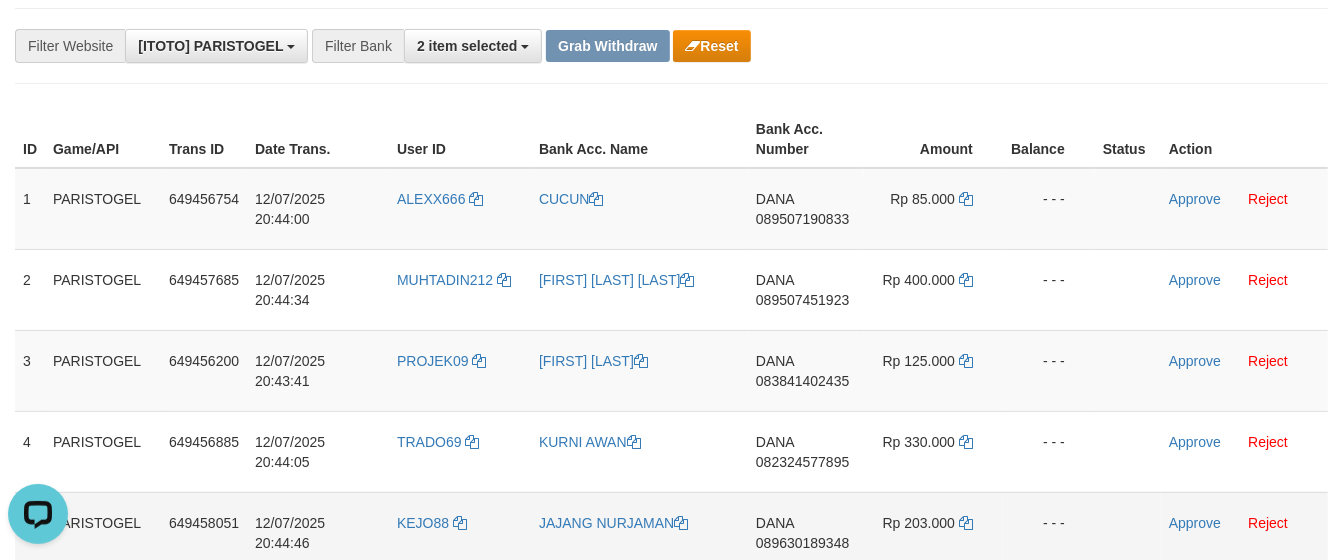 scroll, scrollTop: 220, scrollLeft: 0, axis: vertical 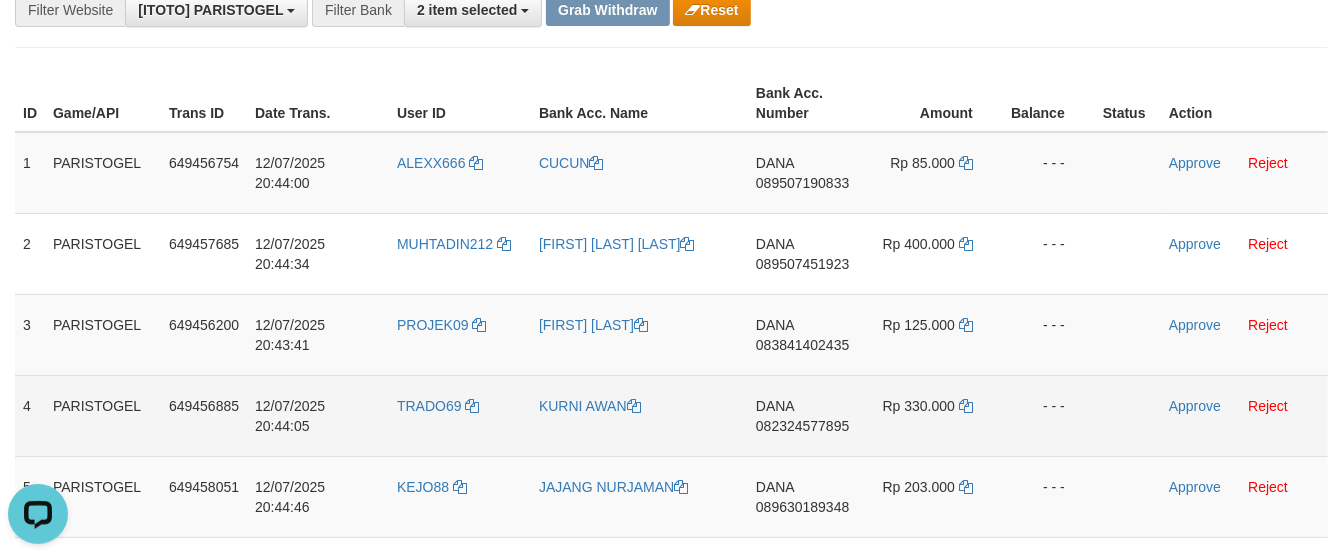 click on "DANA
082324577895" at bounding box center (806, 415) 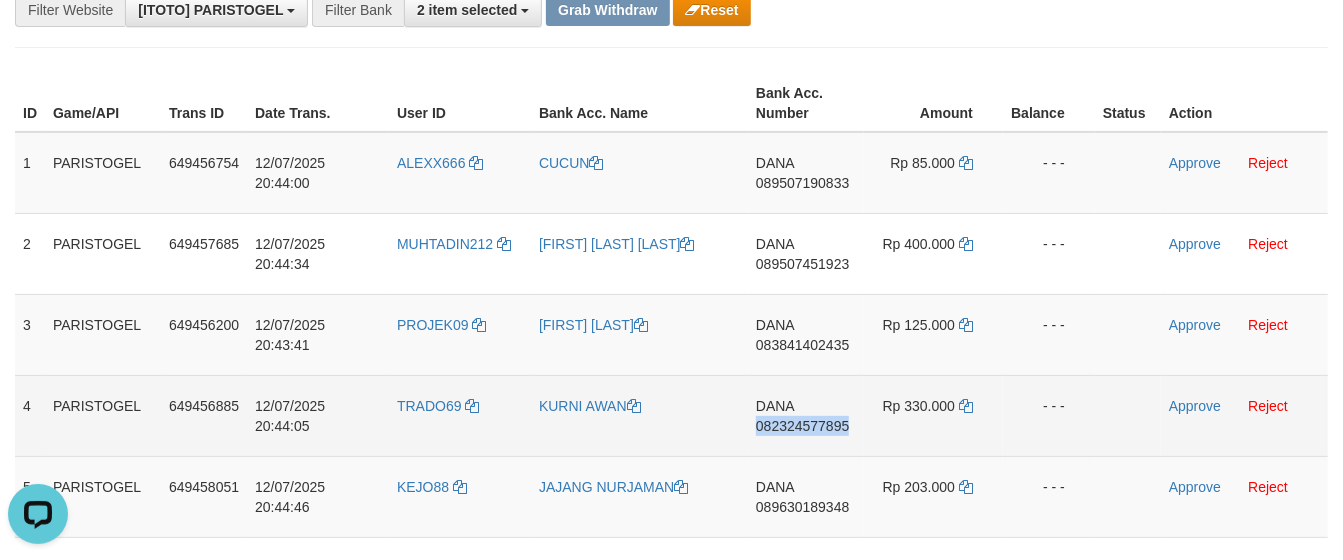 click on "DANA
082324577895" at bounding box center [806, 415] 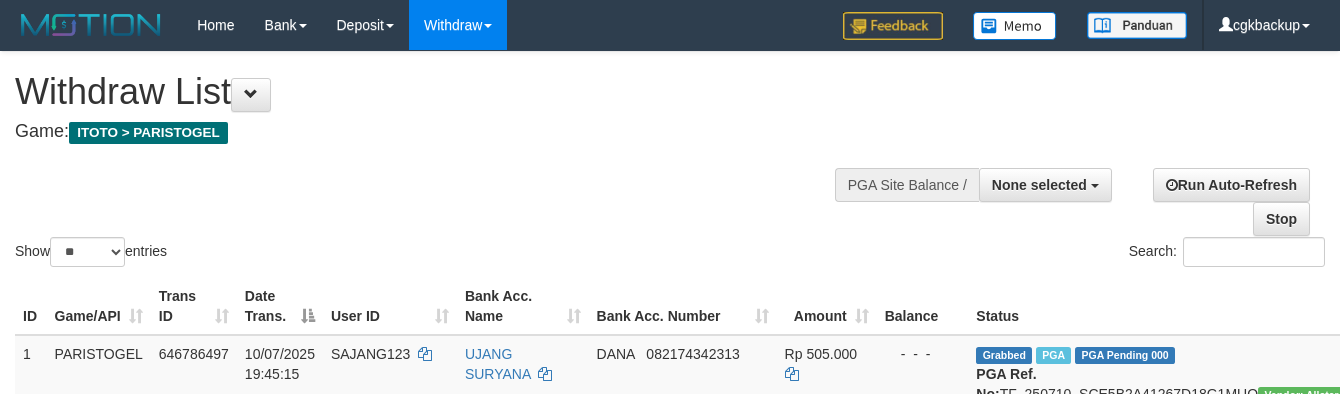 select 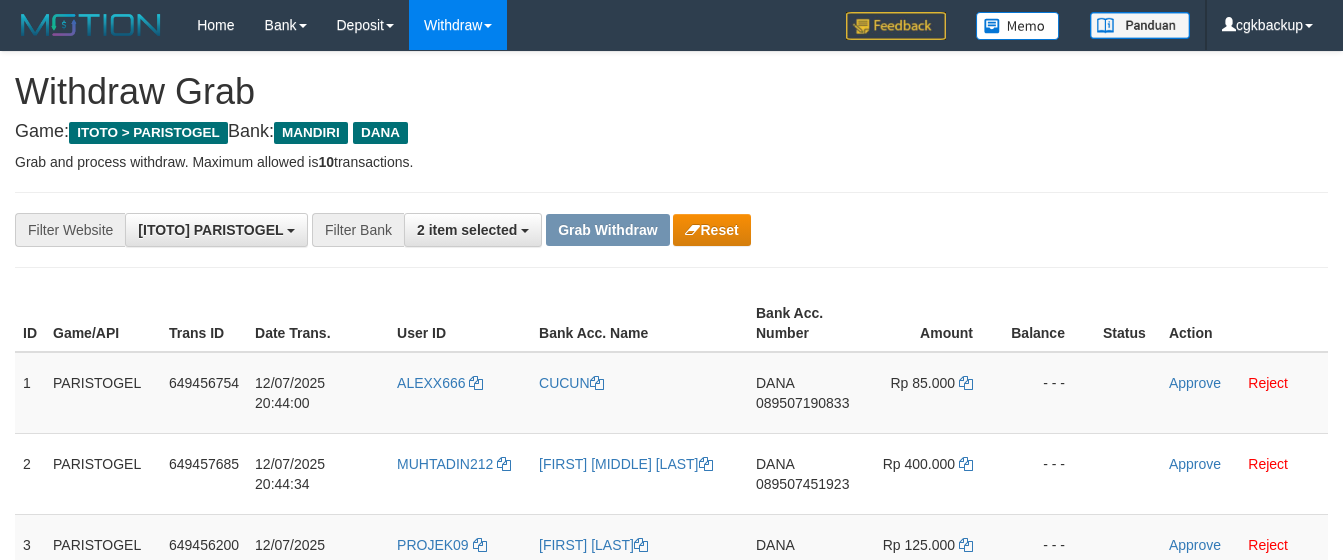 scroll, scrollTop: 211, scrollLeft: 0, axis: vertical 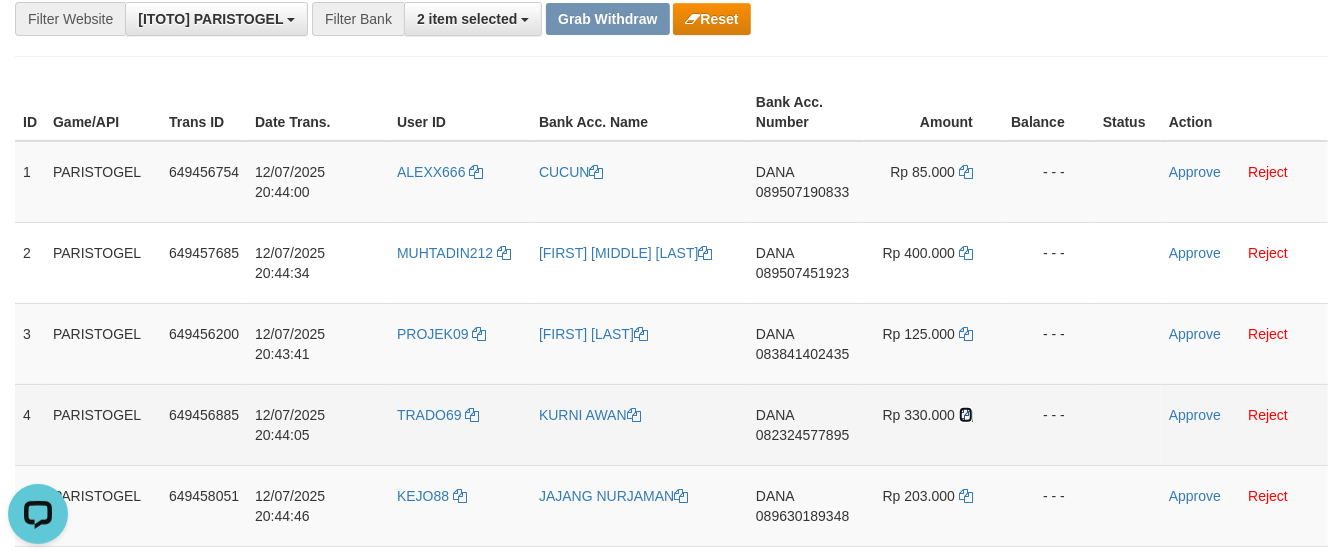 click at bounding box center (966, 415) 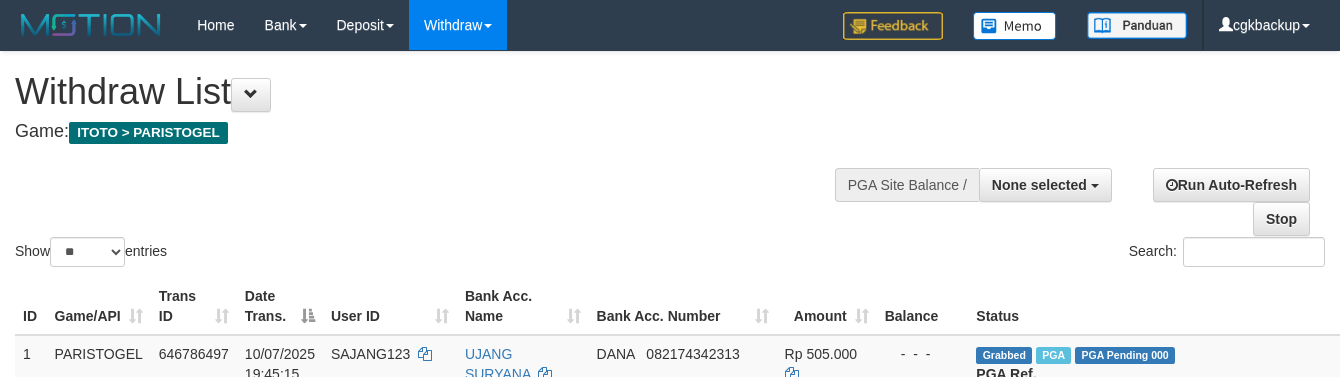 select 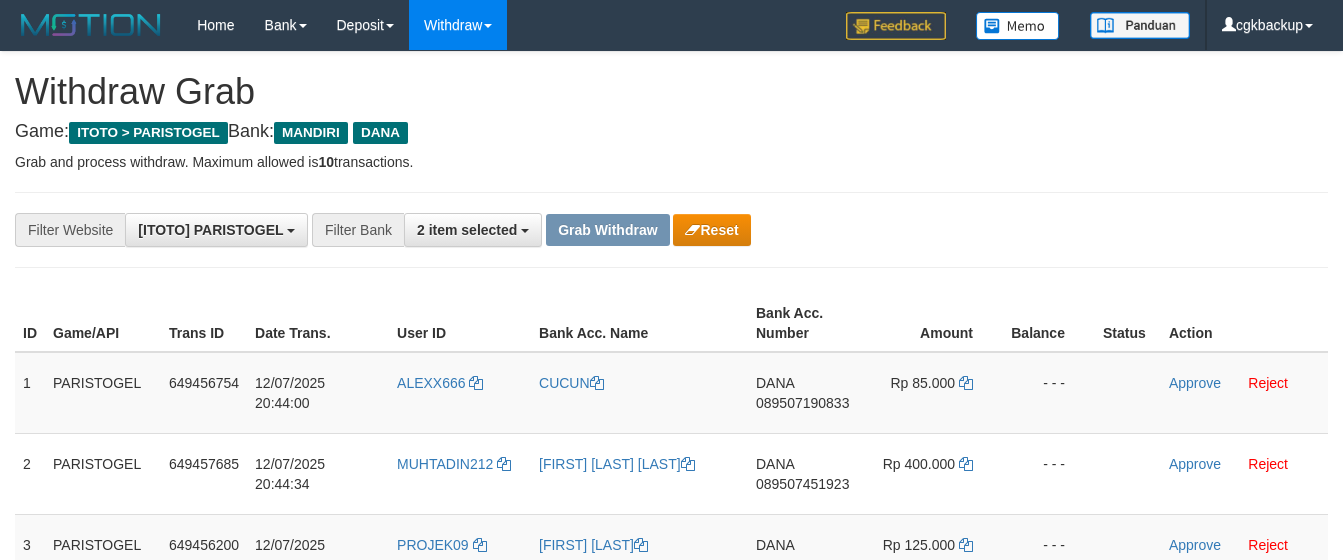scroll, scrollTop: 211, scrollLeft: 0, axis: vertical 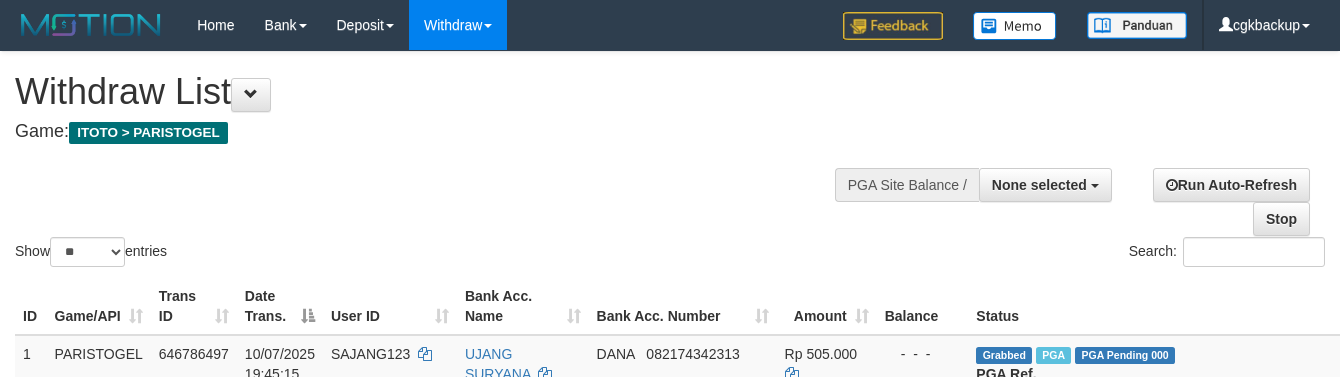 select 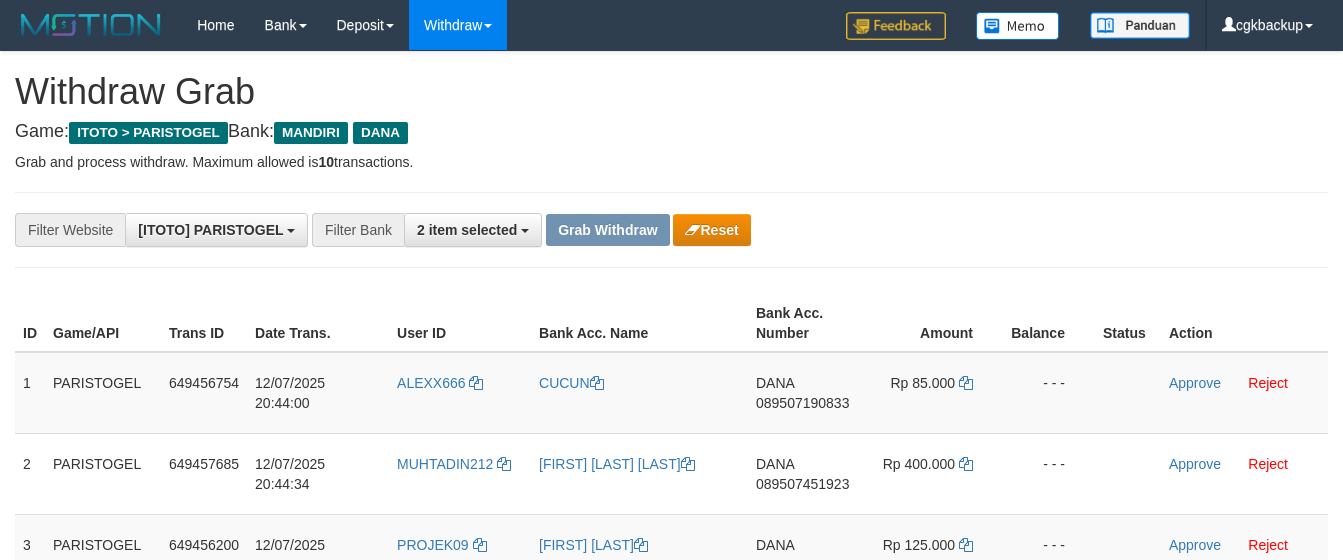 scroll, scrollTop: 211, scrollLeft: 0, axis: vertical 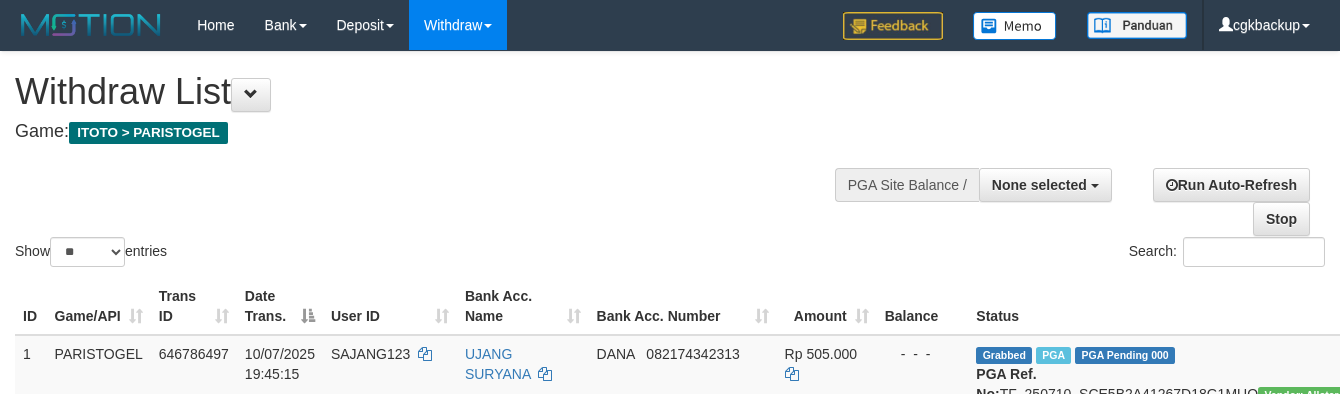 select 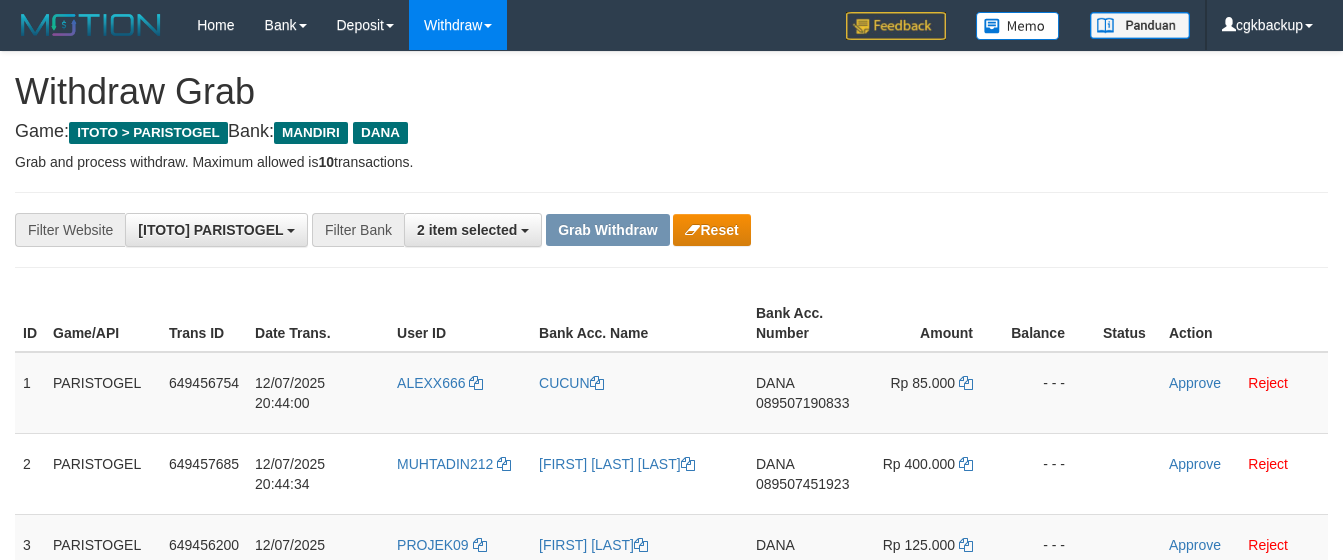 scroll, scrollTop: 211, scrollLeft: 0, axis: vertical 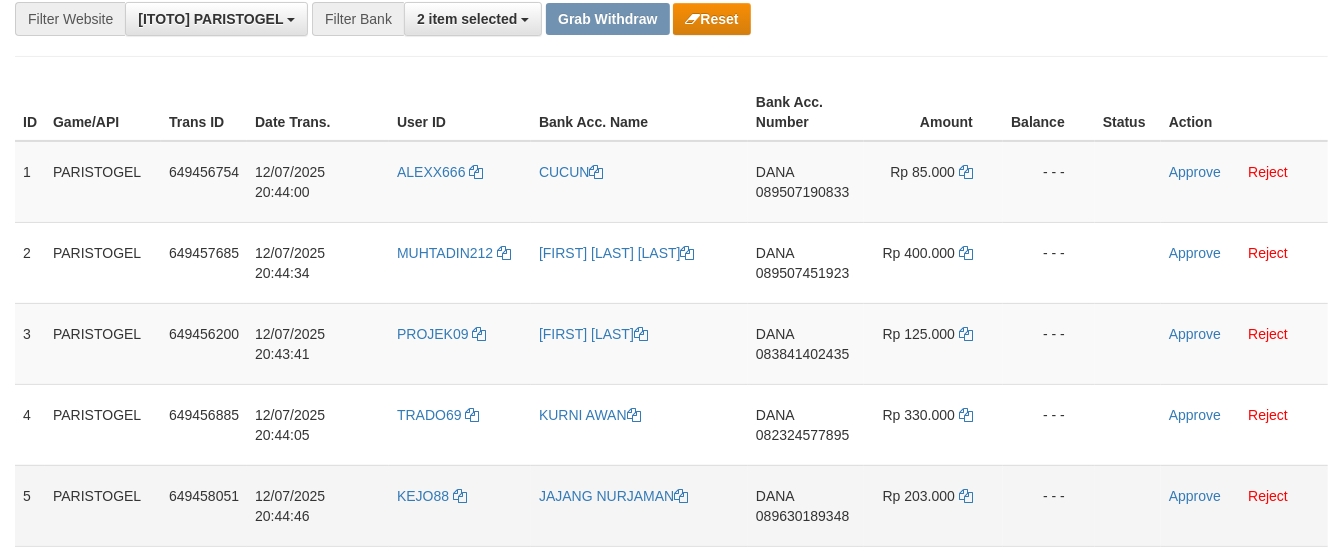 click on "[FIRST]
[PHONE]" at bounding box center [806, 505] 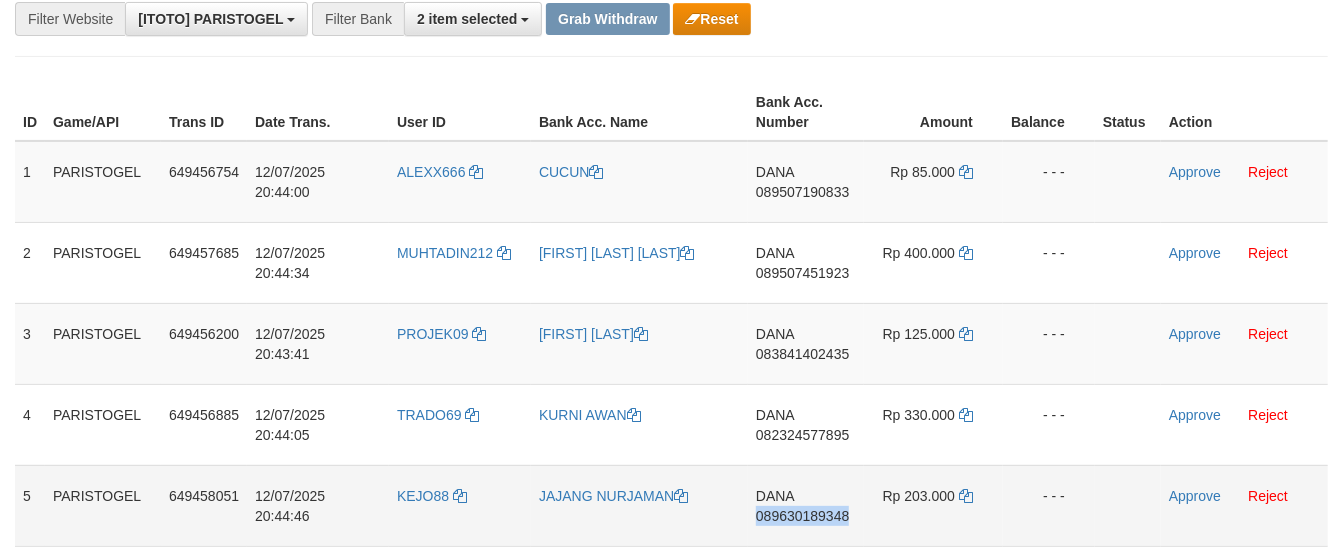 click on "[FIRST]
[PHONE]" at bounding box center [806, 505] 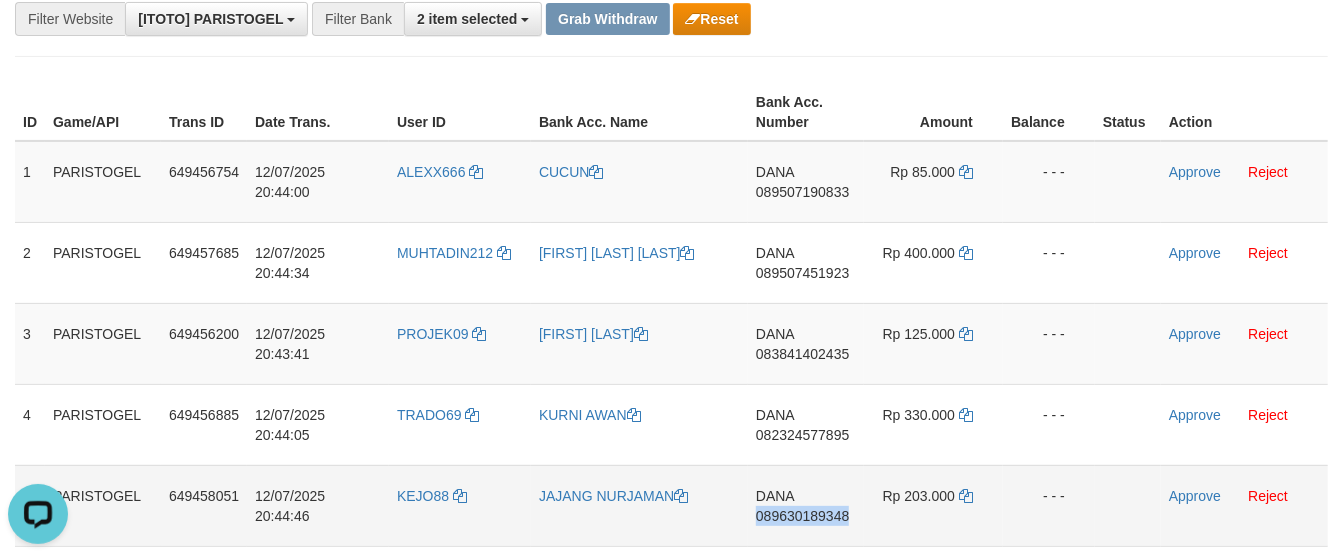 scroll, scrollTop: 0, scrollLeft: 0, axis: both 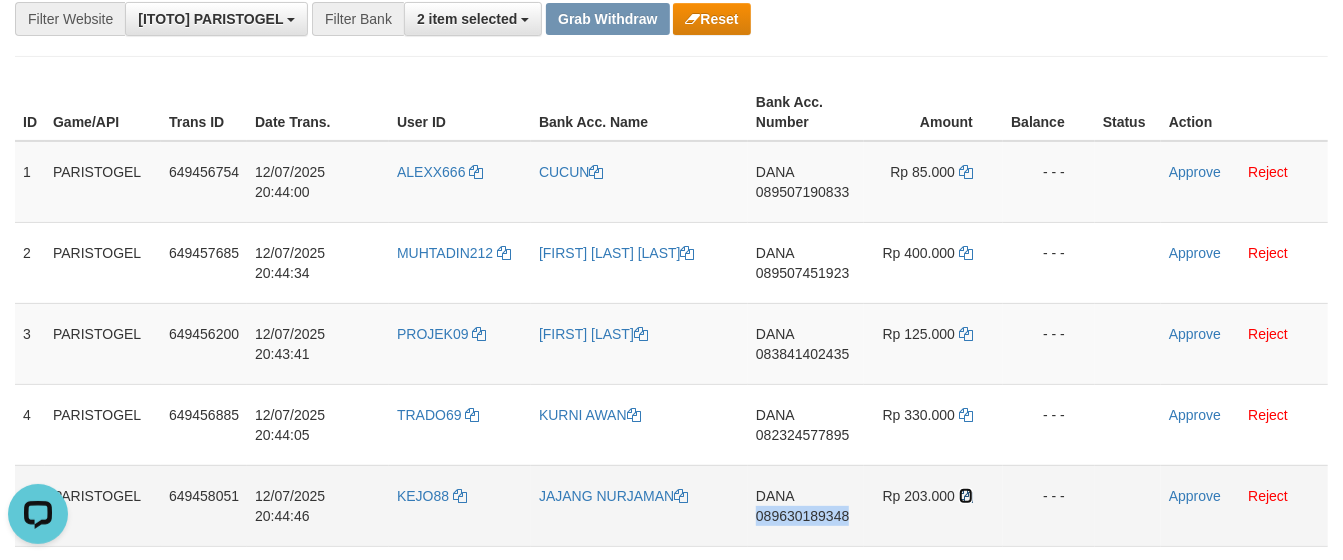 click at bounding box center (966, 496) 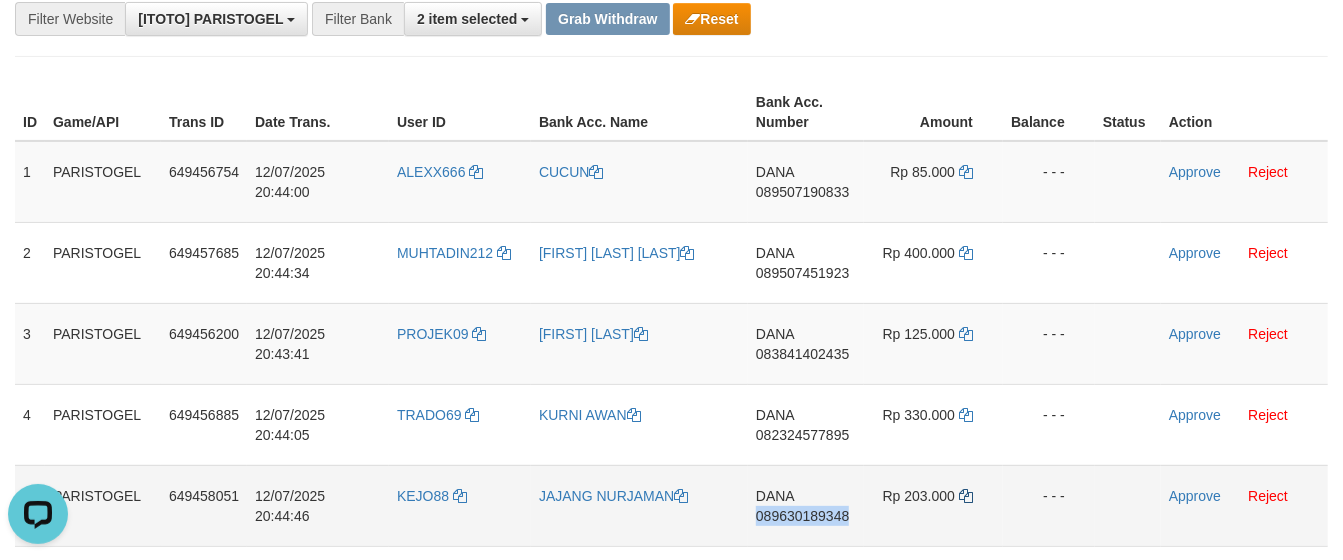 copy on "089630189348" 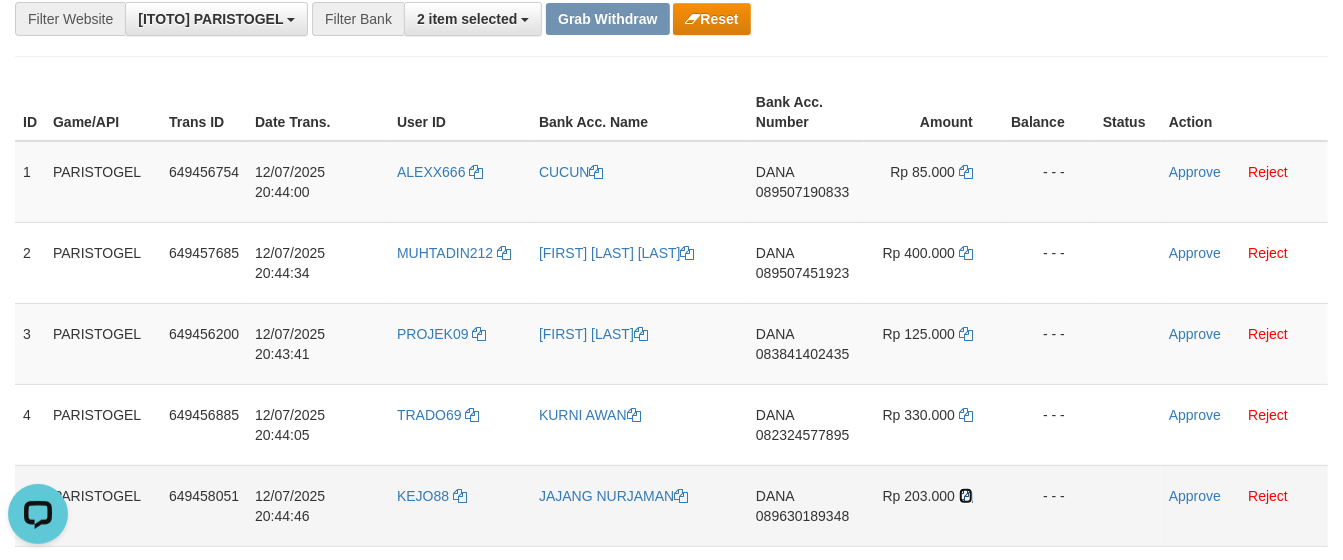 click at bounding box center (966, 496) 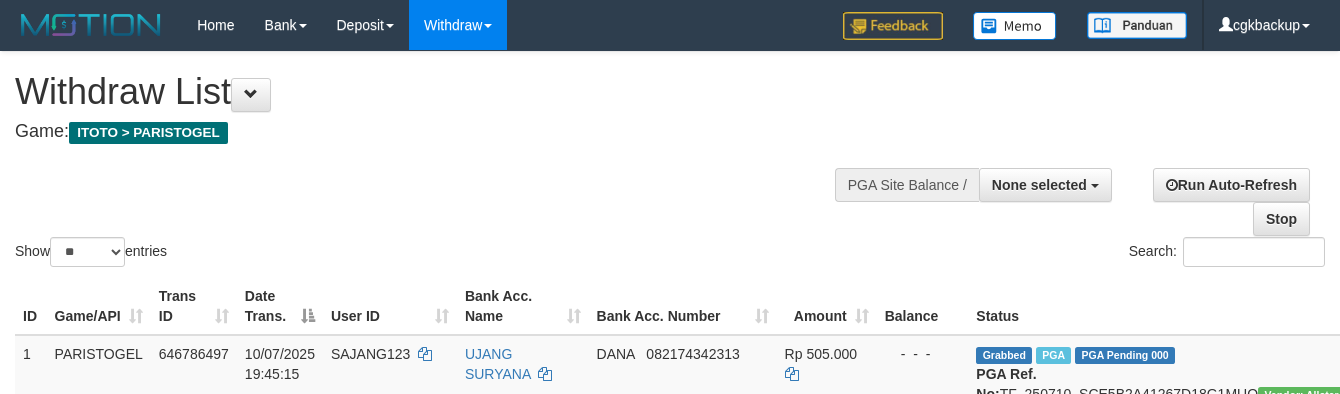 select 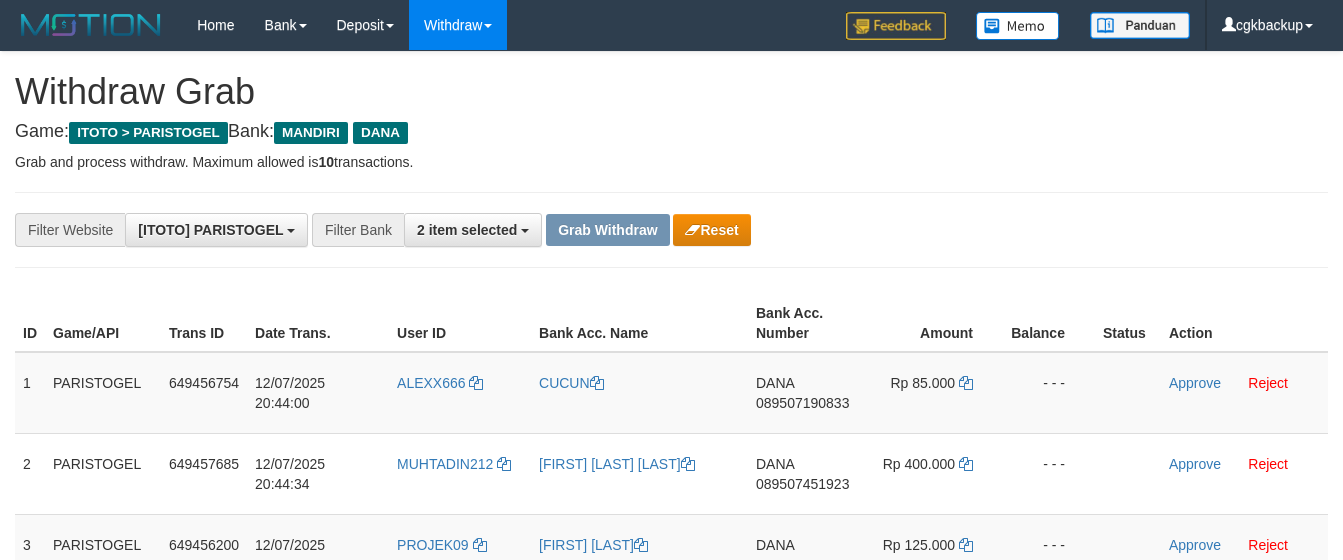 scroll, scrollTop: 211, scrollLeft: 0, axis: vertical 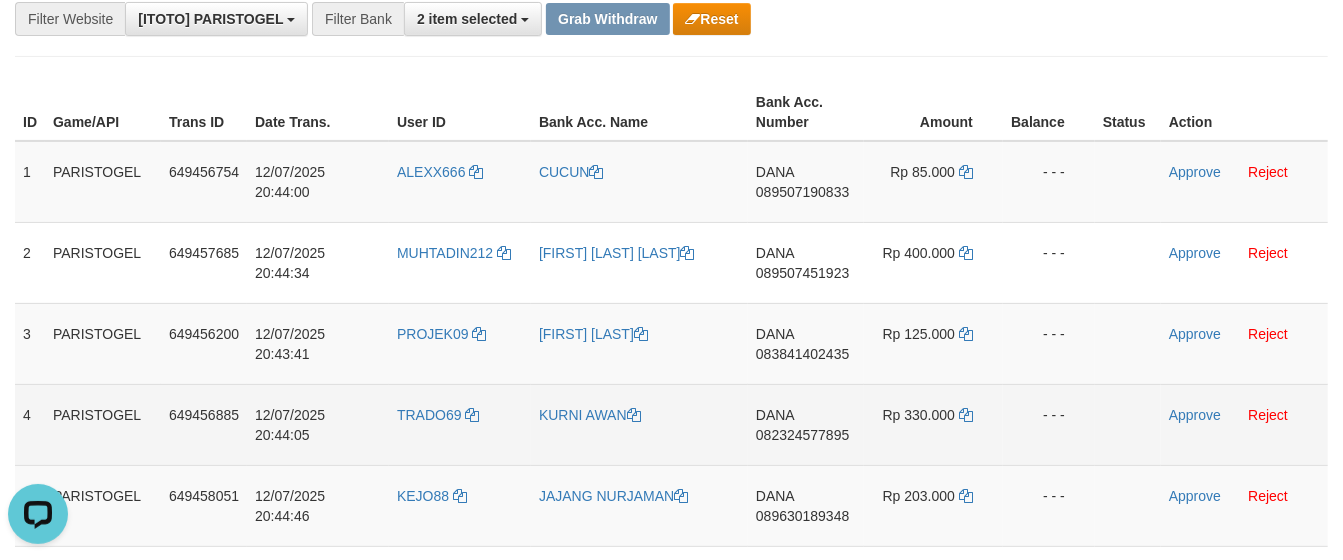 click on "- - -" at bounding box center [1049, 424] 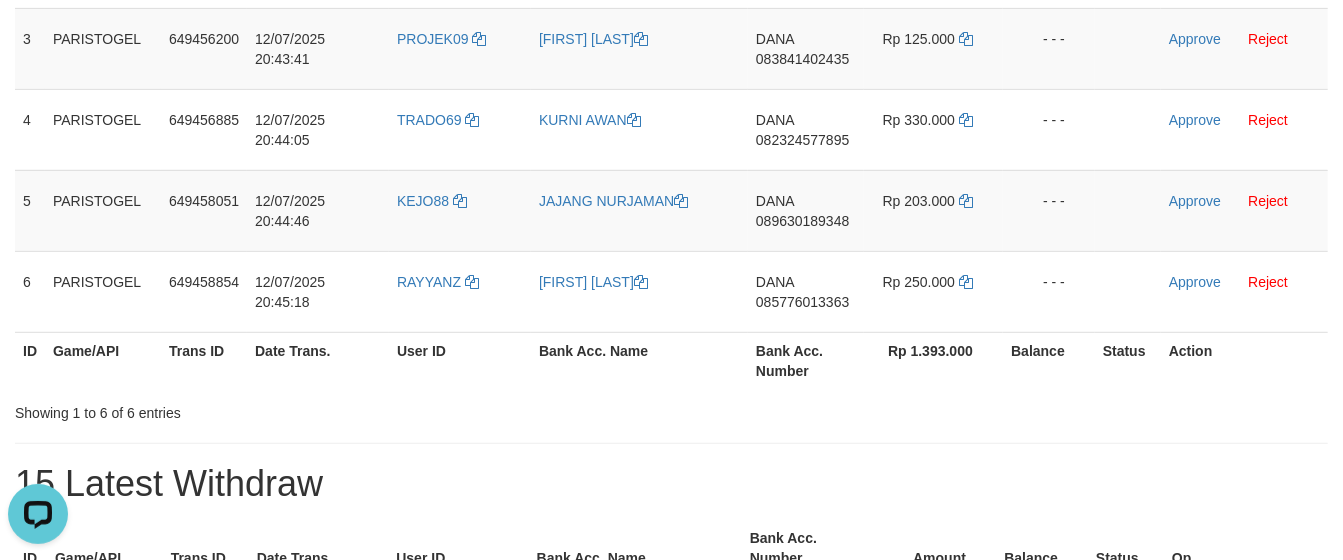 scroll, scrollTop: 617, scrollLeft: 0, axis: vertical 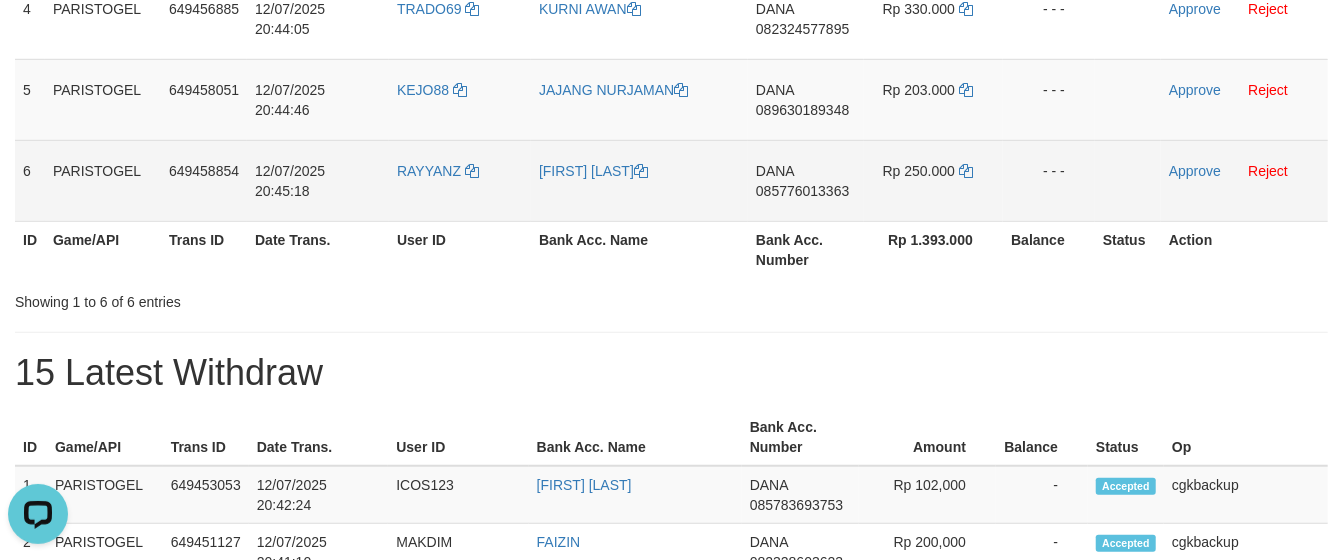 click on "DANA
085776013363" at bounding box center [806, 180] 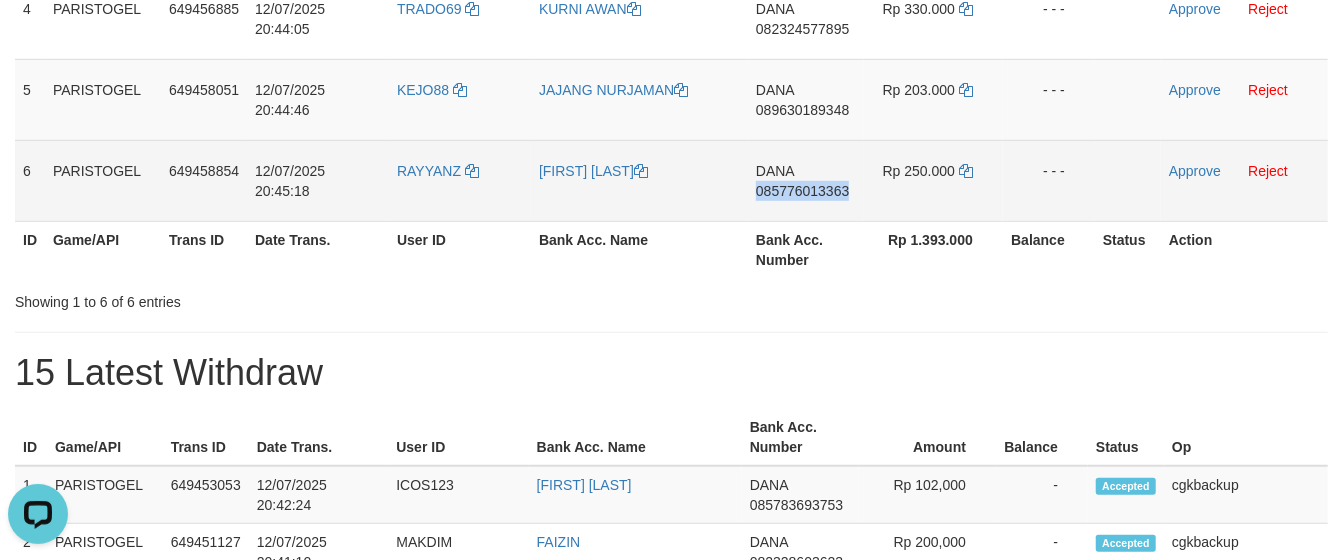 copy on "085776013363" 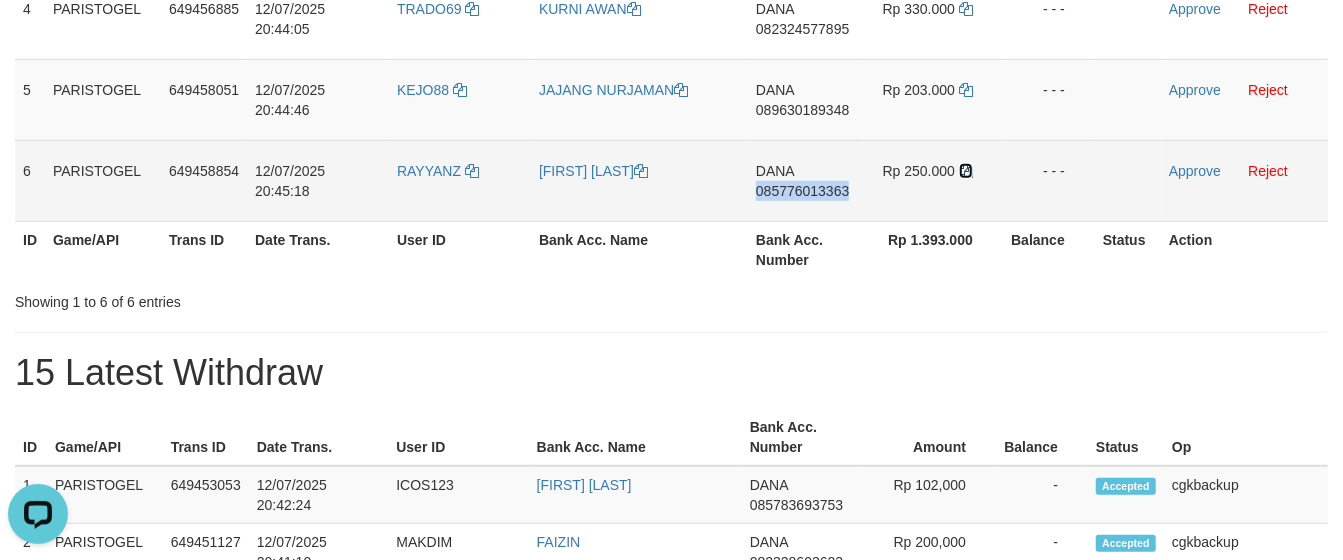 click at bounding box center (966, 171) 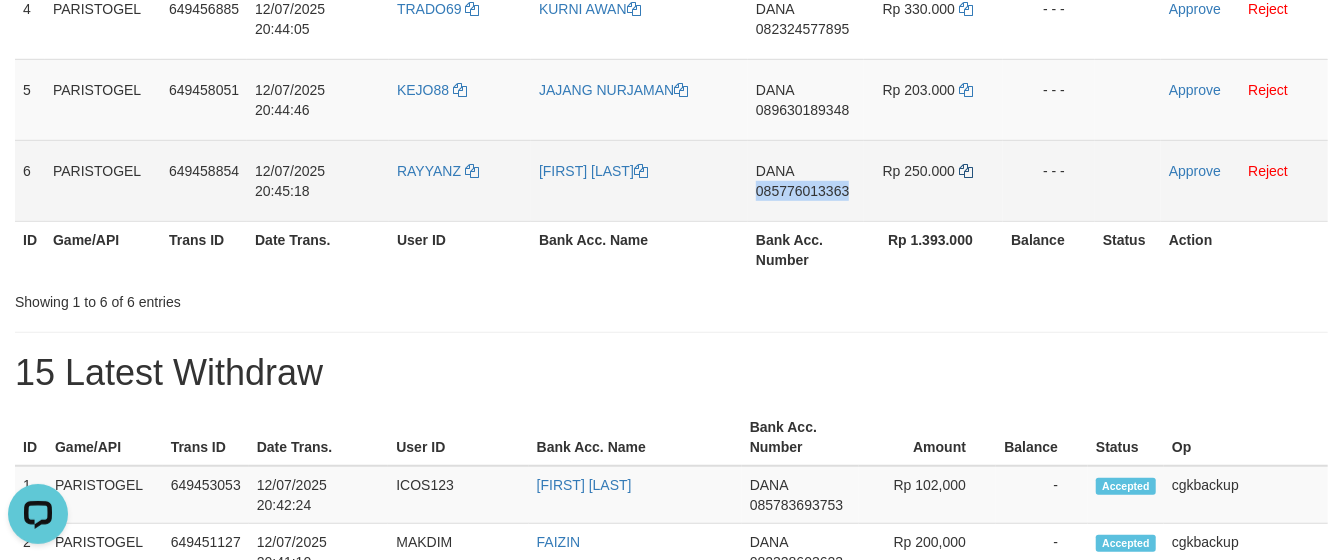 copy on "085776013363" 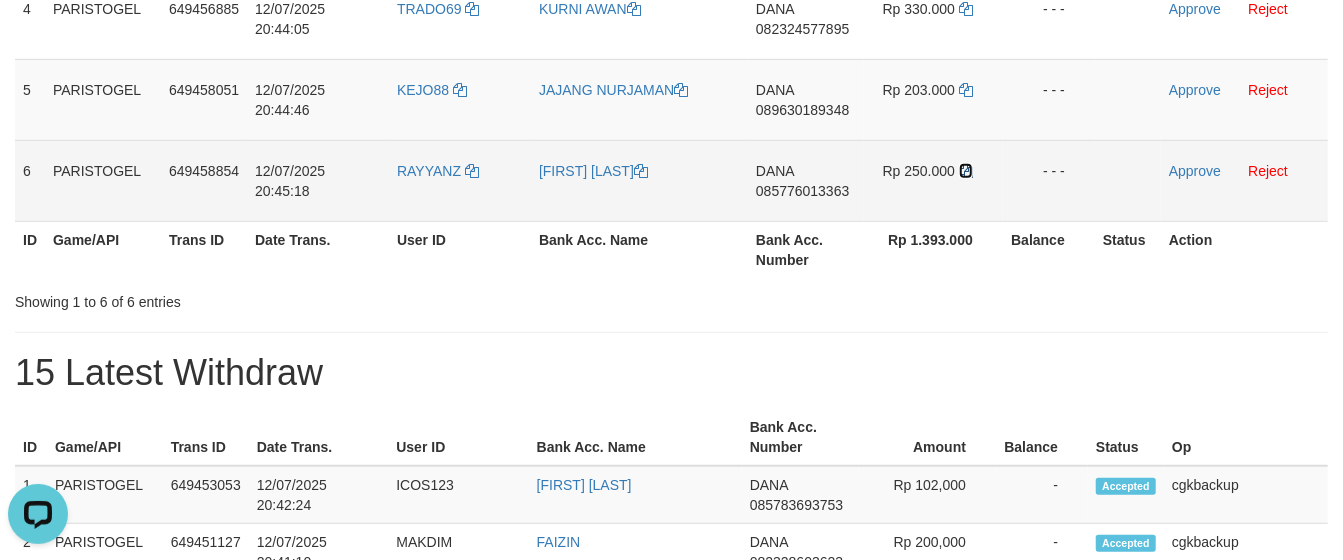 click at bounding box center [966, 171] 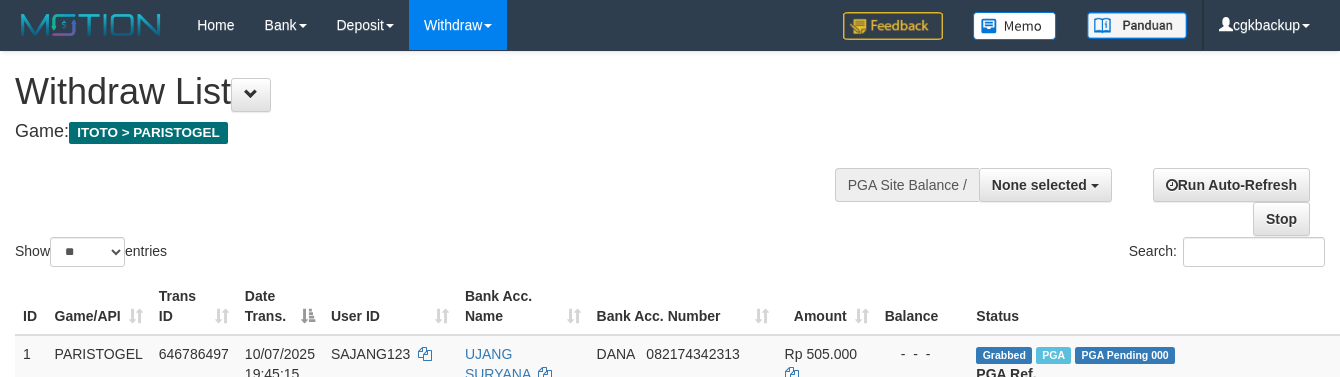 select 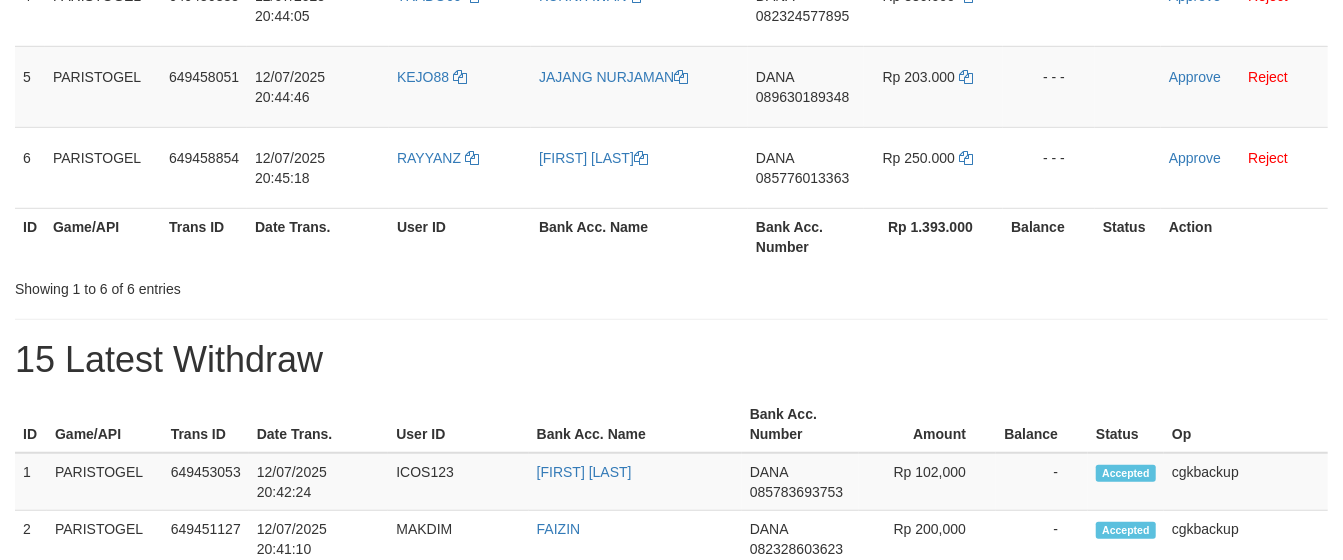 scroll, scrollTop: 617, scrollLeft: 0, axis: vertical 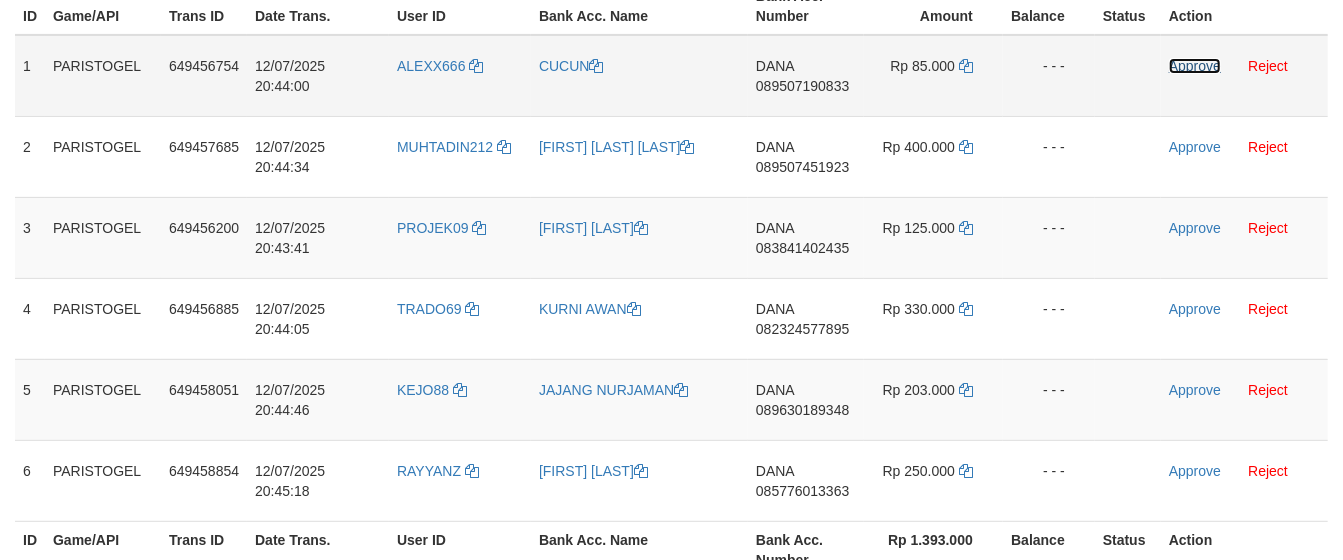 click on "Approve" at bounding box center [1195, 66] 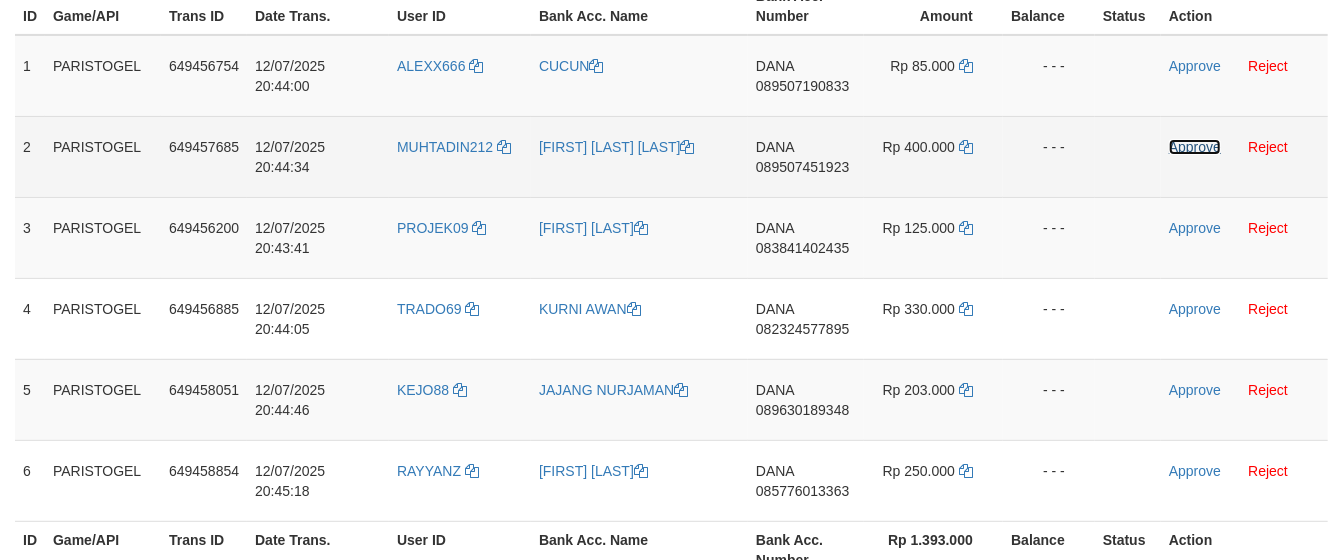 click on "Approve" at bounding box center (1195, 147) 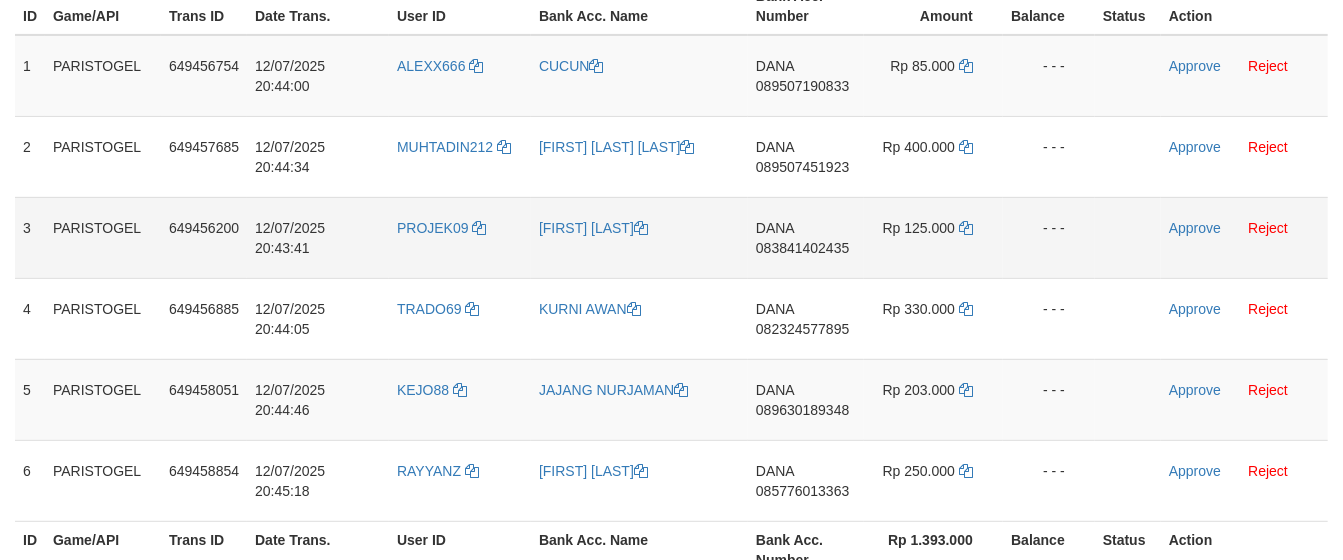 click on "Approve
Reject" at bounding box center (1244, 237) 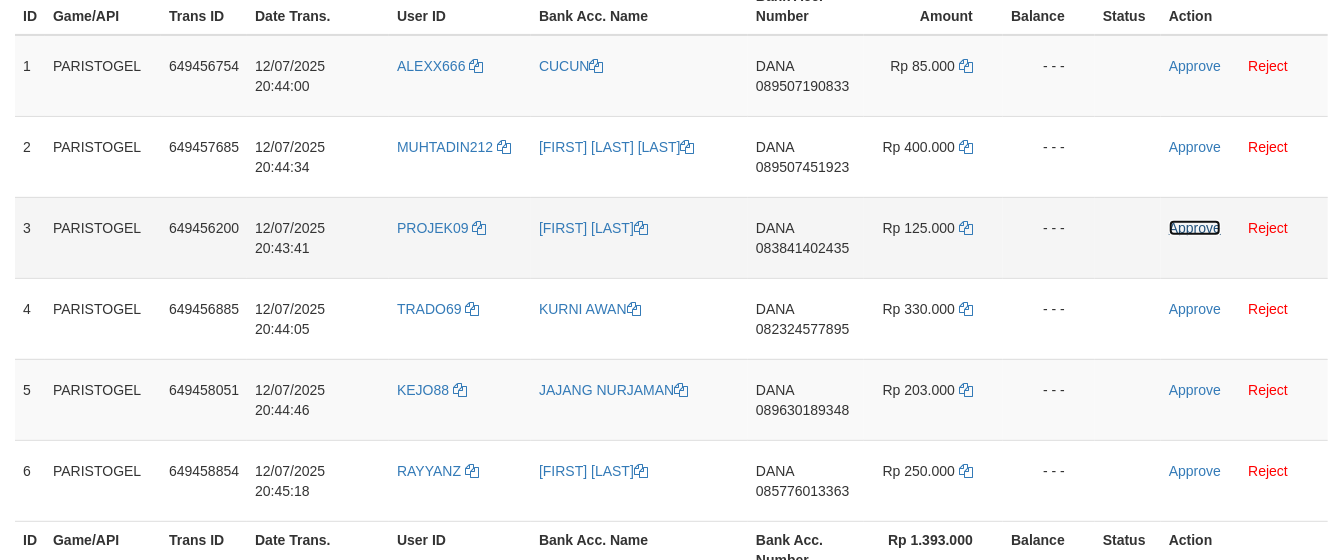 click on "Approve" at bounding box center [1195, 228] 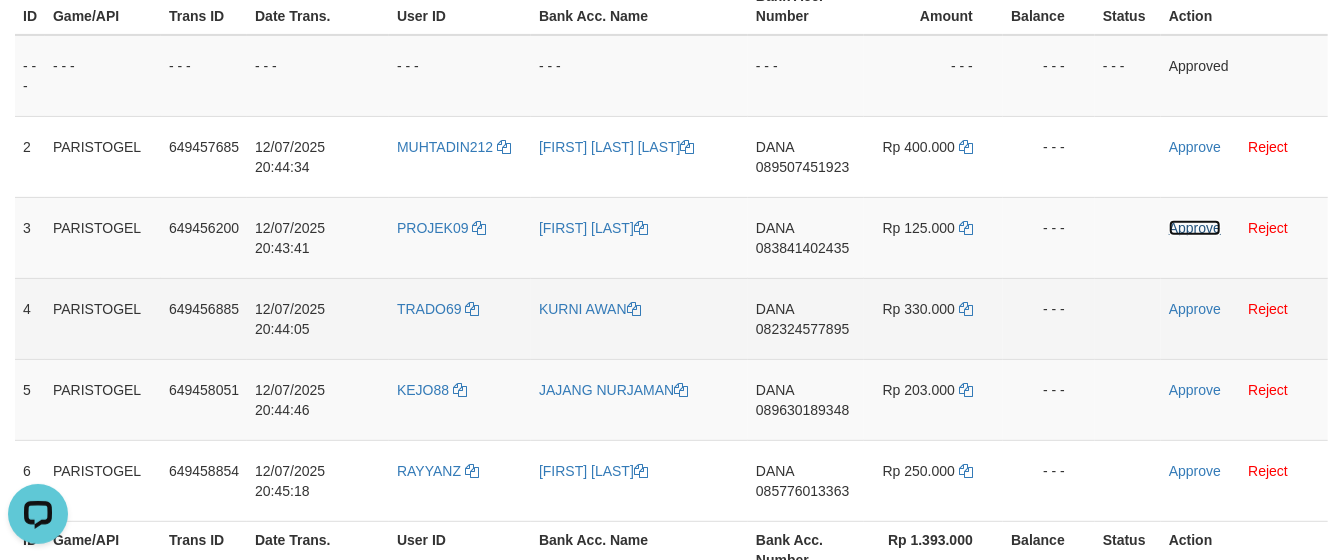 scroll, scrollTop: 0, scrollLeft: 0, axis: both 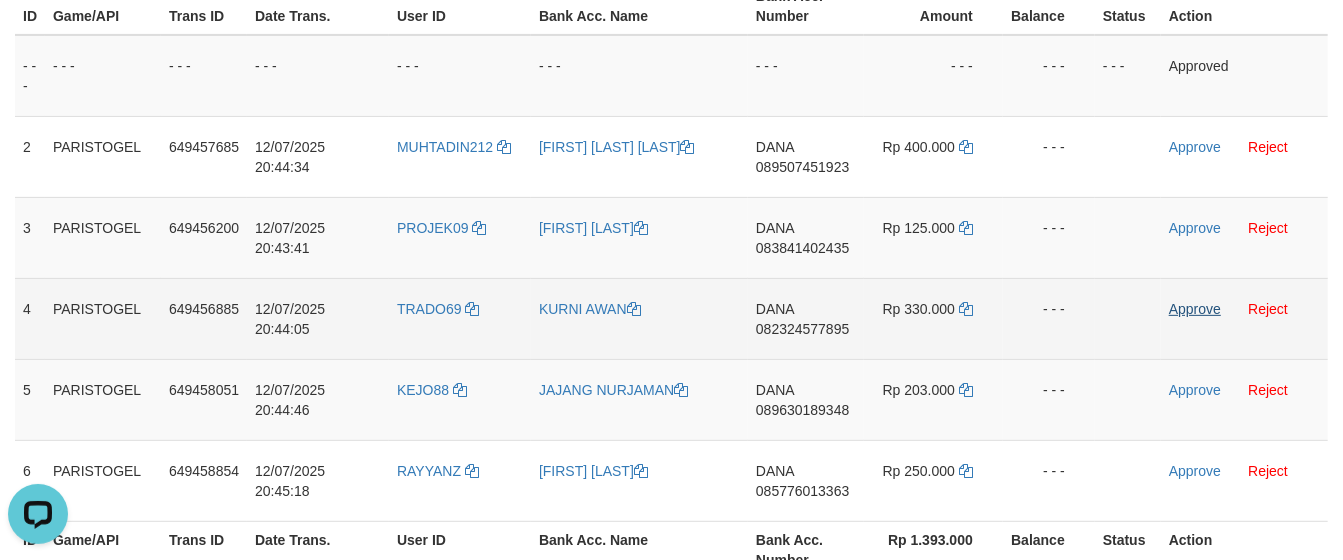 click on "Approve
Reject" at bounding box center (1244, 318) 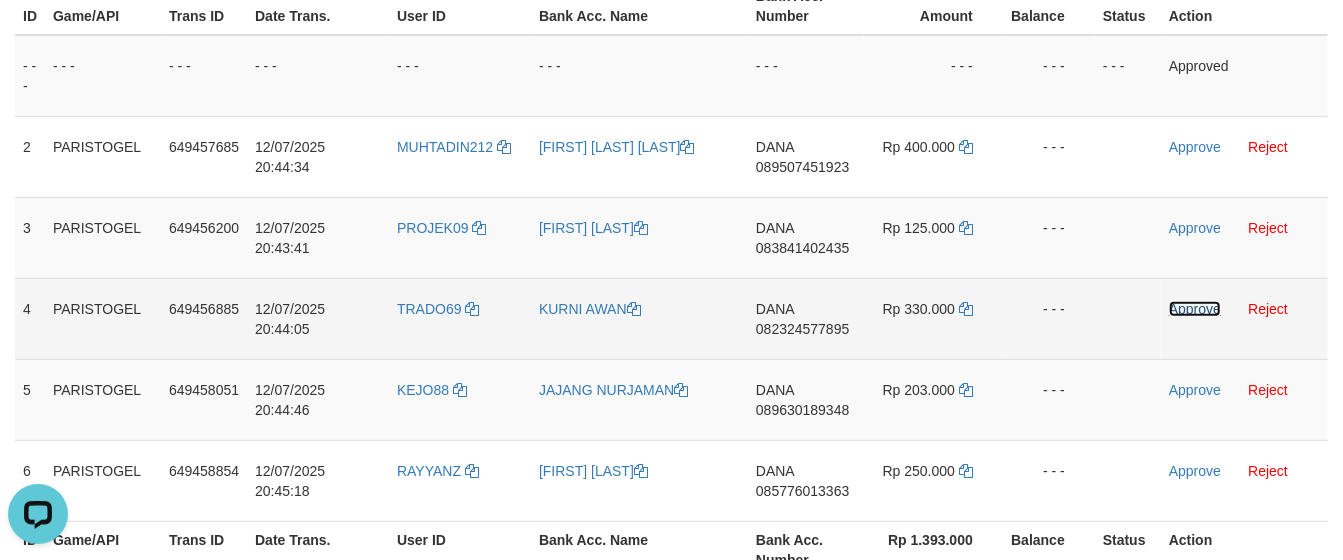 click on "Approve" at bounding box center [1195, 309] 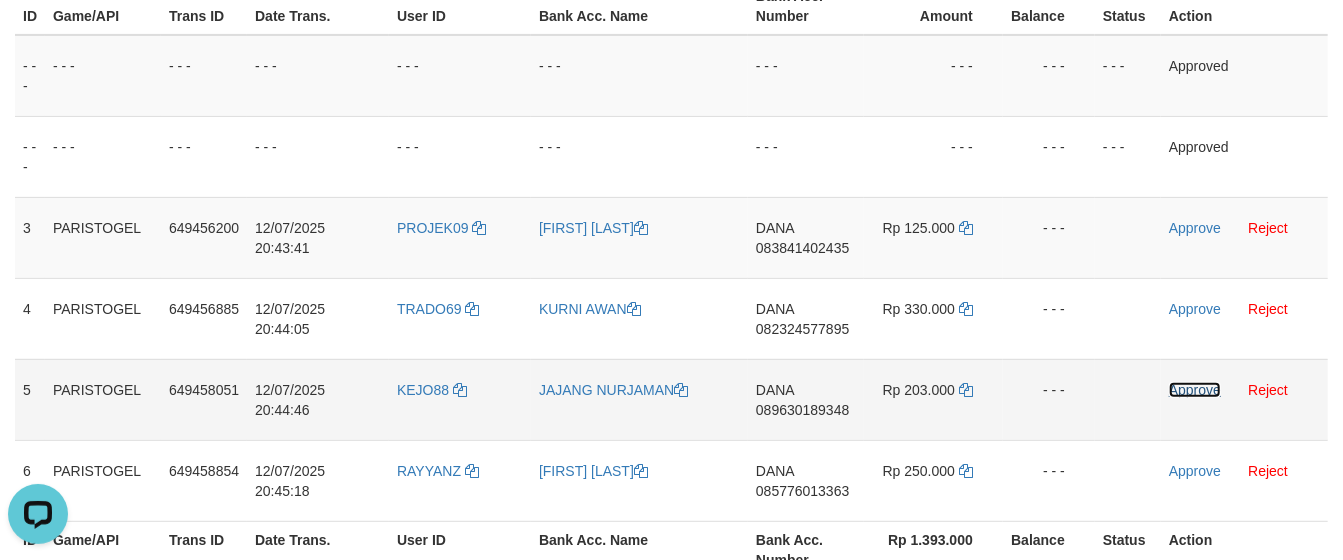 click on "Approve" at bounding box center (1195, 390) 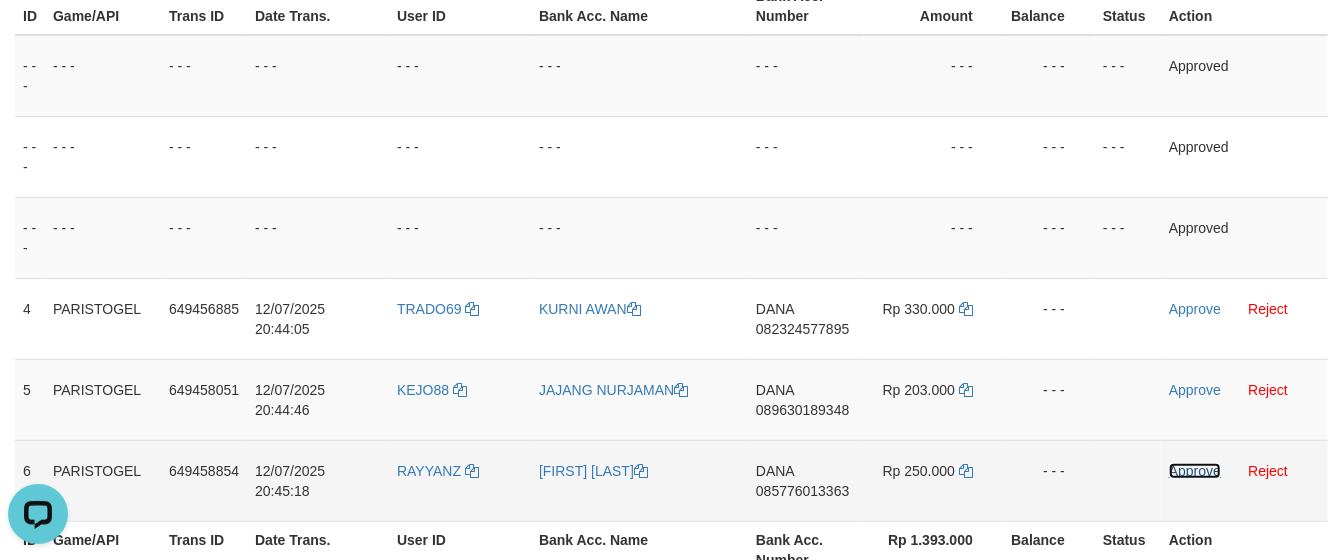 click on "Approve" at bounding box center (1195, 471) 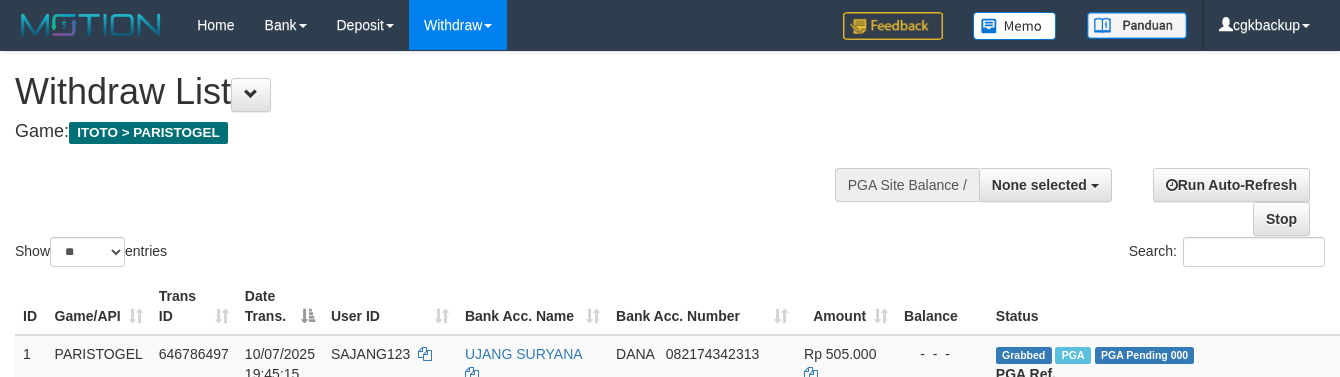 select 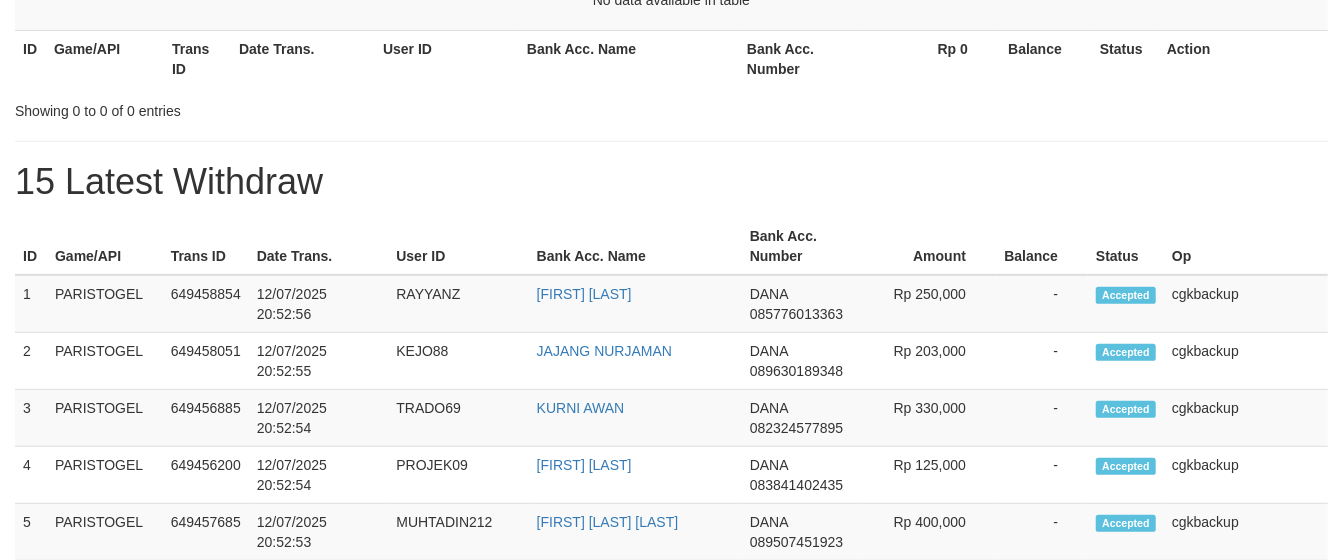 scroll, scrollTop: 317, scrollLeft: 0, axis: vertical 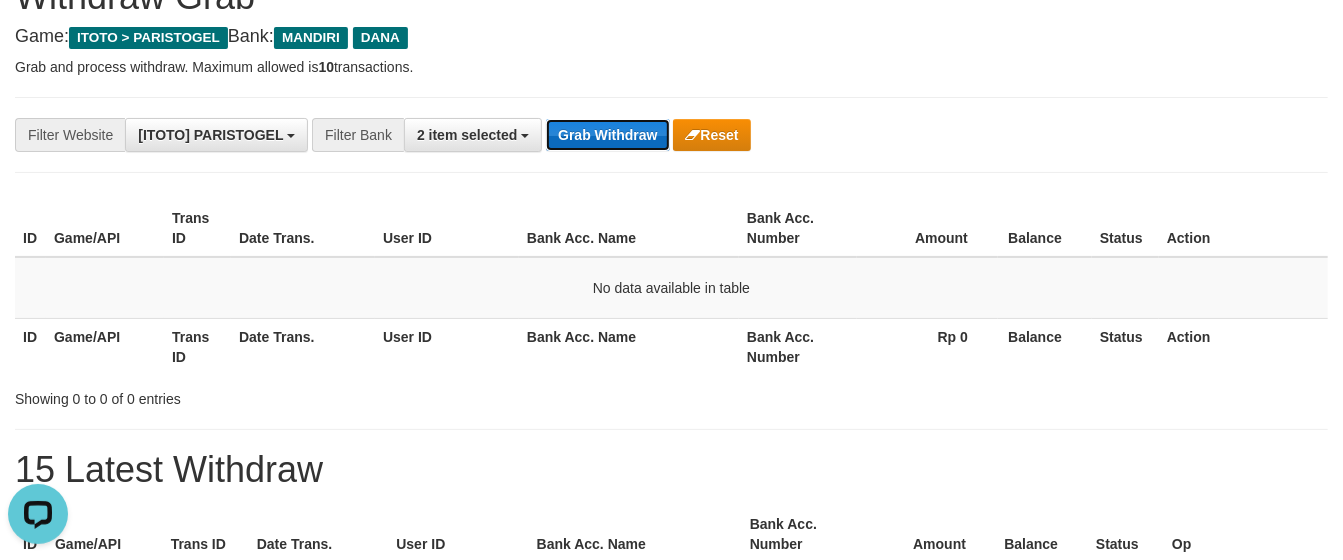click on "Grab Withdraw" at bounding box center (607, 135) 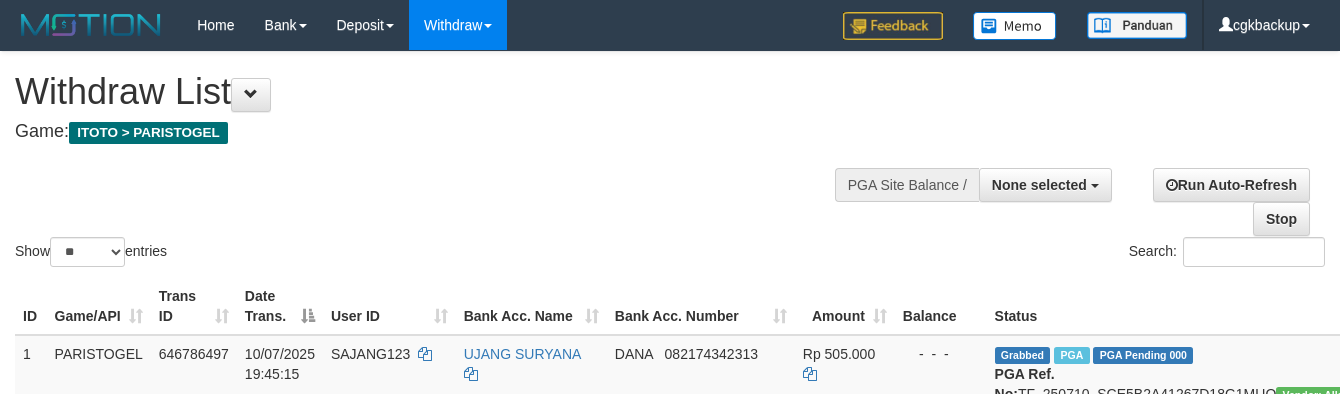 select 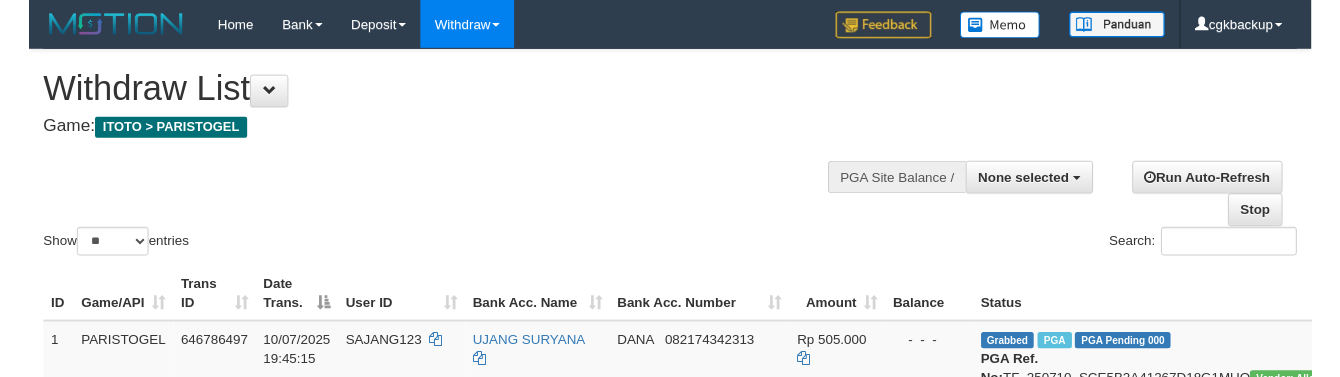 scroll, scrollTop: 1245, scrollLeft: 85, axis: both 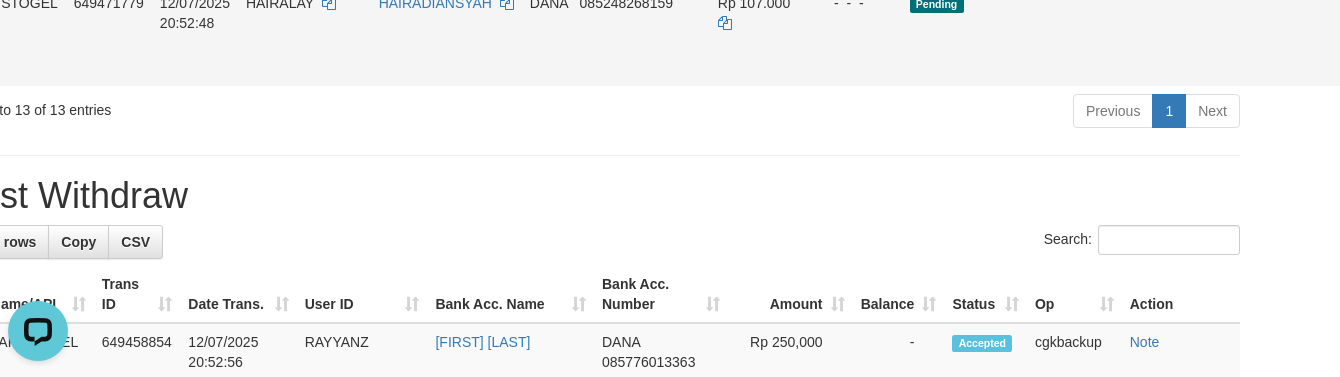 click on "Allow Grab" at bounding box center [1418, 13] 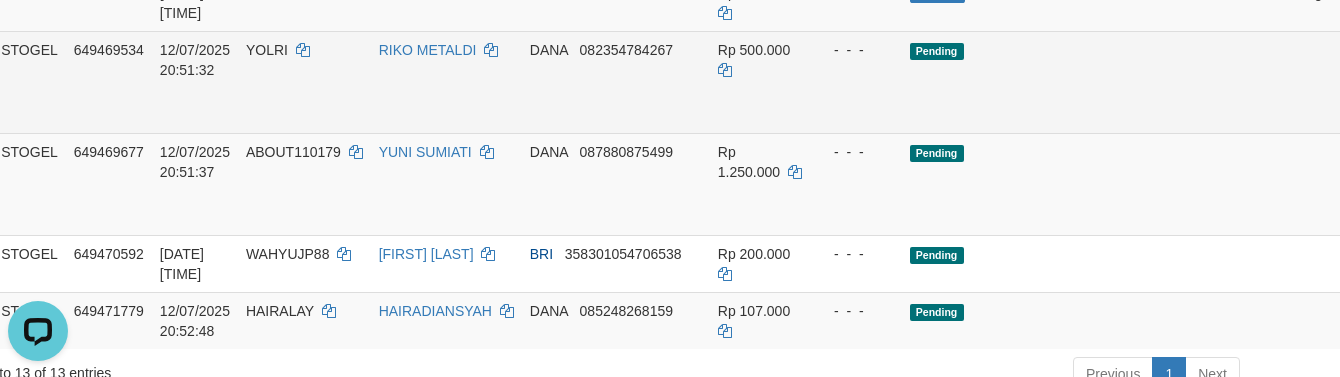 scroll, scrollTop: 912, scrollLeft: 85, axis: both 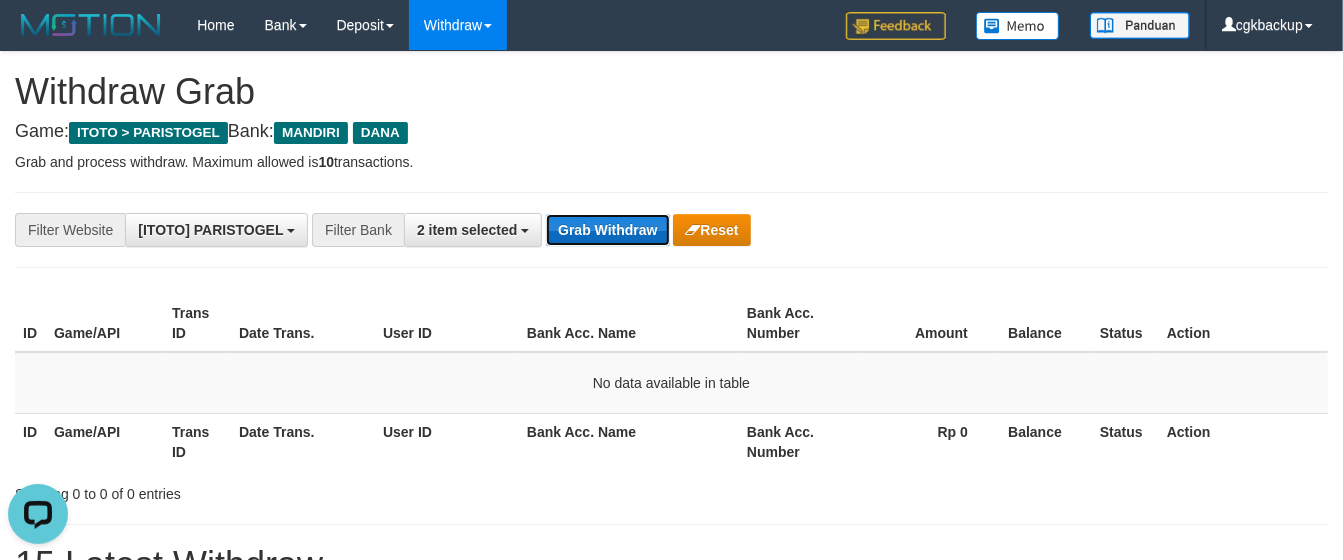 click on "Grab Withdraw" at bounding box center (607, 230) 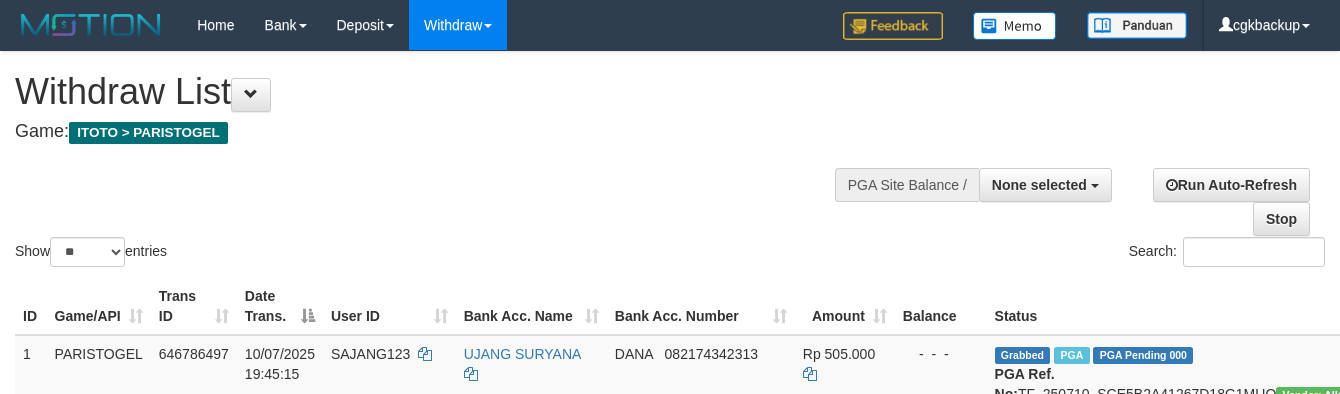select 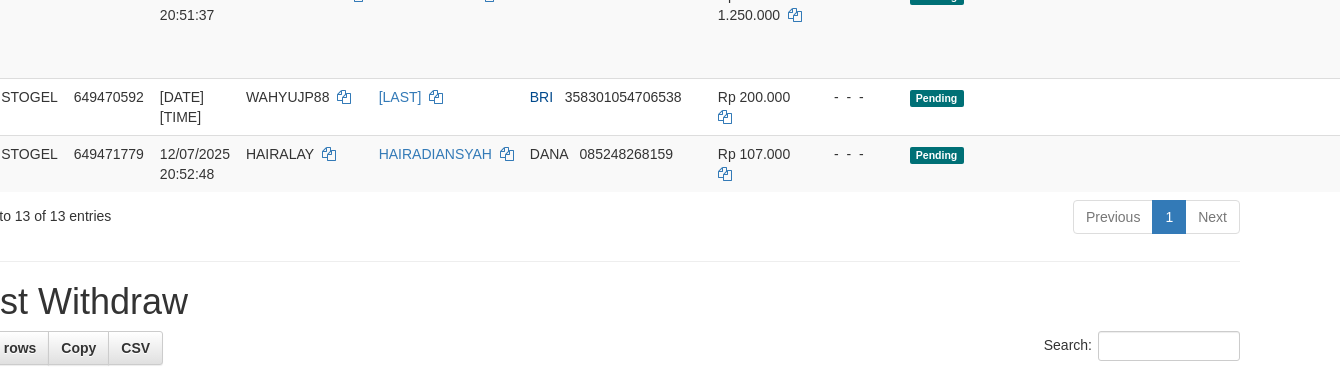 scroll, scrollTop: 1134, scrollLeft: 85, axis: both 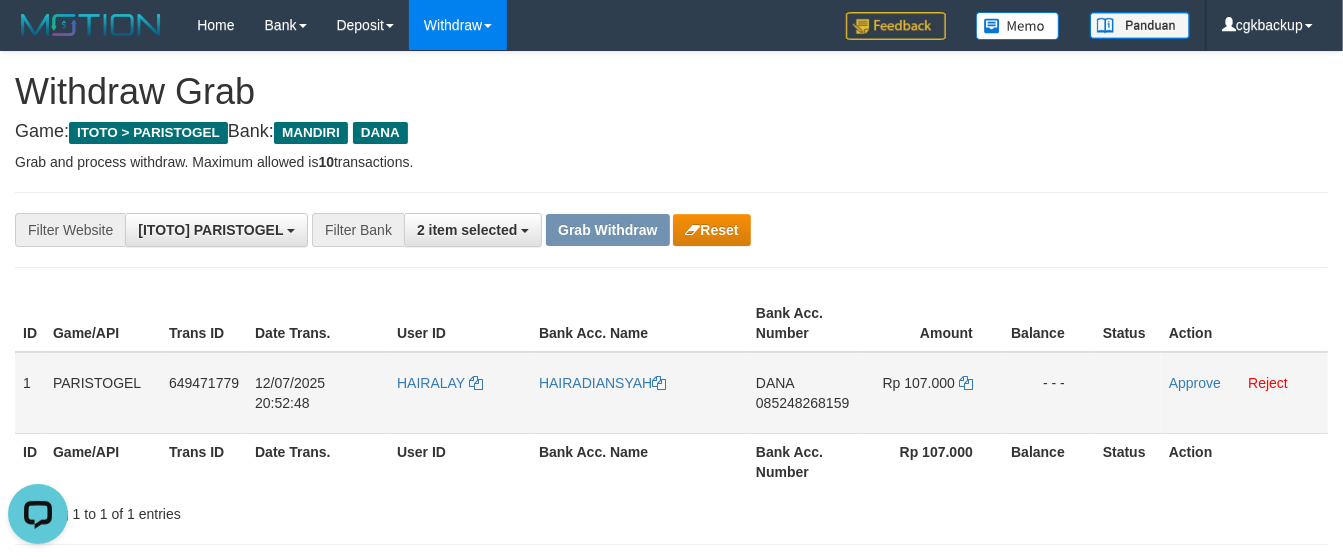 click on "HAIRALAY" at bounding box center [460, 393] 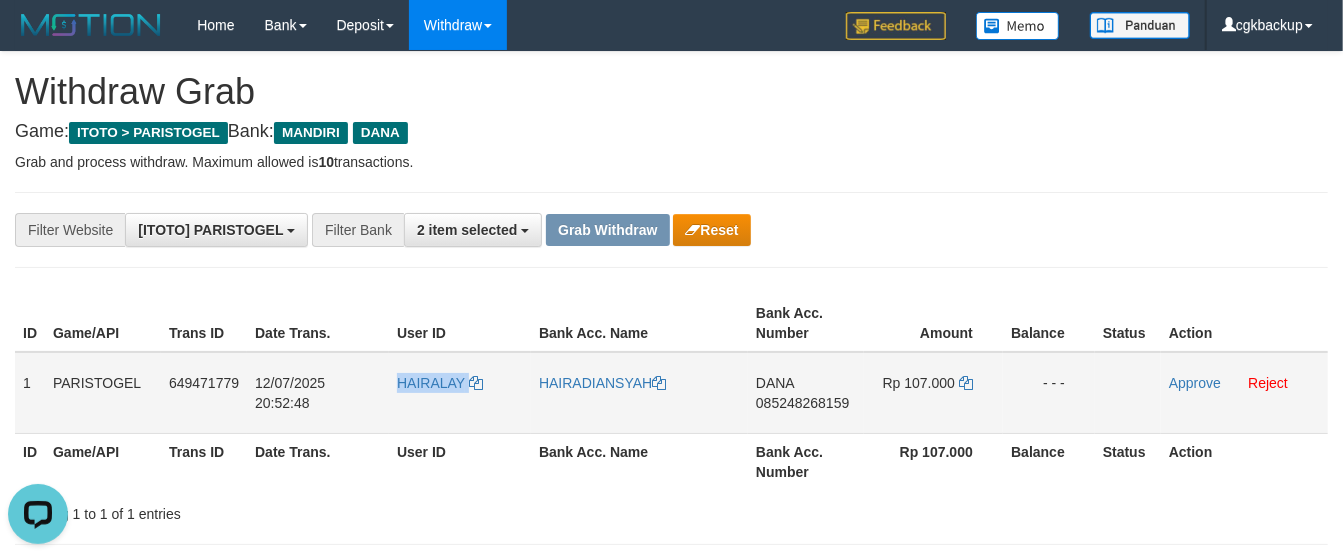 click on "HAIRALAY" at bounding box center (460, 393) 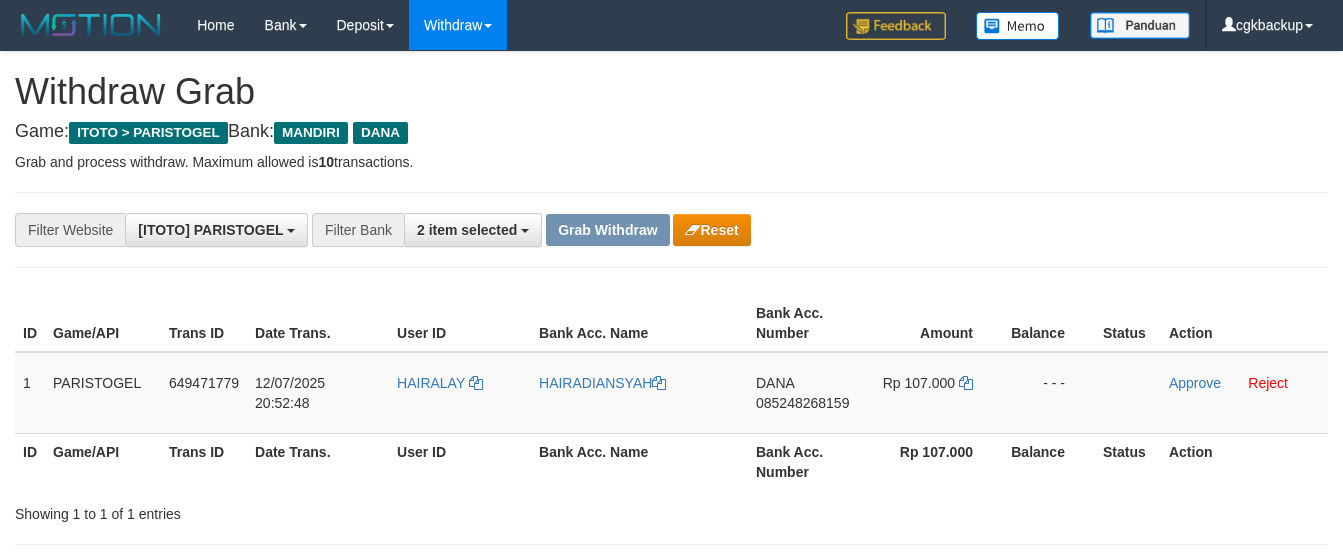 scroll, scrollTop: 0, scrollLeft: 0, axis: both 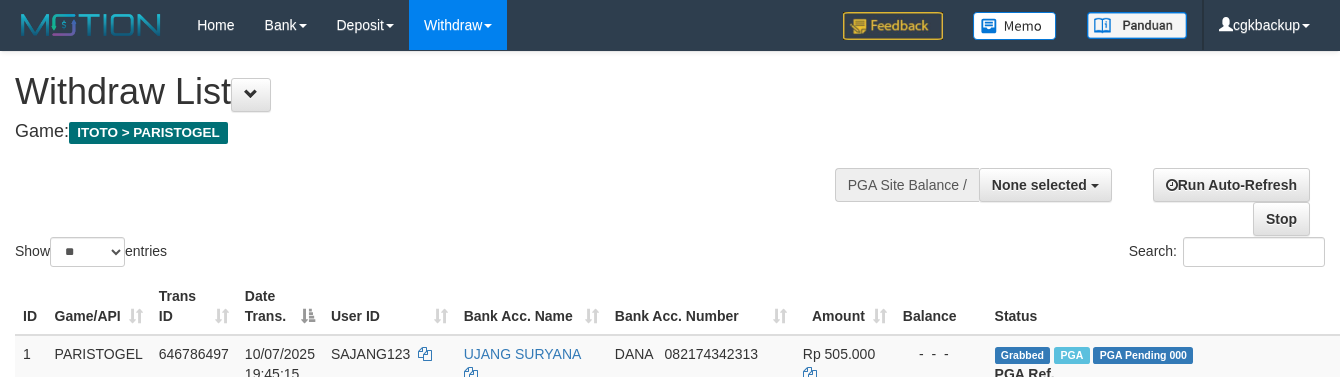select 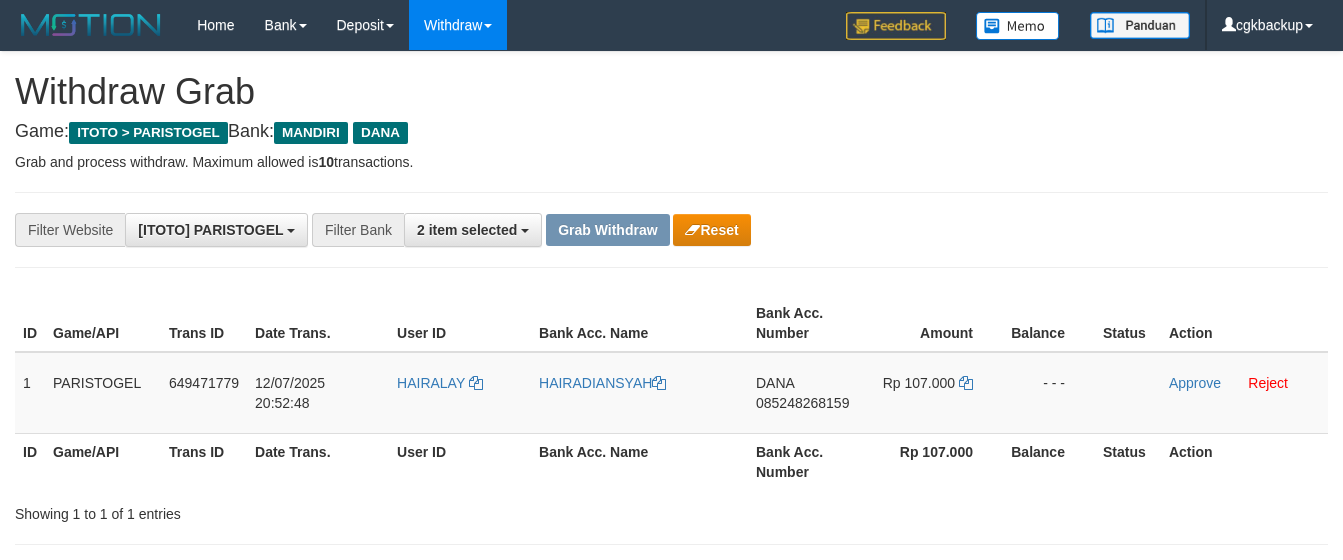 scroll, scrollTop: 0, scrollLeft: 0, axis: both 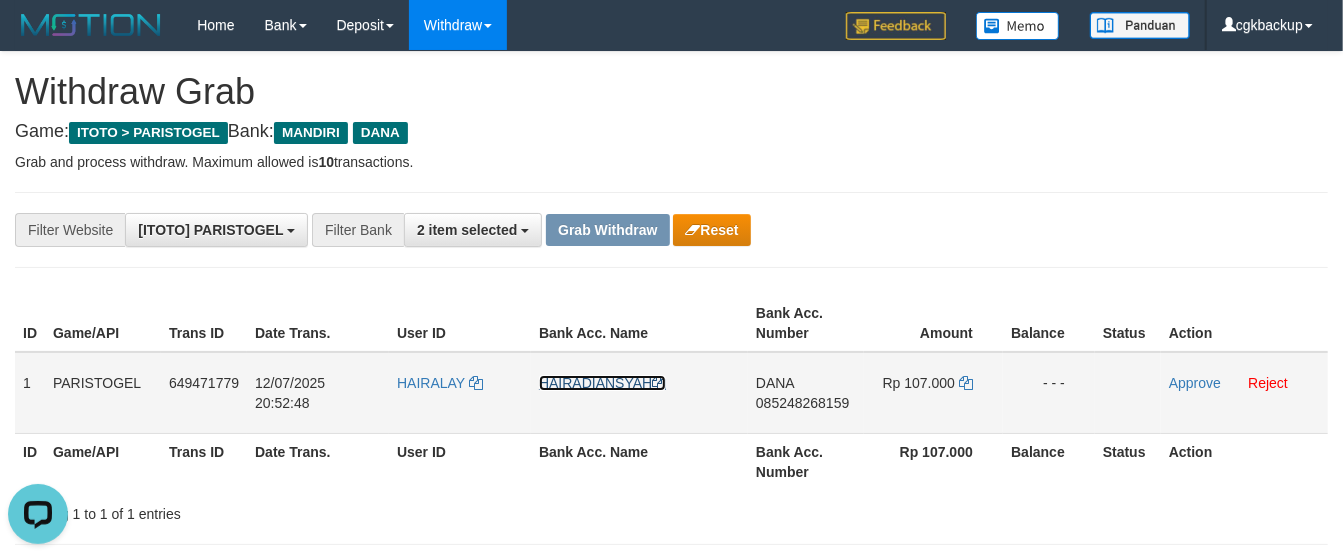 click on "HAIRADIANSYAH" at bounding box center (602, 383) 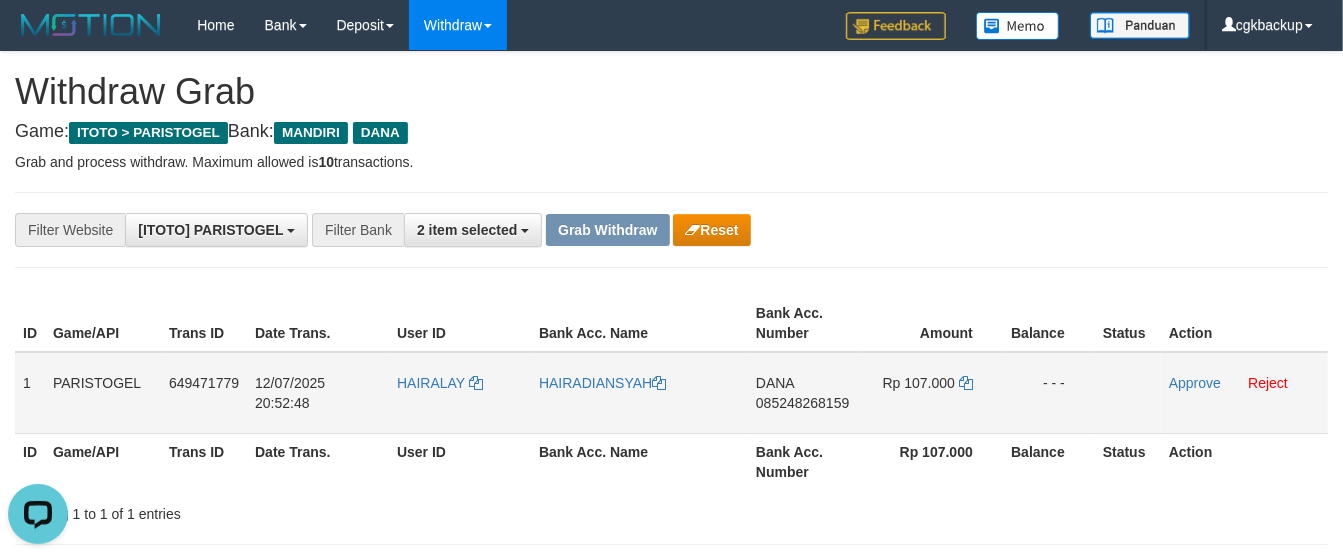 click on "DANA
085248268159" at bounding box center (806, 393) 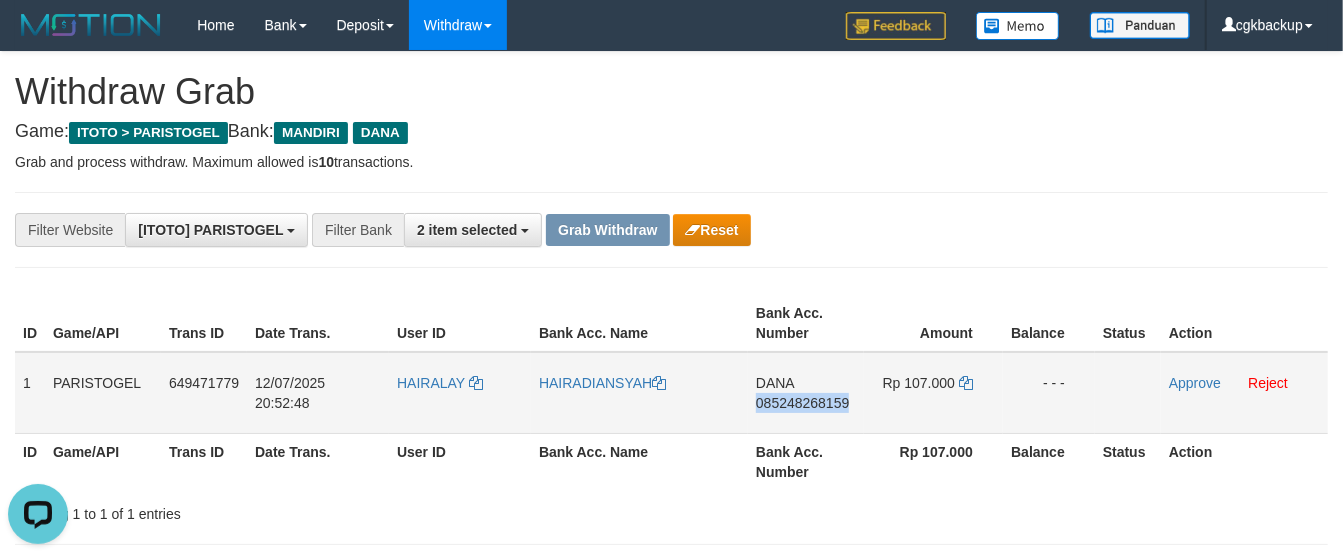 copy on "085248268159" 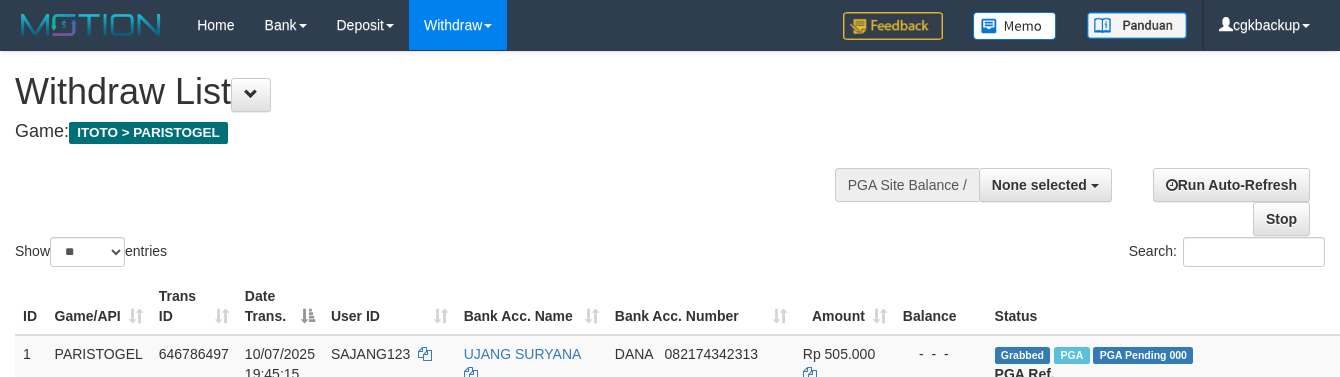 select 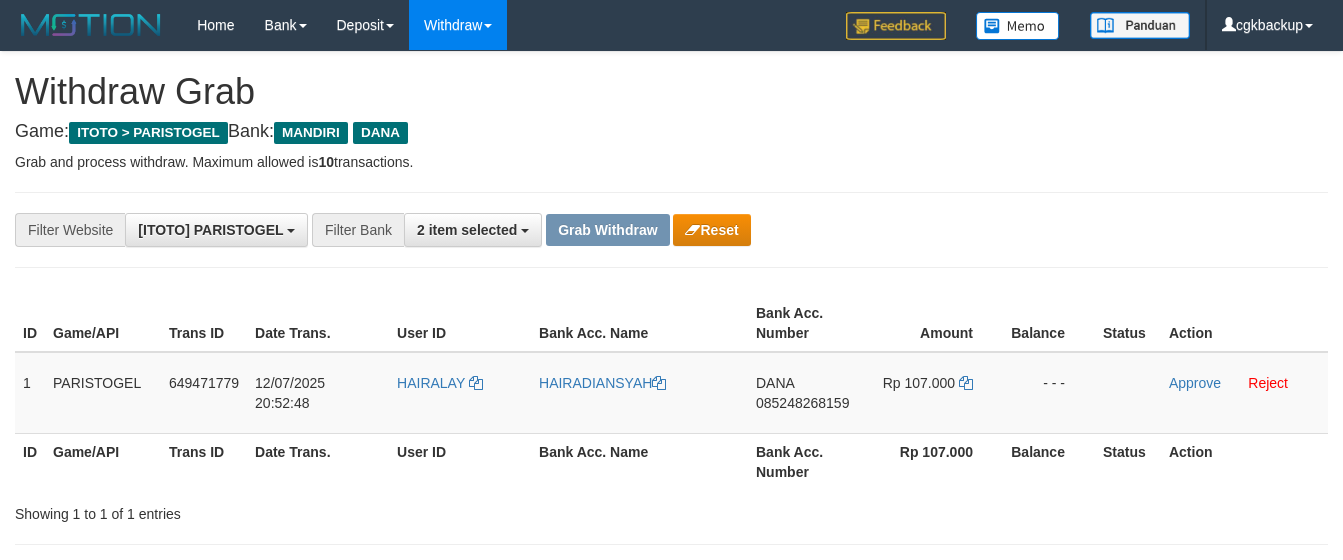 scroll, scrollTop: 0, scrollLeft: 0, axis: both 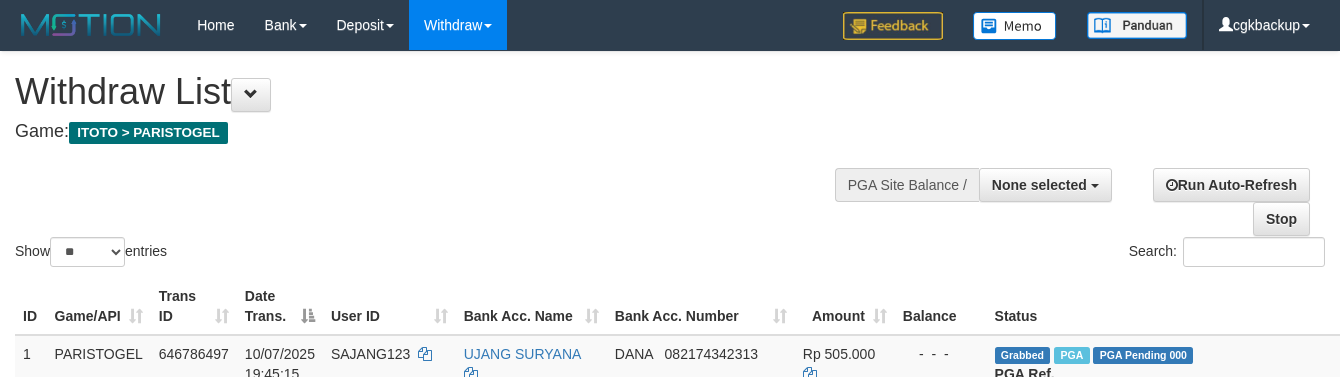 select 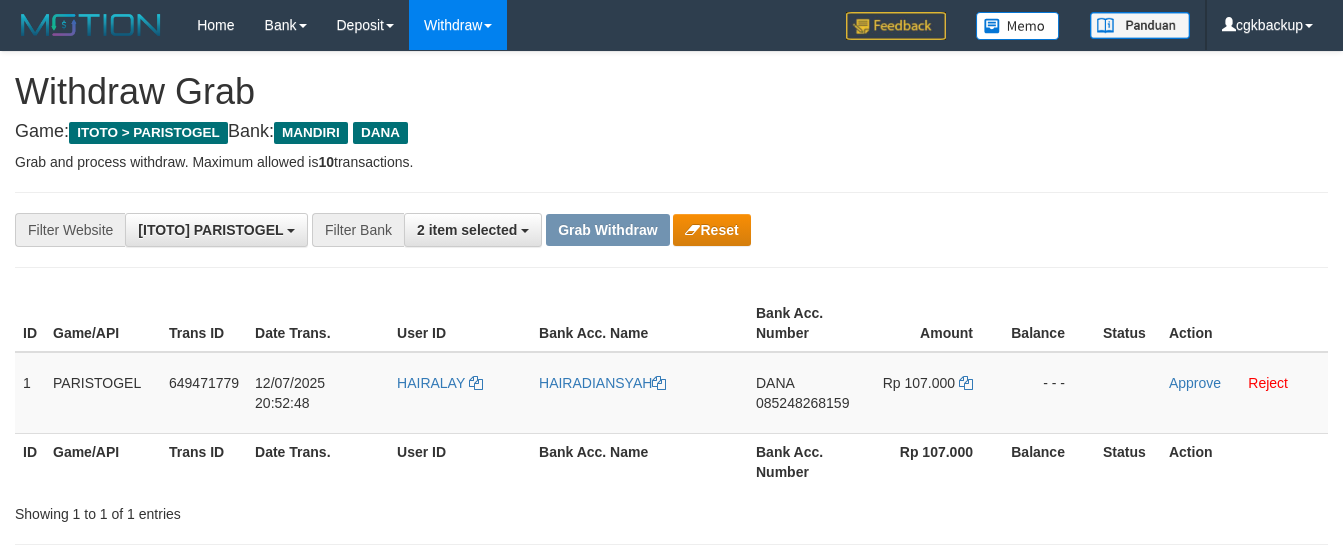 scroll, scrollTop: 0, scrollLeft: 0, axis: both 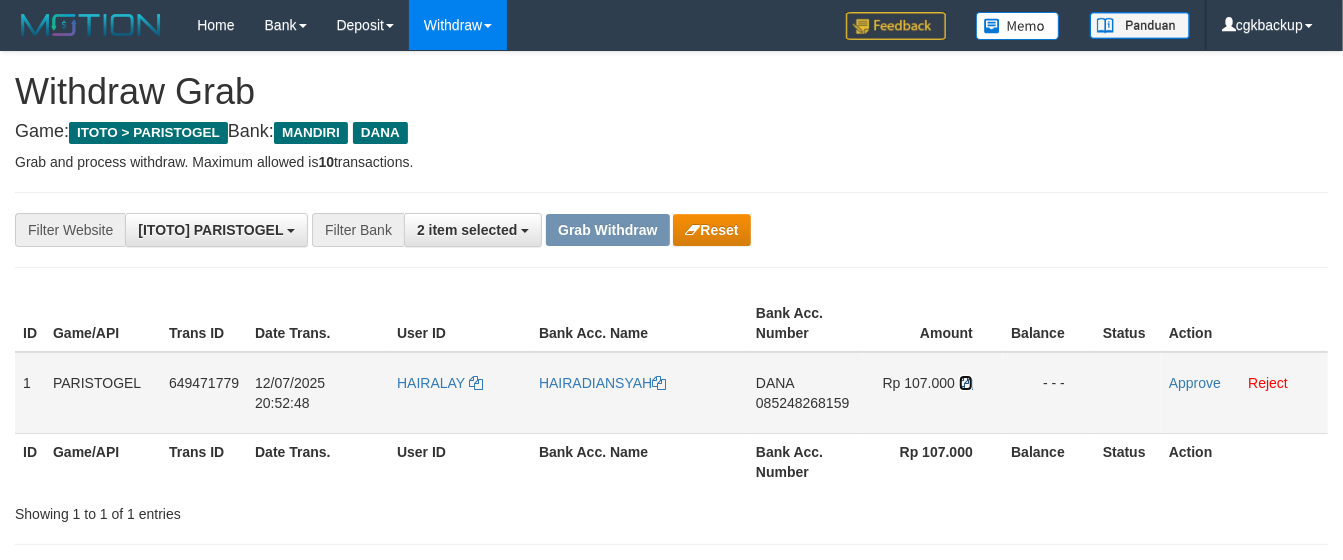 click at bounding box center [966, 383] 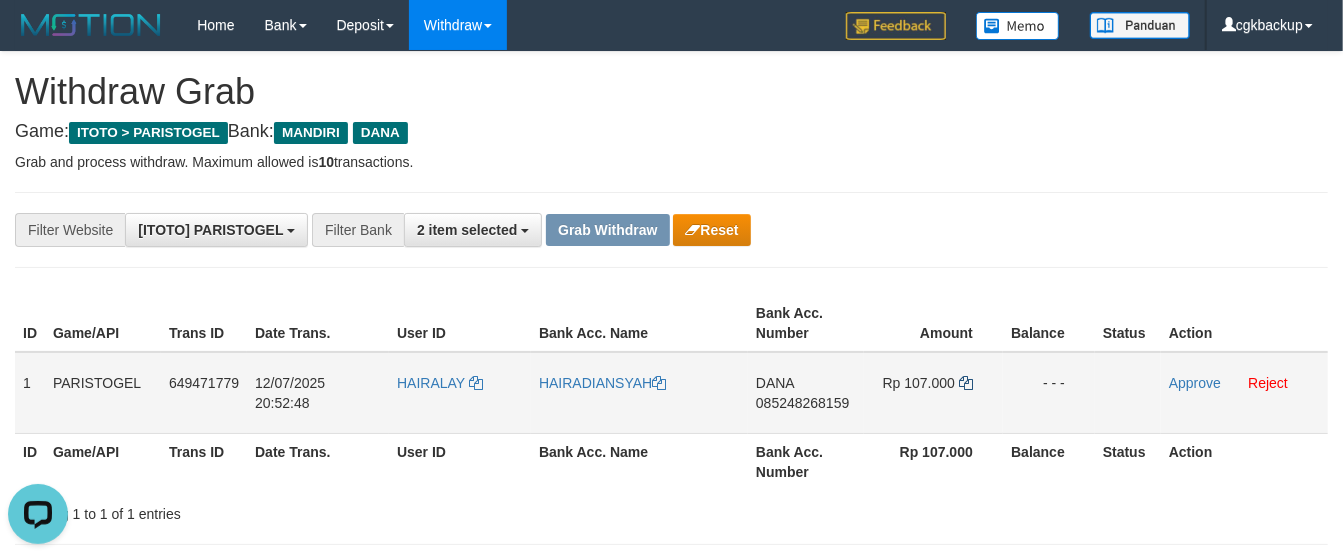 scroll, scrollTop: 0, scrollLeft: 0, axis: both 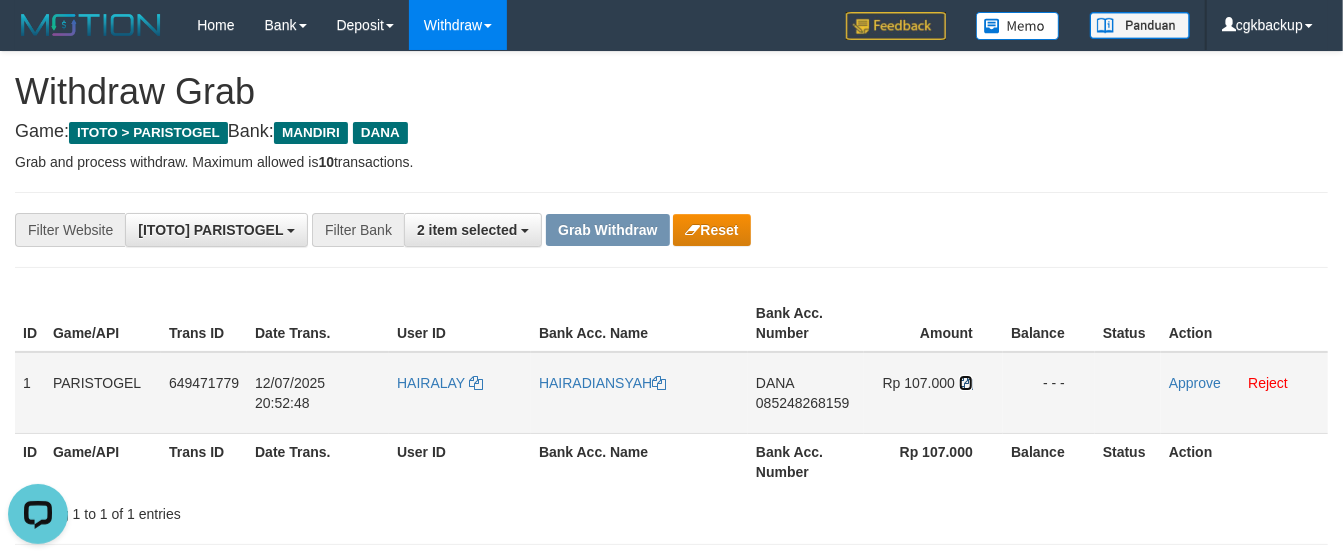 click at bounding box center (966, 383) 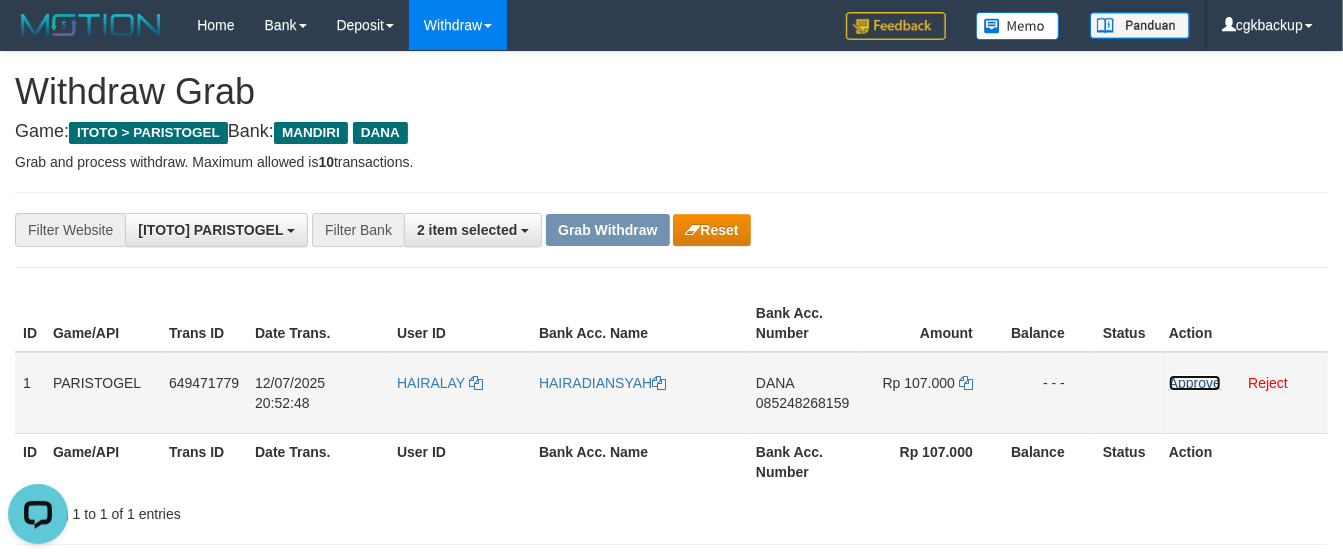 click on "Approve" at bounding box center (1195, 383) 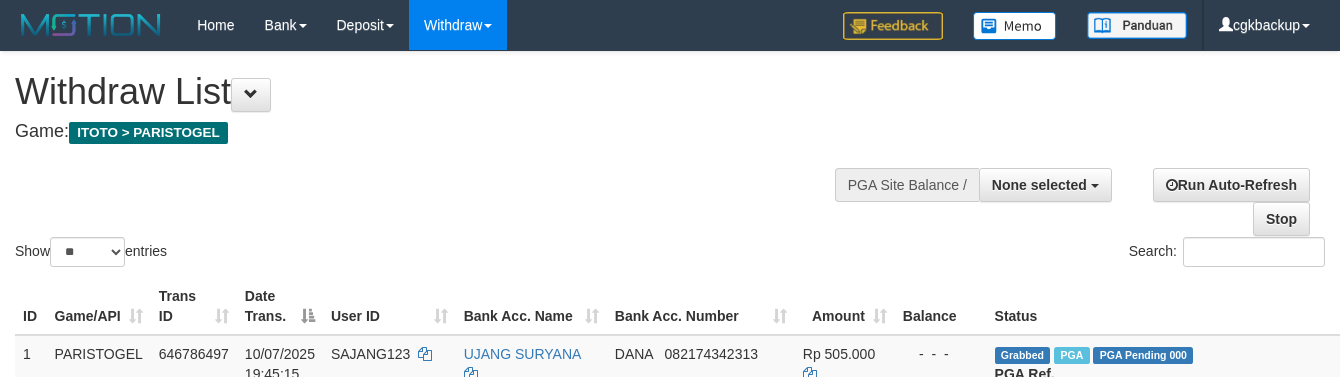 select 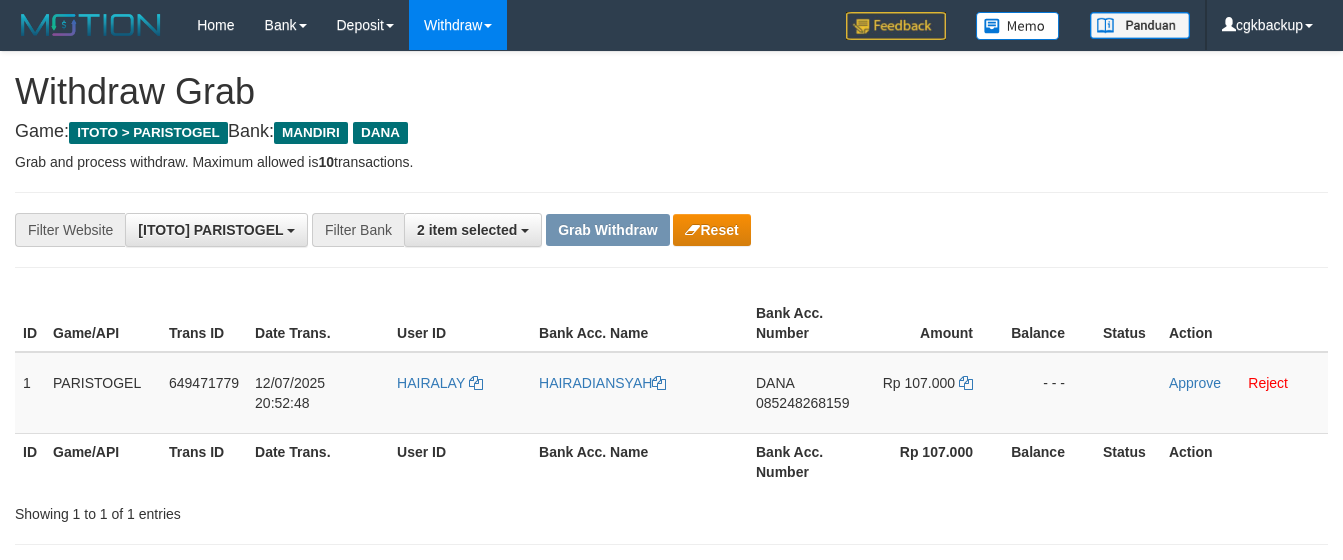 scroll, scrollTop: 0, scrollLeft: 0, axis: both 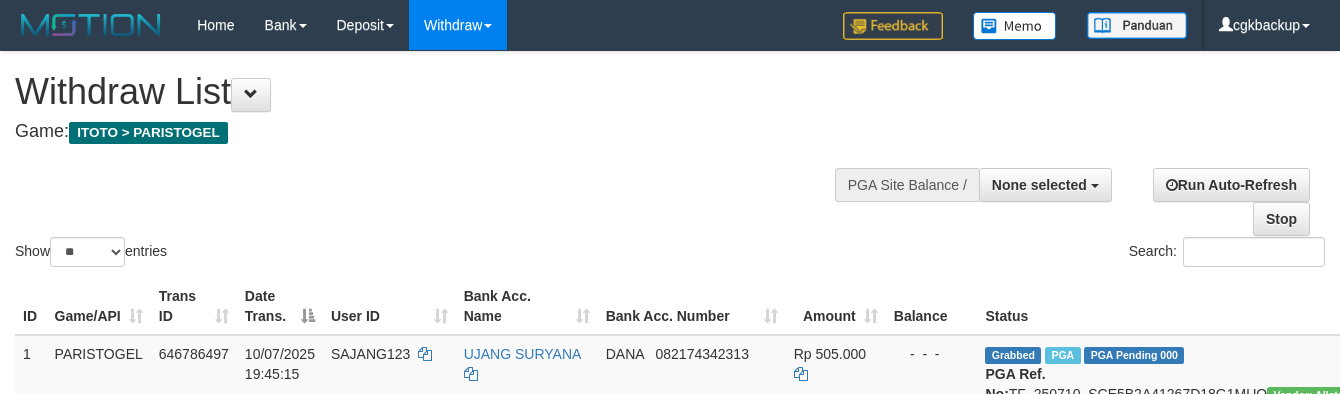 select 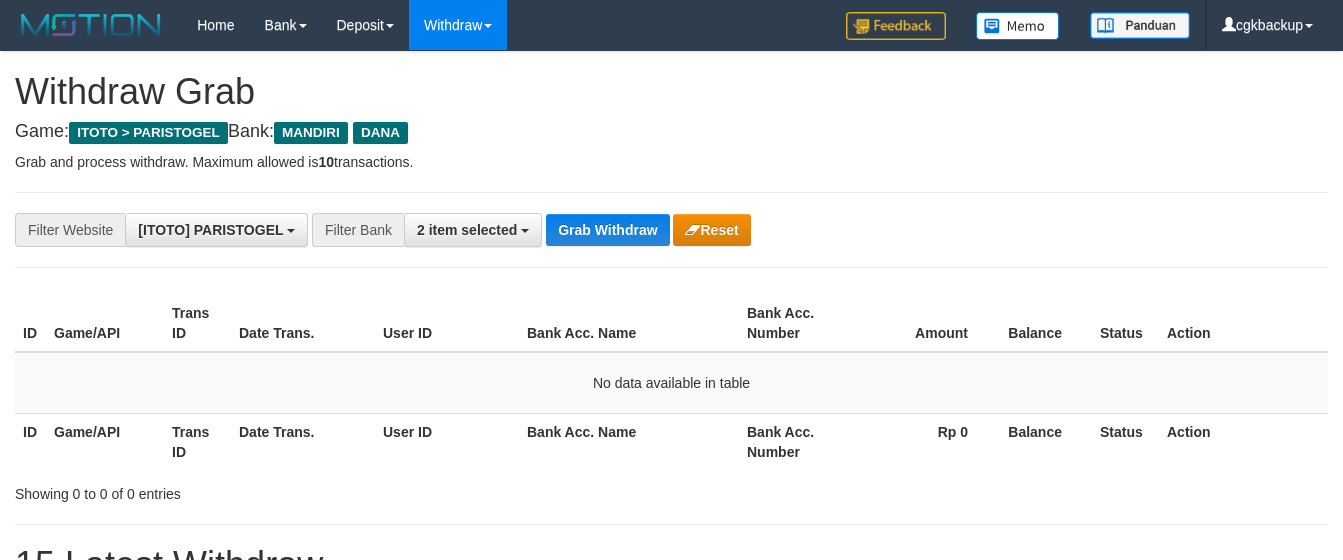 scroll, scrollTop: 0, scrollLeft: 0, axis: both 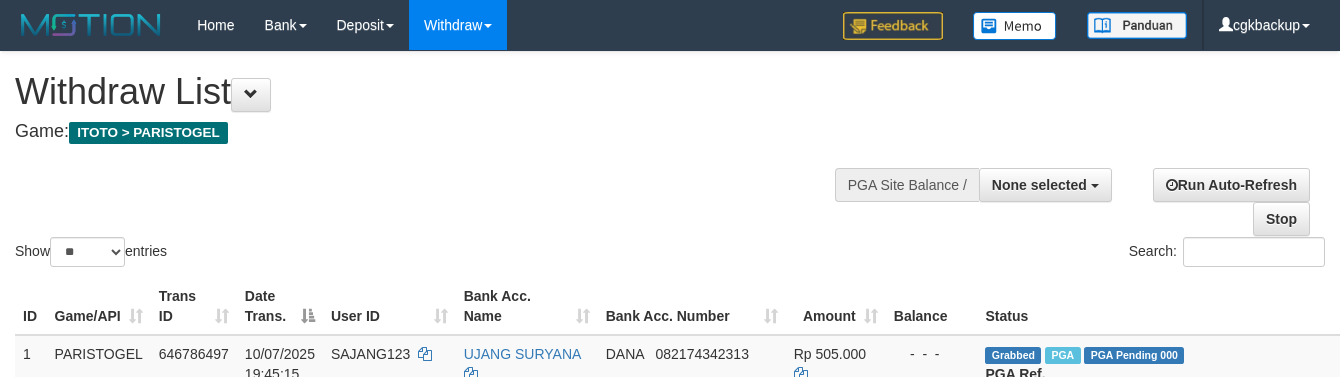 select 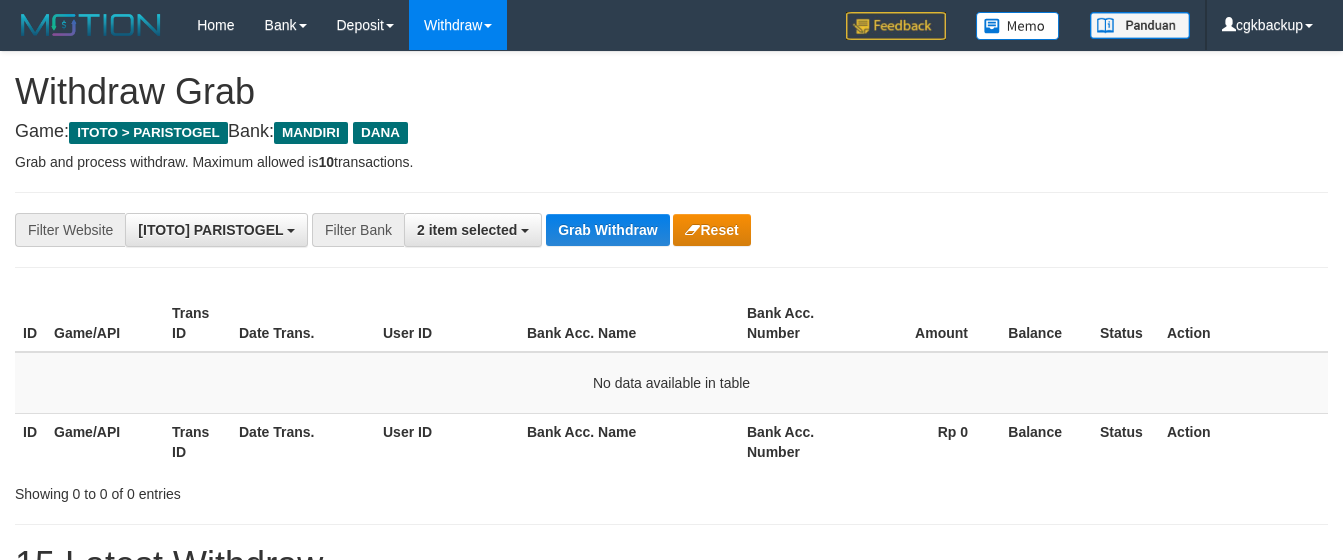 scroll, scrollTop: 0, scrollLeft: 0, axis: both 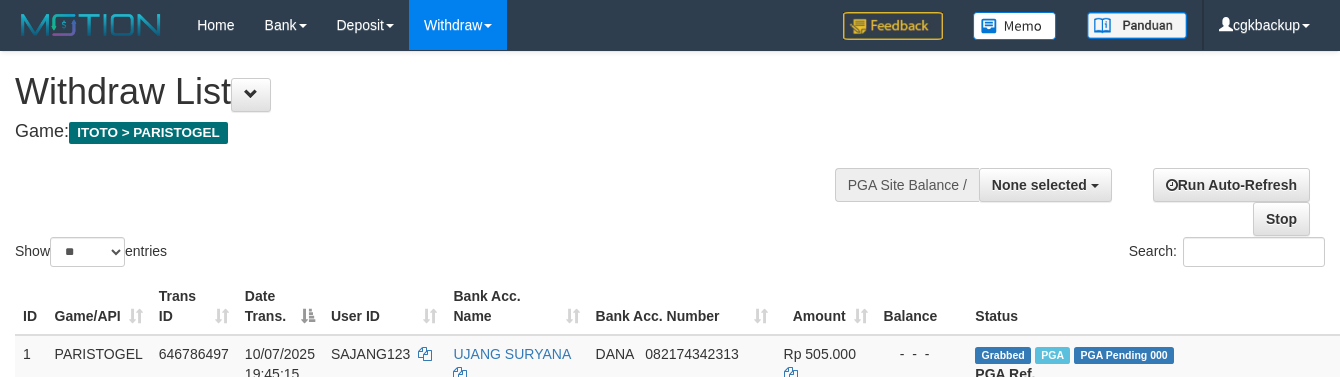 select 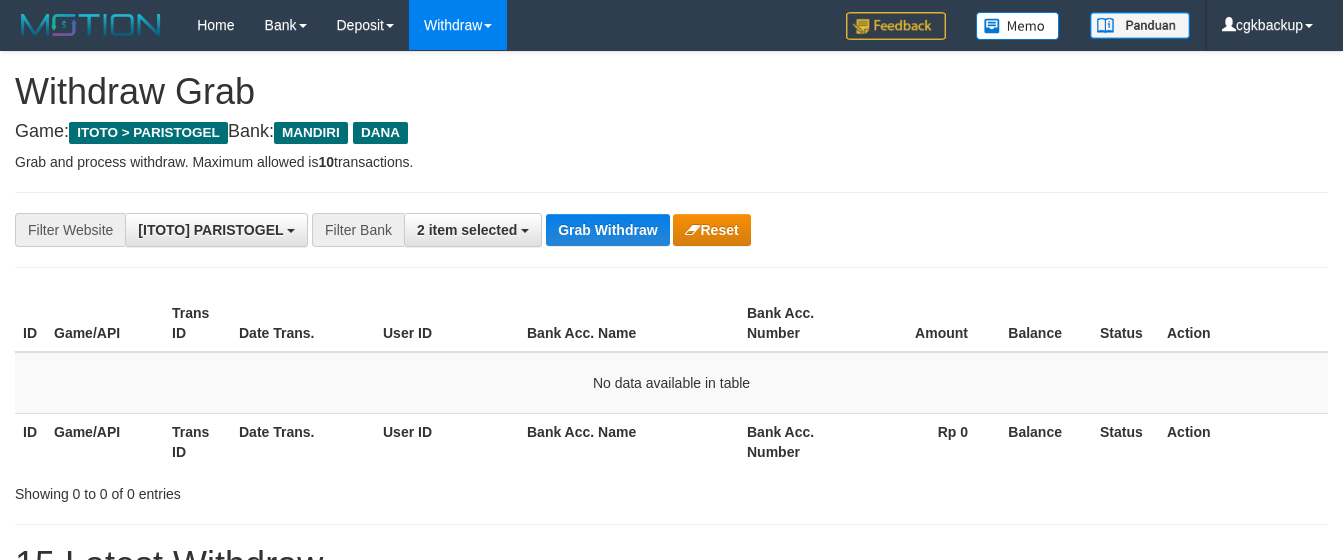 scroll, scrollTop: 0, scrollLeft: 0, axis: both 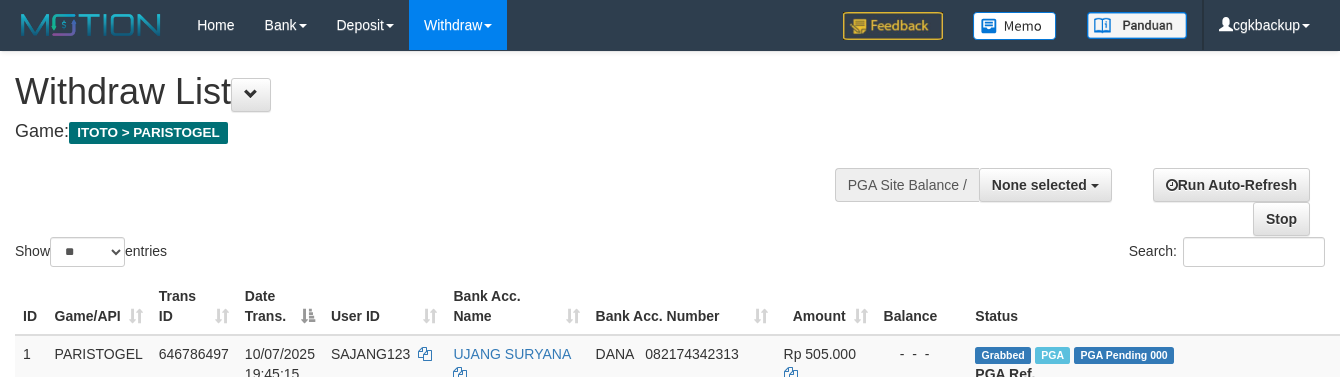 select 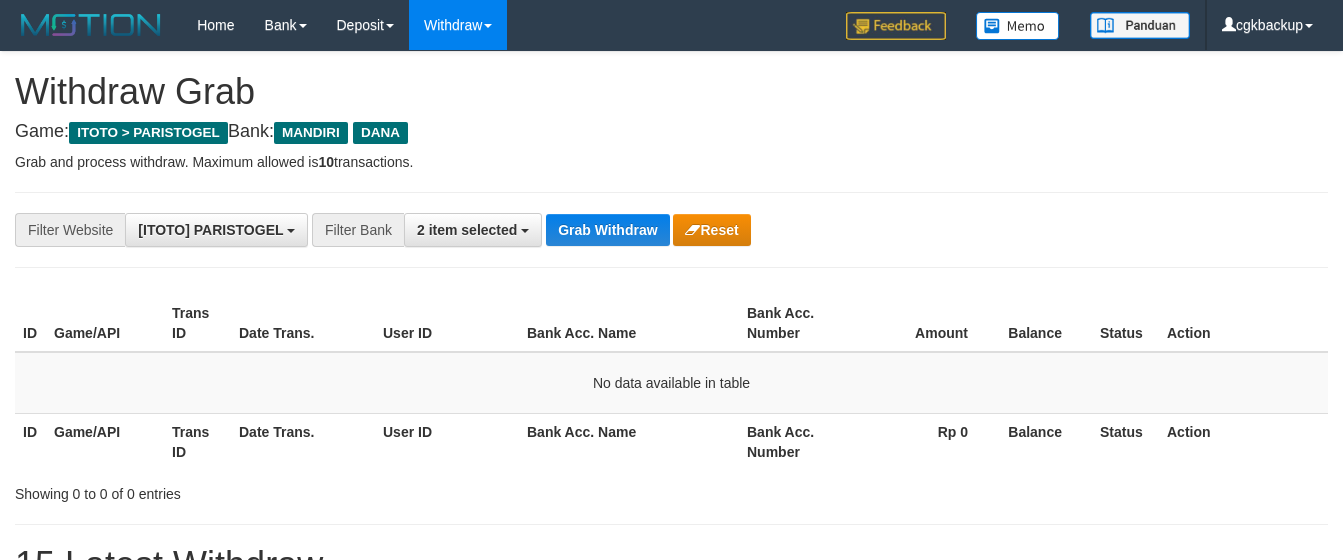 scroll, scrollTop: 0, scrollLeft: 0, axis: both 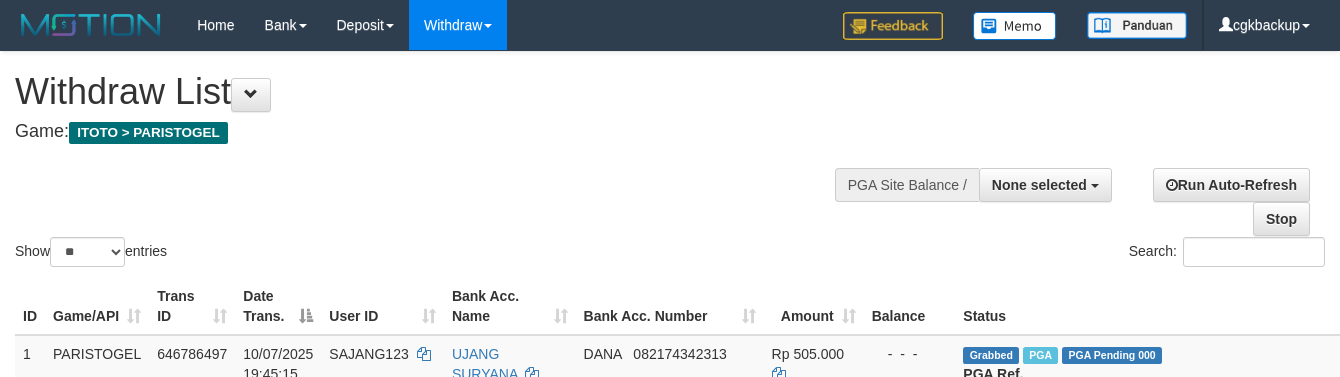 select 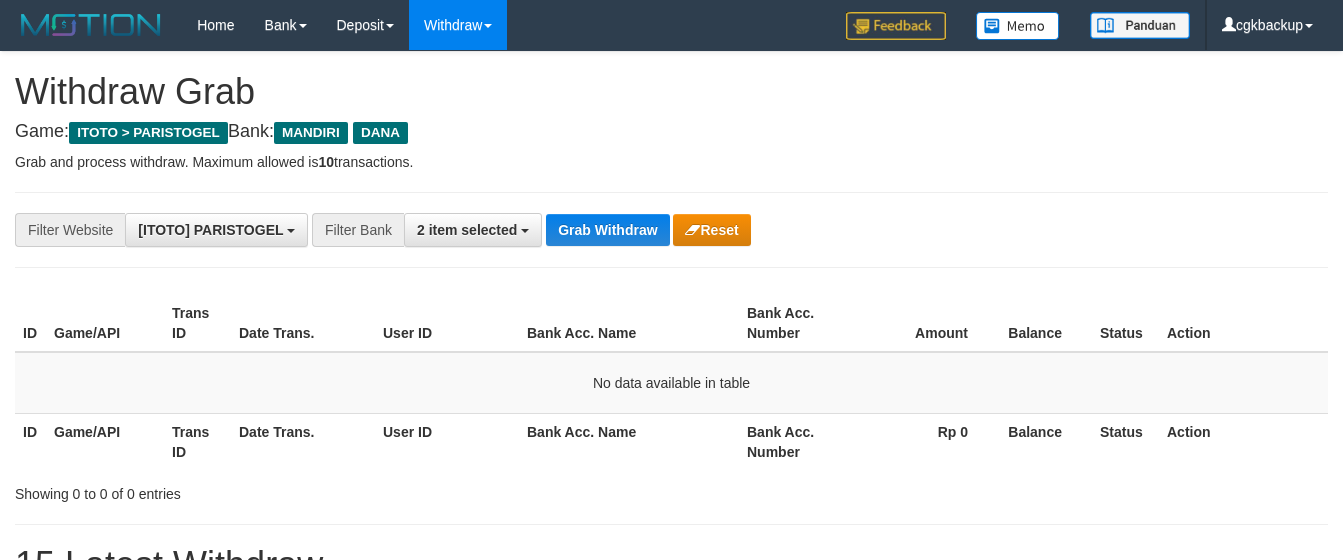 scroll, scrollTop: 0, scrollLeft: 0, axis: both 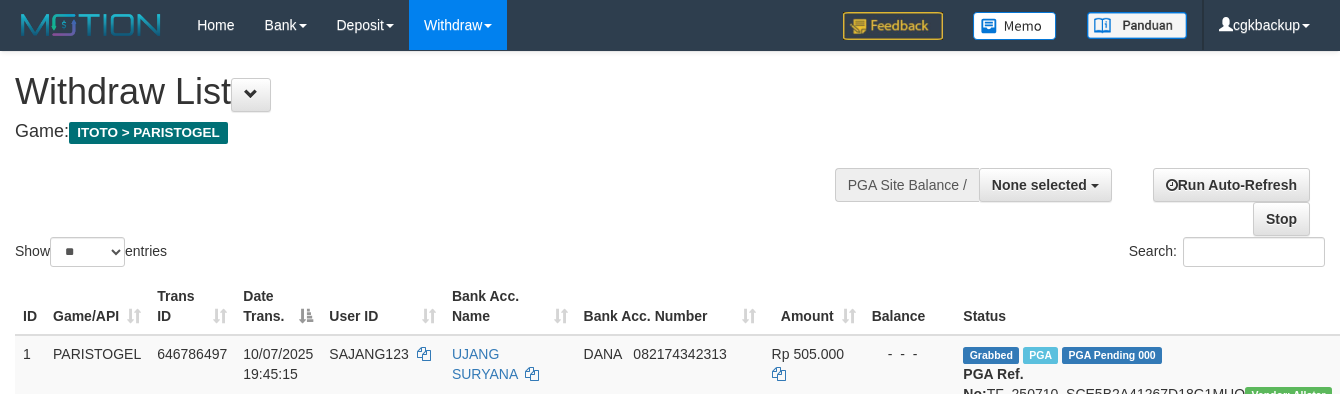 select 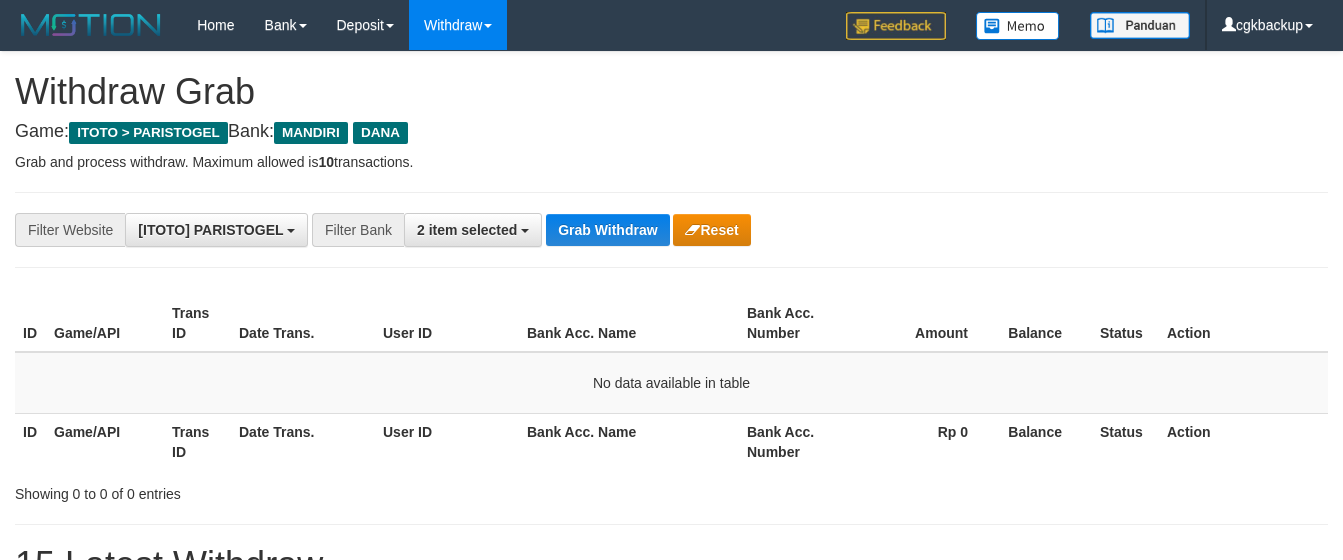scroll, scrollTop: 0, scrollLeft: 0, axis: both 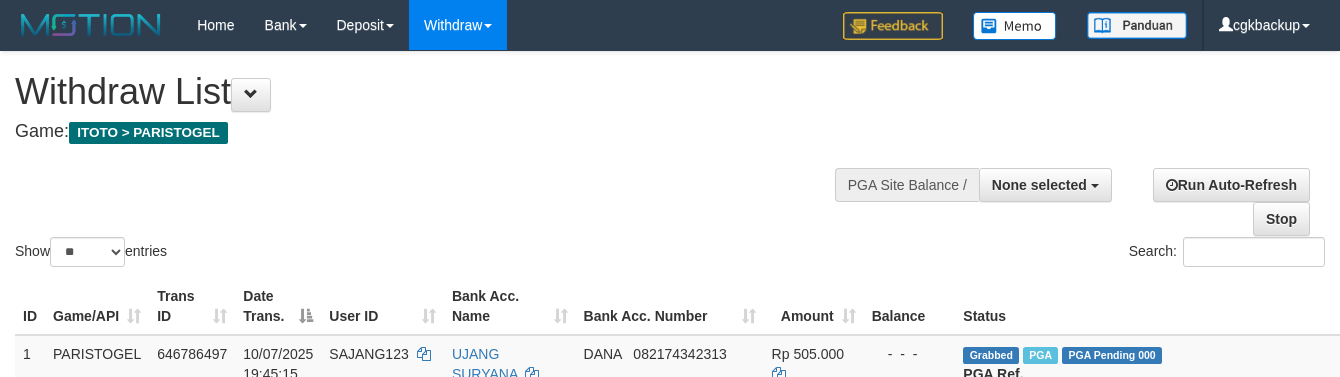 select 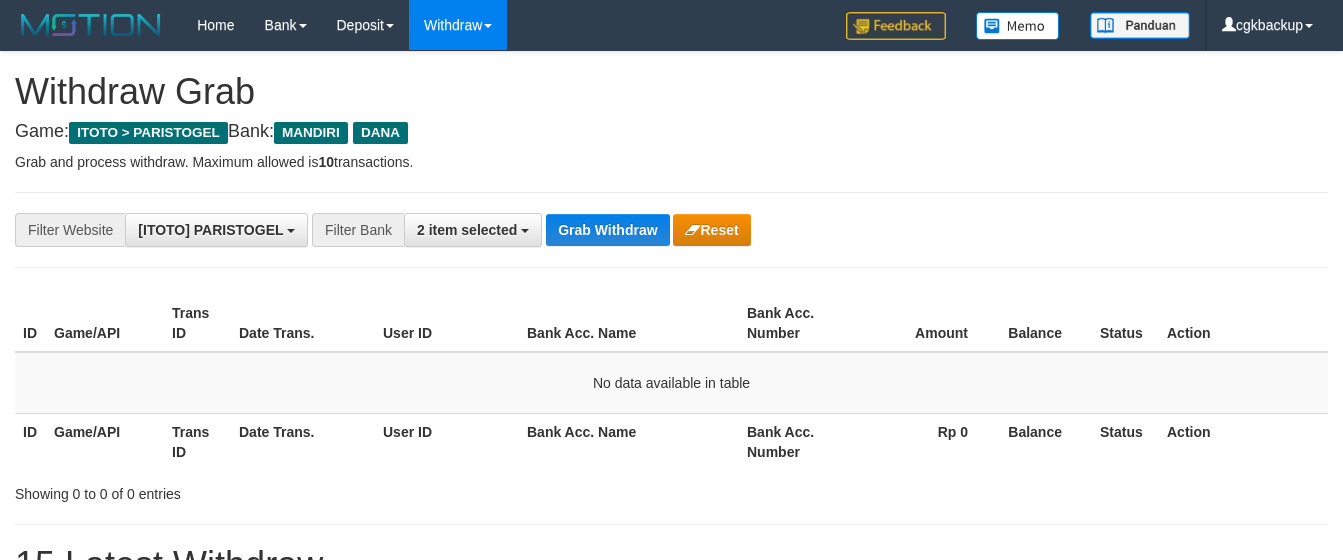 scroll, scrollTop: 0, scrollLeft: 0, axis: both 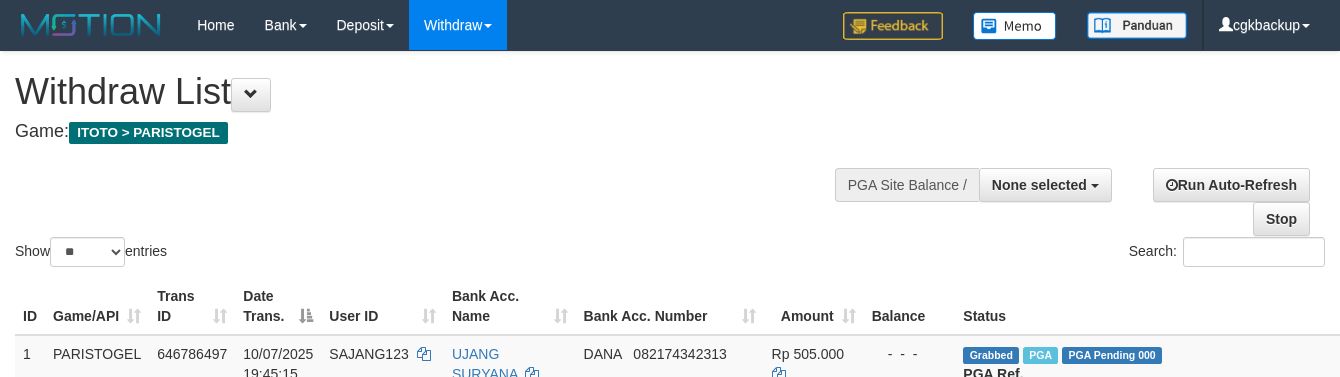 select 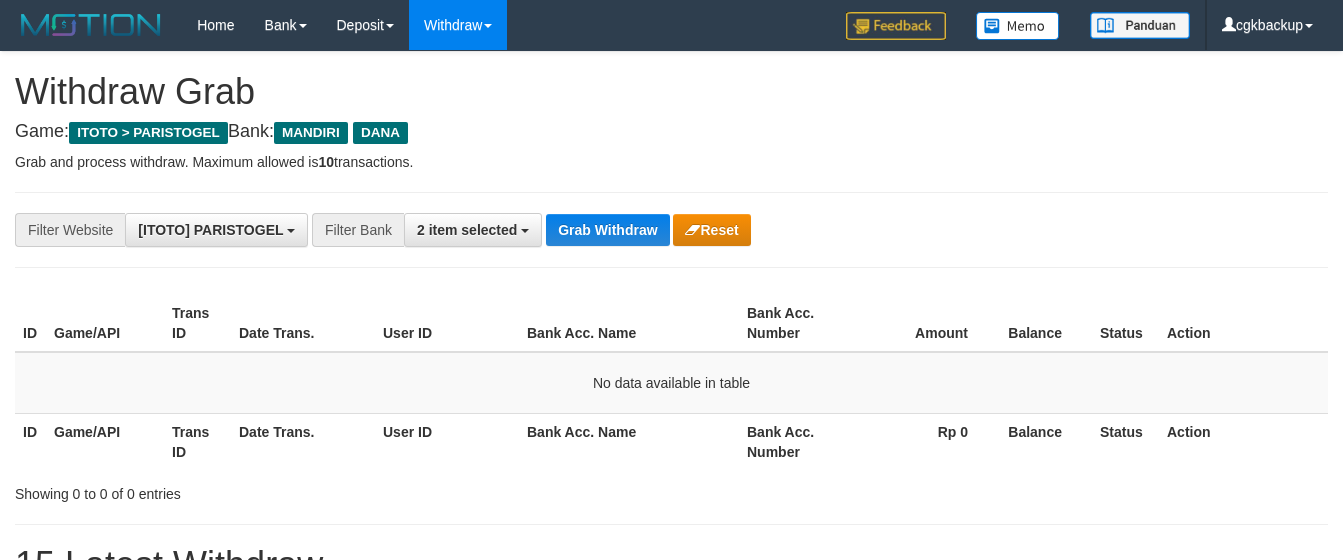 scroll, scrollTop: 0, scrollLeft: 0, axis: both 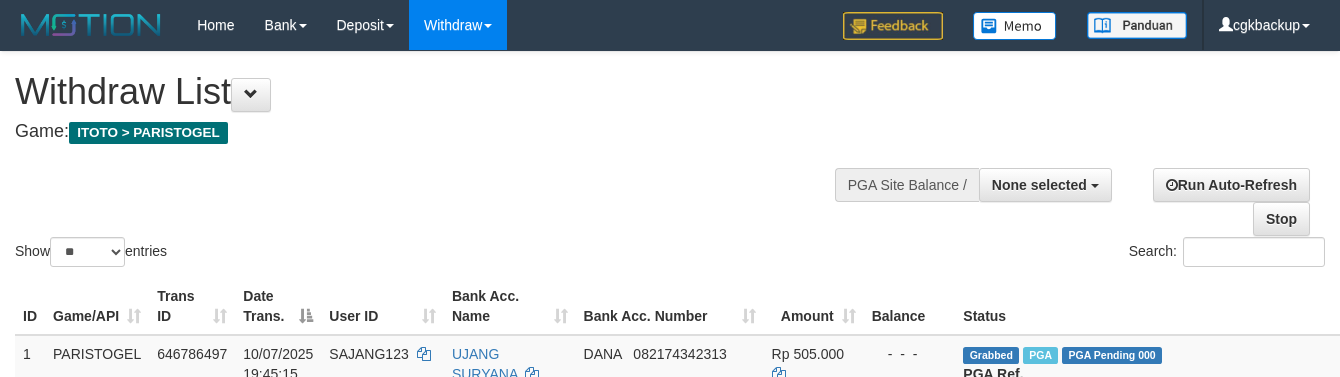 select 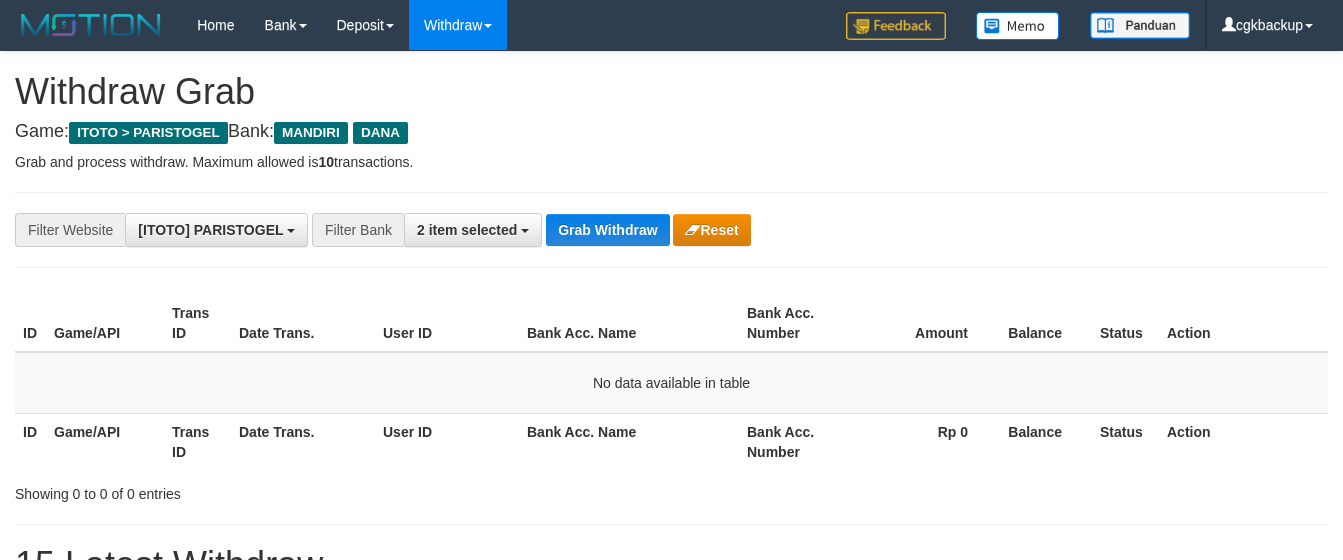 scroll, scrollTop: 0, scrollLeft: 0, axis: both 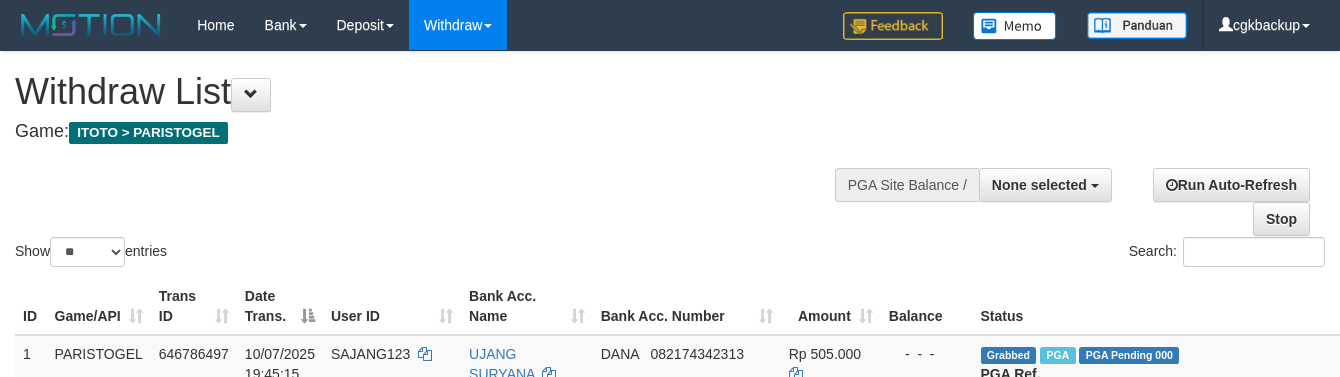 select 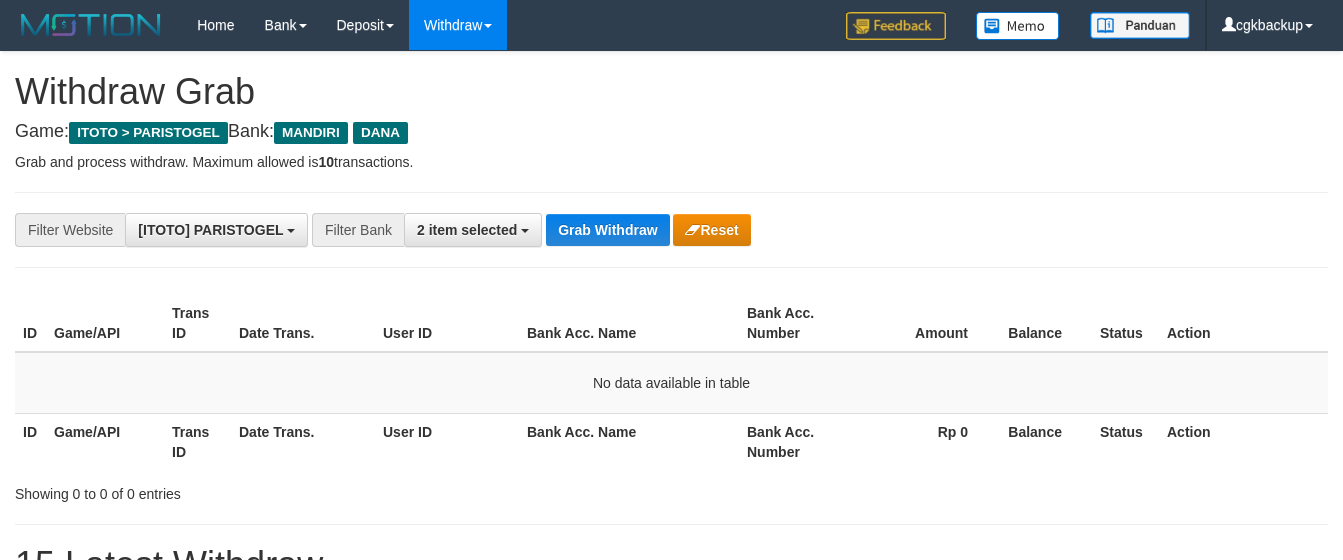 scroll, scrollTop: 0, scrollLeft: 0, axis: both 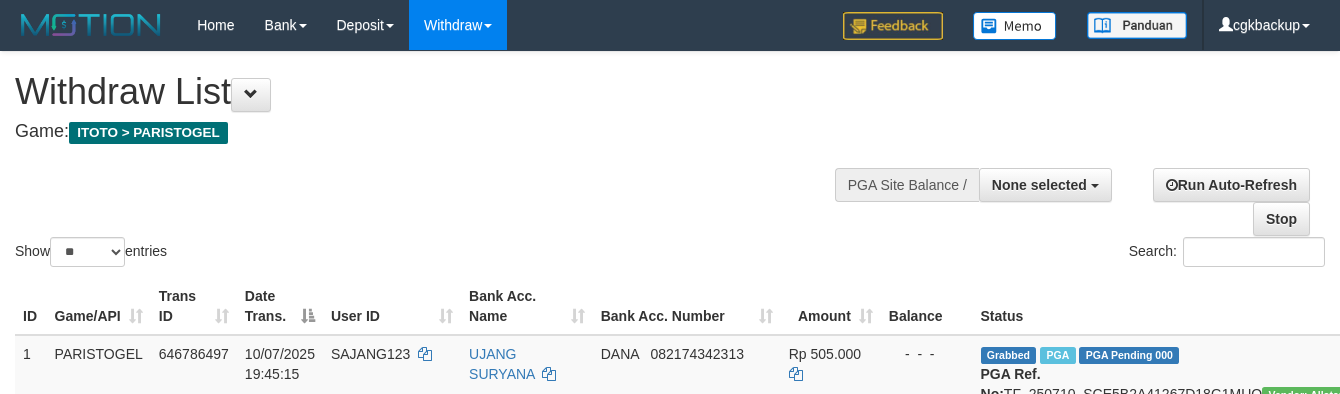 select 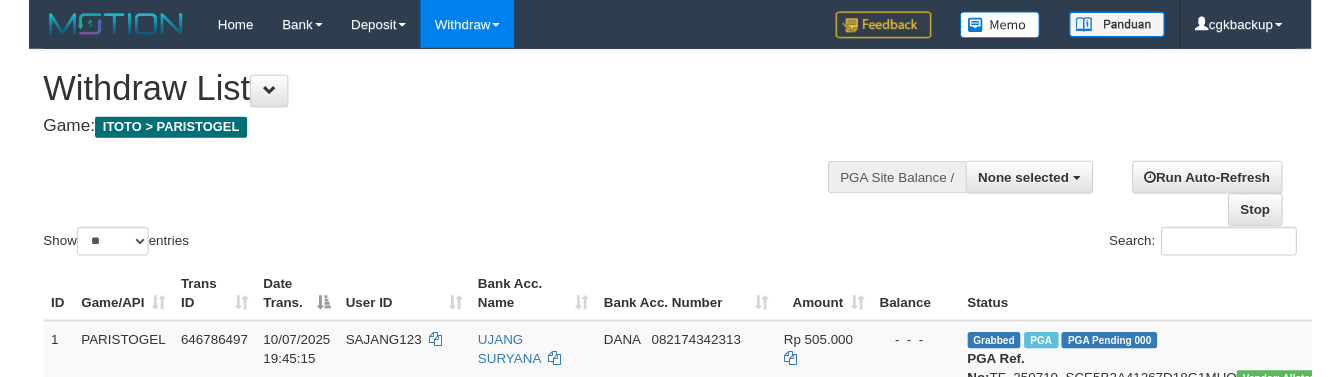 scroll, scrollTop: 1464, scrollLeft: 85, axis: both 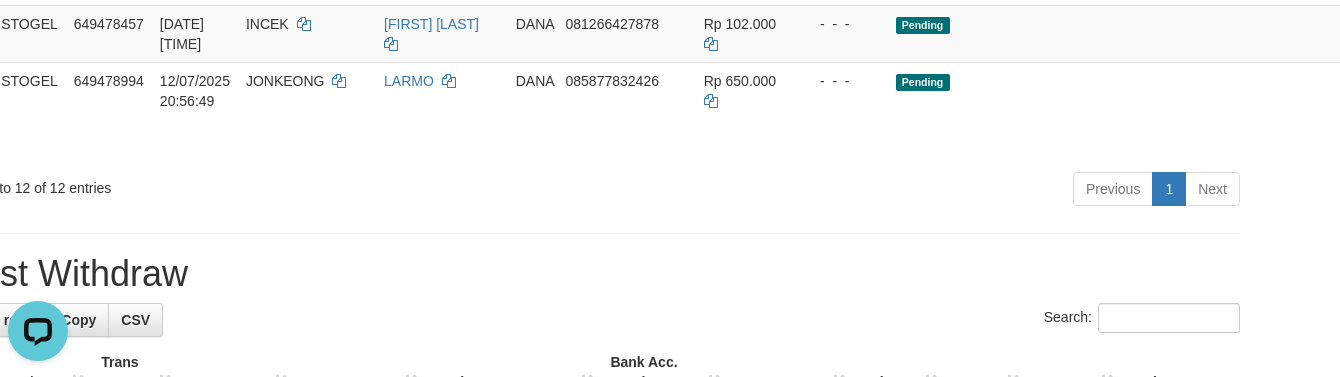 drag, startPoint x: 665, startPoint y: 392, endPoint x: 354, endPoint y: 371, distance: 311.7082 